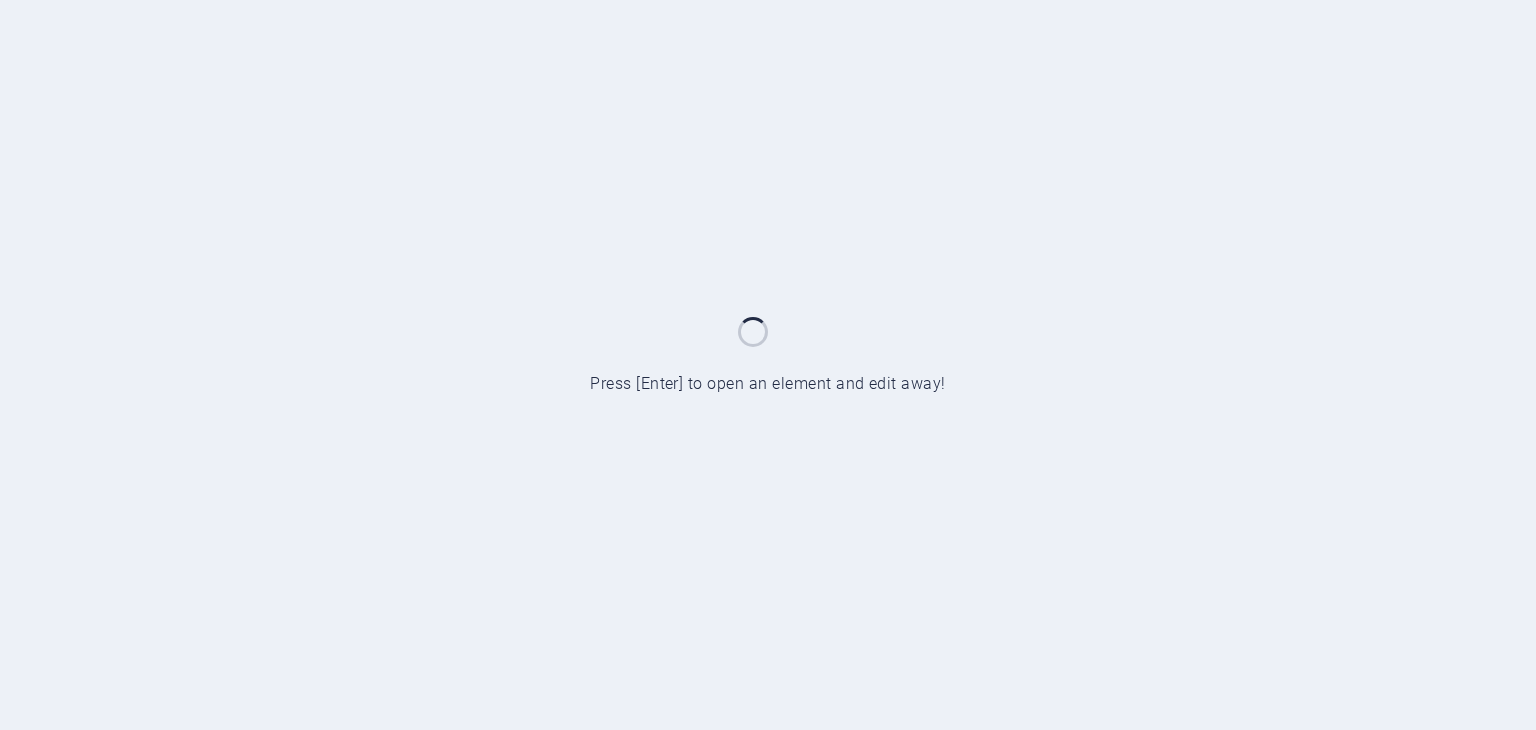 scroll, scrollTop: 0, scrollLeft: 0, axis: both 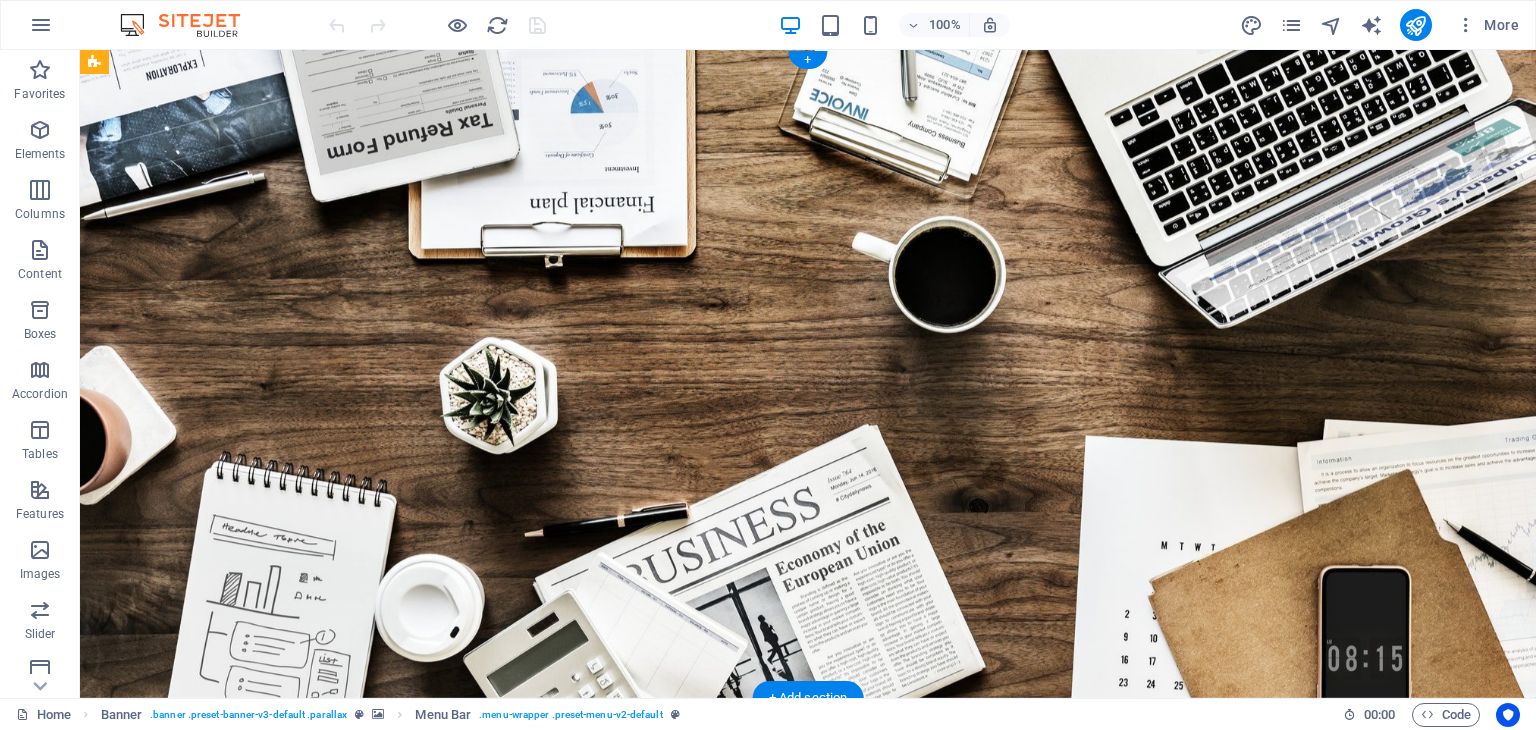 drag, startPoint x: 268, startPoint y: 96, endPoint x: 275, endPoint y: 144, distance: 48.507732 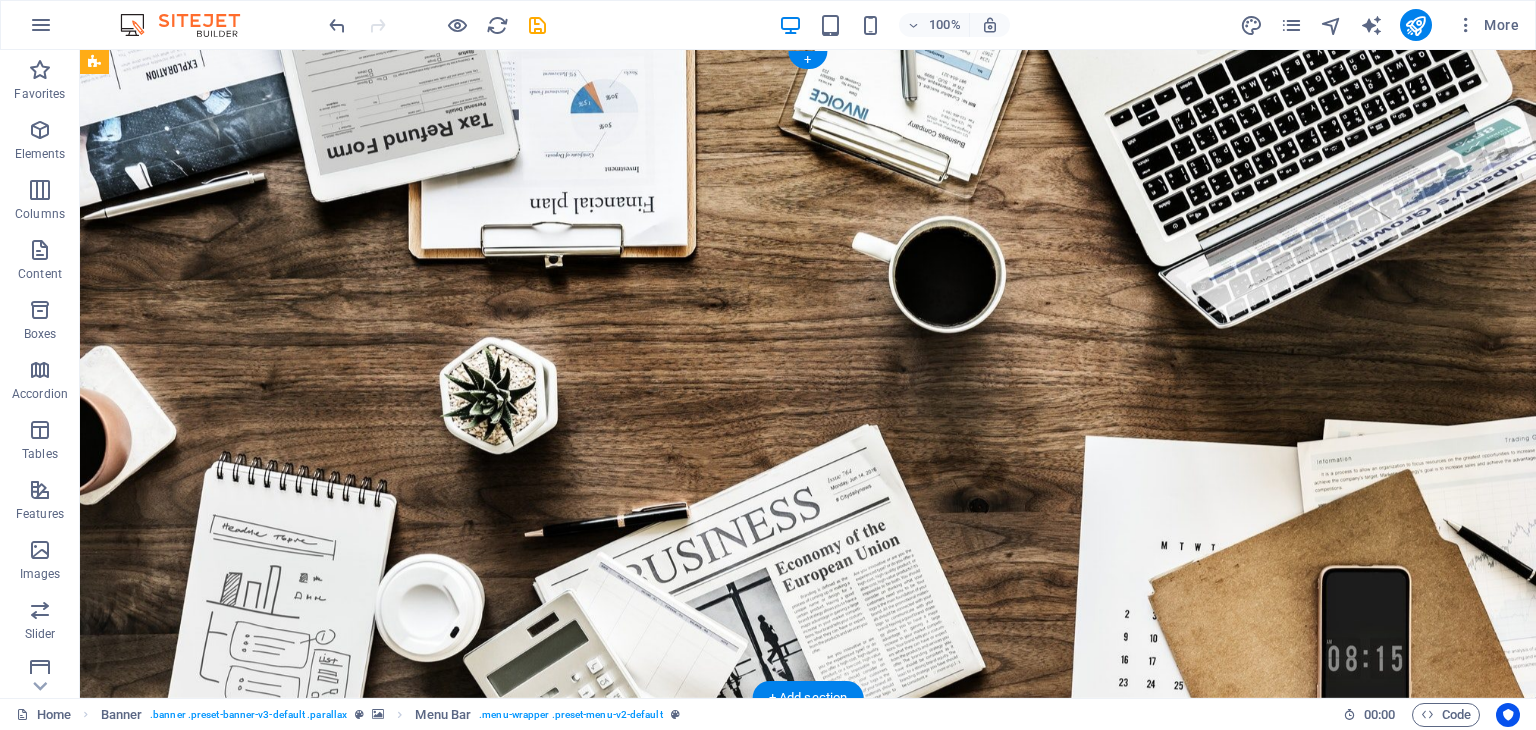 drag, startPoint x: 311, startPoint y: 588, endPoint x: 321, endPoint y: 109, distance: 479.10437 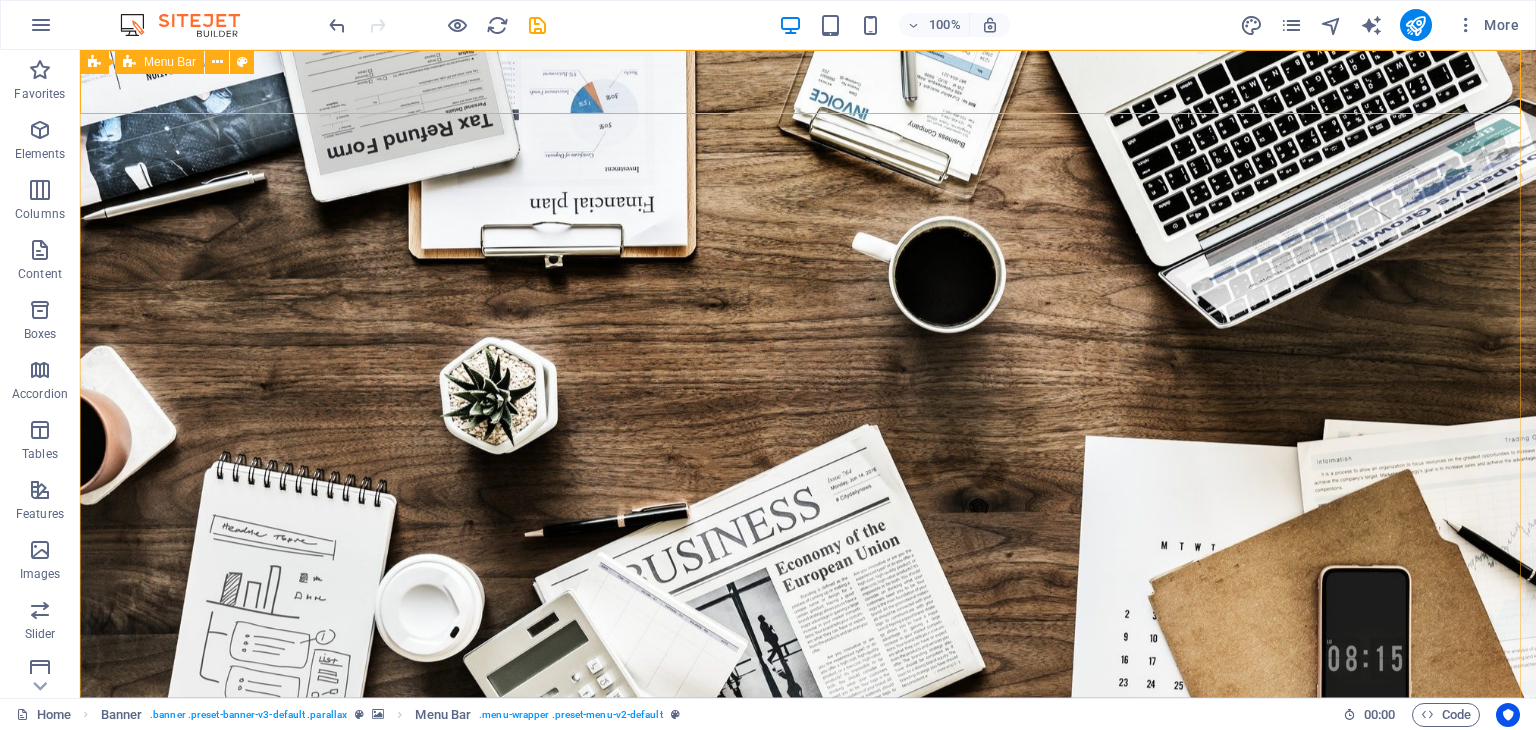 click on "Menu Bar" at bounding box center [159, 62] 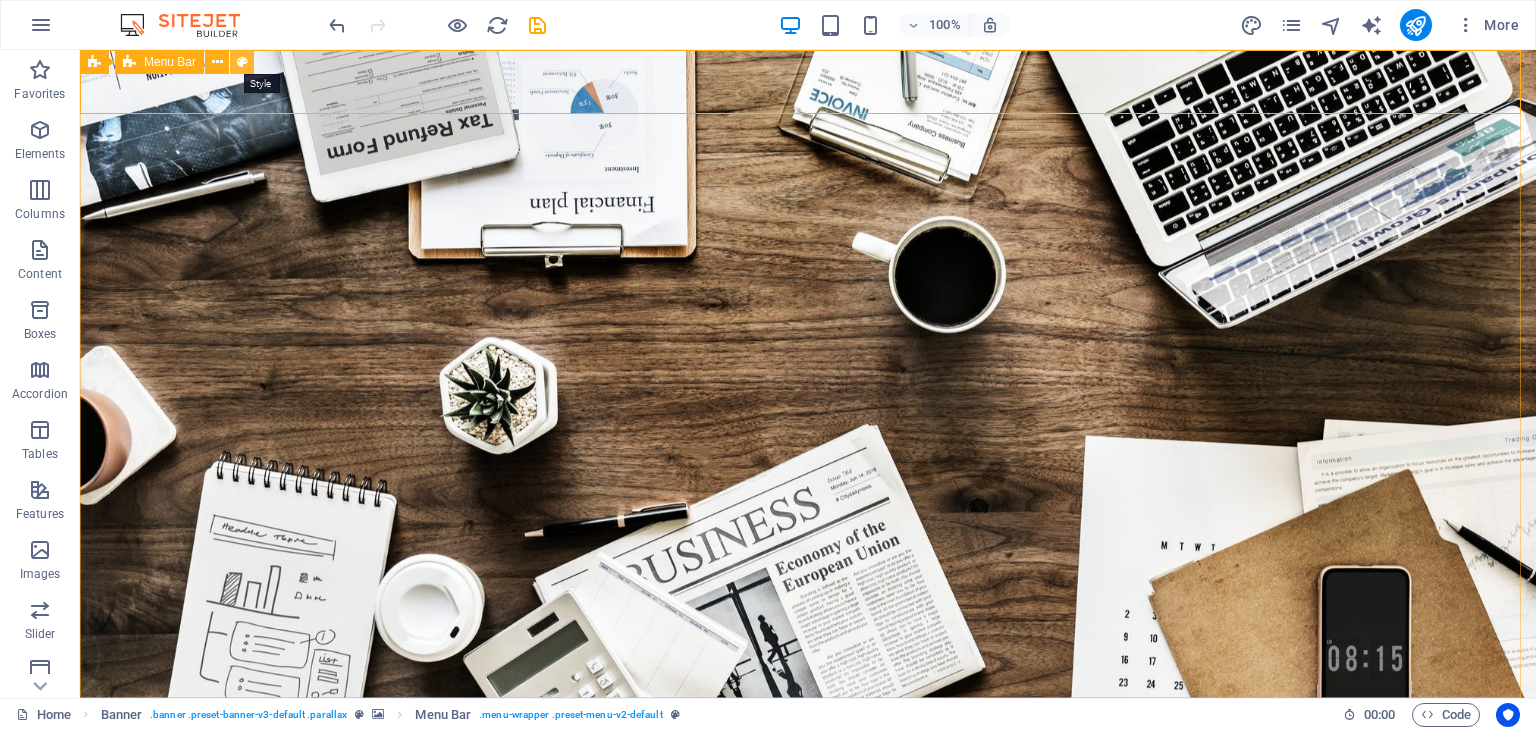 click at bounding box center (242, 62) 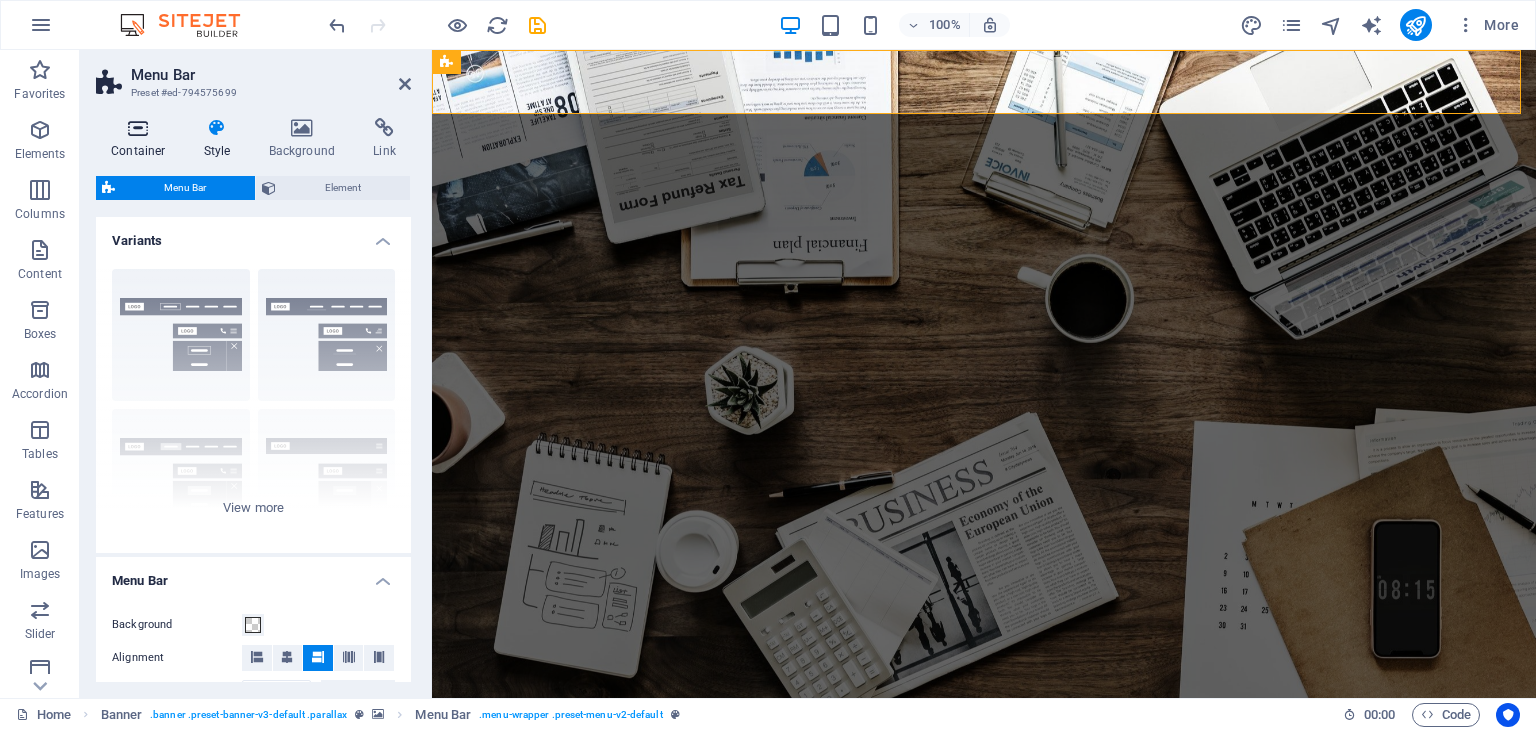 click on "Container" at bounding box center (142, 139) 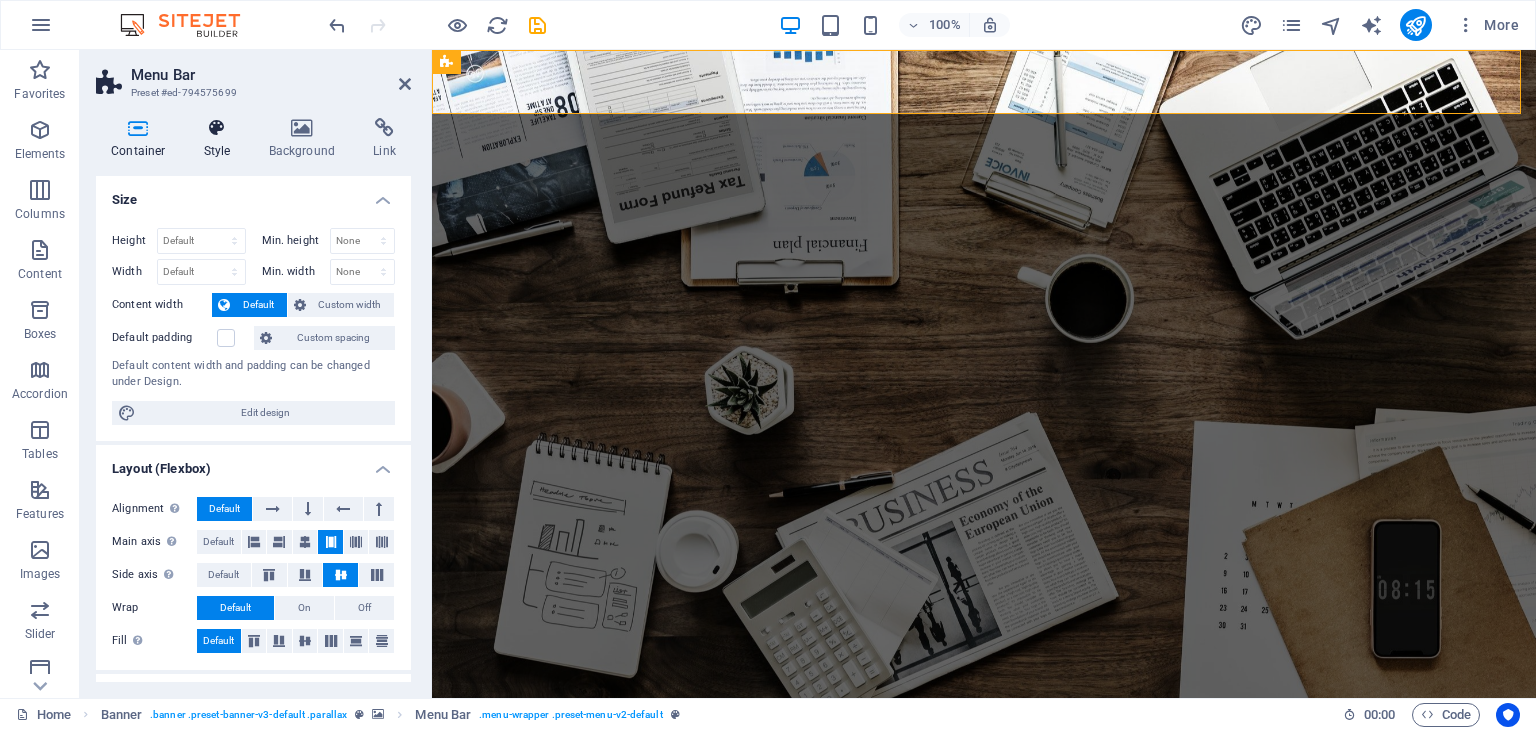 click on "Style" at bounding box center [221, 139] 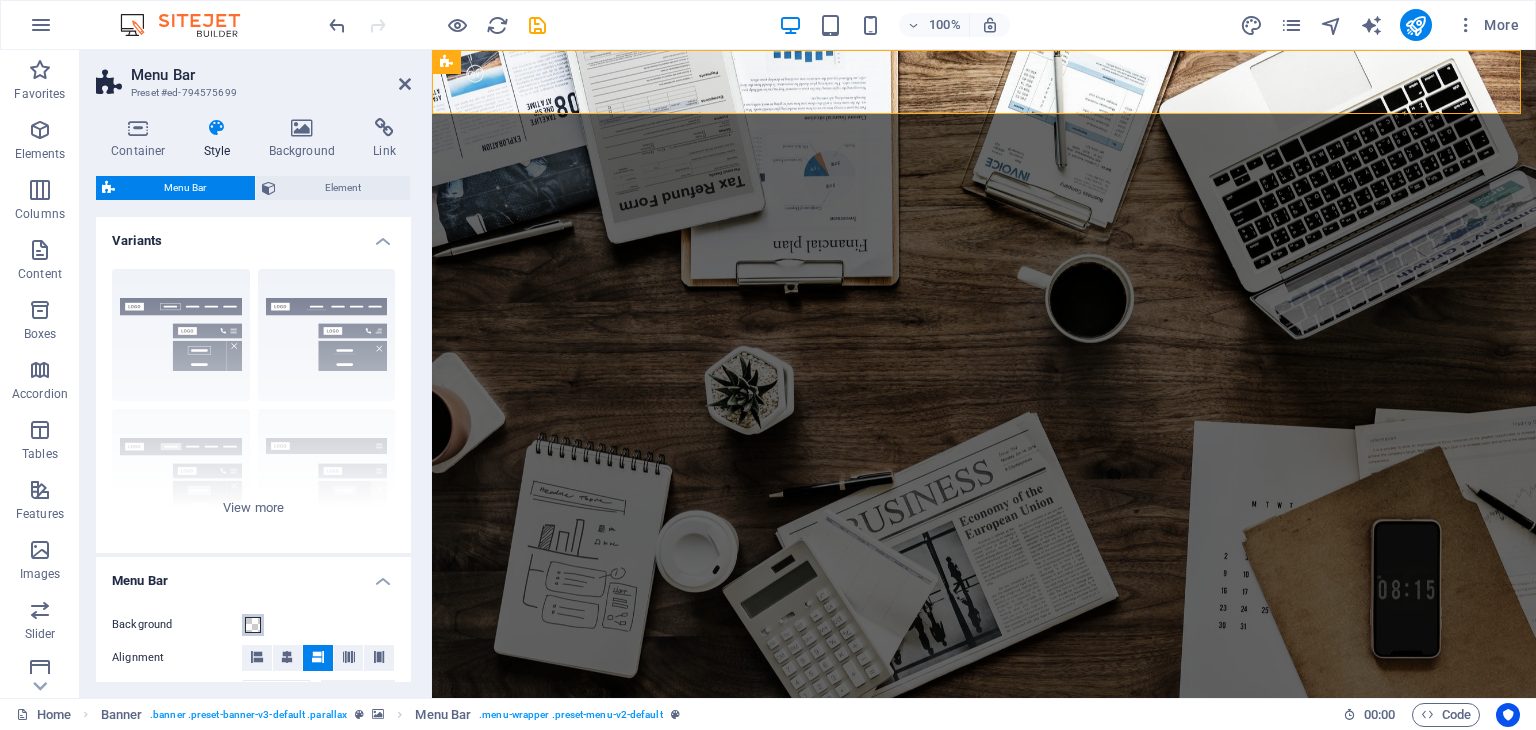 click at bounding box center (253, 625) 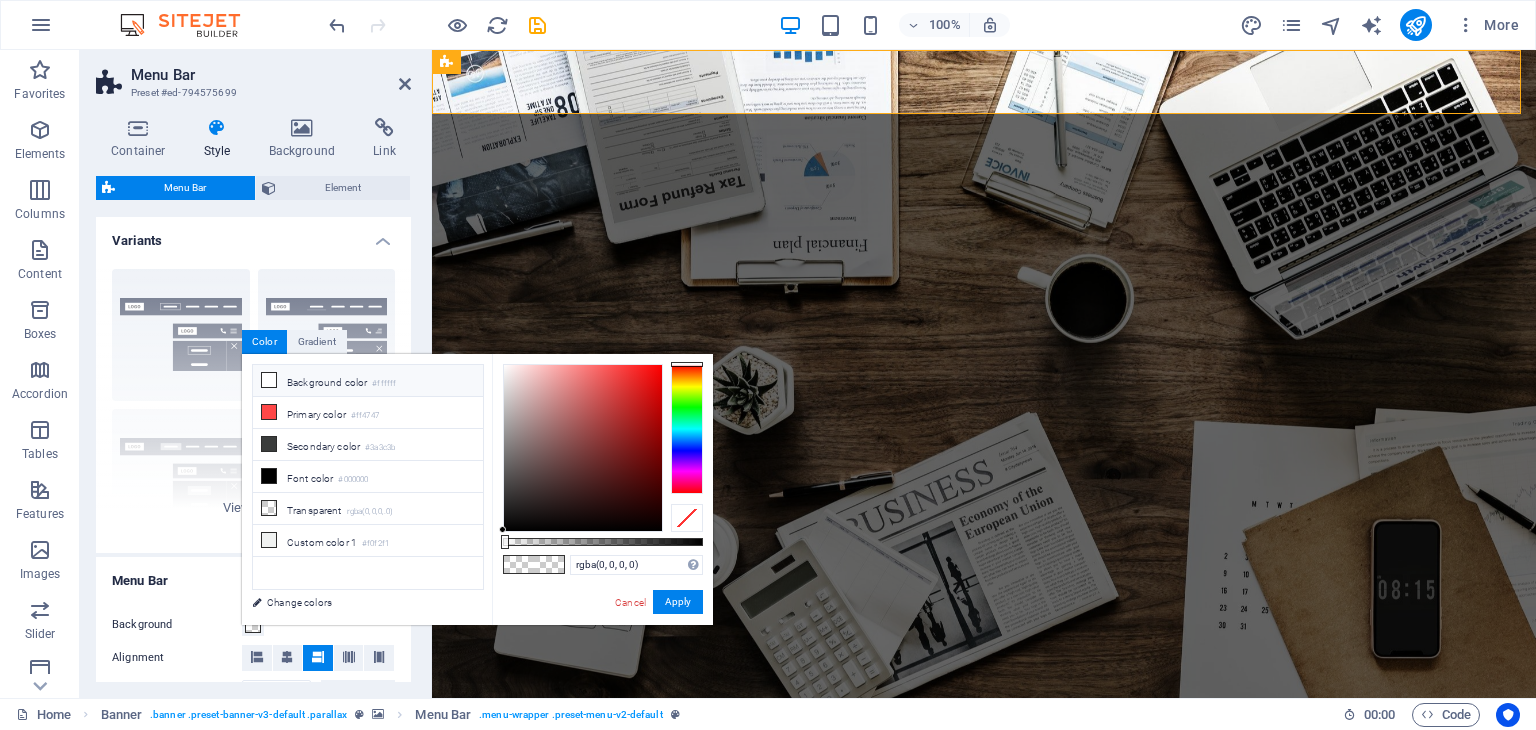 click on "Background color
#ffffff" at bounding box center (368, 381) 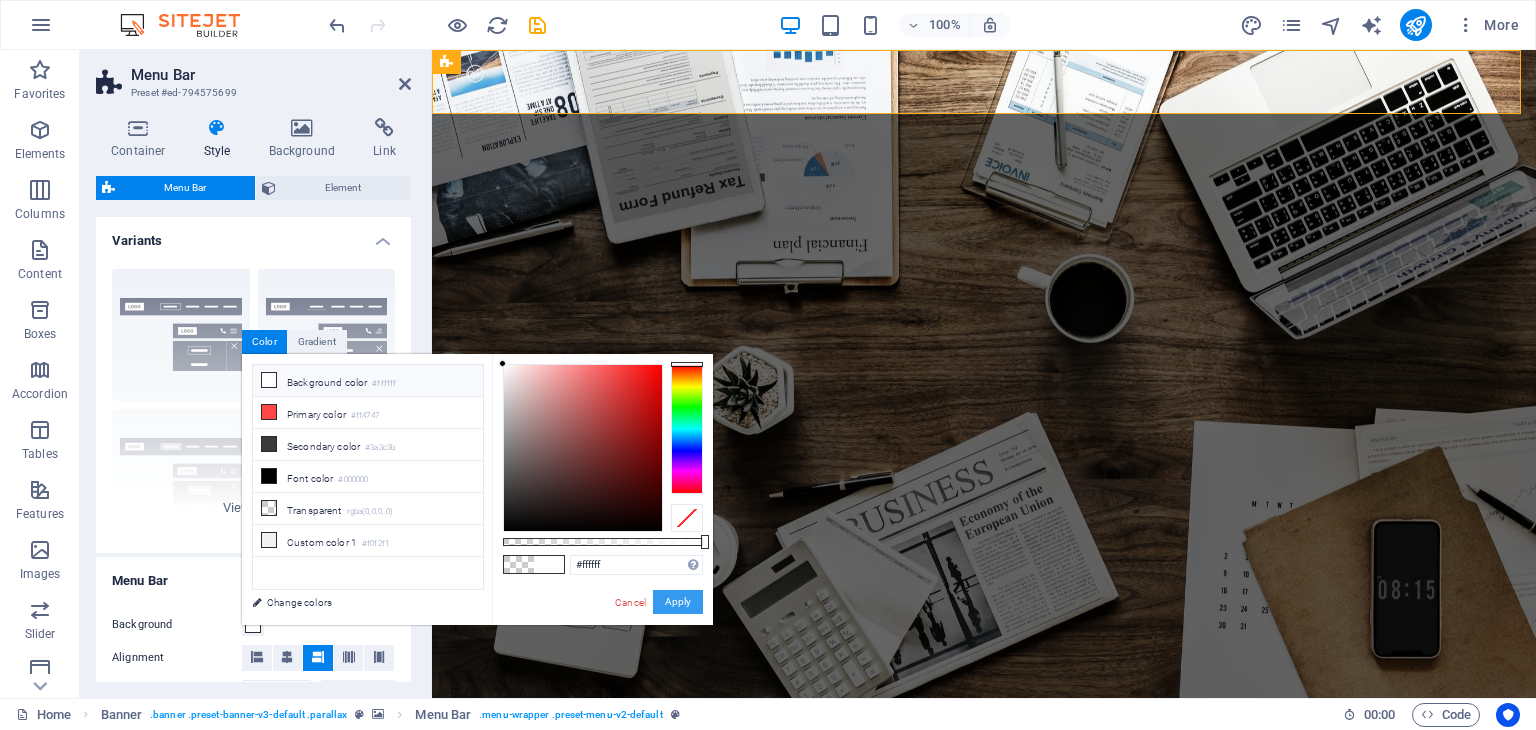 click on "Apply" at bounding box center (678, 602) 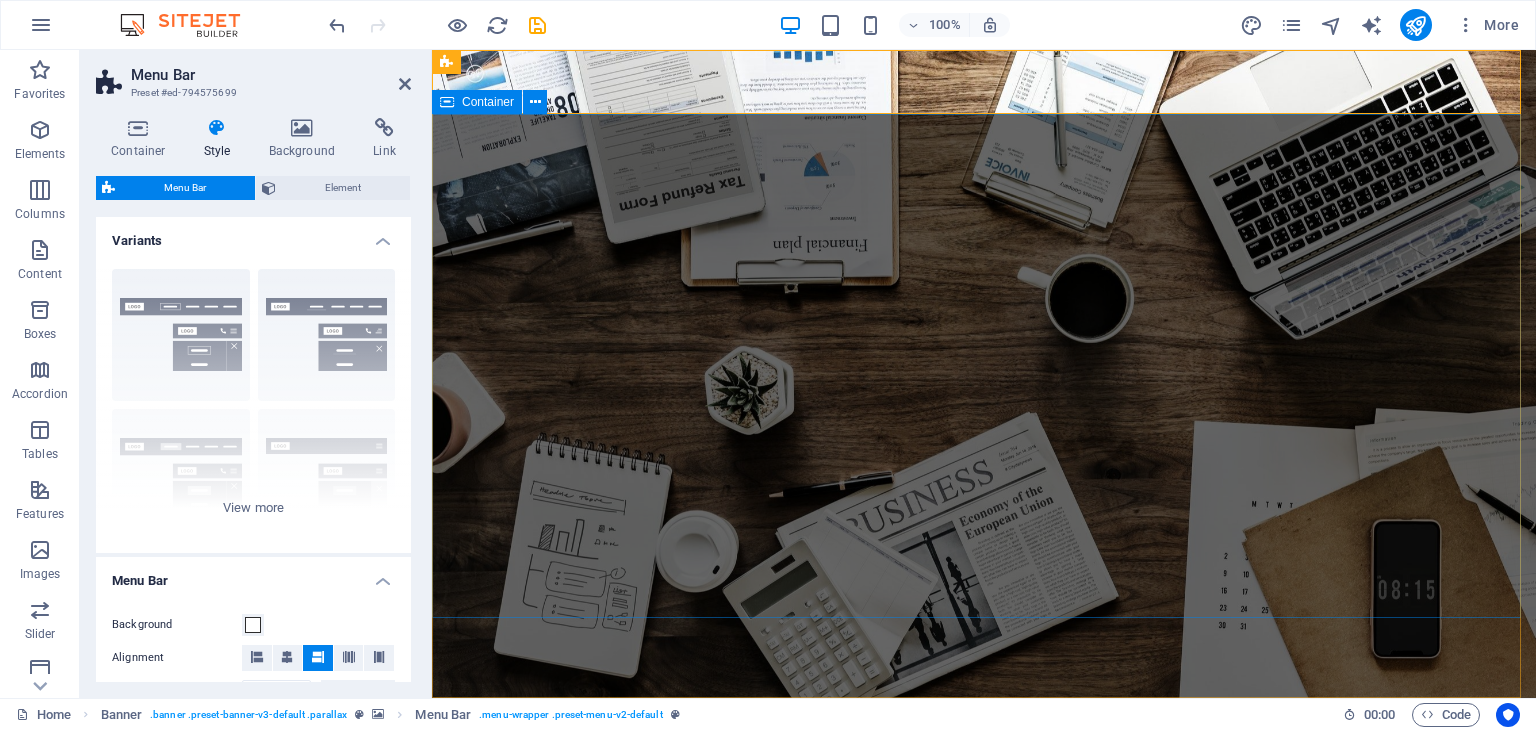 click on "O nline Marketing S OCIAL MEDIA MARKETING R EVIEW & STATISTICS Learn more" at bounding box center [984, 1002] 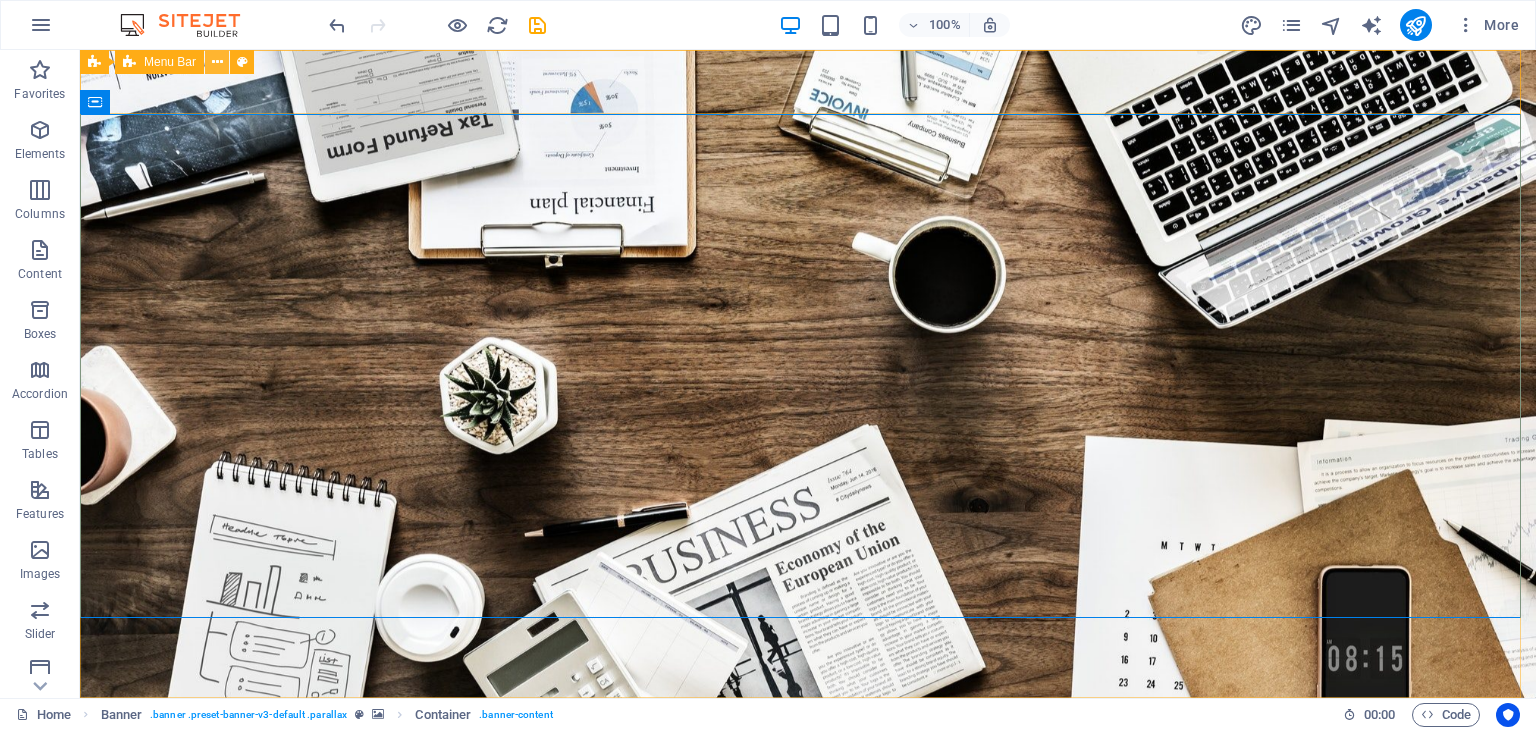 click at bounding box center [217, 62] 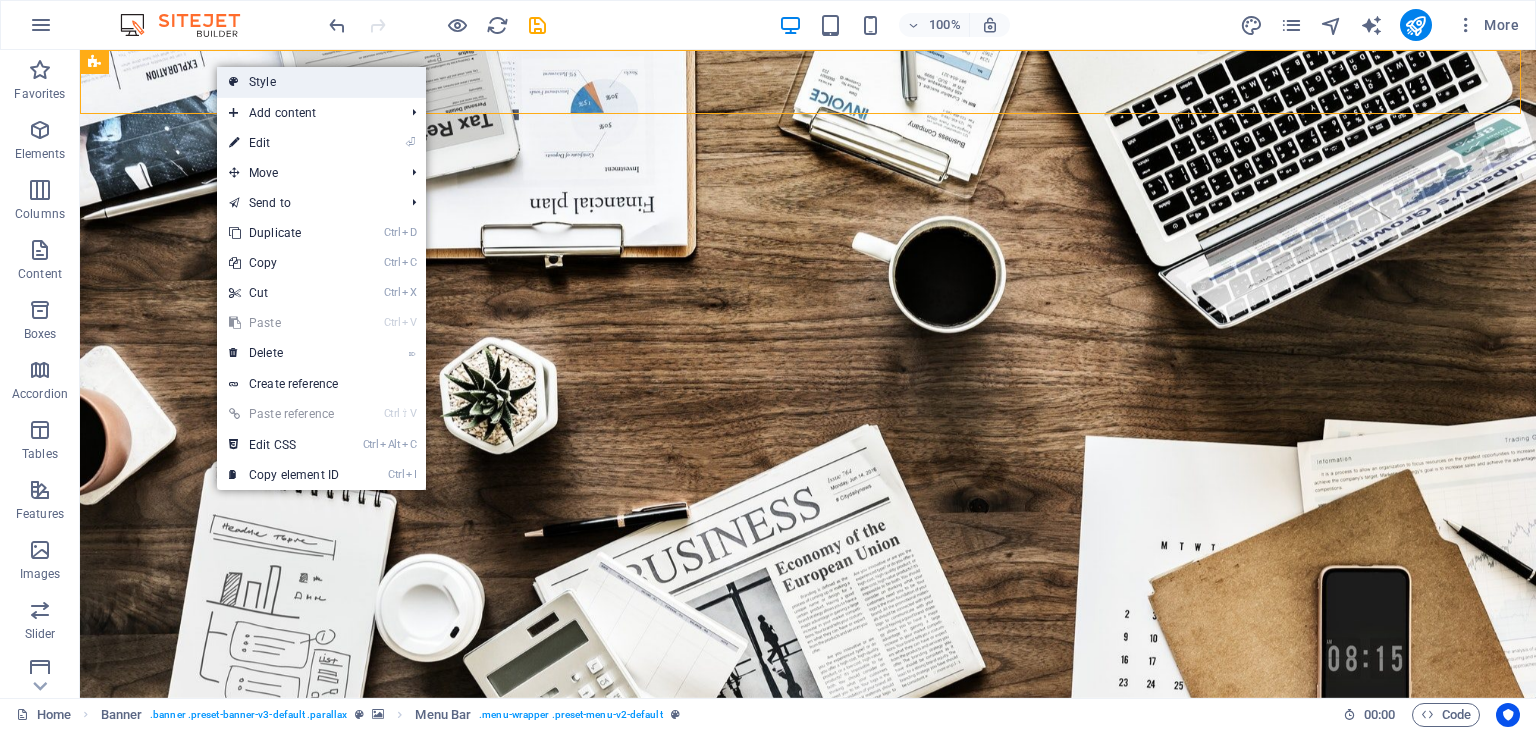 click on "Style" at bounding box center (321, 82) 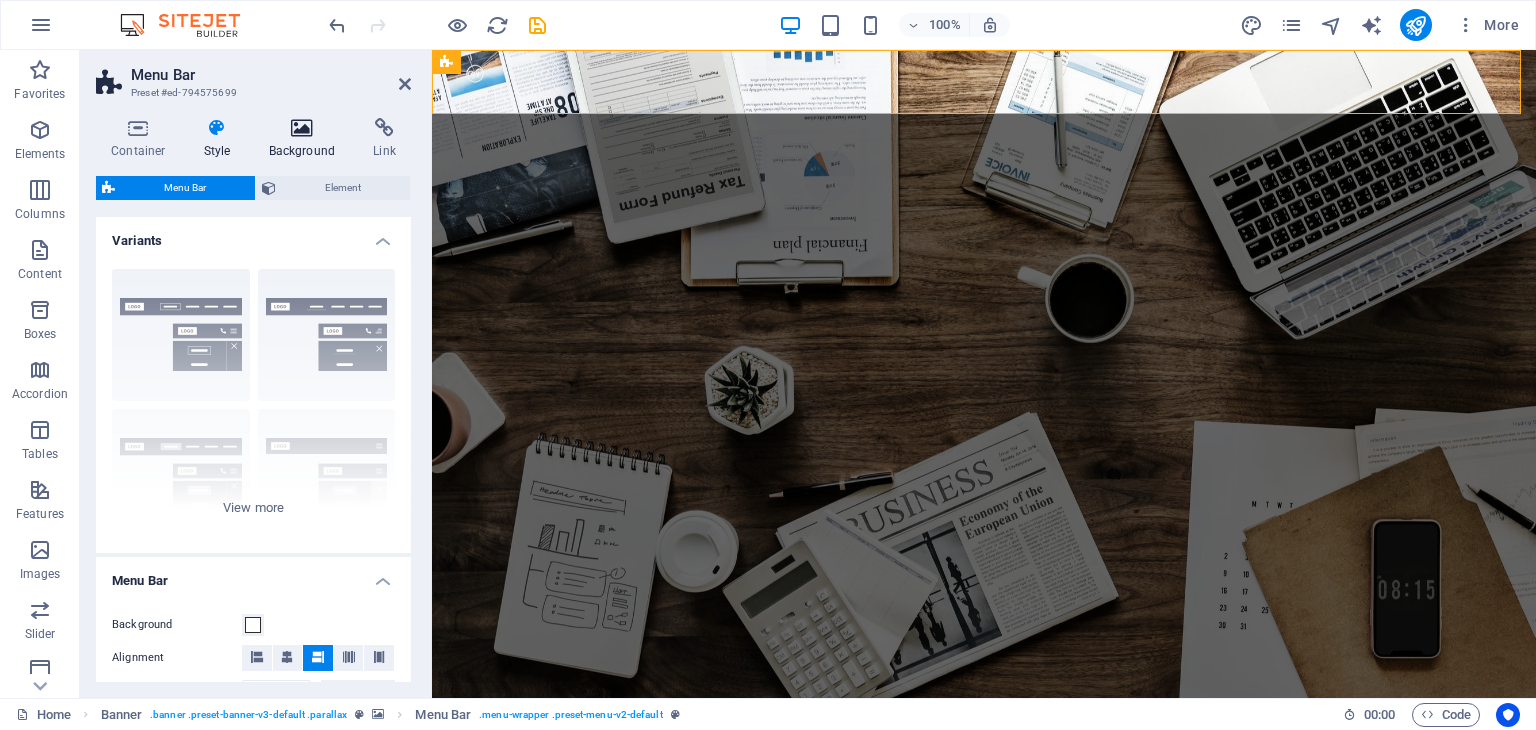 click on "Background" at bounding box center [306, 139] 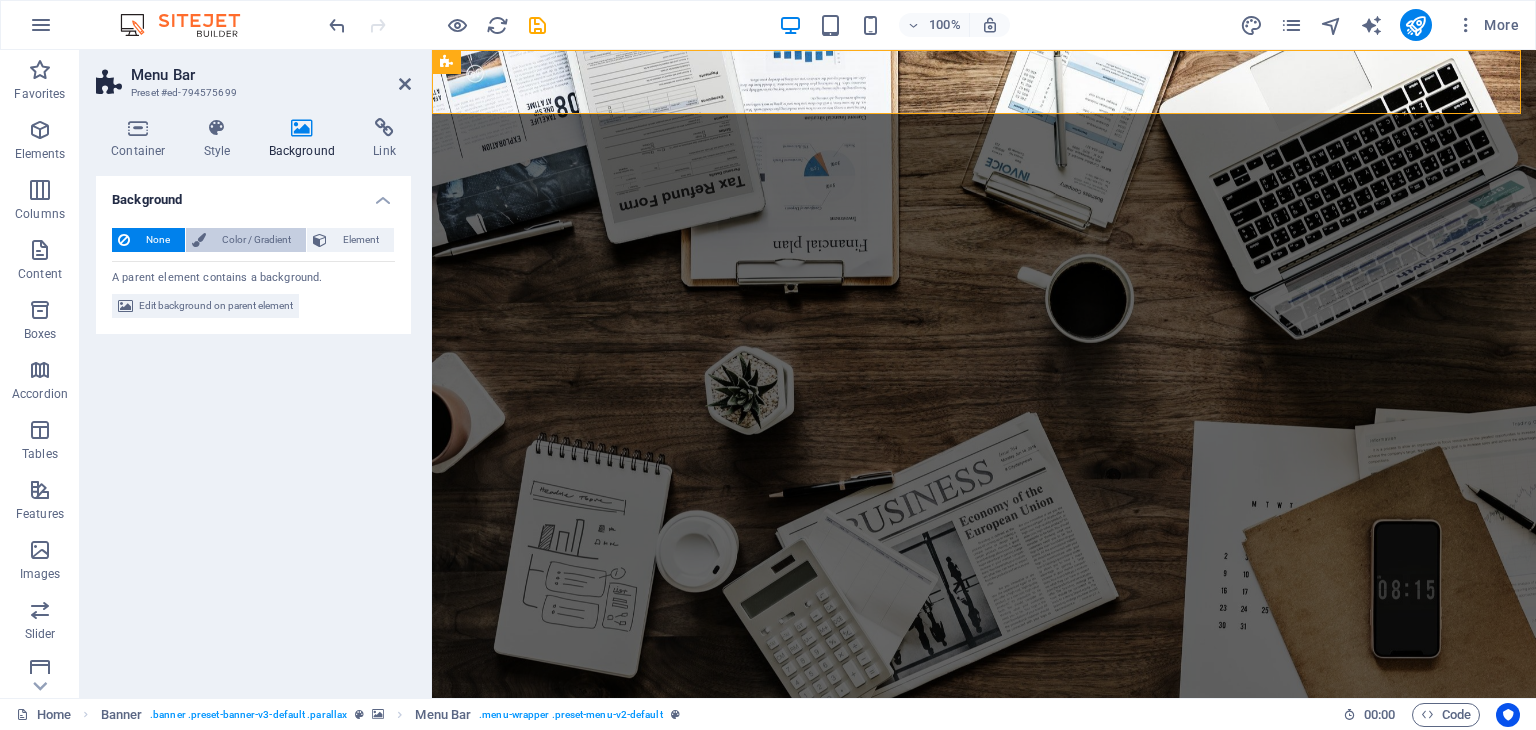 click on "Color / Gradient" at bounding box center [256, 240] 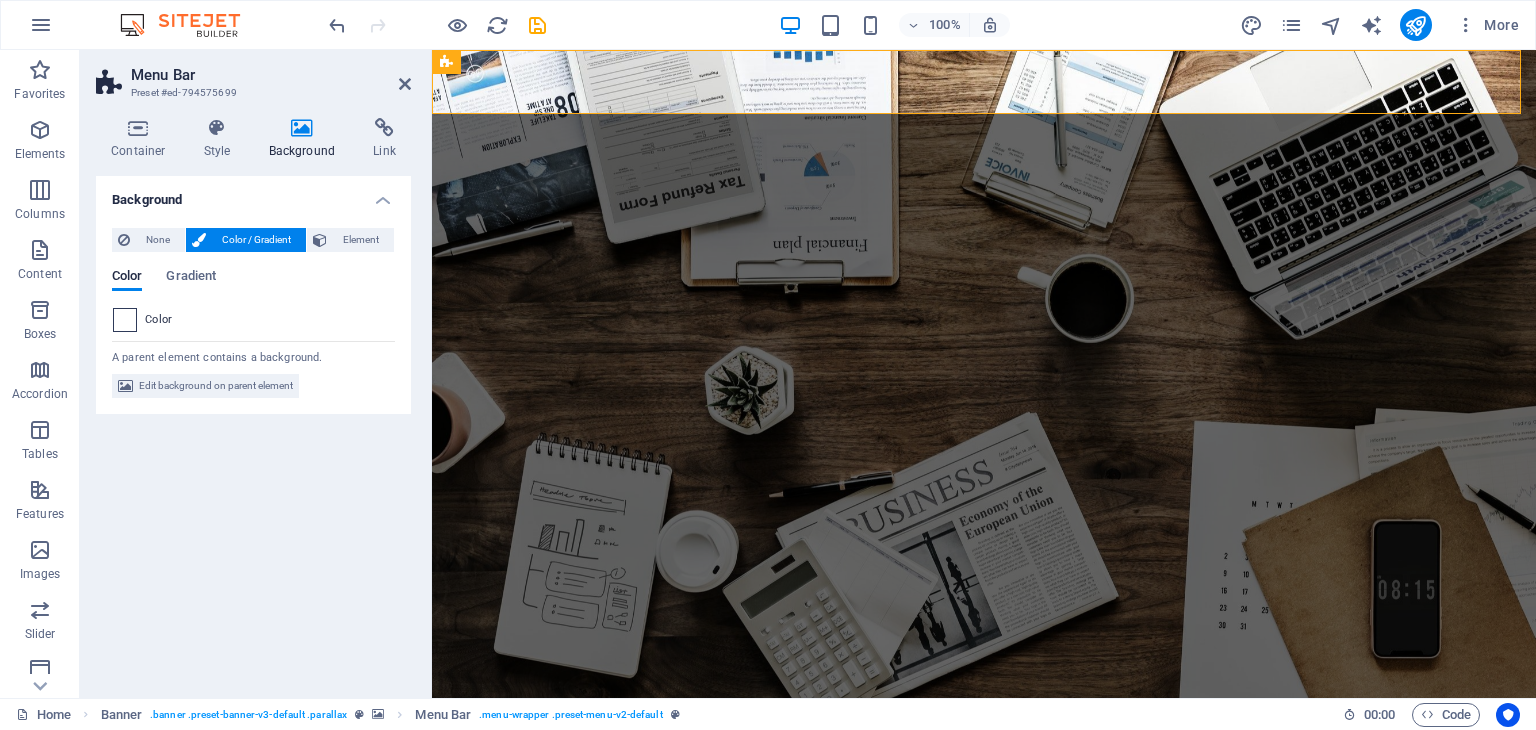 click at bounding box center [125, 320] 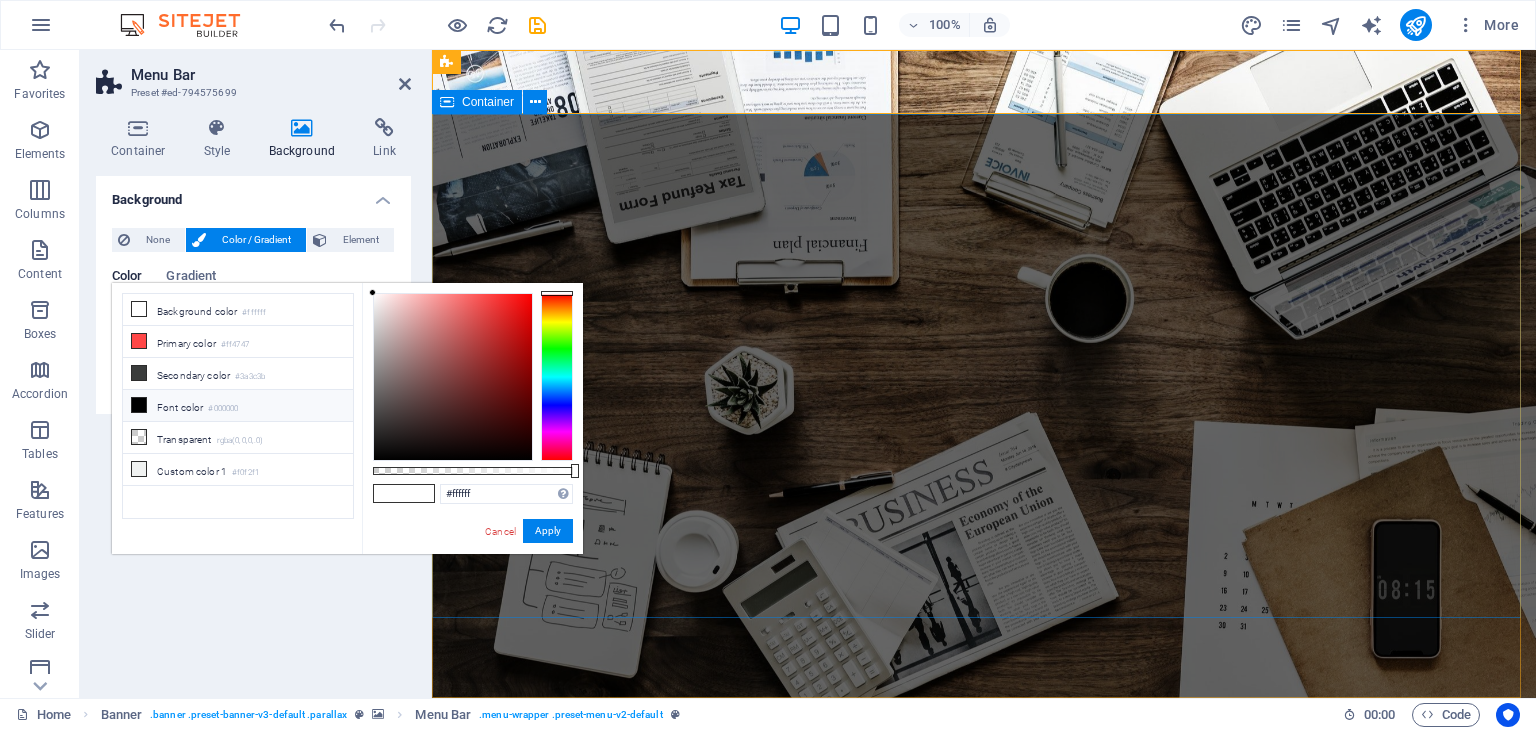 click on "O nline Marketing S OCIAL MEDIA MARKETING R EVIEW & STATISTICS Learn more" at bounding box center (984, 1002) 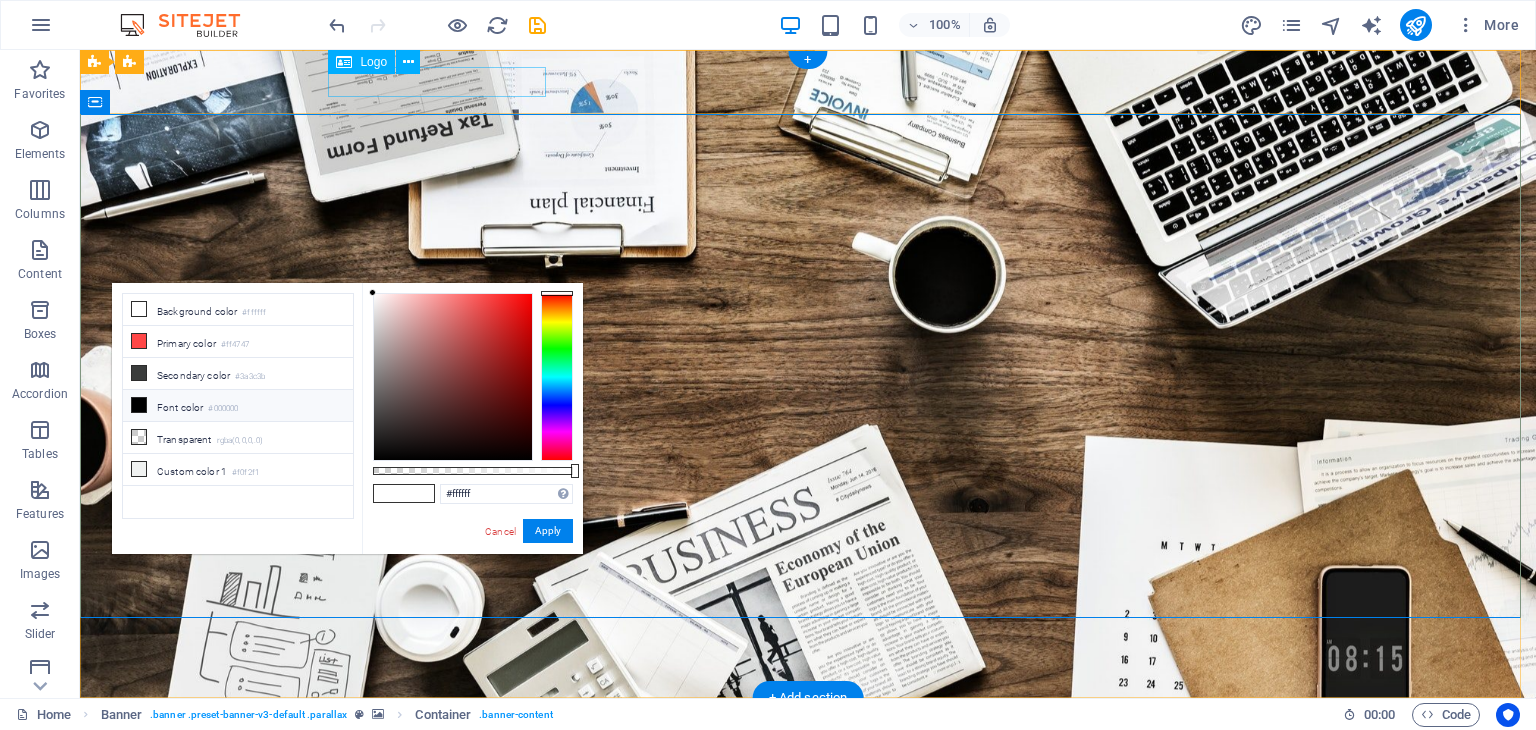 click at bounding box center [808, 729] 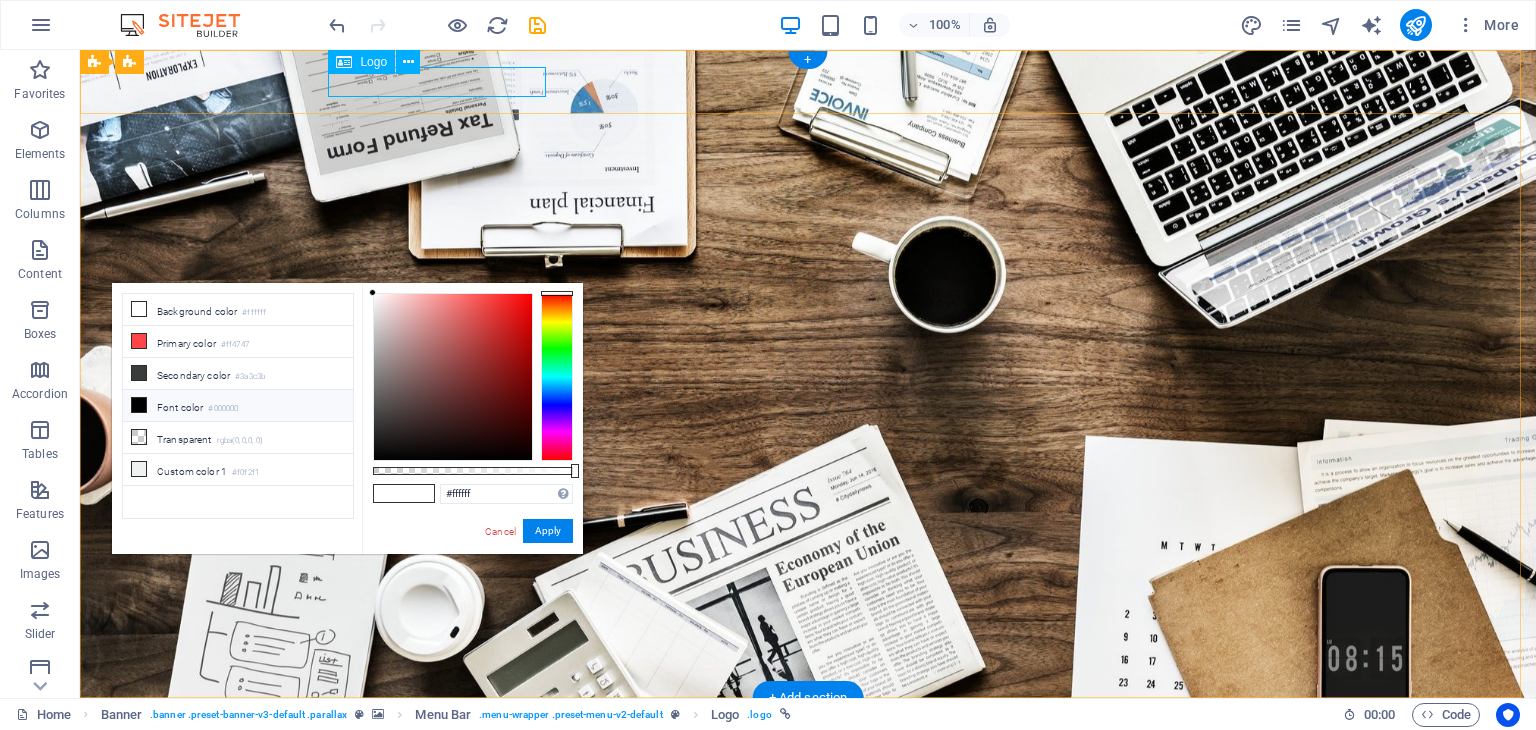 click at bounding box center (808, 729) 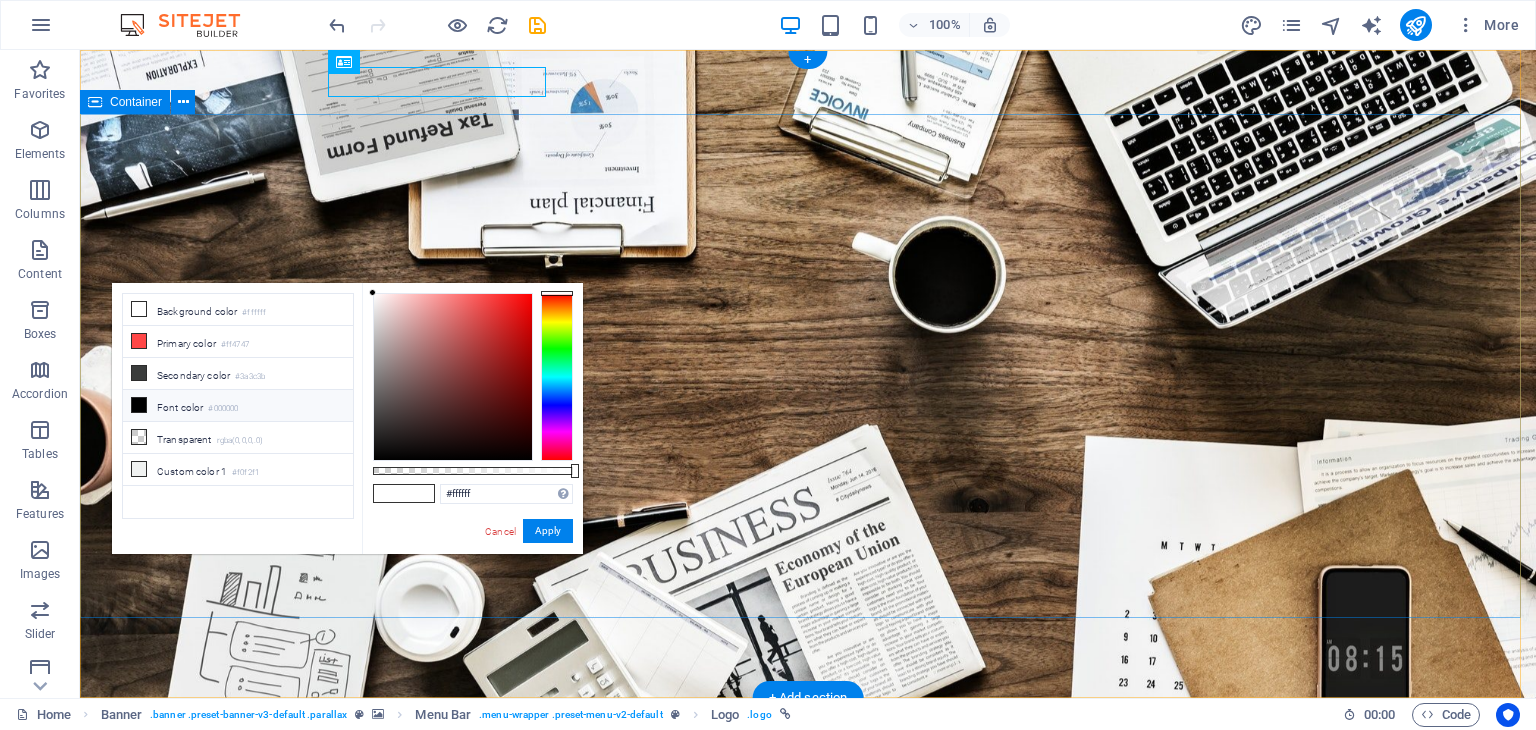 click on "O nline Marketing S OCIAL MEDIA MARKETING R EVIEW & STATISTICS Learn more" at bounding box center [808, 1002] 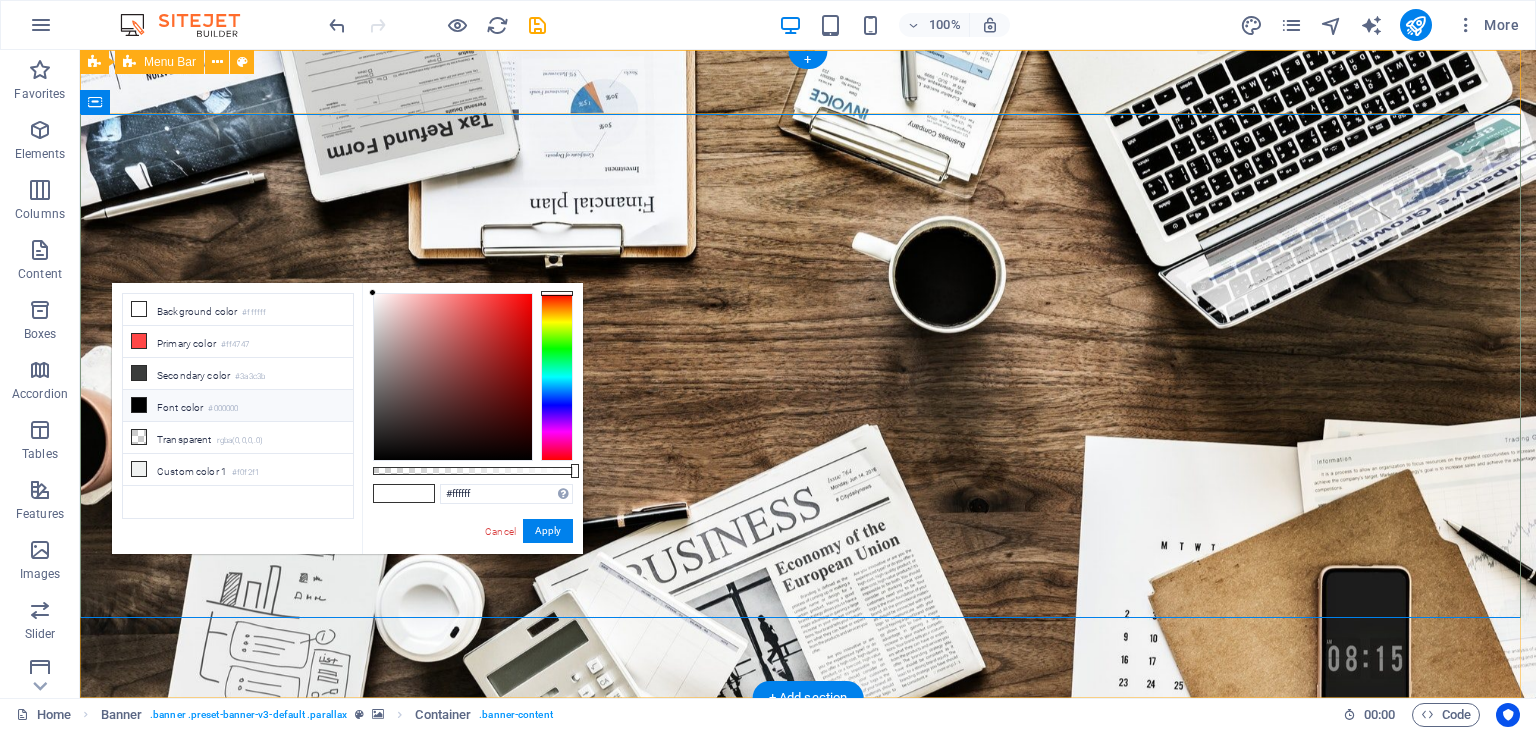 click on "Home About us Services Projects Team Contact" at bounding box center (808, 745) 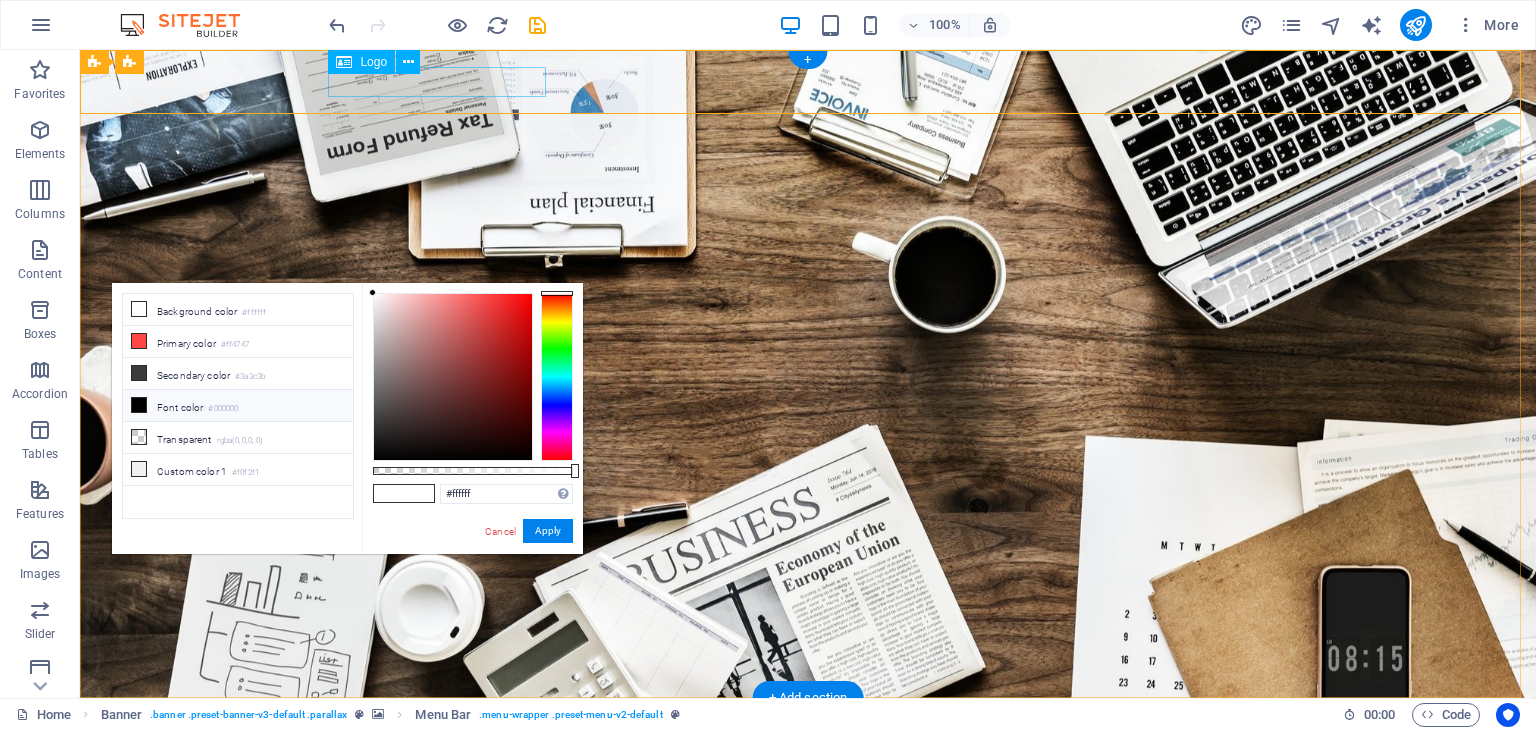 click at bounding box center (808, 729) 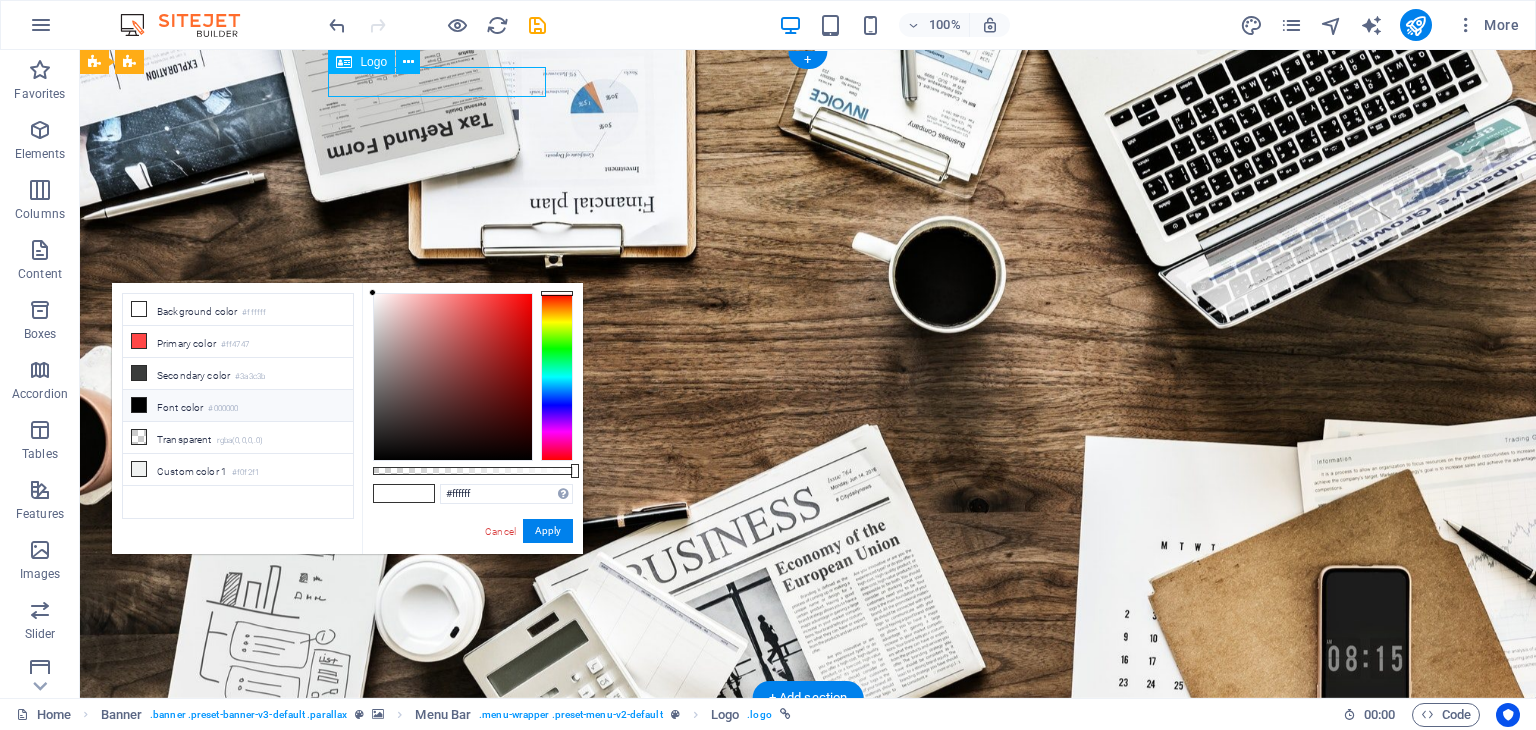 click at bounding box center [808, 729] 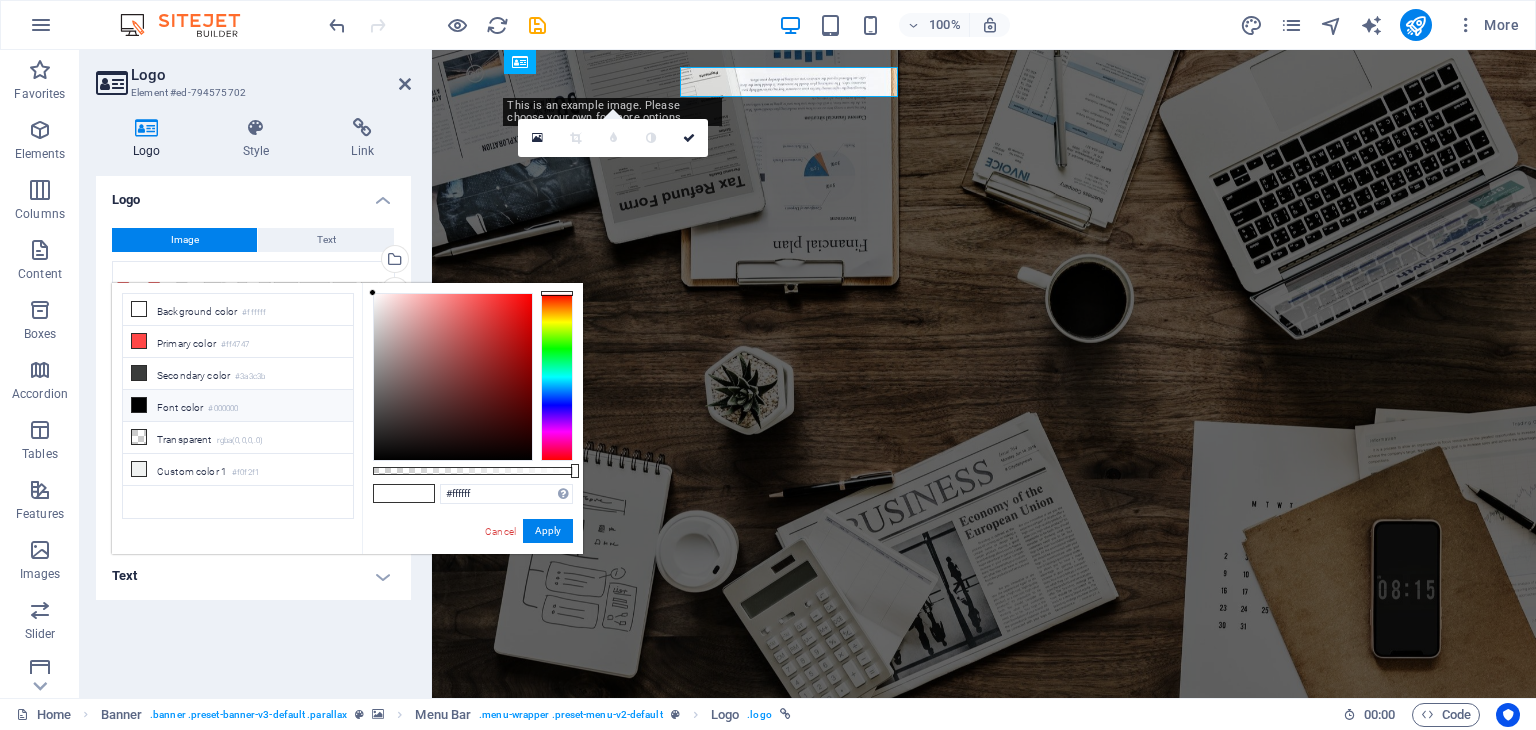 click on "Logo Element #ed-794575702" at bounding box center (253, 76) 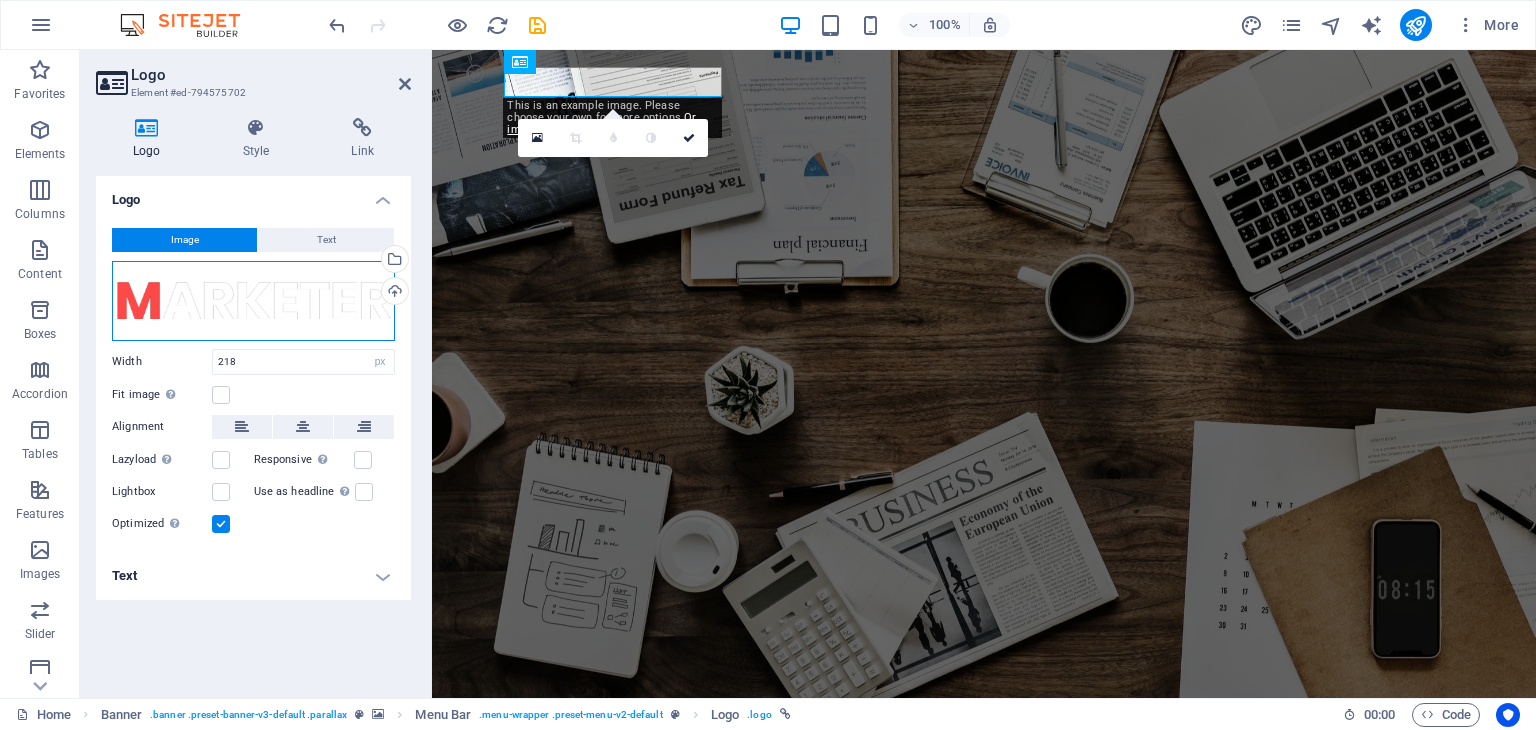 click on "Drag files here, click to choose files or select files from Files or our free stock photos & videos" at bounding box center [253, 301] 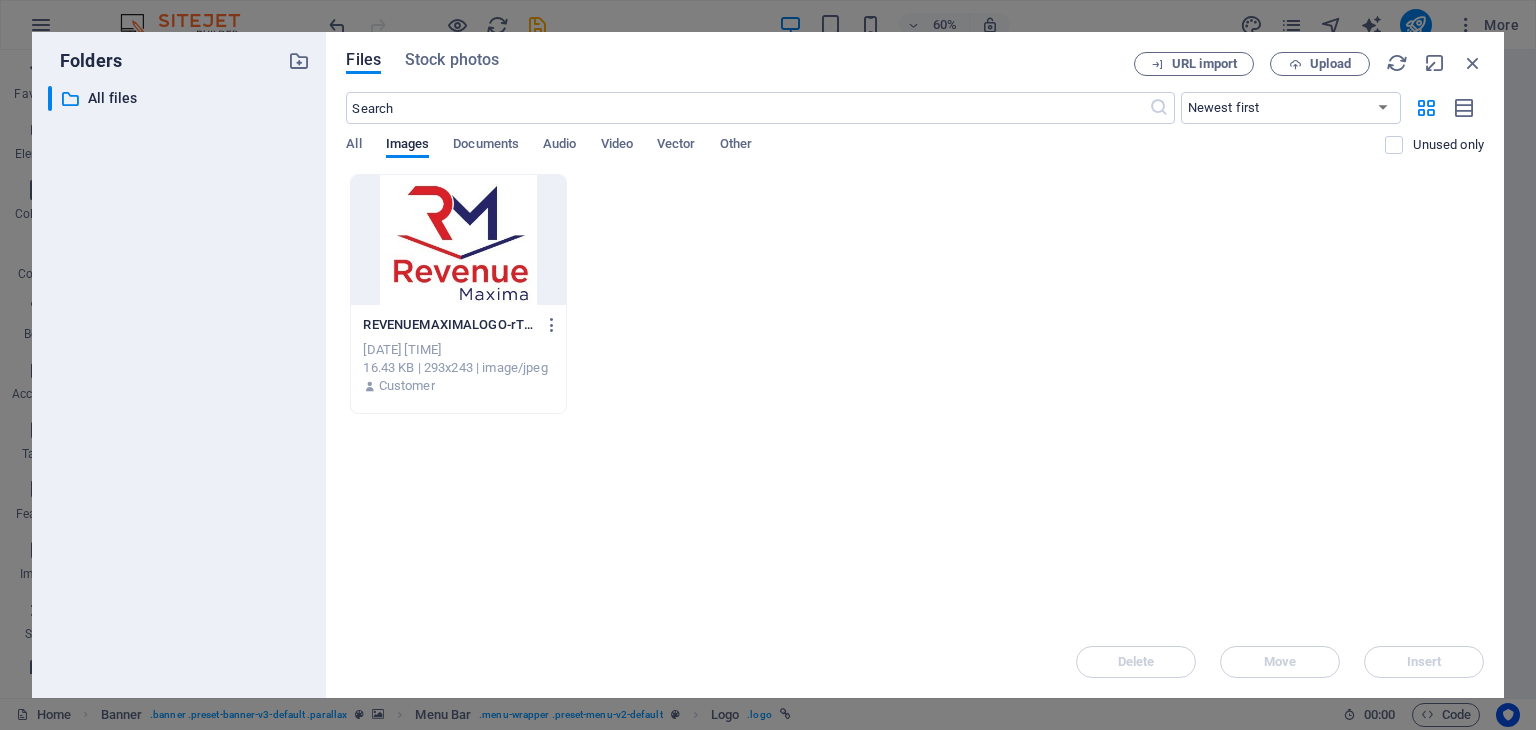 click at bounding box center (458, 240) 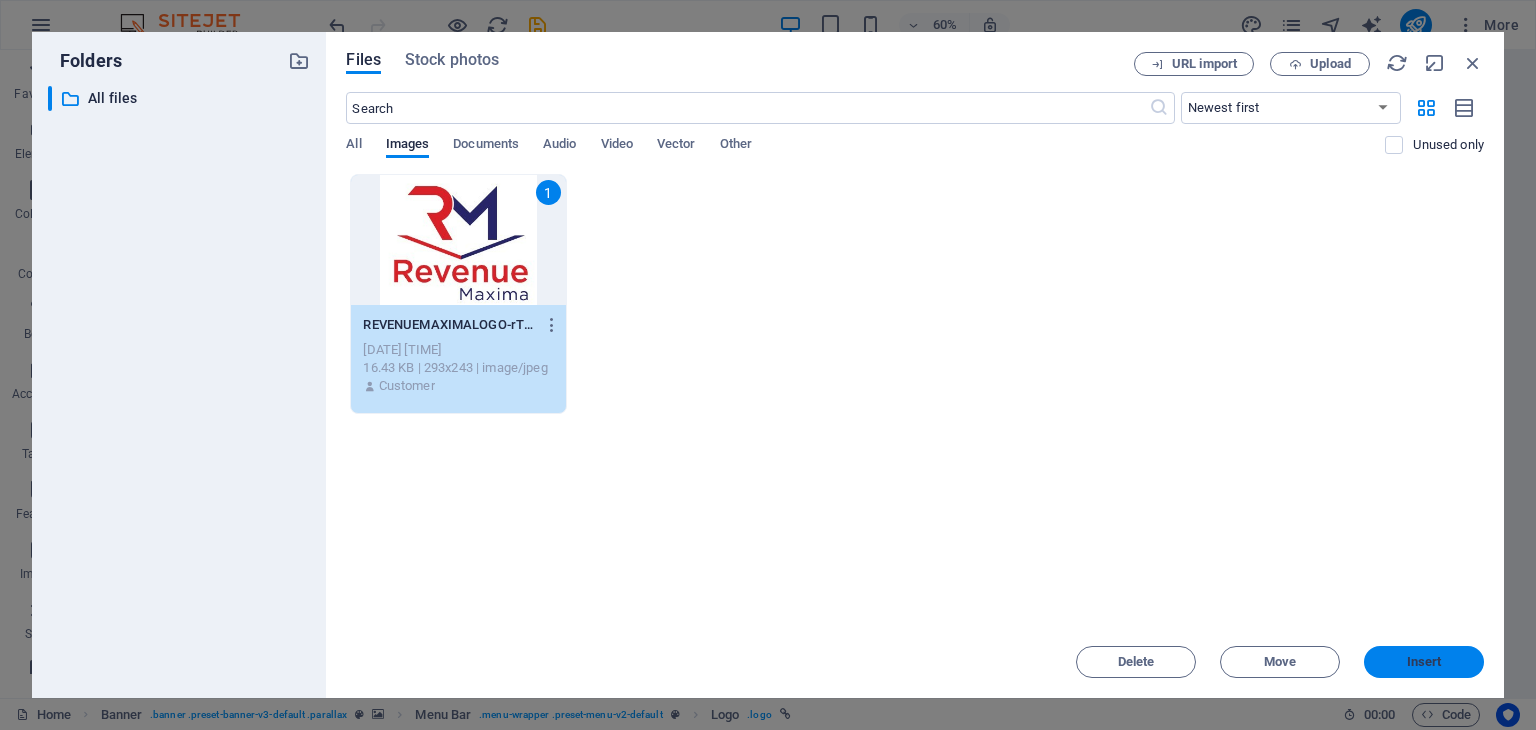 click on "Insert" at bounding box center [1424, 662] 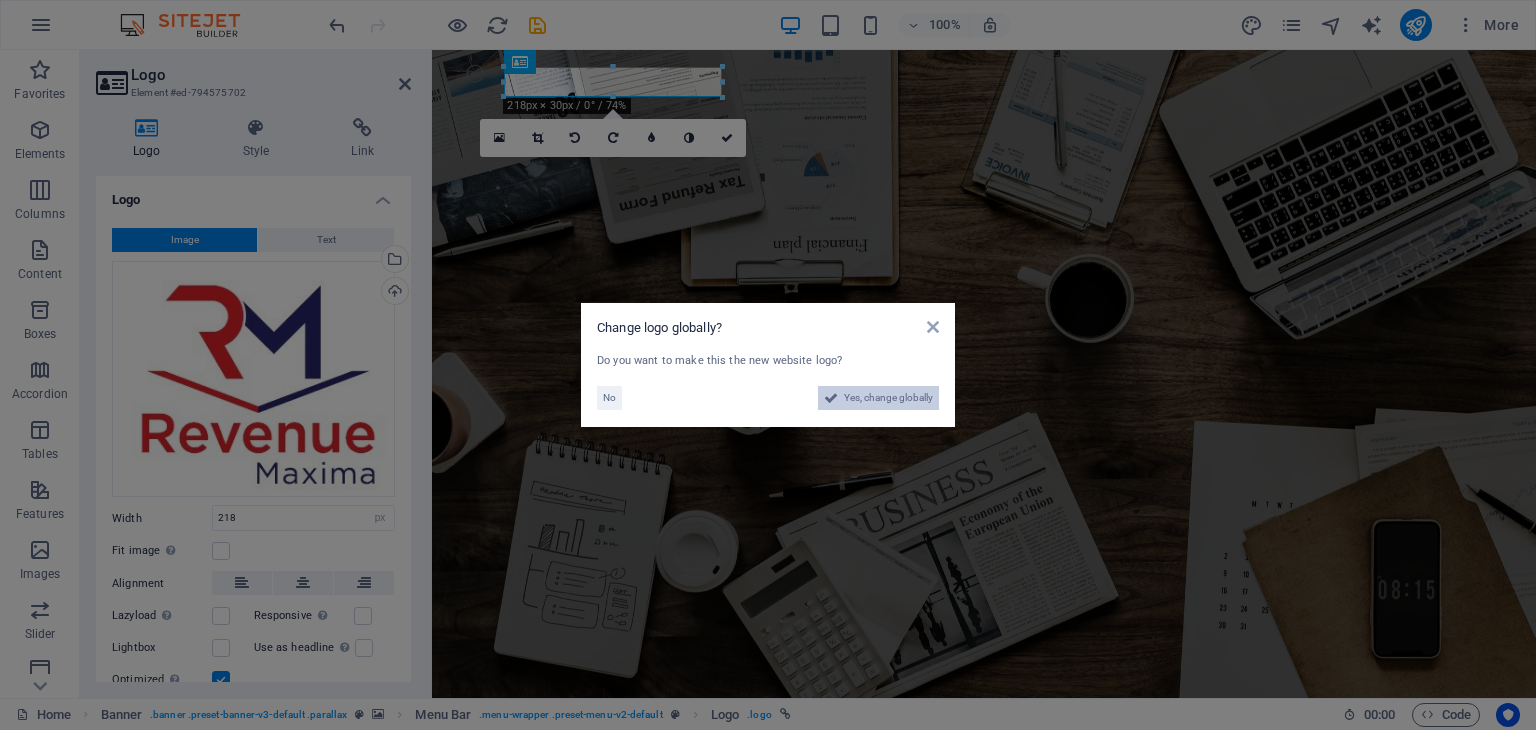 click on "Yes, change globally" at bounding box center (888, 398) 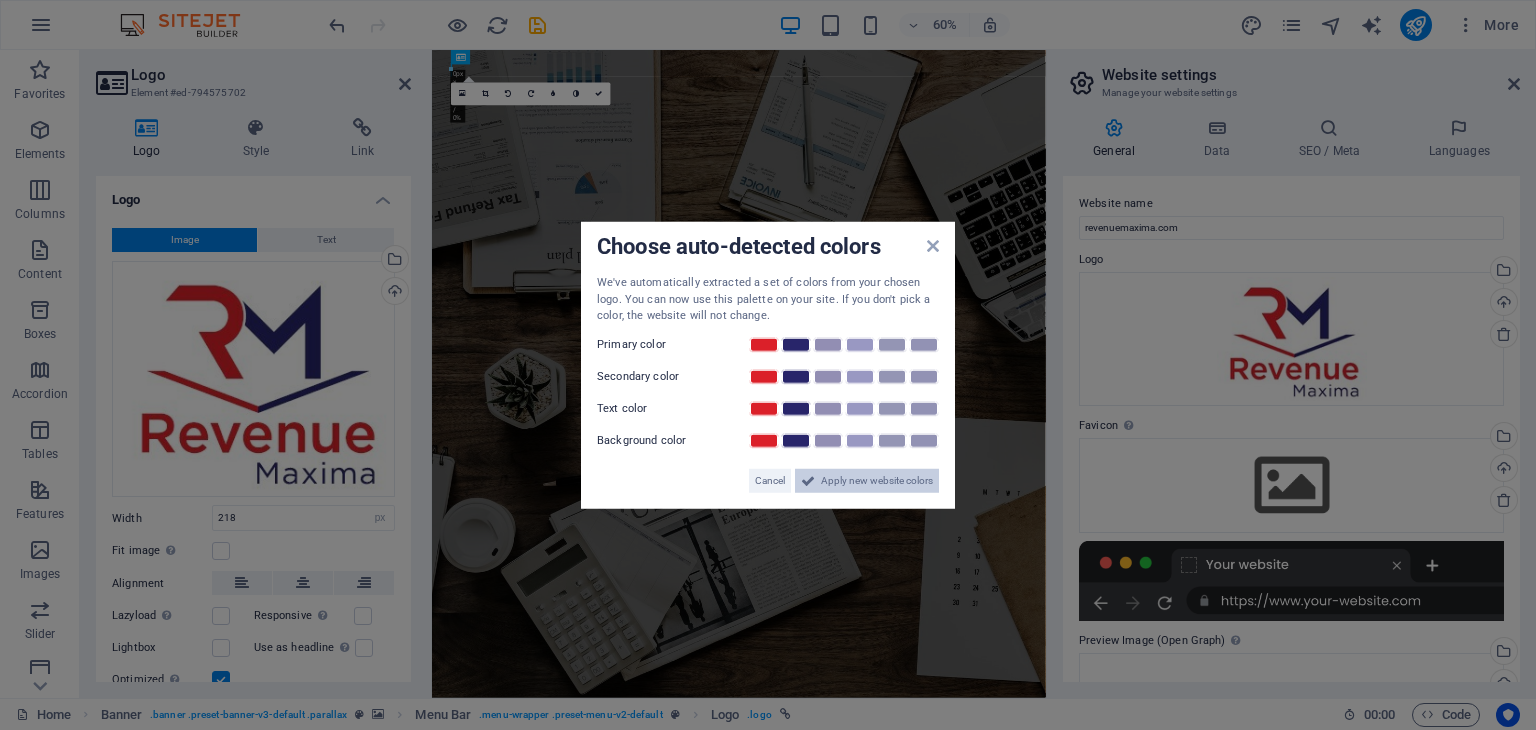click on "Apply new website colors" at bounding box center (877, 480) 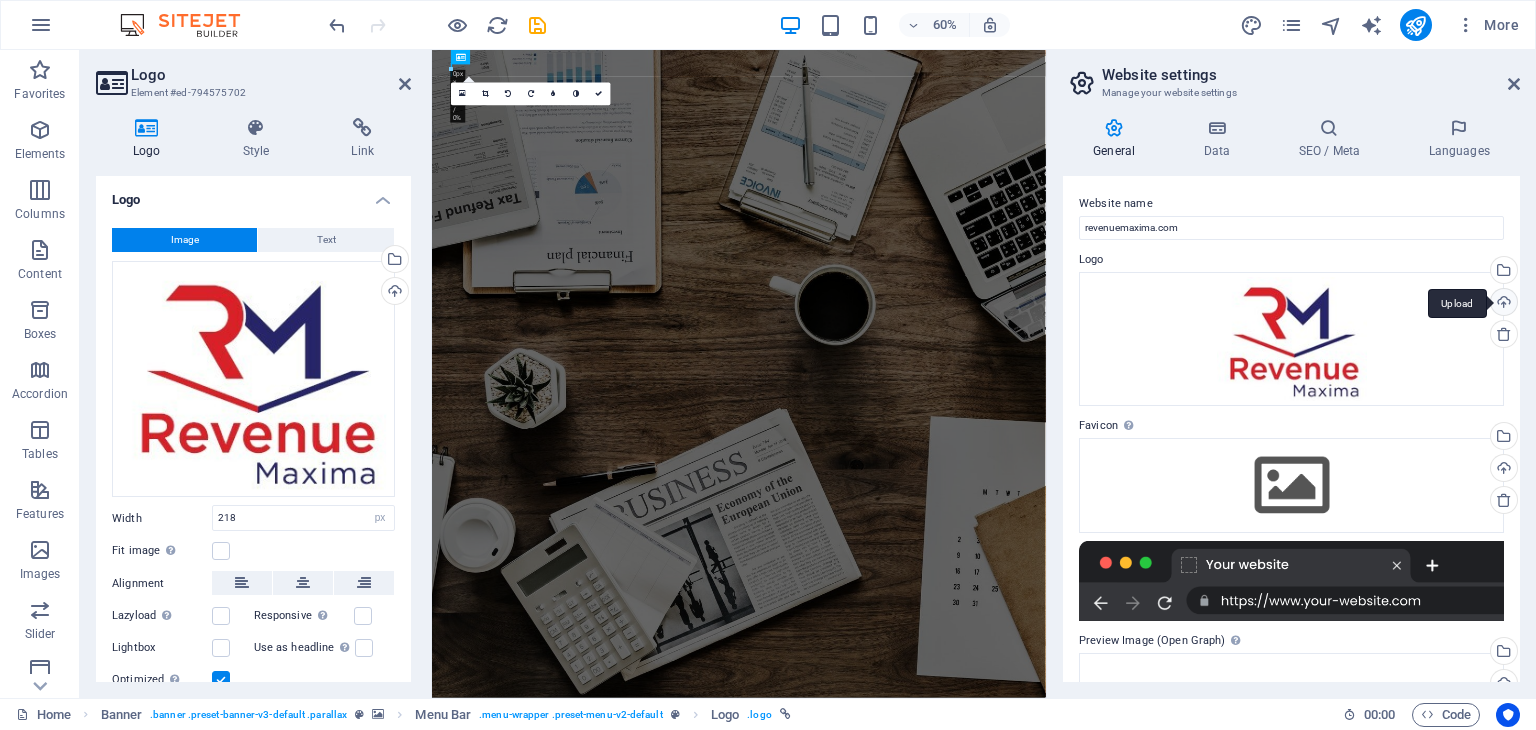 click on "Upload" at bounding box center (1502, 304) 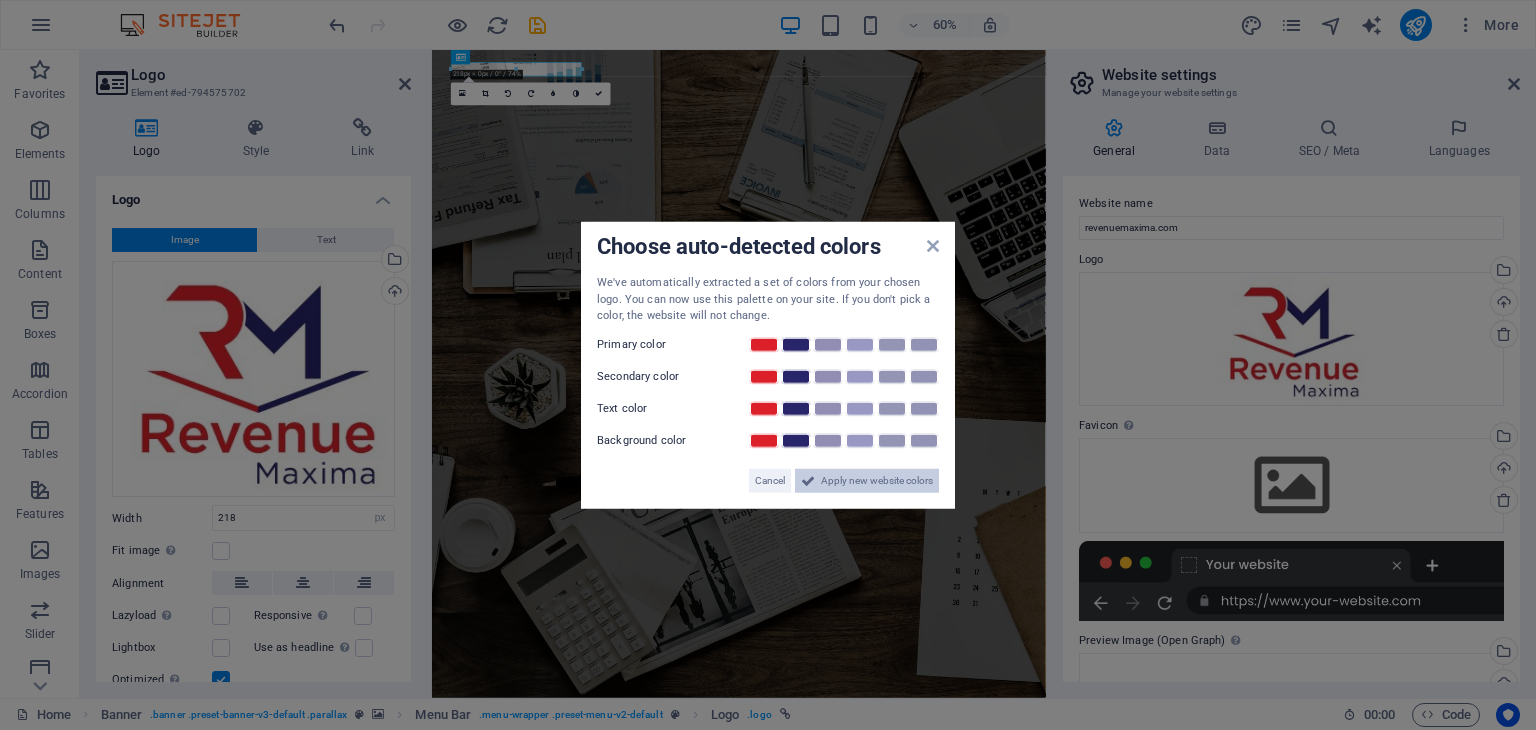 click on "Apply new website colors" at bounding box center (877, 480) 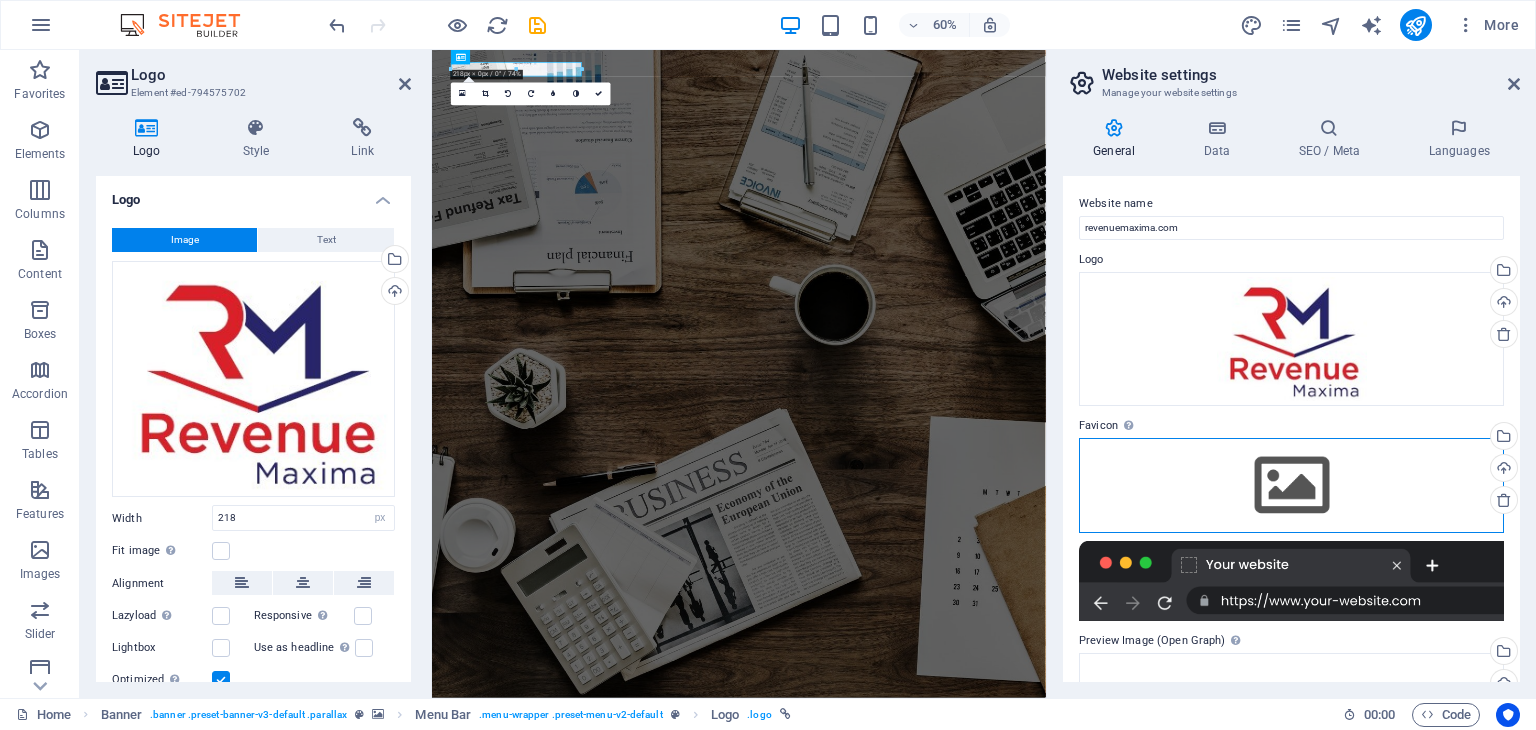click on "Drag files here, click to choose files or select files from Files or our free stock photos & videos" at bounding box center [1291, 485] 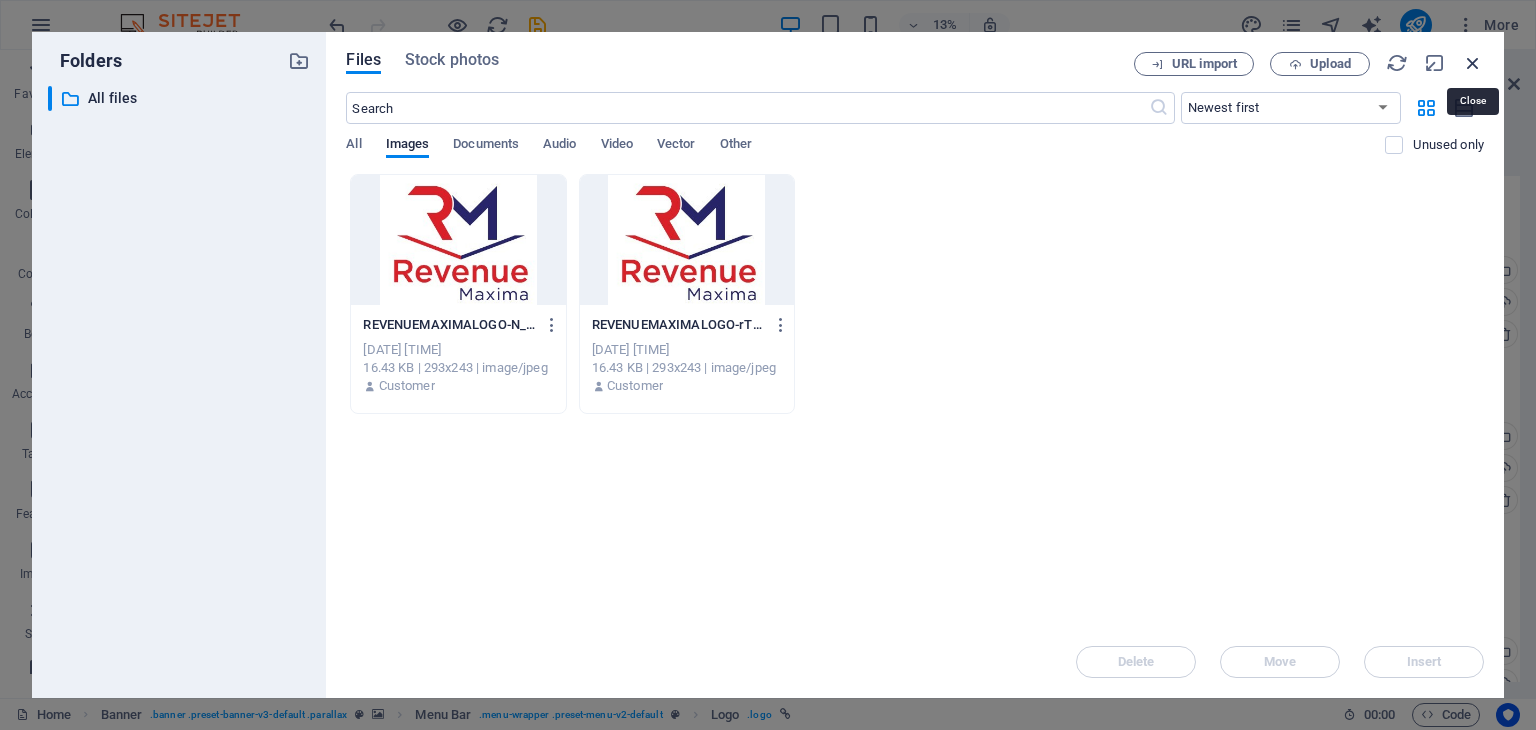click at bounding box center [1473, 63] 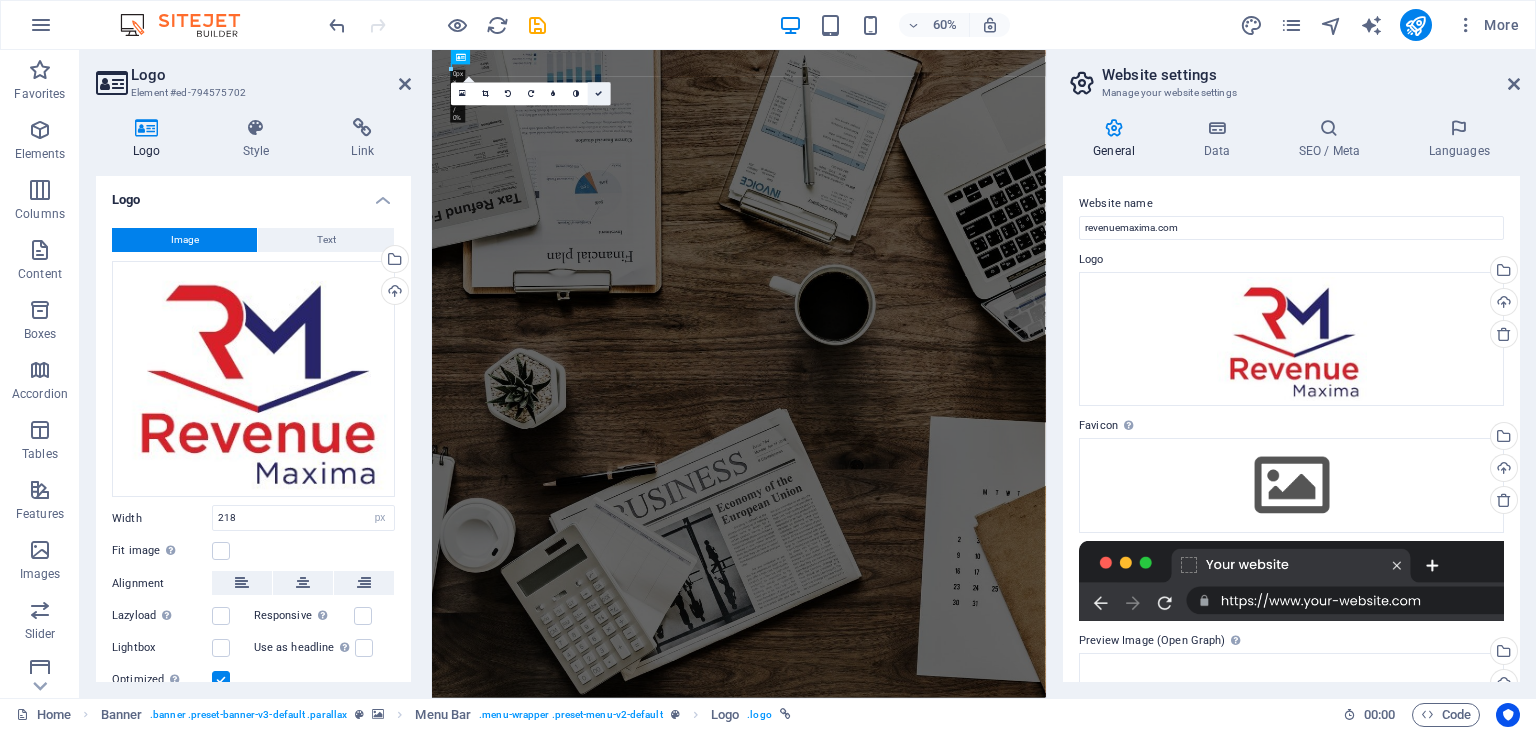 click at bounding box center [599, 93] 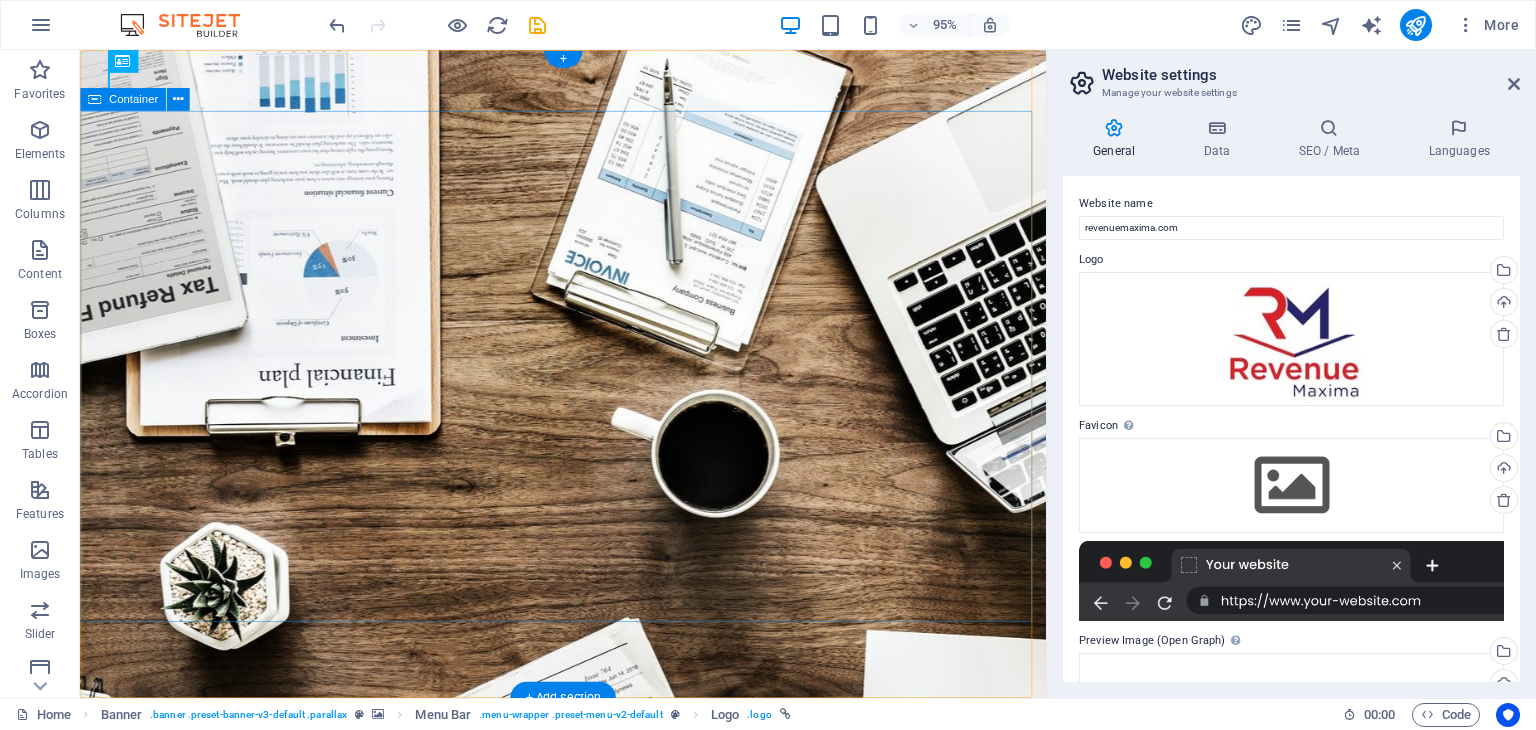 click on "O nline Marketing S OCIAL MEDIA MARKETING R EVIEW & STATISTICS Learn more" at bounding box center [588, 1584] 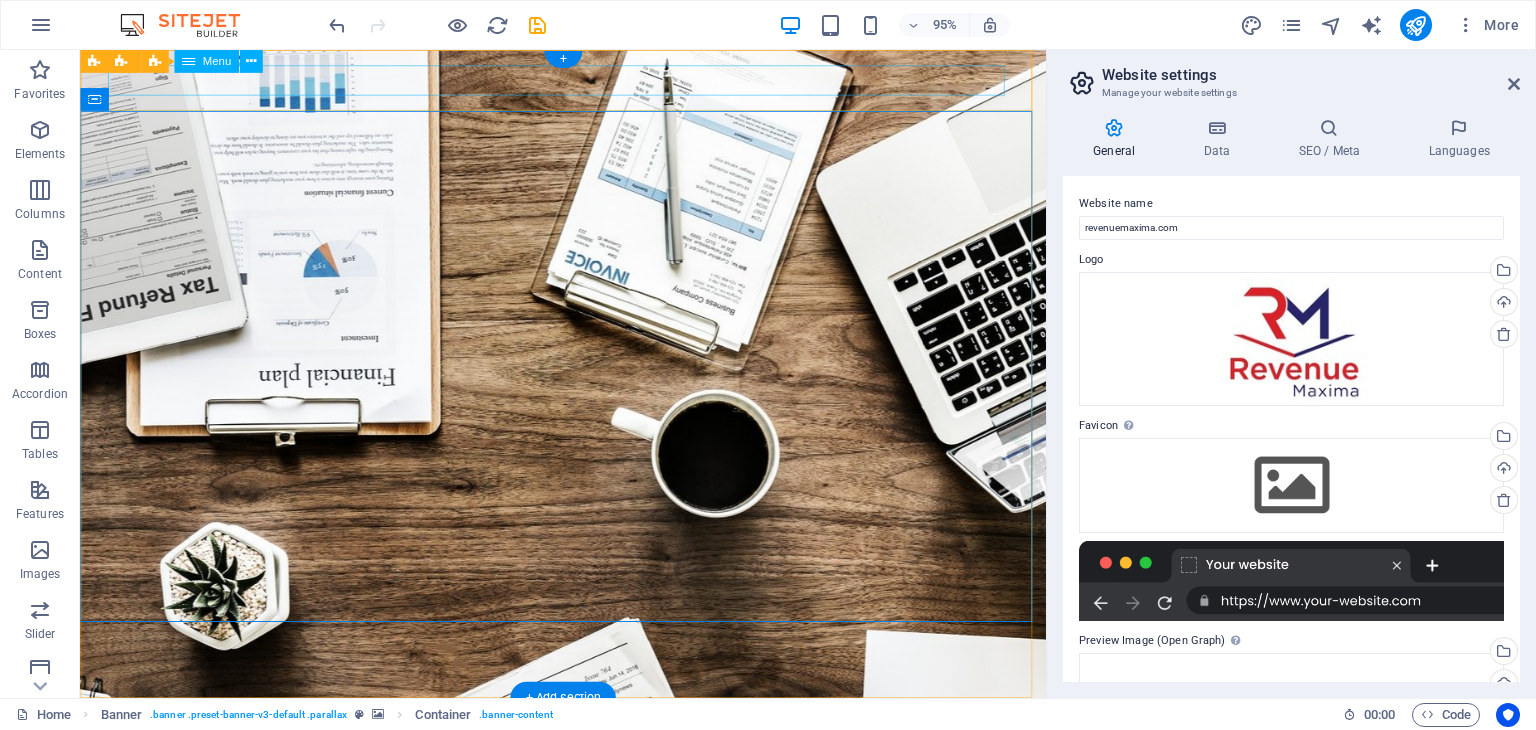 click on "Home About us Services Projects Team Contact" at bounding box center (589, 1342) 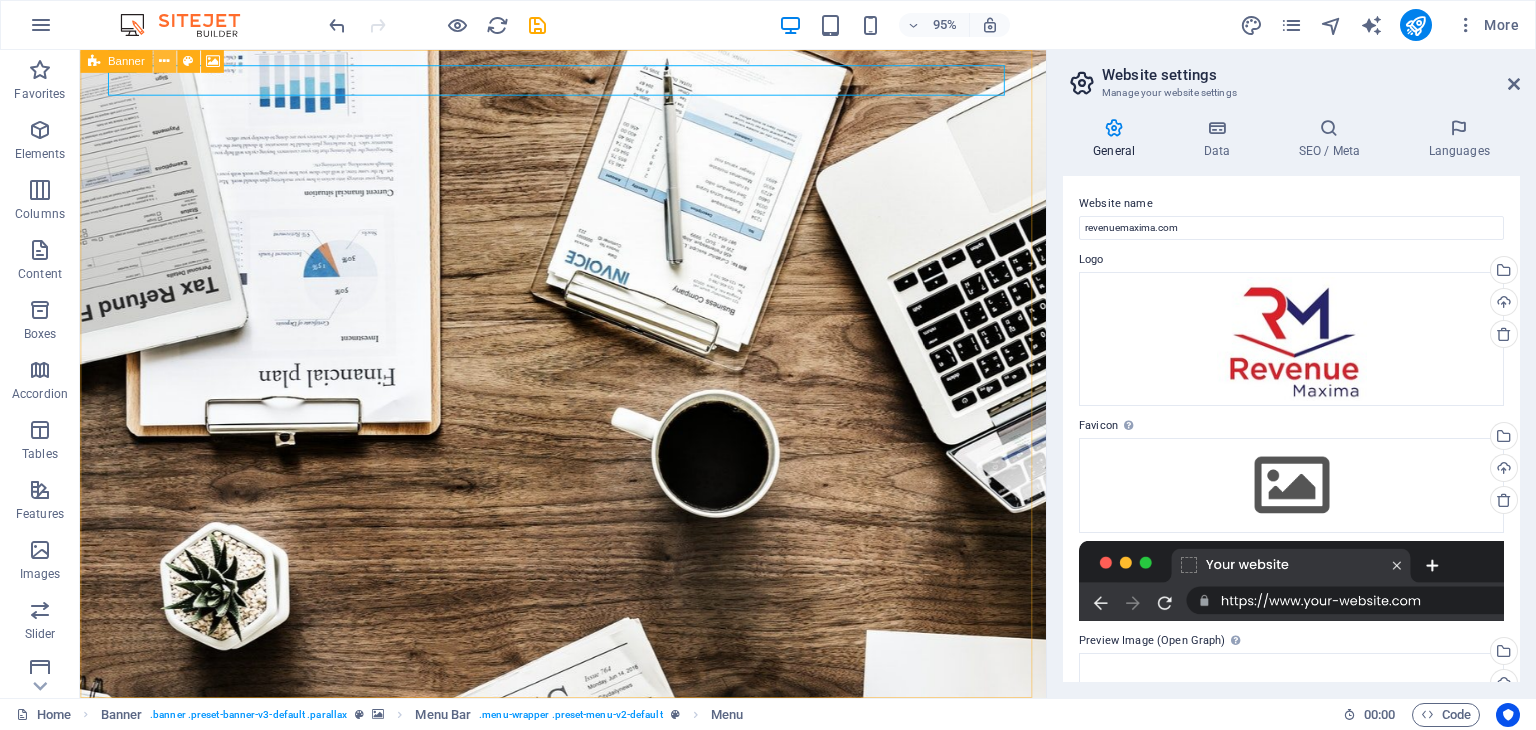 click at bounding box center [164, 61] 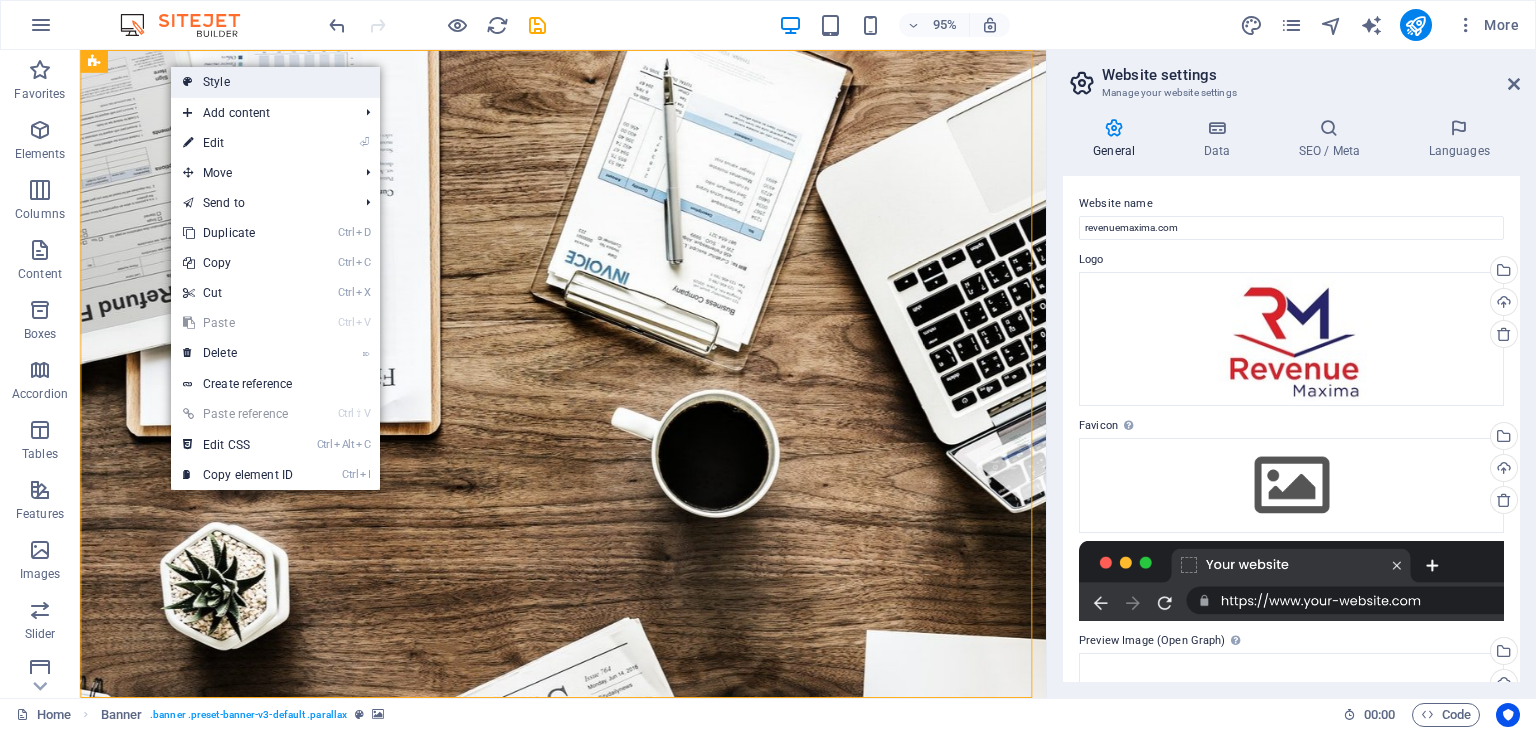 click on "Style" at bounding box center (275, 82) 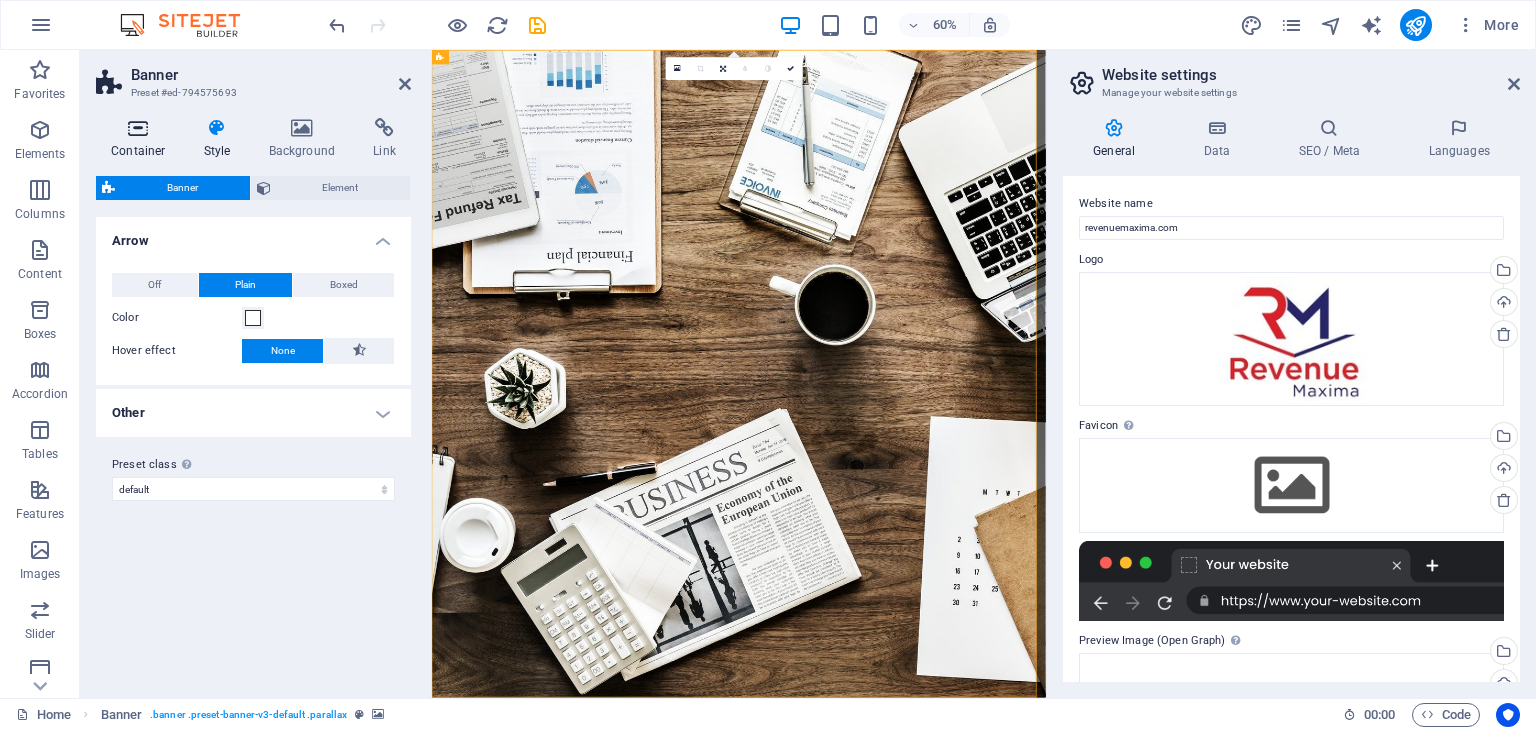 click on "Container" at bounding box center [142, 139] 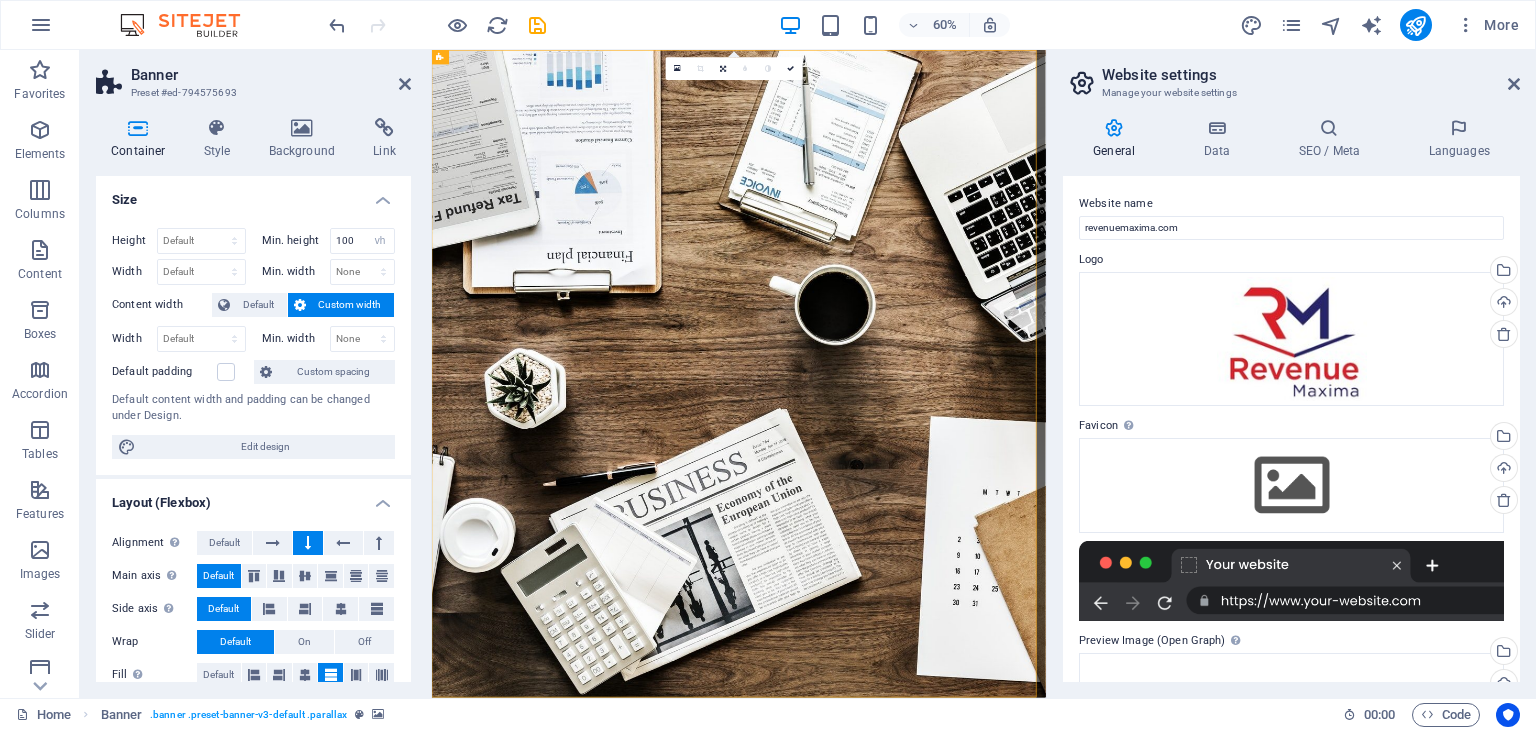 click on "Custom width" at bounding box center [350, 305] 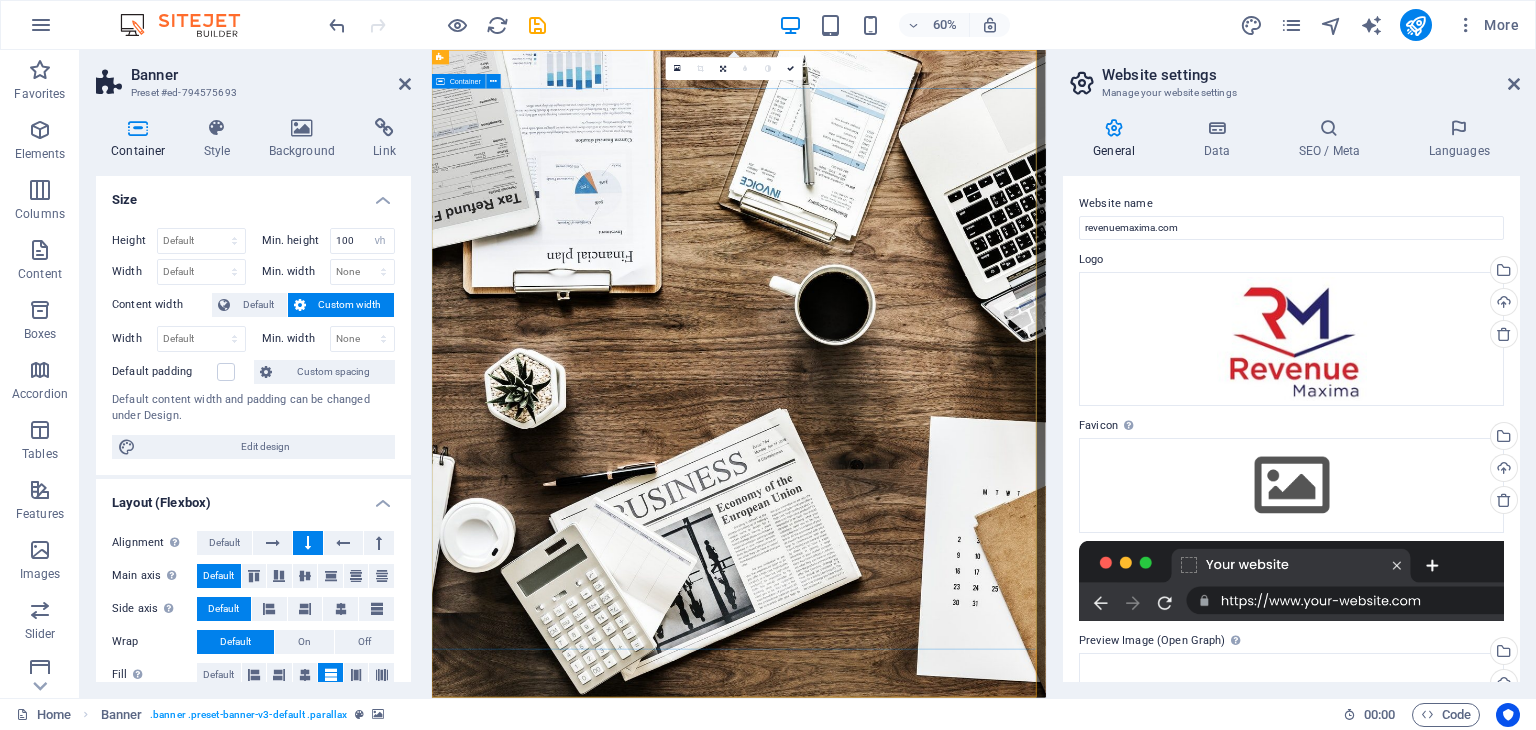 click on "O nline Marketing S OCIAL MEDIA MARKETING R EVIEW & STATISTICS Learn more" at bounding box center (943, 1584) 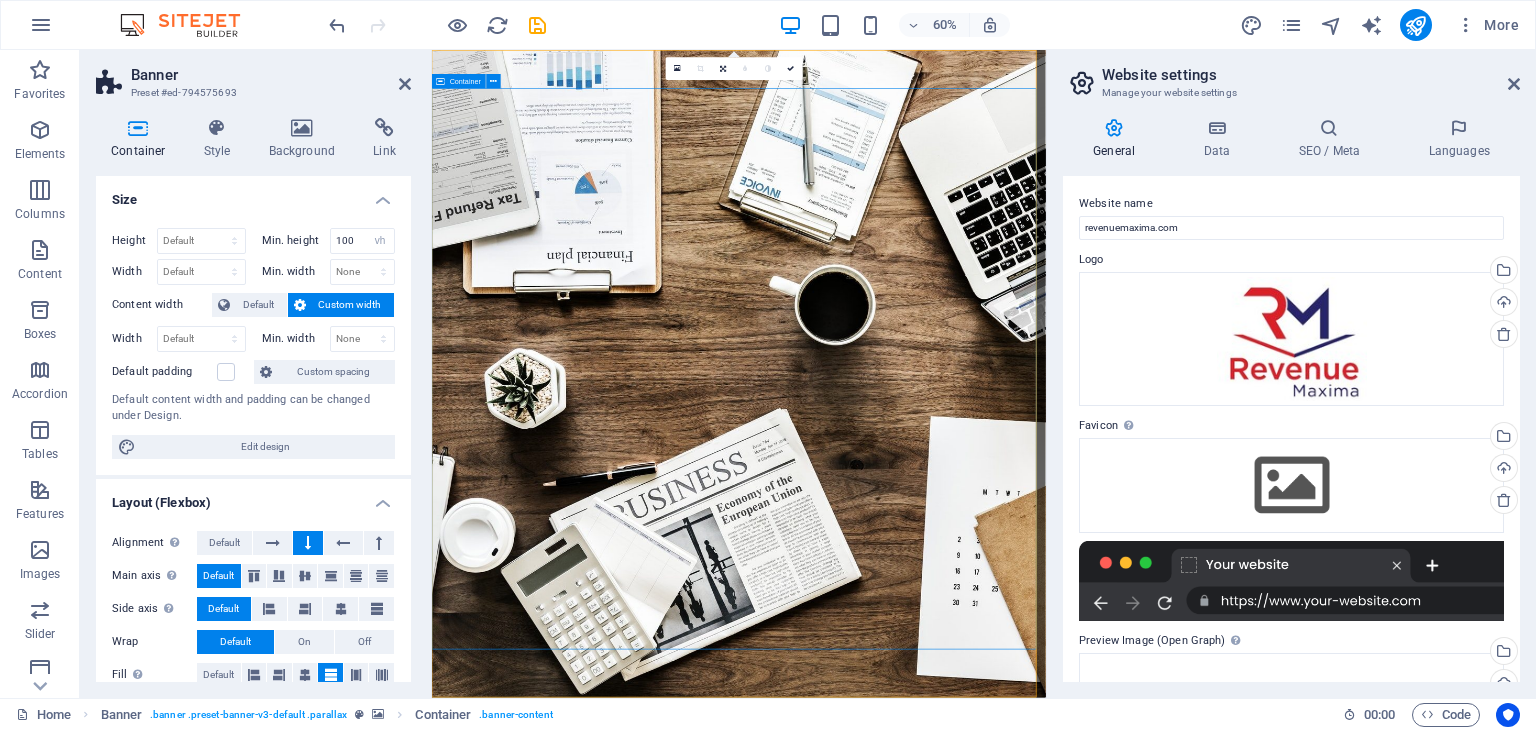 click on "O nline Marketing S OCIAL MEDIA MARKETING R EVIEW & STATISTICS Learn more" at bounding box center [943, 1584] 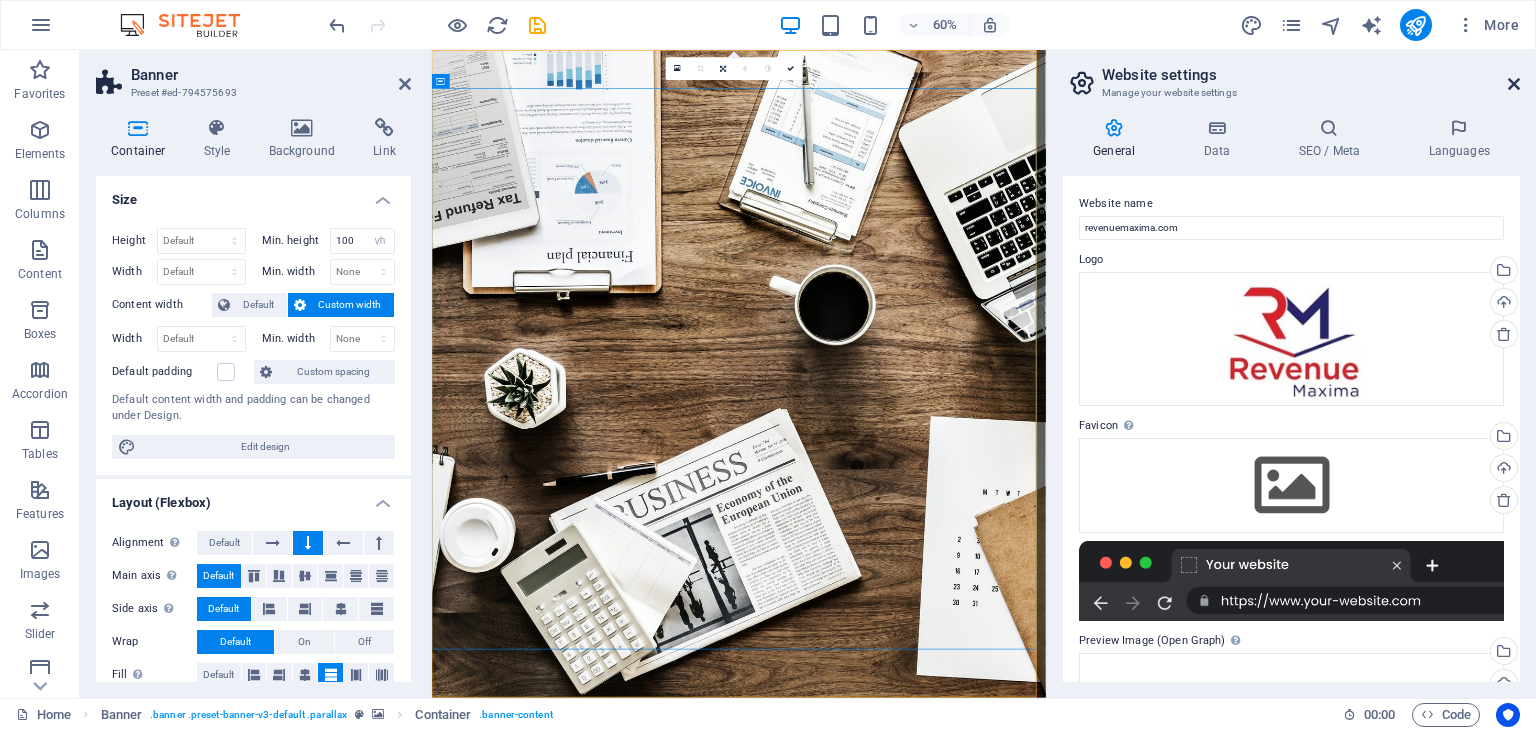 click at bounding box center (1514, 84) 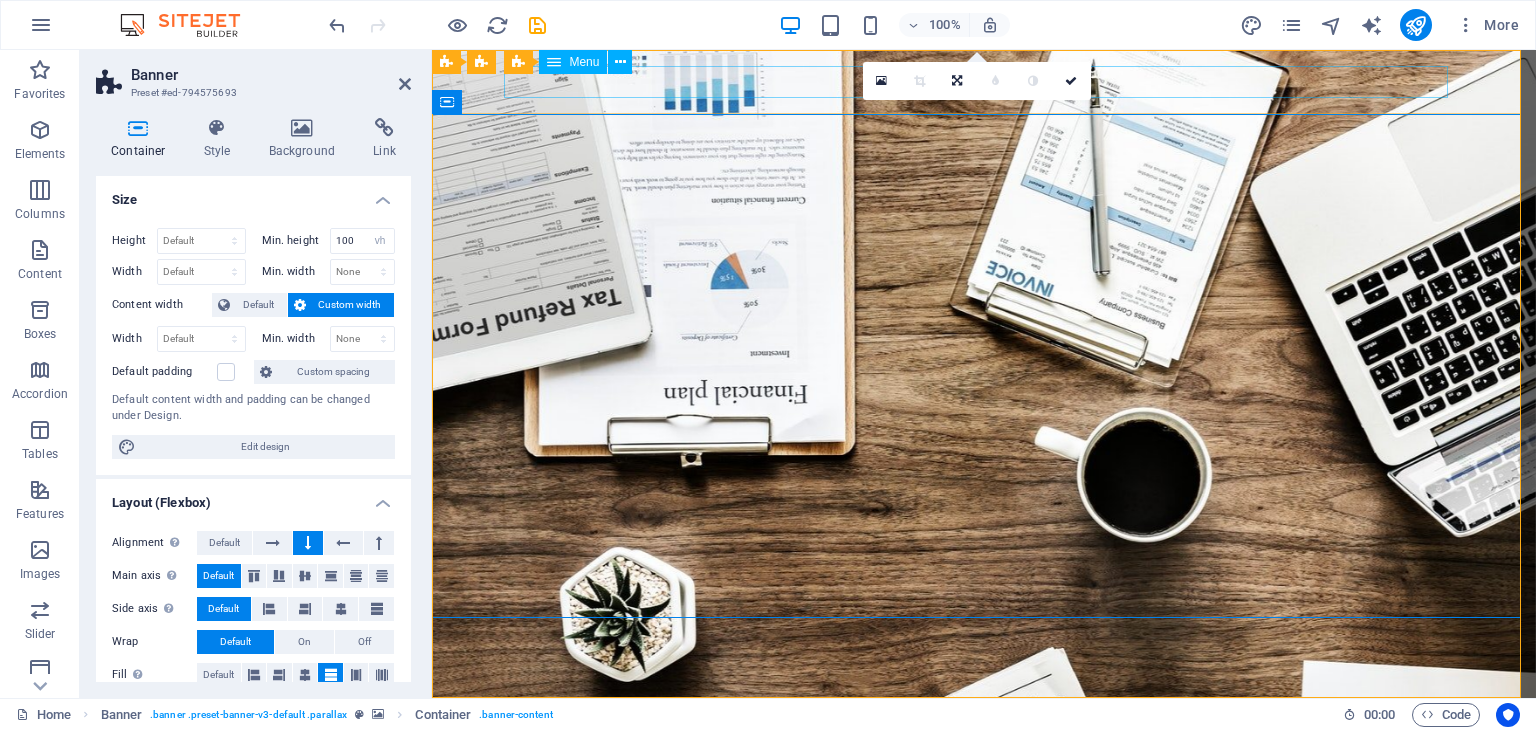 click on "Home About us Services Projects Team Contact" at bounding box center [984, 1342] 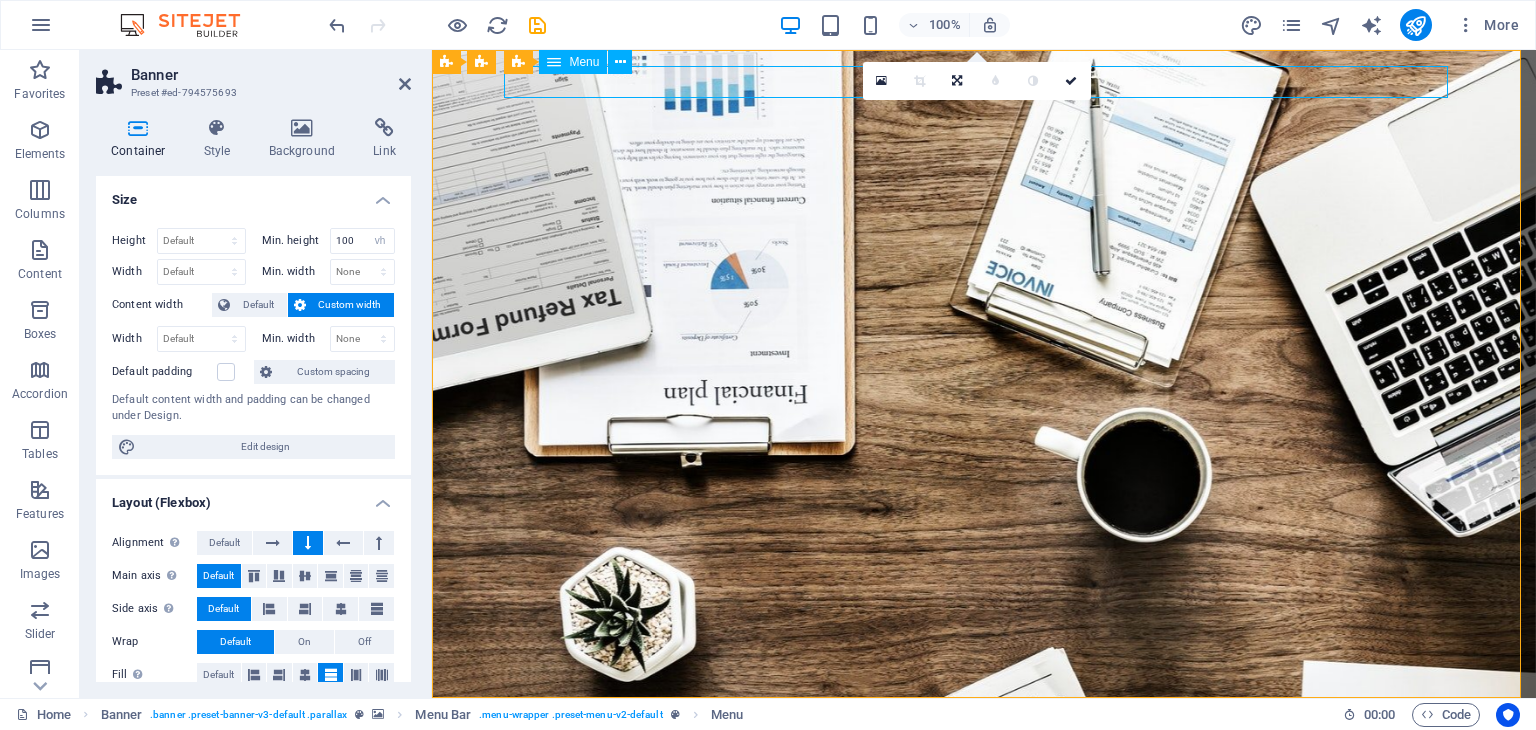 click on "Home About us Services Projects Team Contact" at bounding box center [984, 1342] 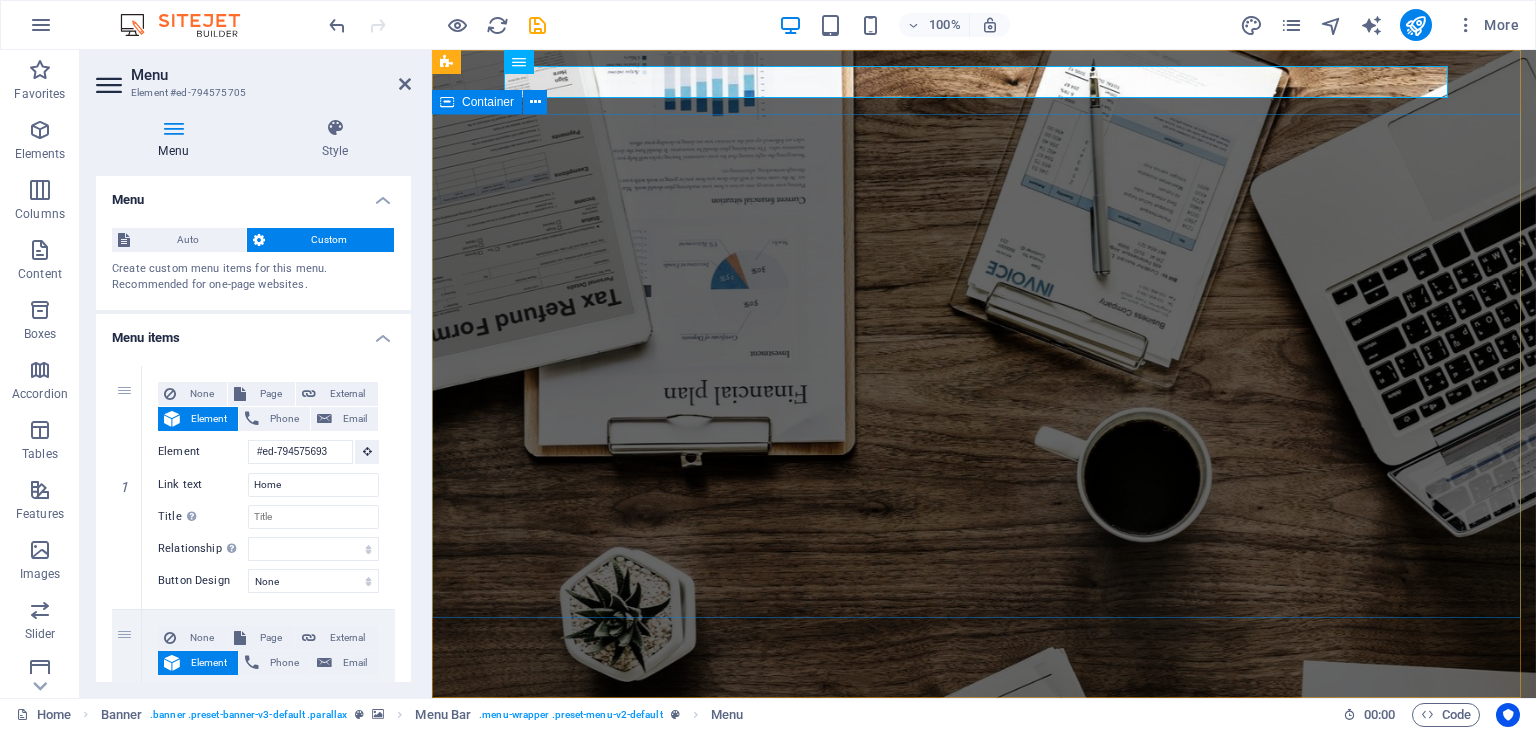 click on "O nline Marketing S OCIAL MEDIA MARKETING R EVIEW & STATISTICS Learn more" at bounding box center (984, 1584) 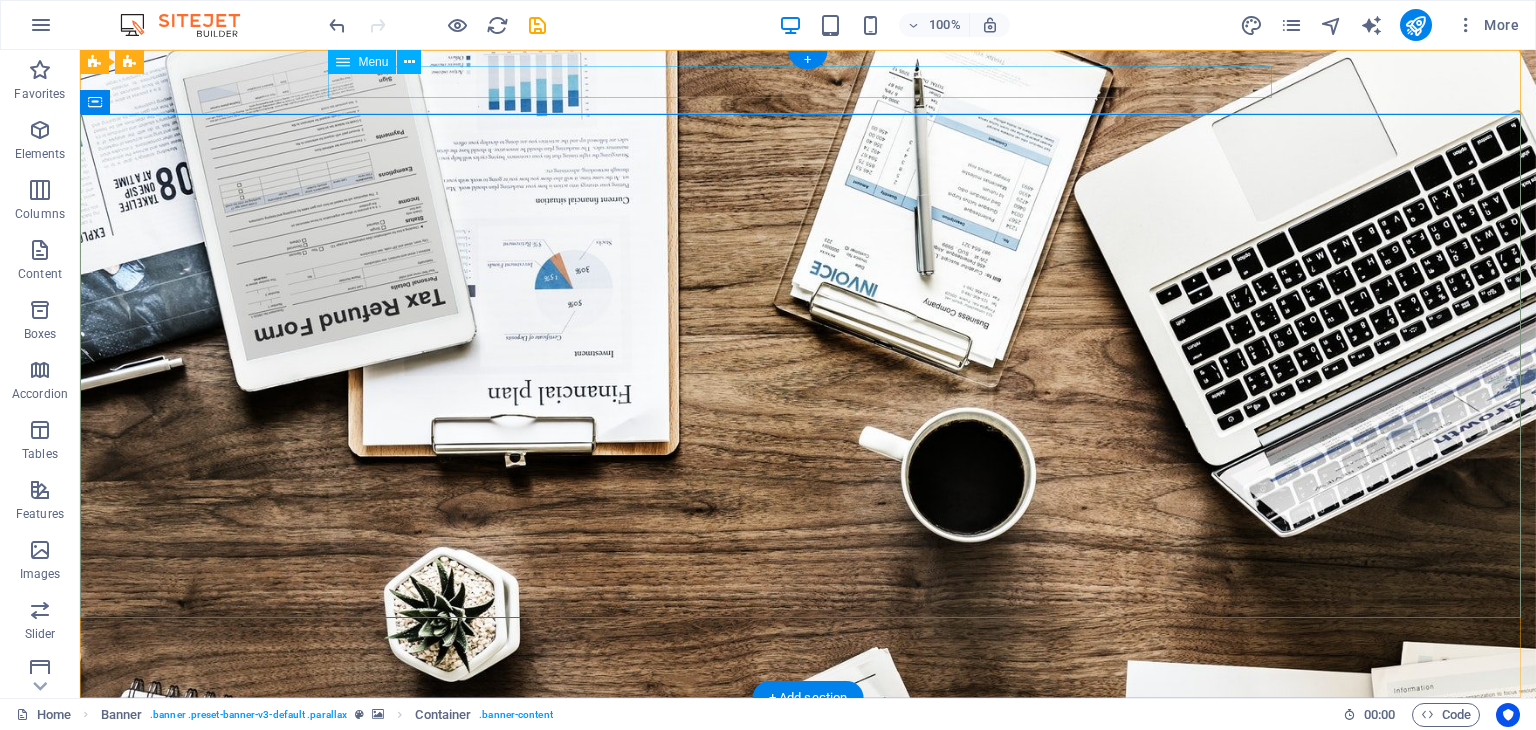 click on "Home About us Services Projects Team Contact" at bounding box center [808, 1342] 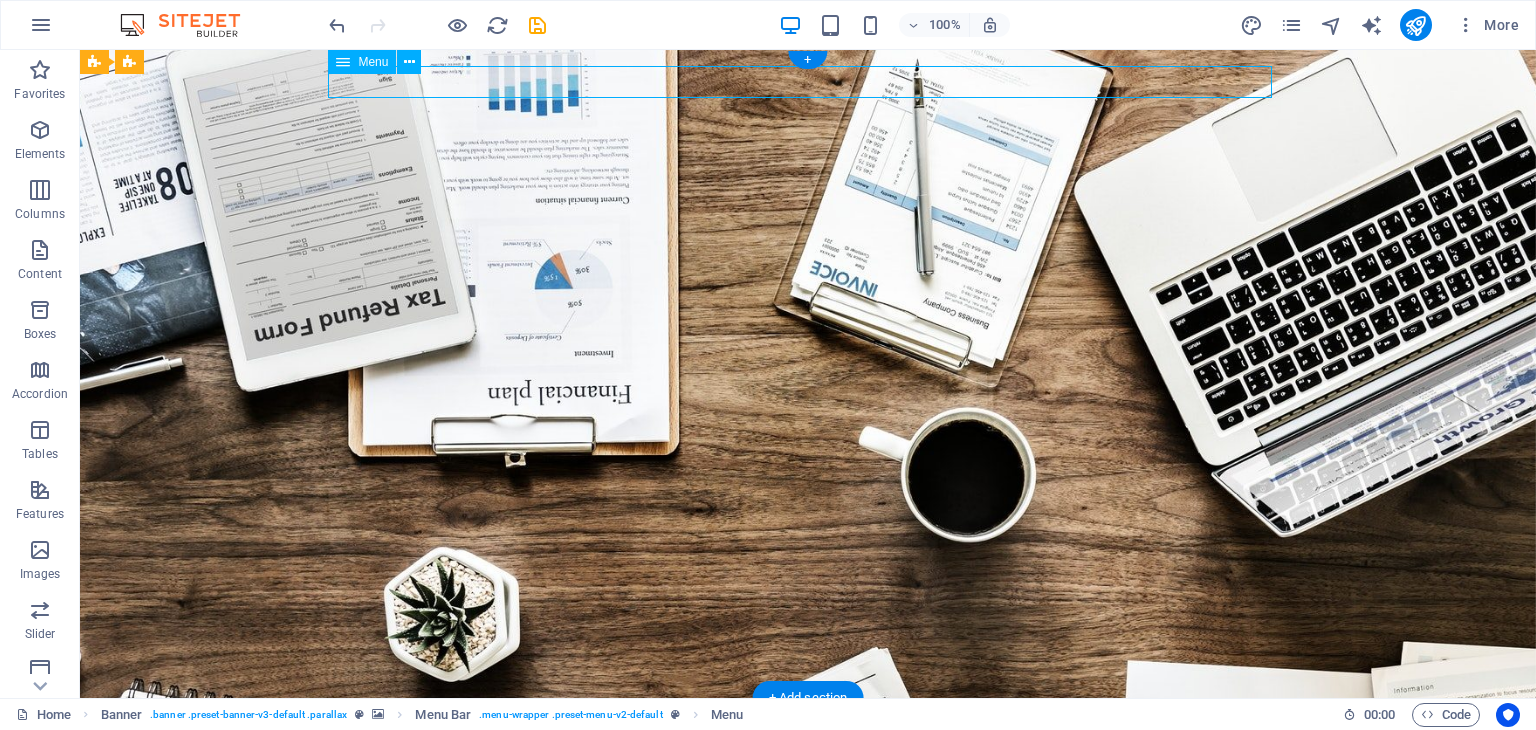 click on "Home About us Services Projects Team Contact" at bounding box center (808, 1342) 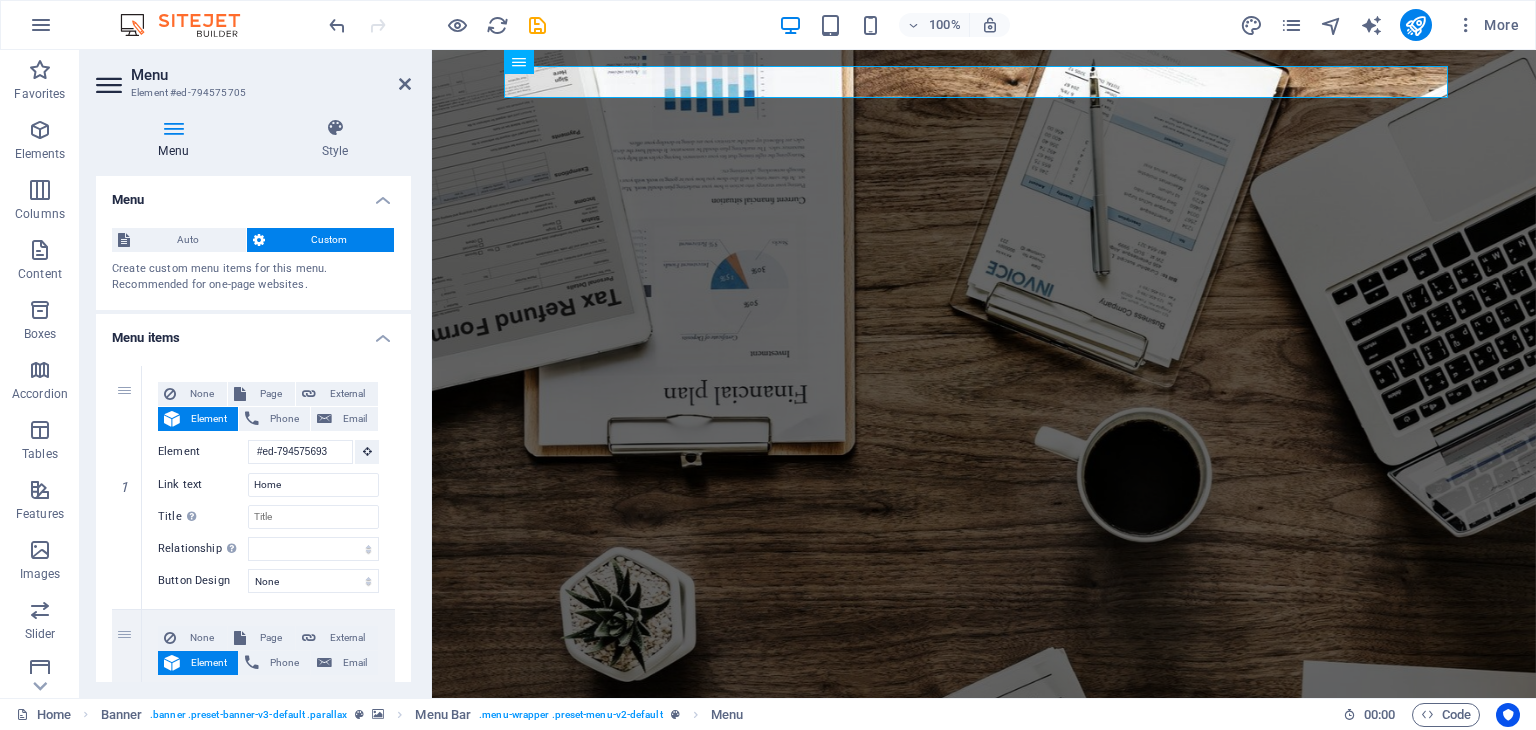 click on "Menu Style Menu Auto Custom Create custom menu items for this menu. Recommended for one-page websites. Manage pages Menu items 1 None Page External Element Phone Email Page Home Subpage Legal Notice Privacy Element #ed-794575693
URL Phone Email Link text Home Link target New tab Same tab Overlay Title Additional link description, should not be the same as the link text. The title is most often shown as a tooltip text when the mouse moves over the element. Leave empty if uncertain. Relationship Sets the  relationship of this link to the link target . For example, the value "nofollow" instructs search engines not to follow the link. Can be left empty. alternate author bookmark external help license next nofollow noreferrer noopener prev search tag Button Design None Default Primary Secondary 2 None Page External Element Phone Email Page Home Subpage Legal Notice Privacy Element #ed-794576095
URL Phone Email Link text About us Link target New tab Same tab Overlay 3" at bounding box center [253, 400] 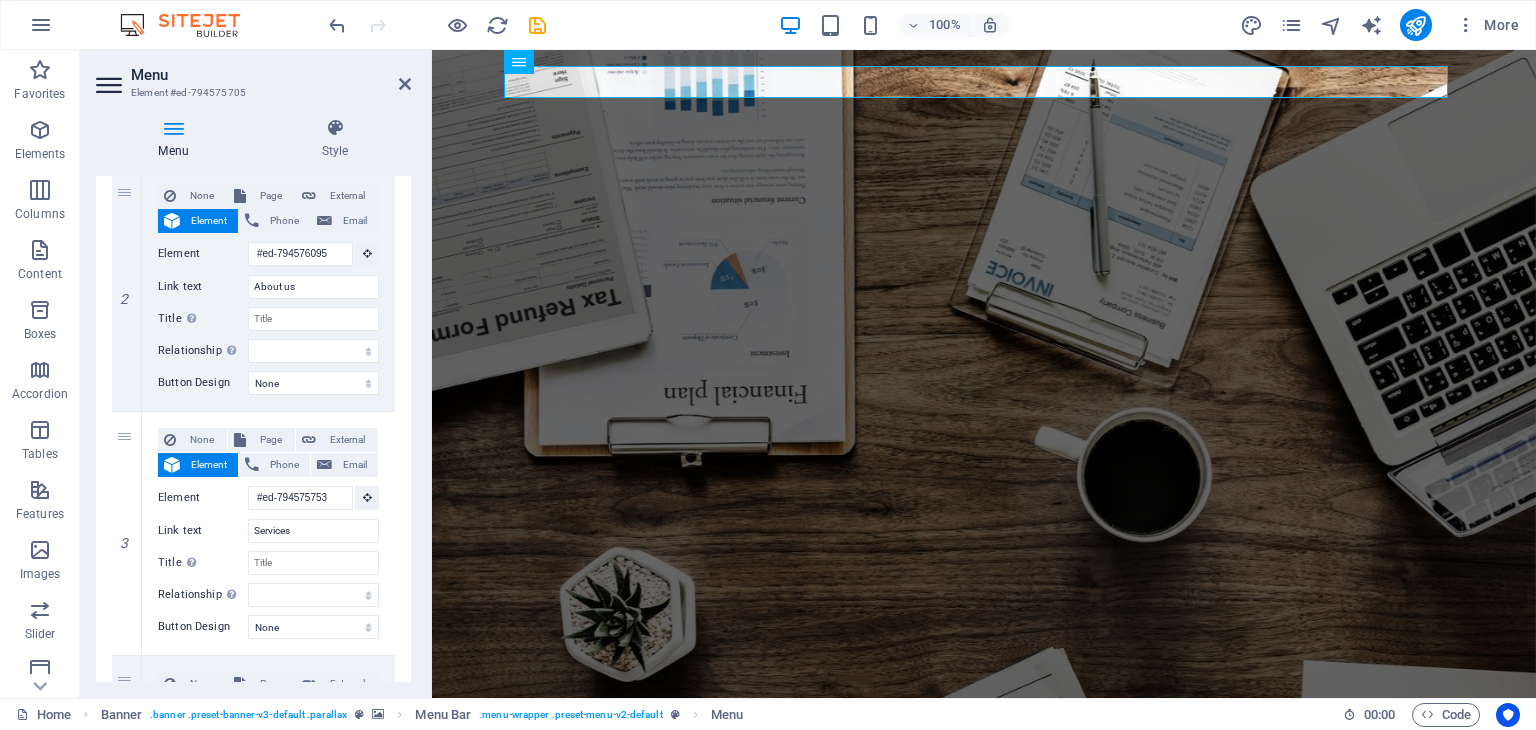 scroll, scrollTop: 884, scrollLeft: 0, axis: vertical 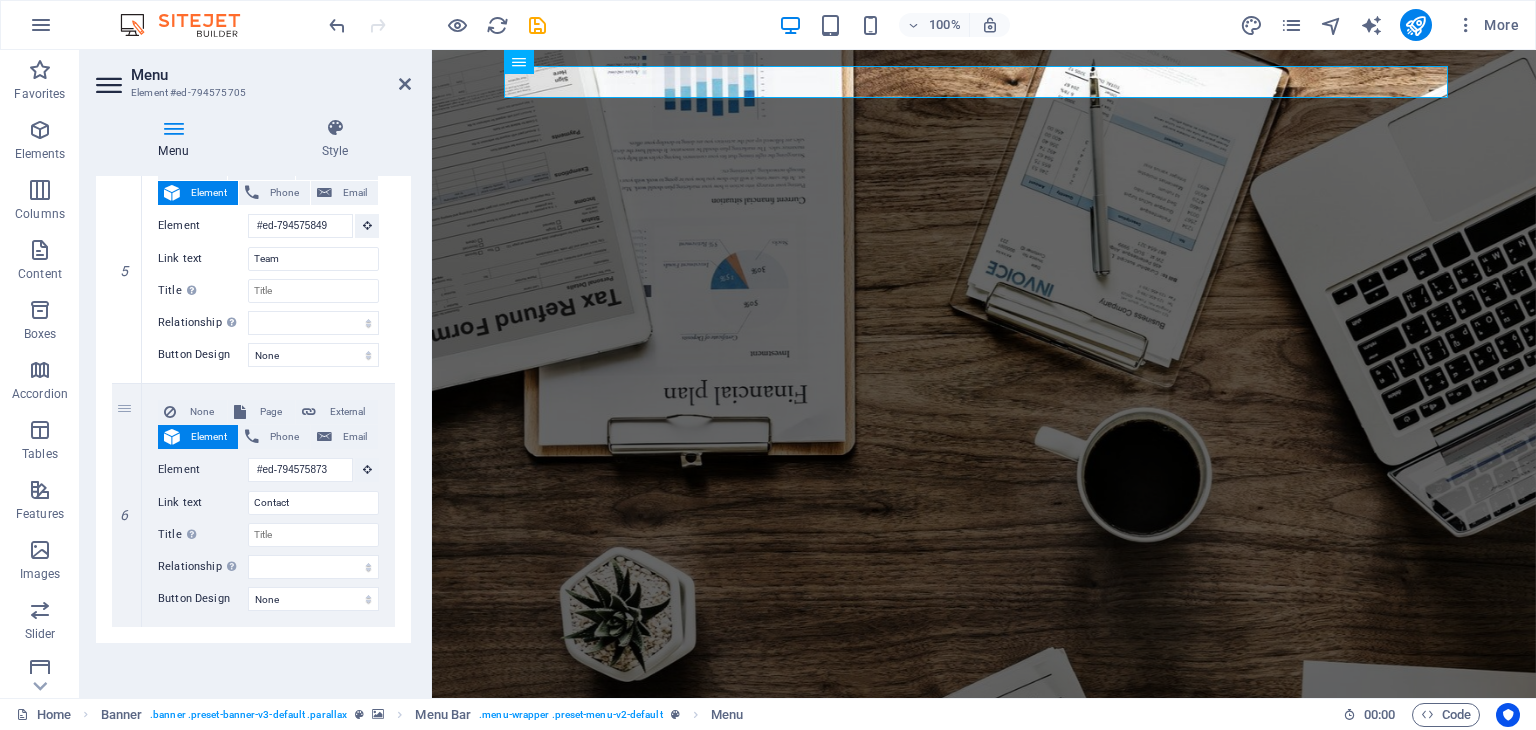 click on "Menu Style Menu Auto Custom Create custom menu items for this menu. Recommended for one-page websites. Manage pages Menu items 1 None Page External Element Phone Email Page Home Subpage Legal Notice Privacy Element #ed-794575693
URL Phone Email Link text Home Link target New tab Same tab Overlay Title Additional link description, should not be the same as the link text. The title is most often shown as a tooltip text when the mouse moves over the element. Leave empty if uncertain. Relationship Sets the  relationship of this link to the link target . For example, the value "nofollow" instructs search engines not to follow the link. Can be left empty. alternate author bookmark external help license next nofollow noreferrer noopener prev search tag Button Design None Default Primary Secondary 2 None Page External Element Phone Email Page Home Subpage Legal Notice Privacy Element #ed-794576095
URL Phone Email Link text About us Link target New tab Same tab Overlay 3" at bounding box center (253, 400) 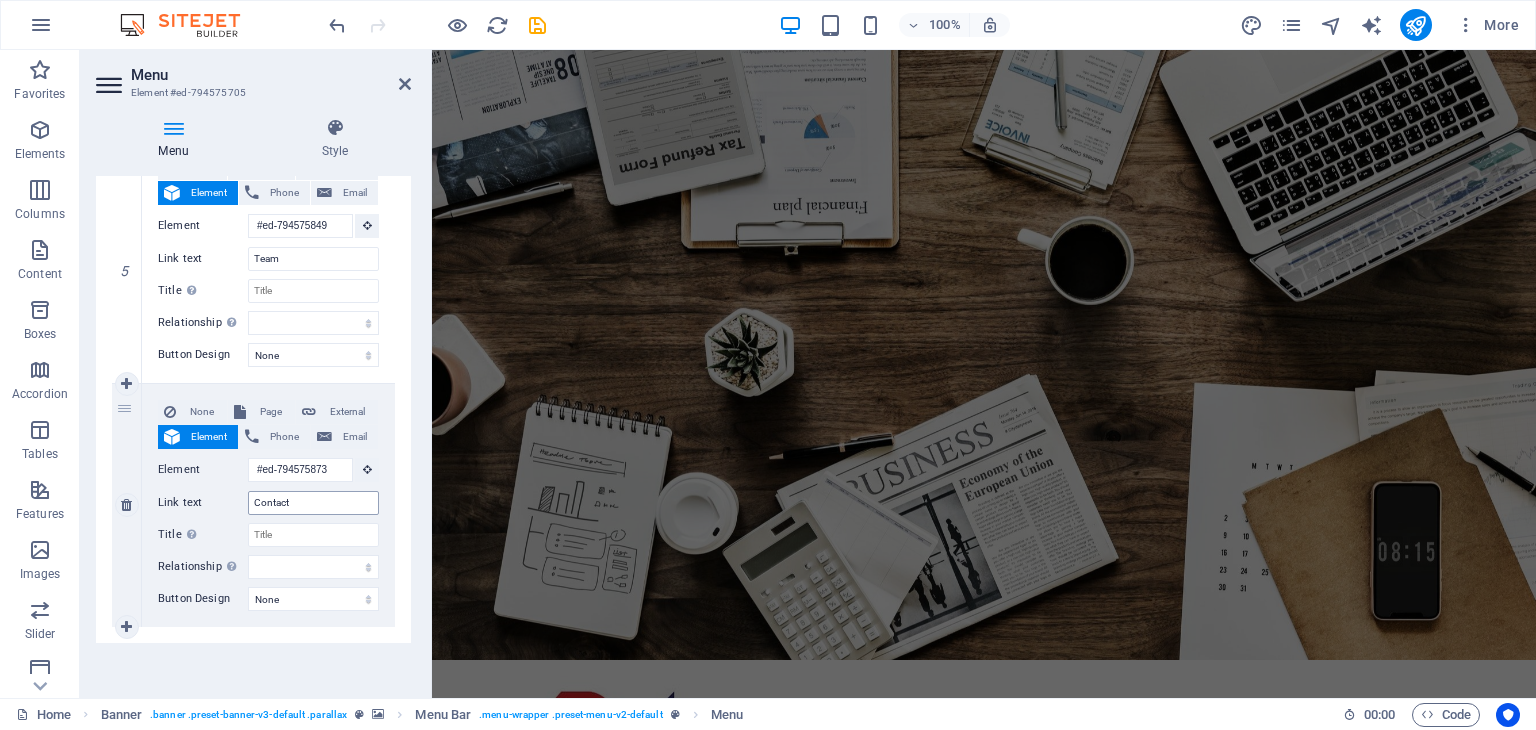 scroll, scrollTop: 0, scrollLeft: 0, axis: both 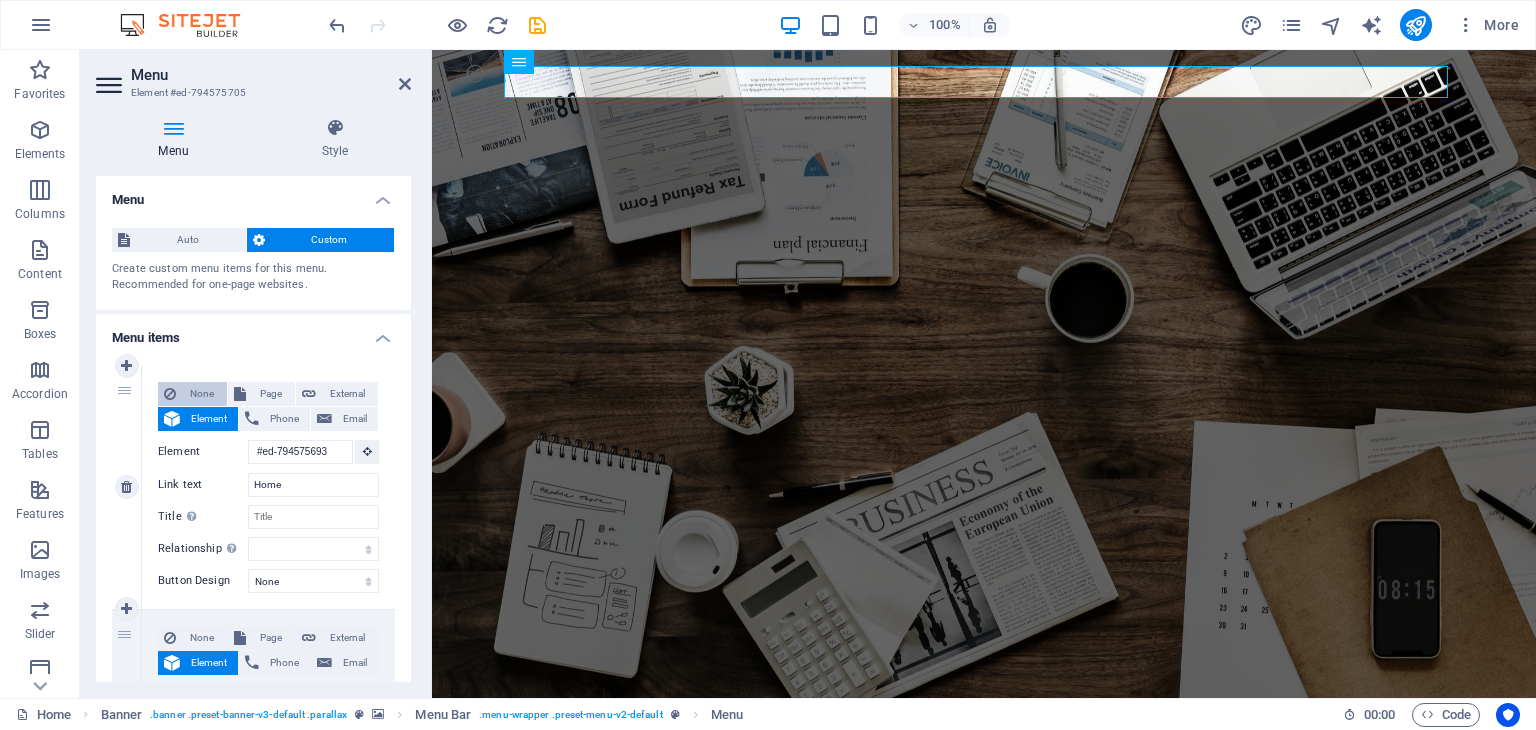 click on "None" at bounding box center [201, 394] 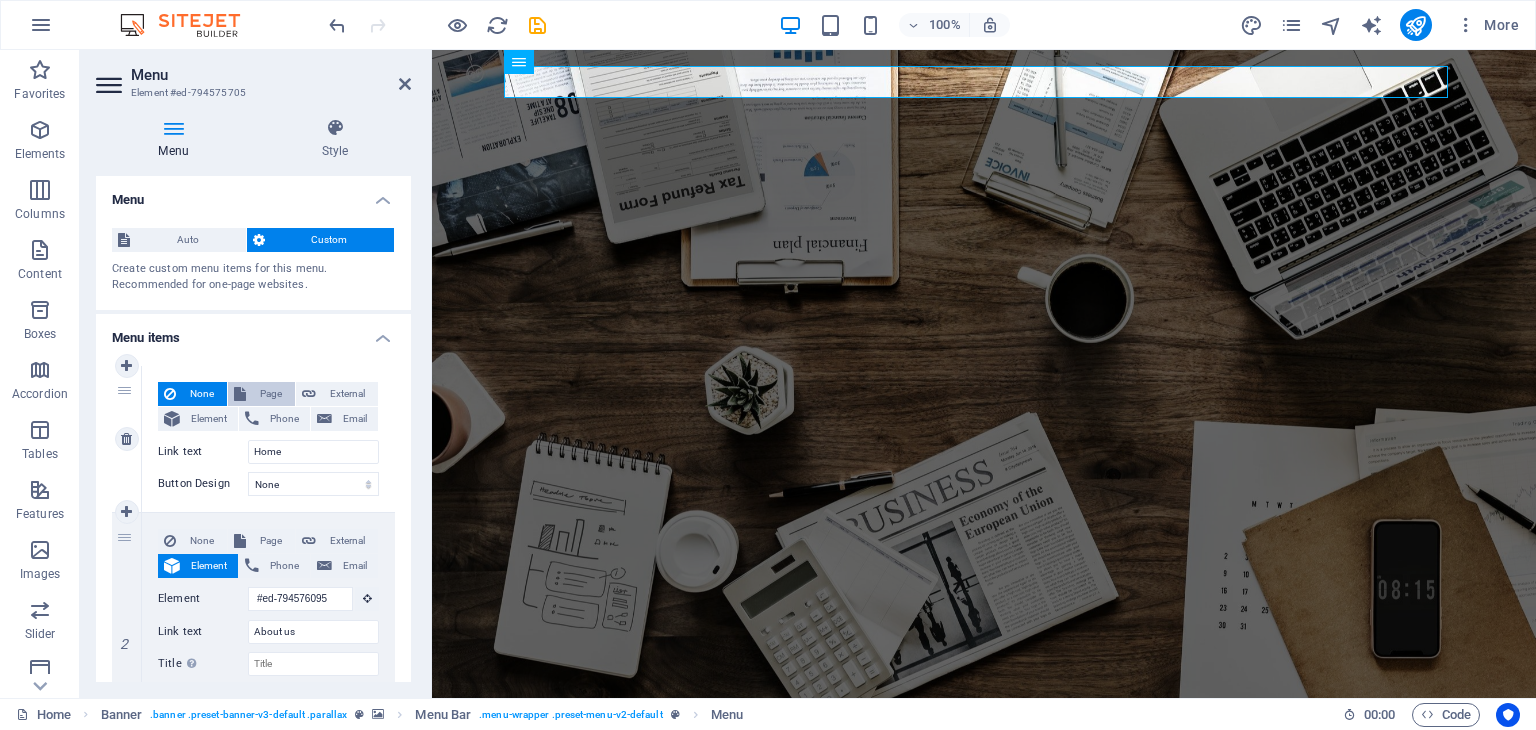 click on "Page" at bounding box center (270, 394) 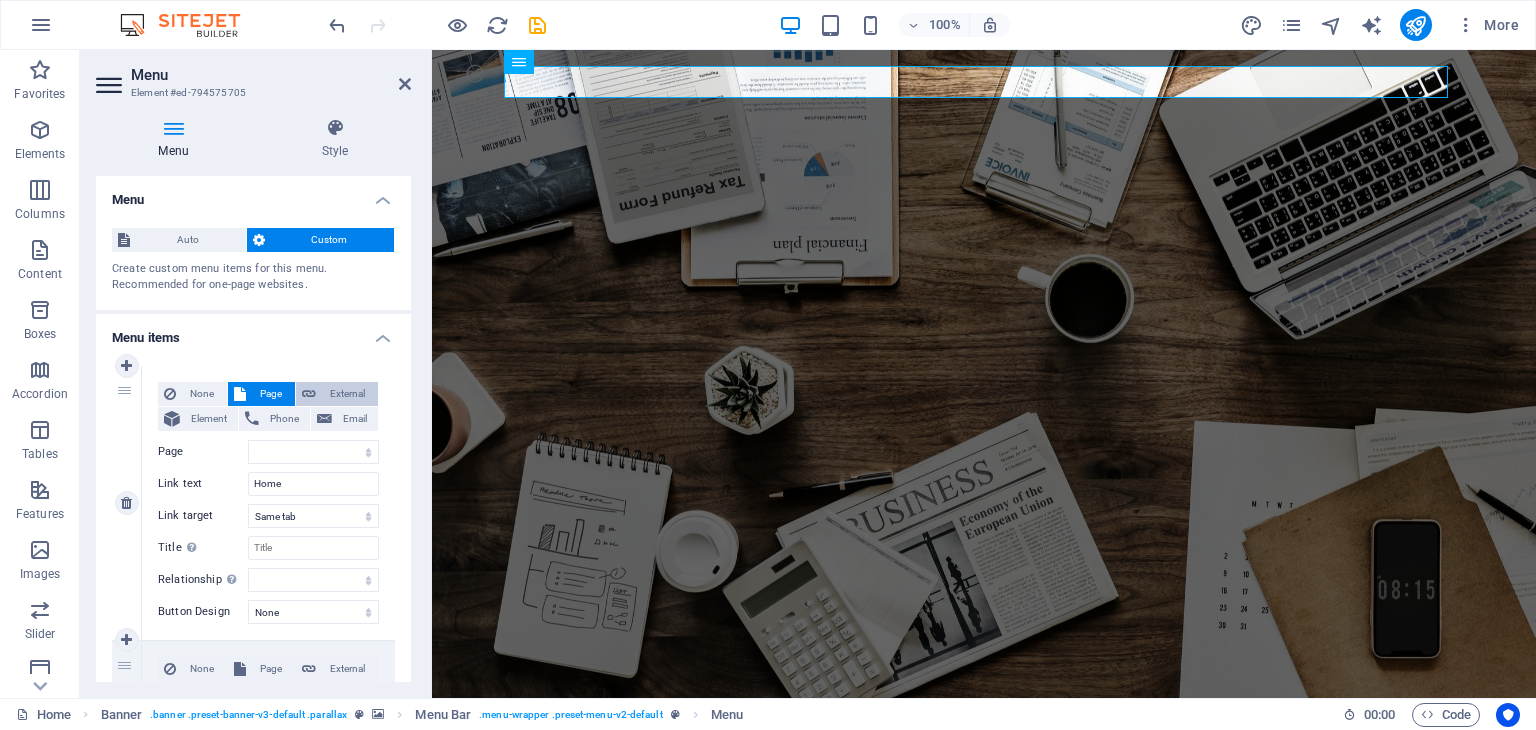click on "External" at bounding box center (347, 394) 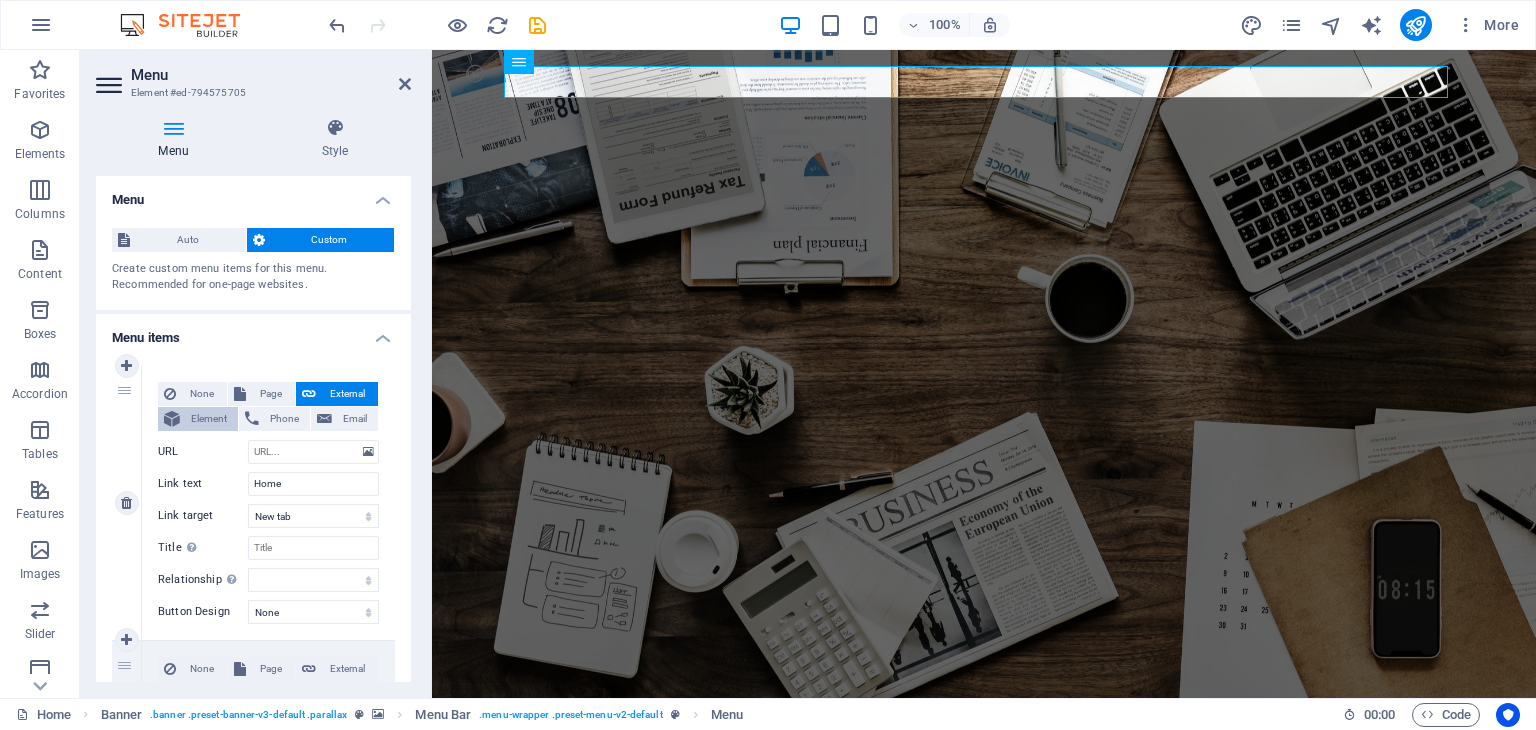 click on "Element" at bounding box center (209, 419) 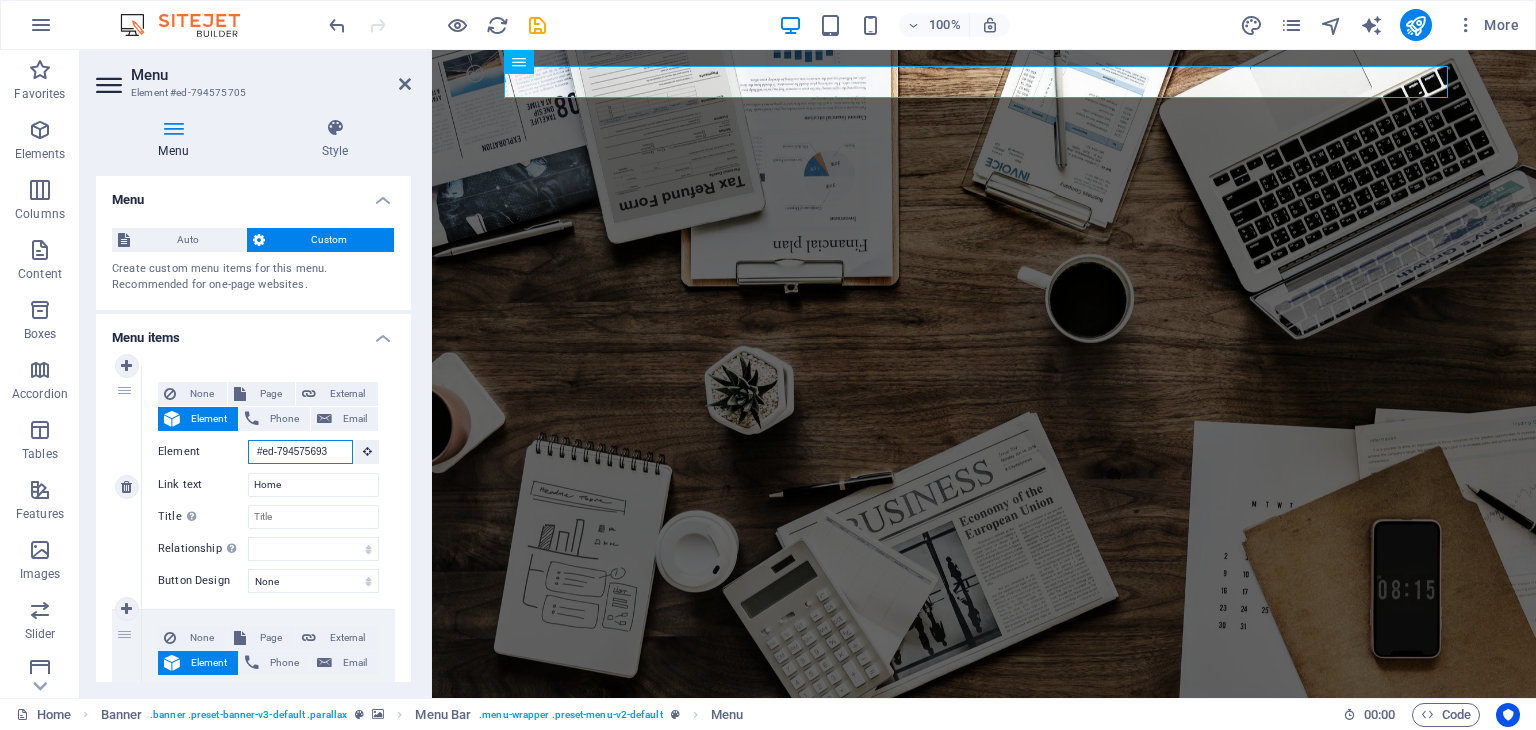 scroll, scrollTop: 0, scrollLeft: 2, axis: horizontal 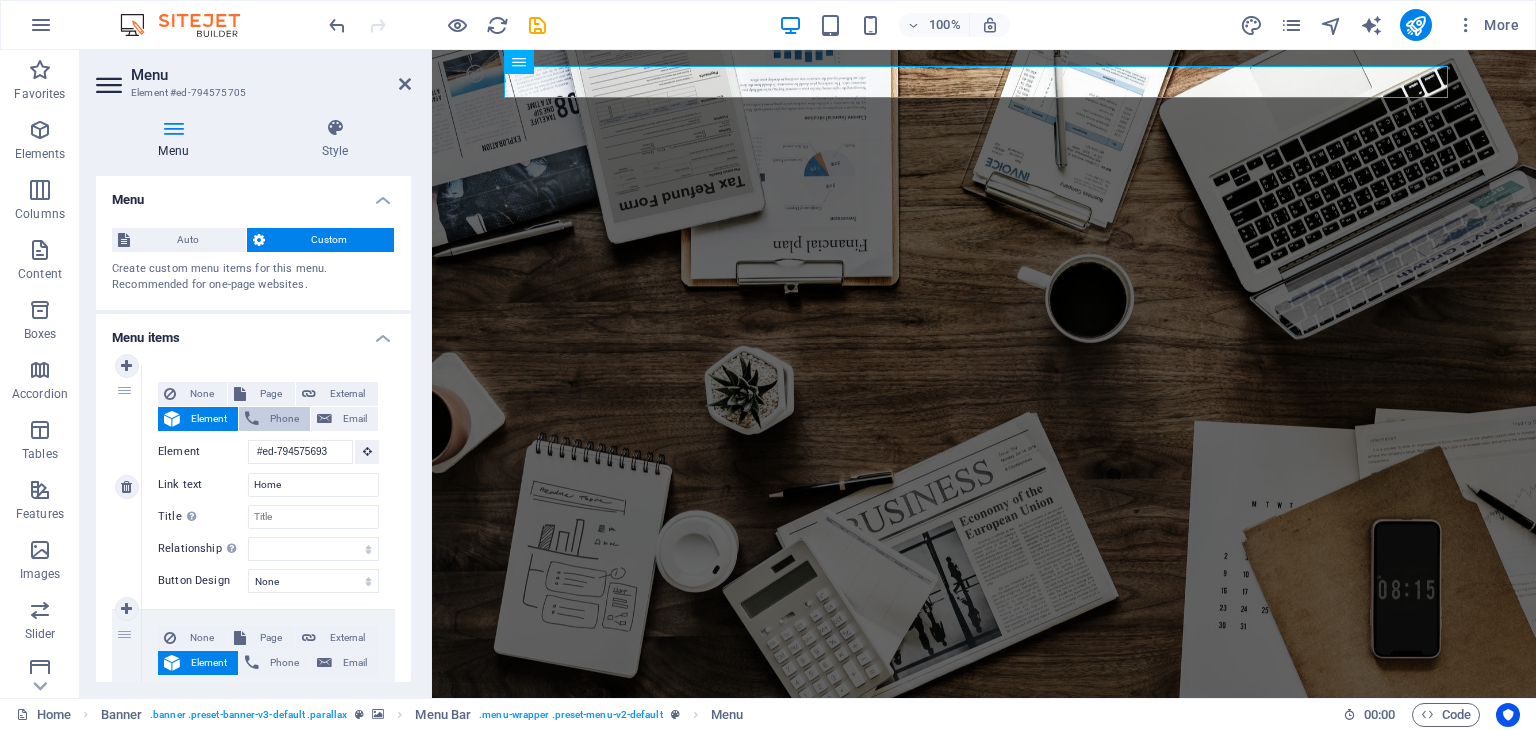 click on "Phone" at bounding box center (284, 419) 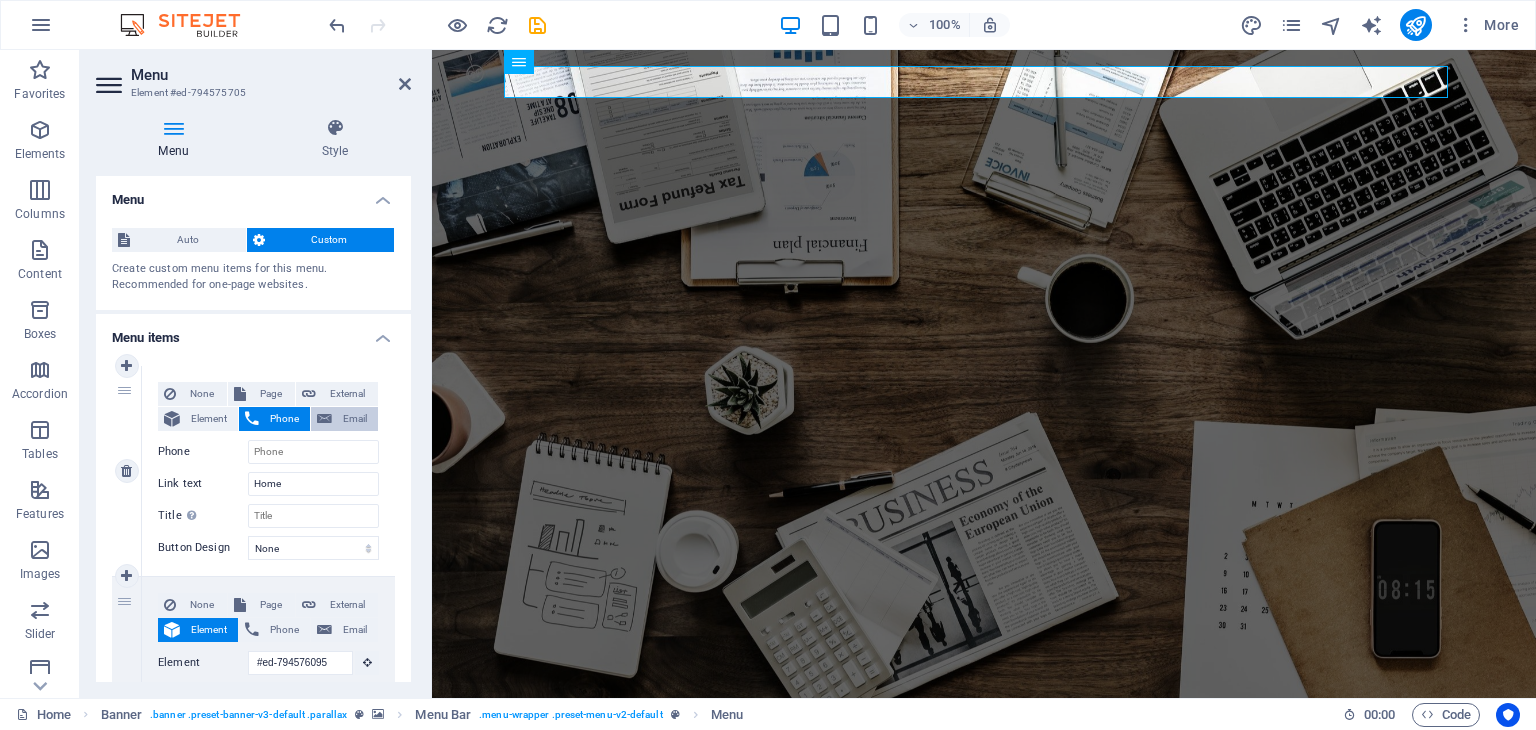 click on "Email" at bounding box center (355, 419) 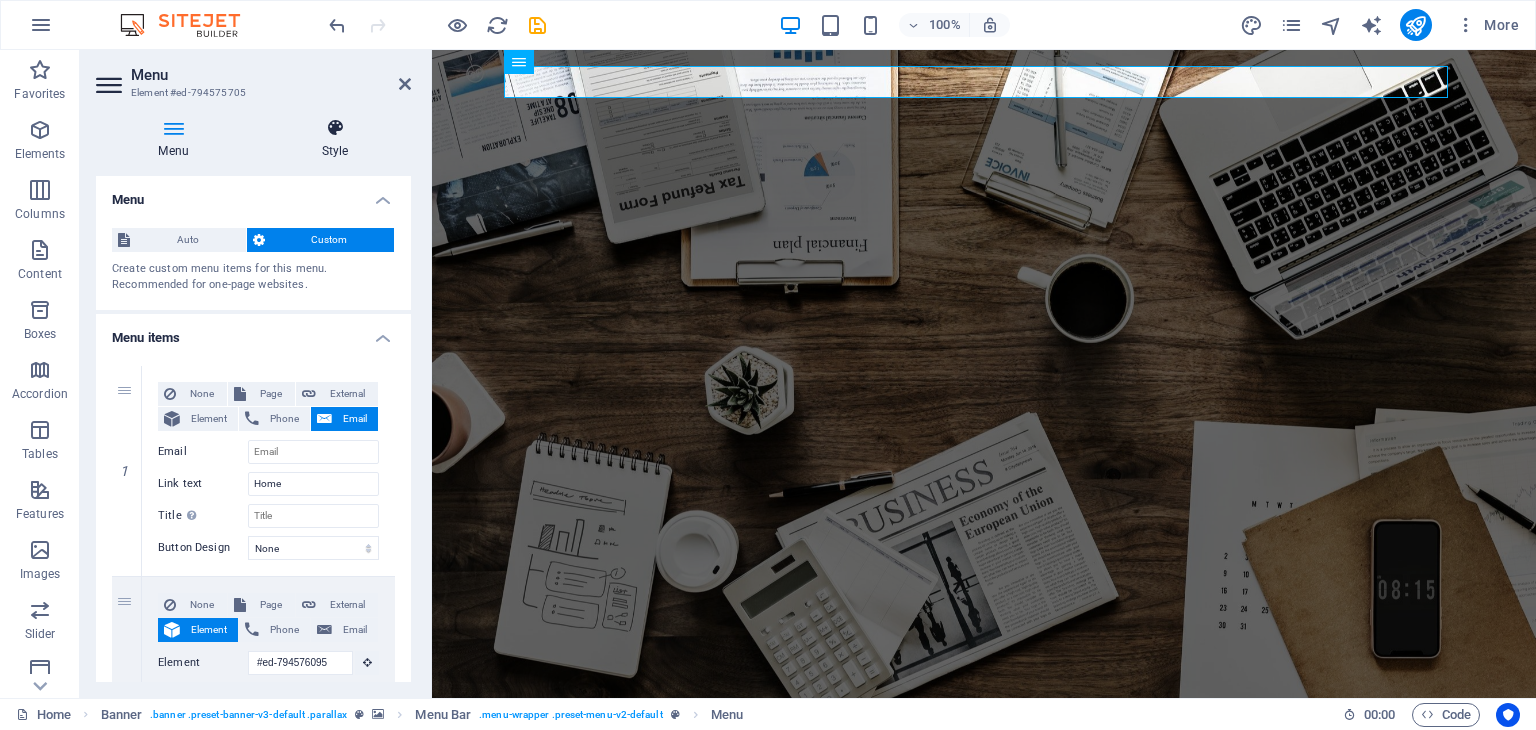 click at bounding box center (335, 128) 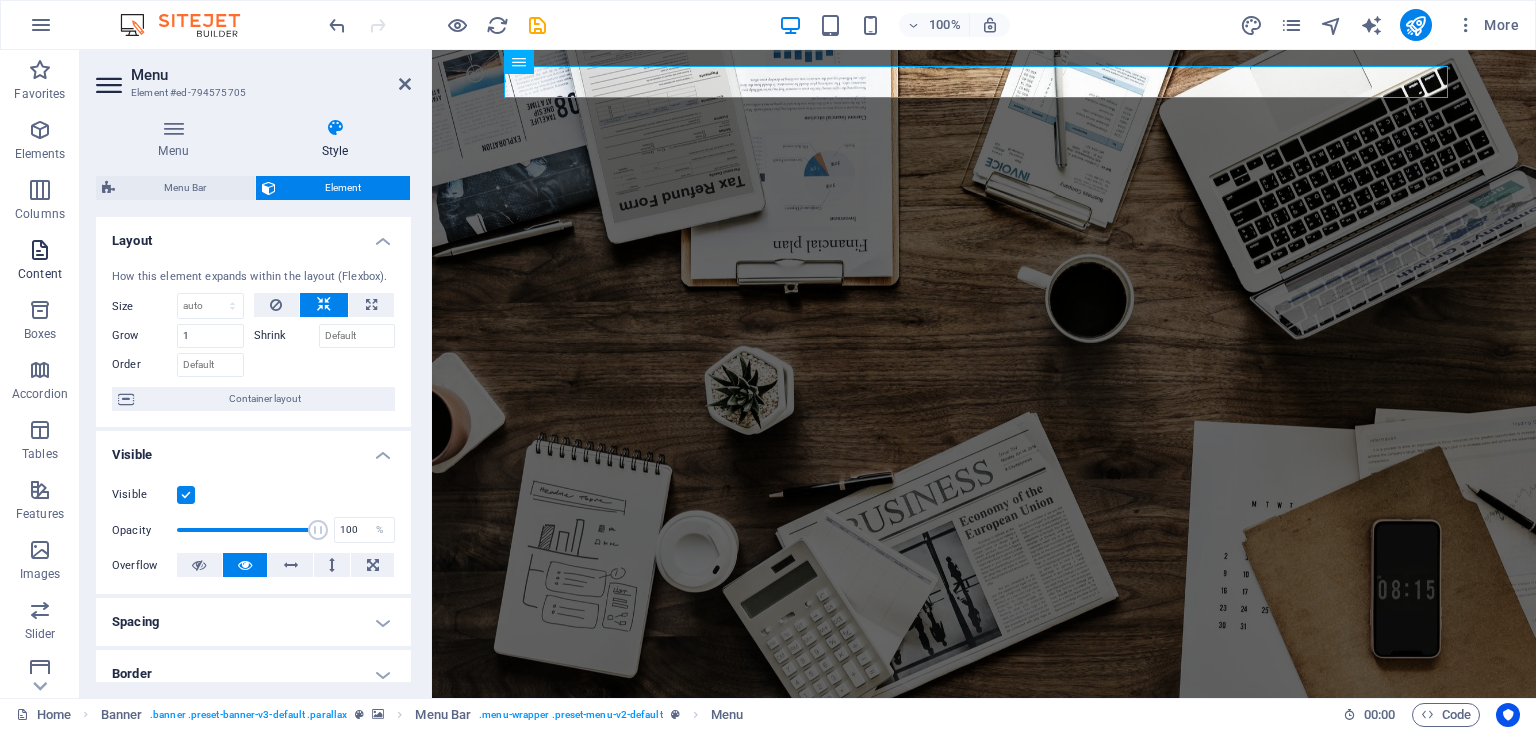 click at bounding box center (40, 250) 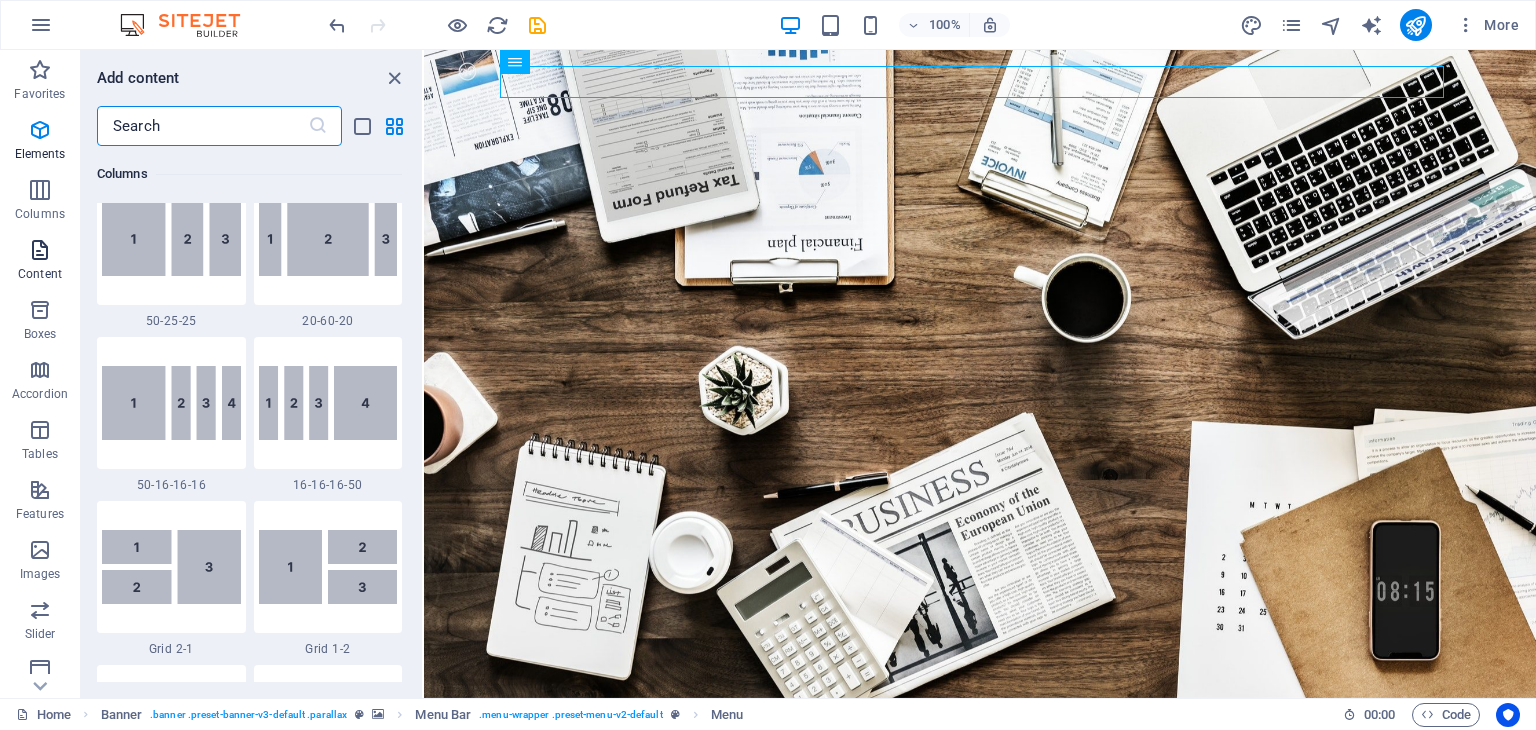 scroll, scrollTop: 3499, scrollLeft: 0, axis: vertical 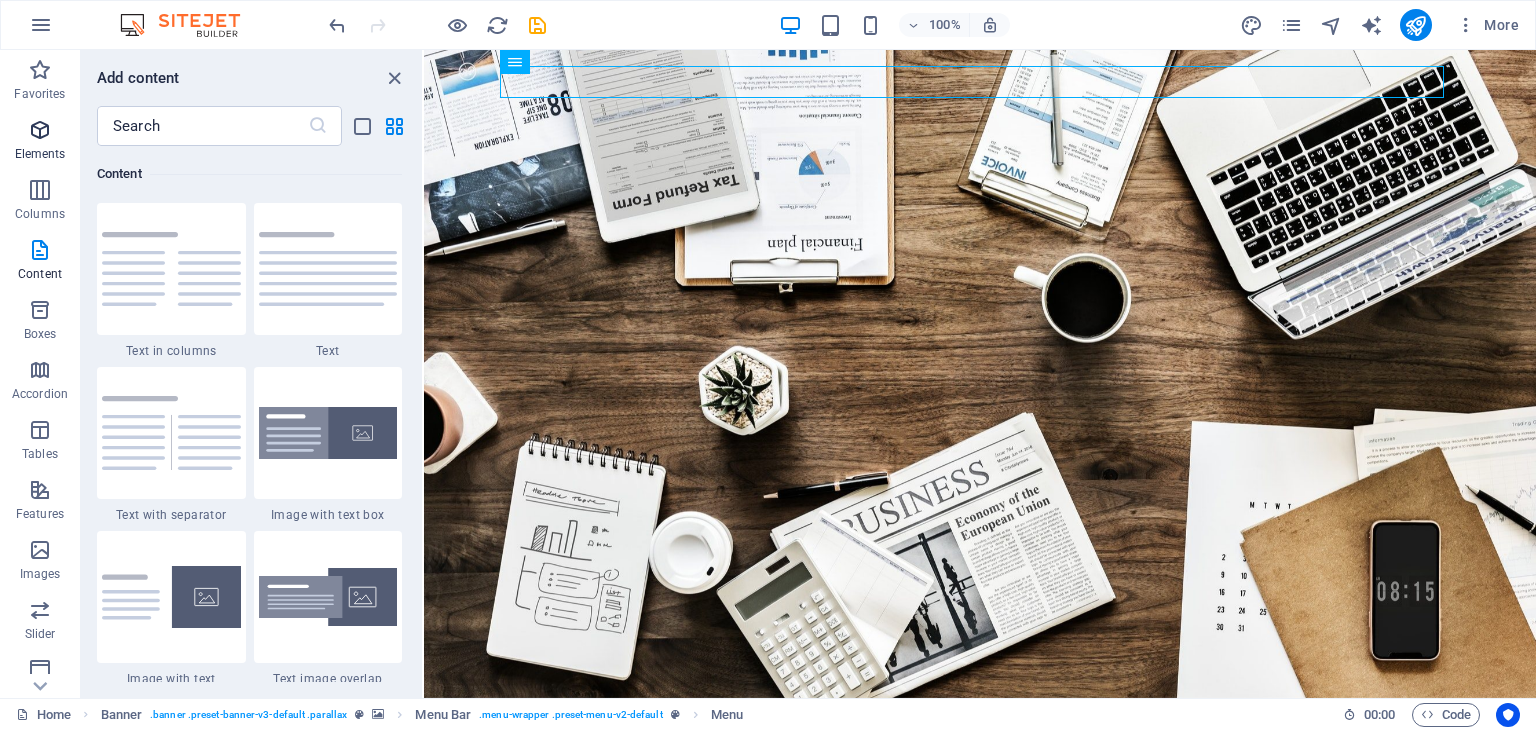 click at bounding box center [40, 130] 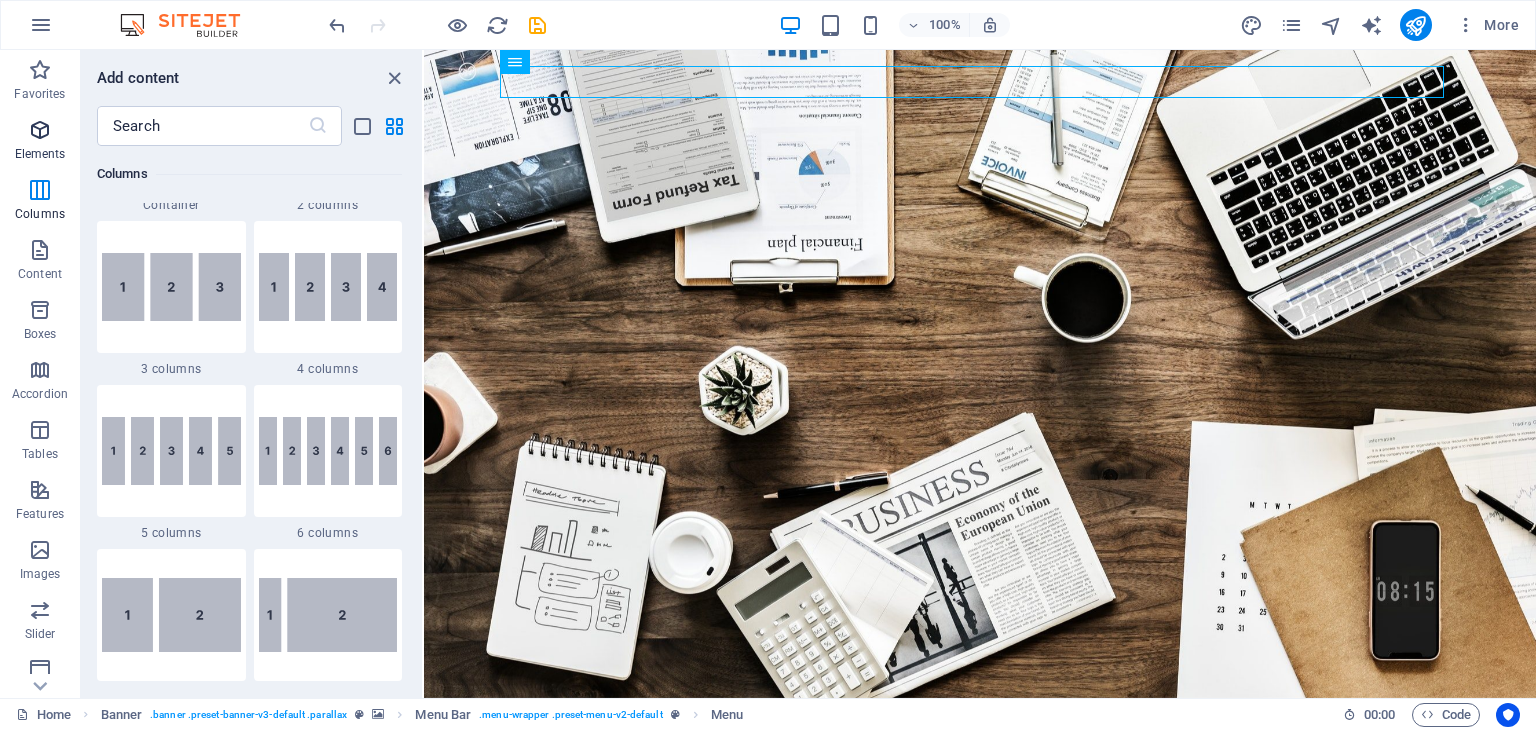 scroll, scrollTop: 212, scrollLeft: 0, axis: vertical 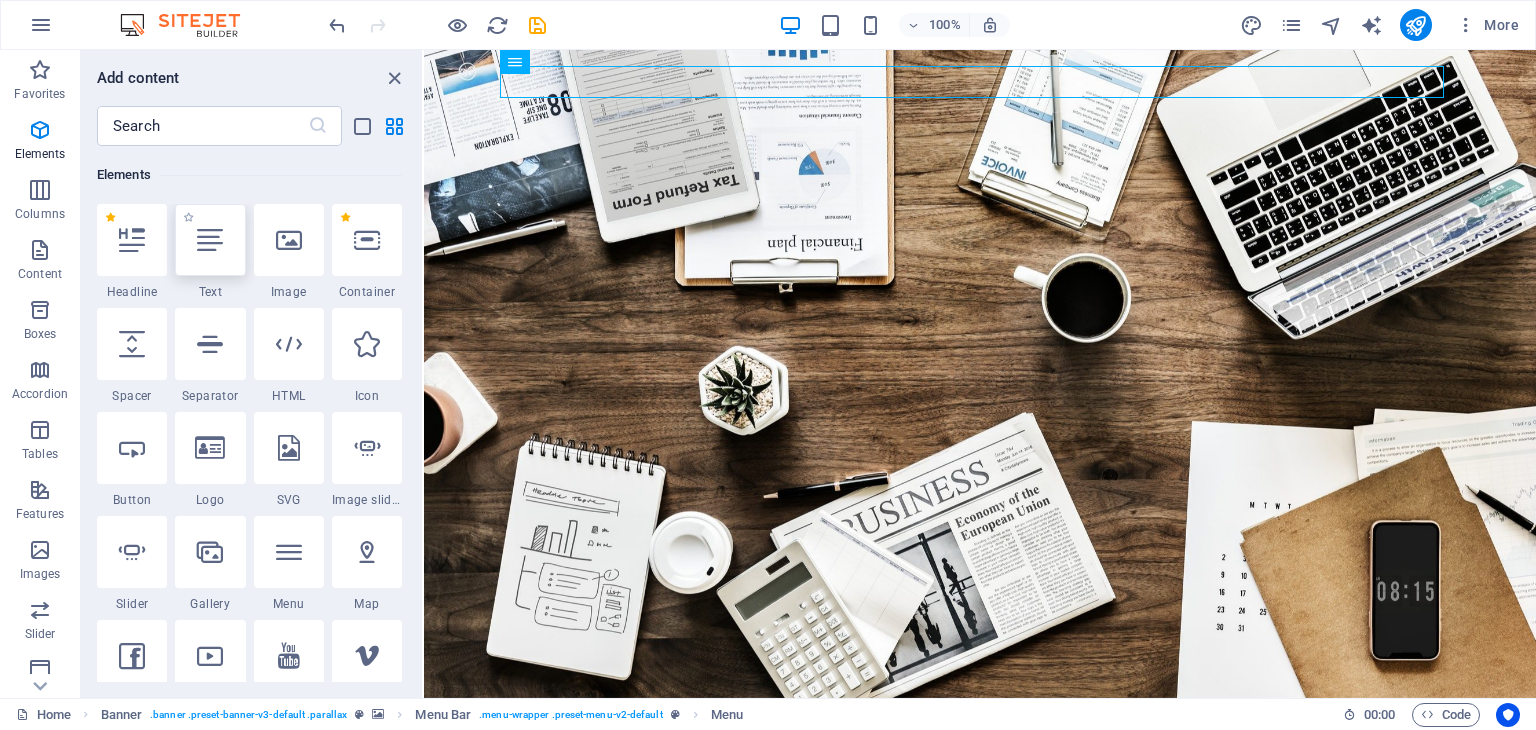 click at bounding box center [210, 240] 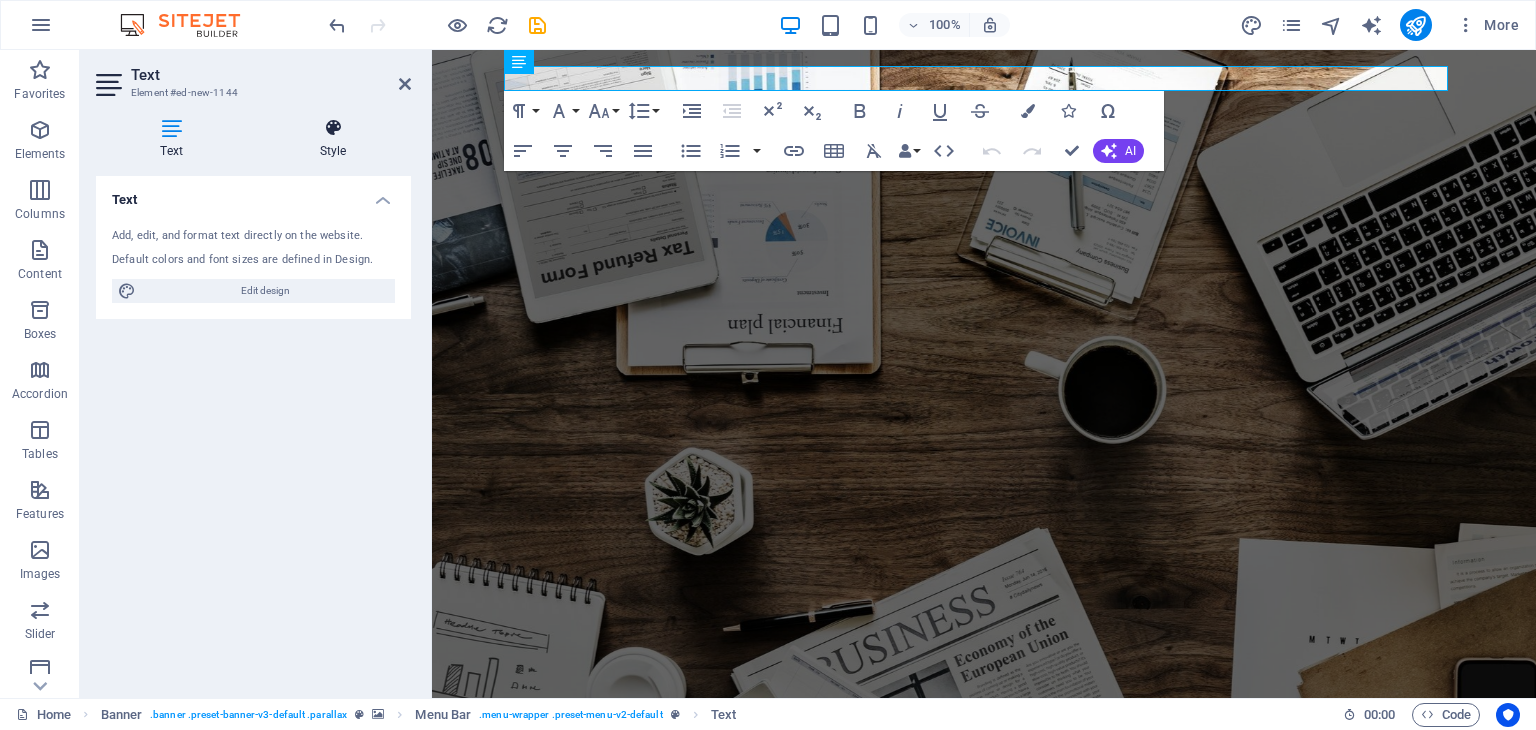 click on "Style" at bounding box center (333, 139) 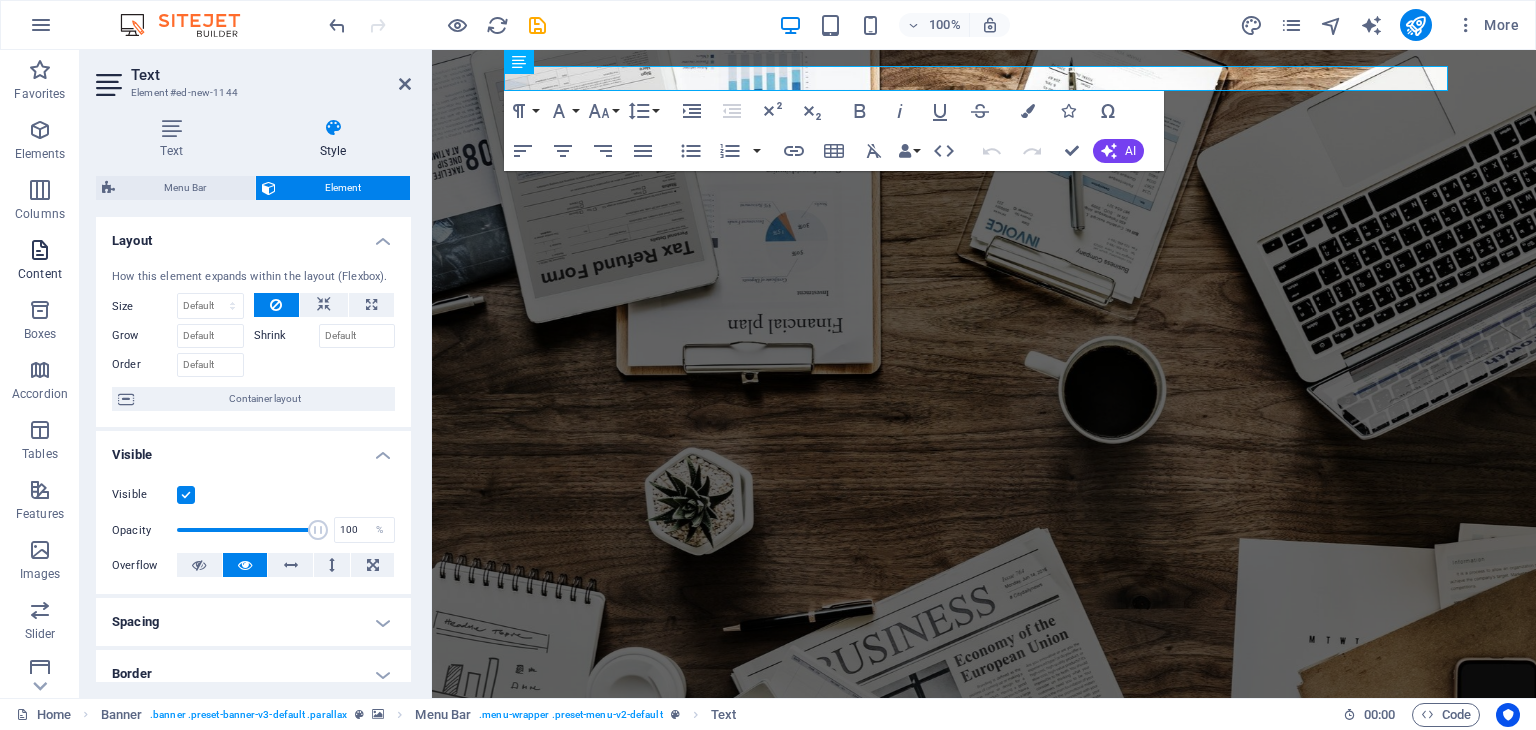 click at bounding box center [40, 250] 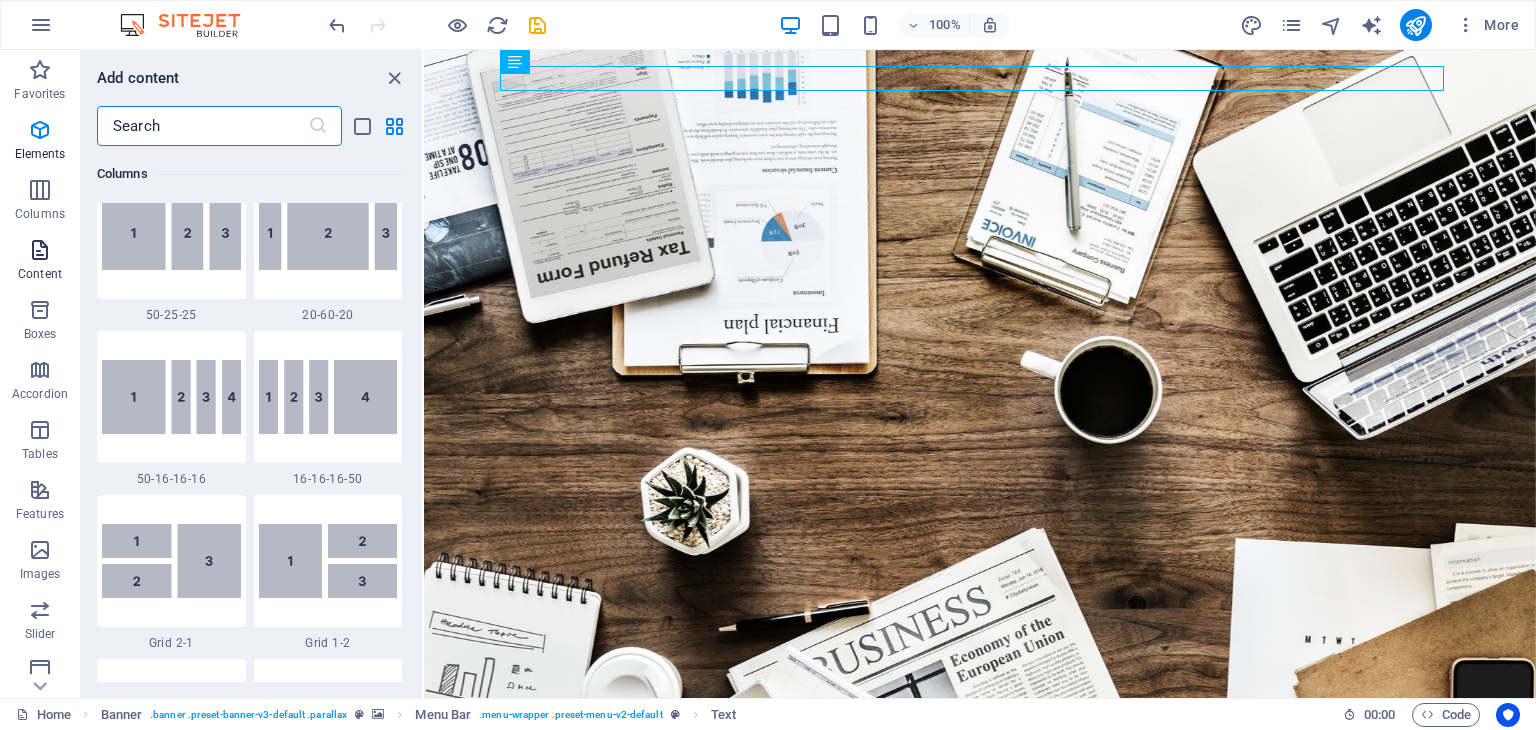 scroll, scrollTop: 3499, scrollLeft: 0, axis: vertical 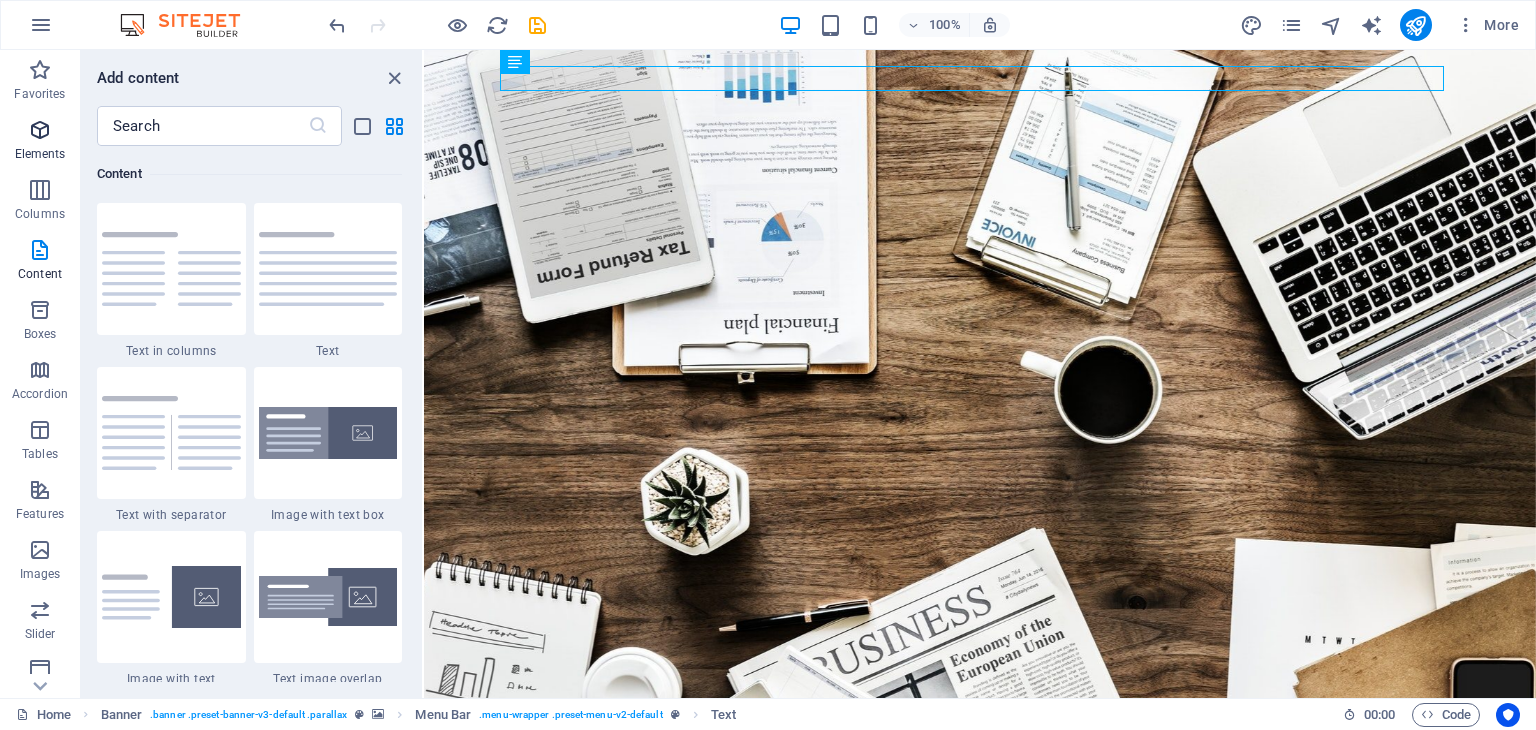 click at bounding box center (40, 130) 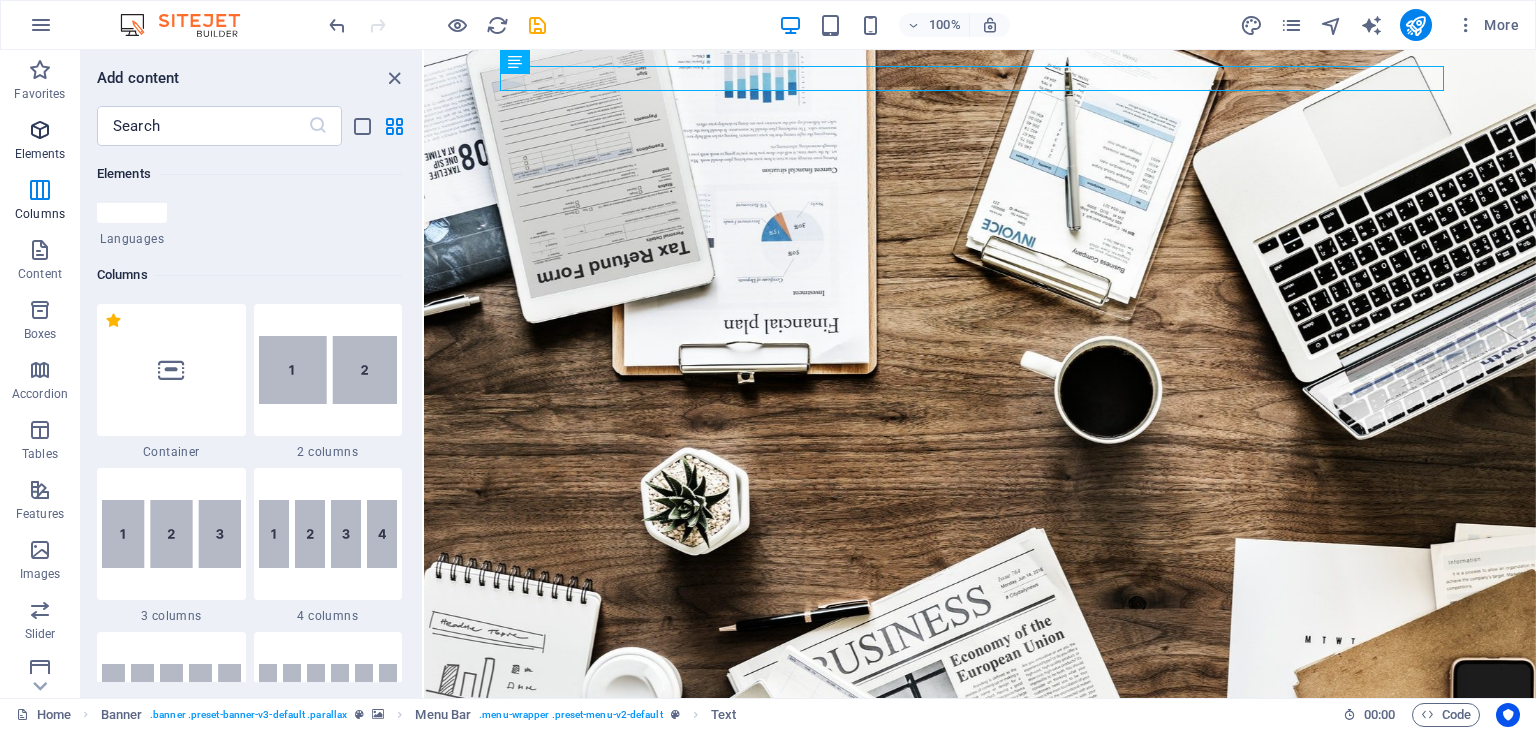 scroll, scrollTop: 212, scrollLeft: 0, axis: vertical 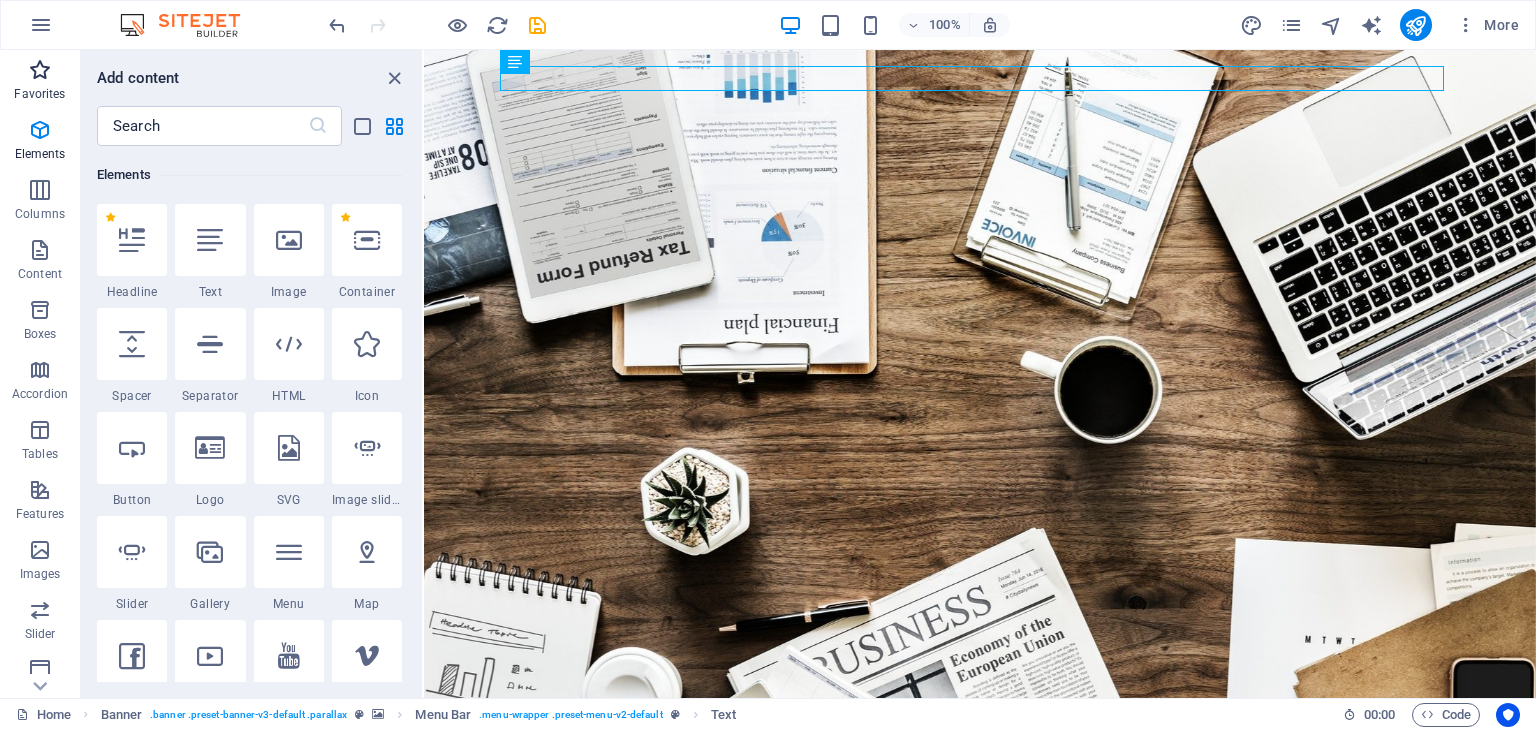 click on "Favorites" at bounding box center (40, 82) 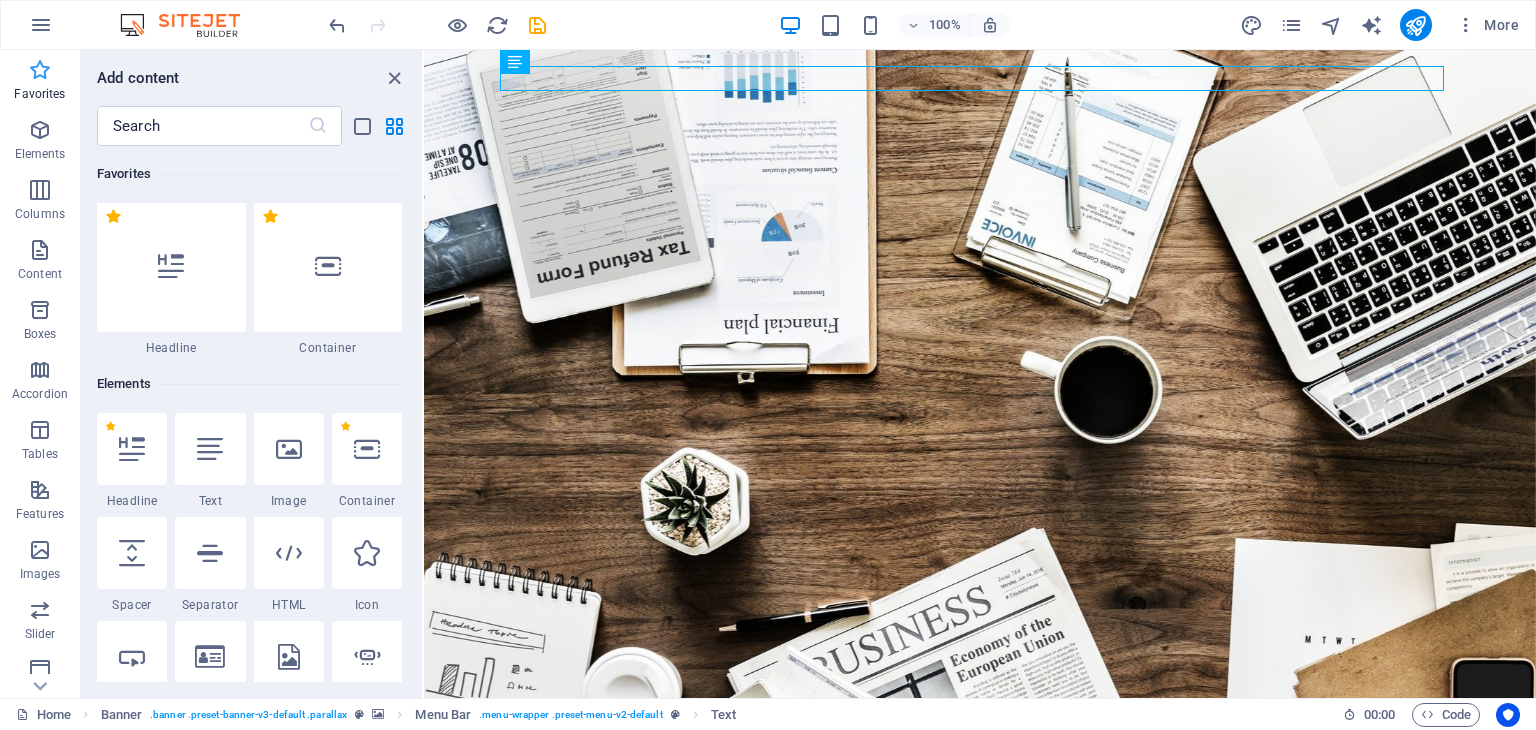 scroll, scrollTop: 0, scrollLeft: 0, axis: both 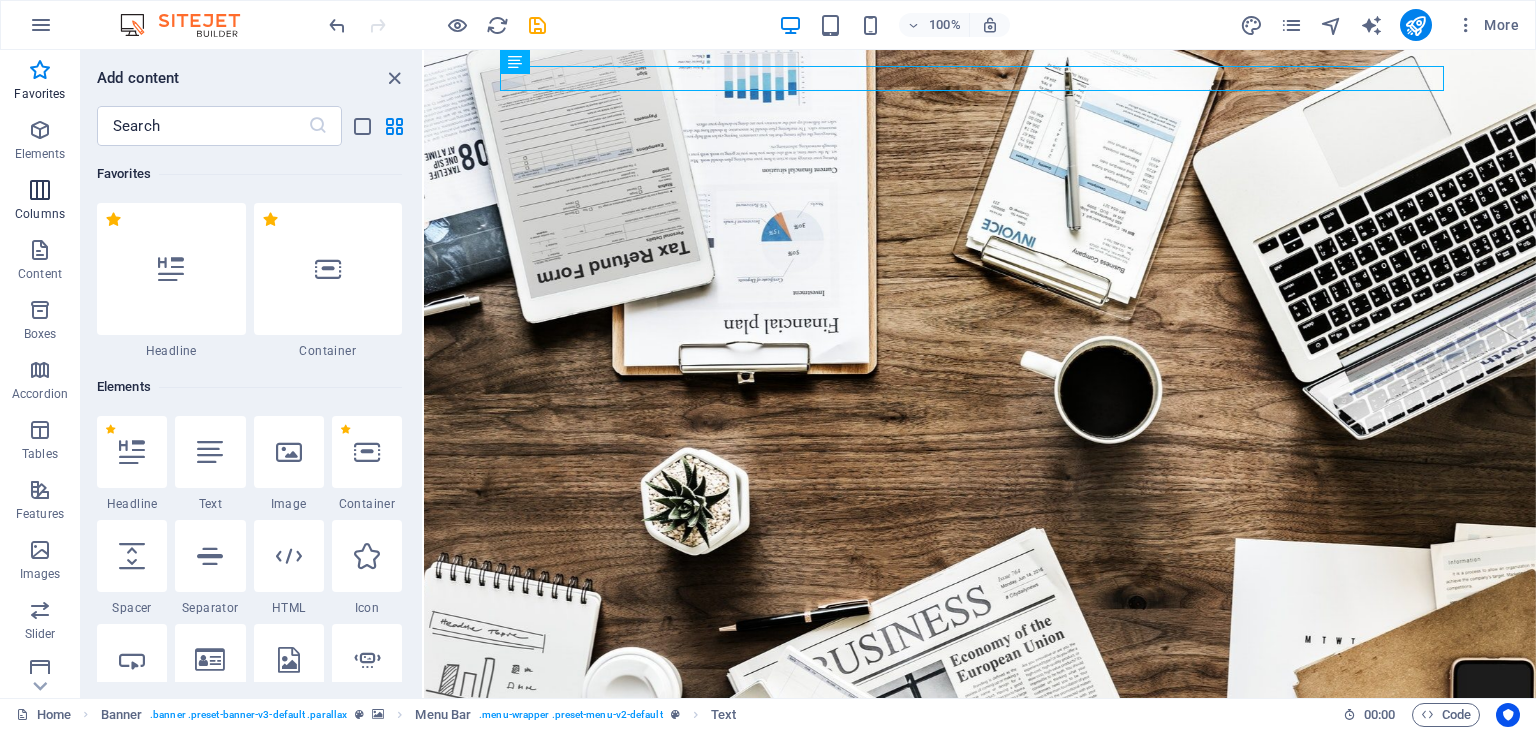 click at bounding box center (40, 190) 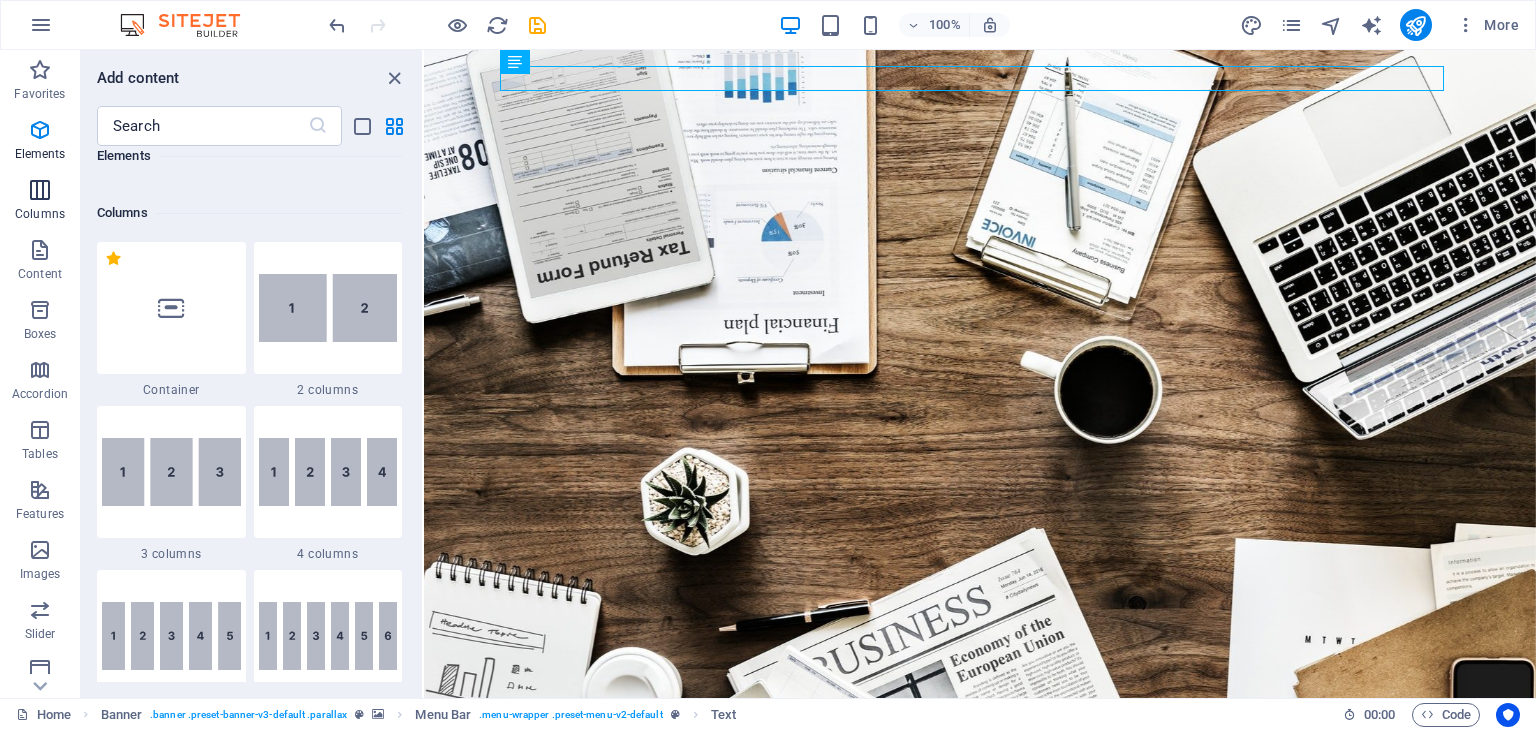 scroll, scrollTop: 990, scrollLeft: 0, axis: vertical 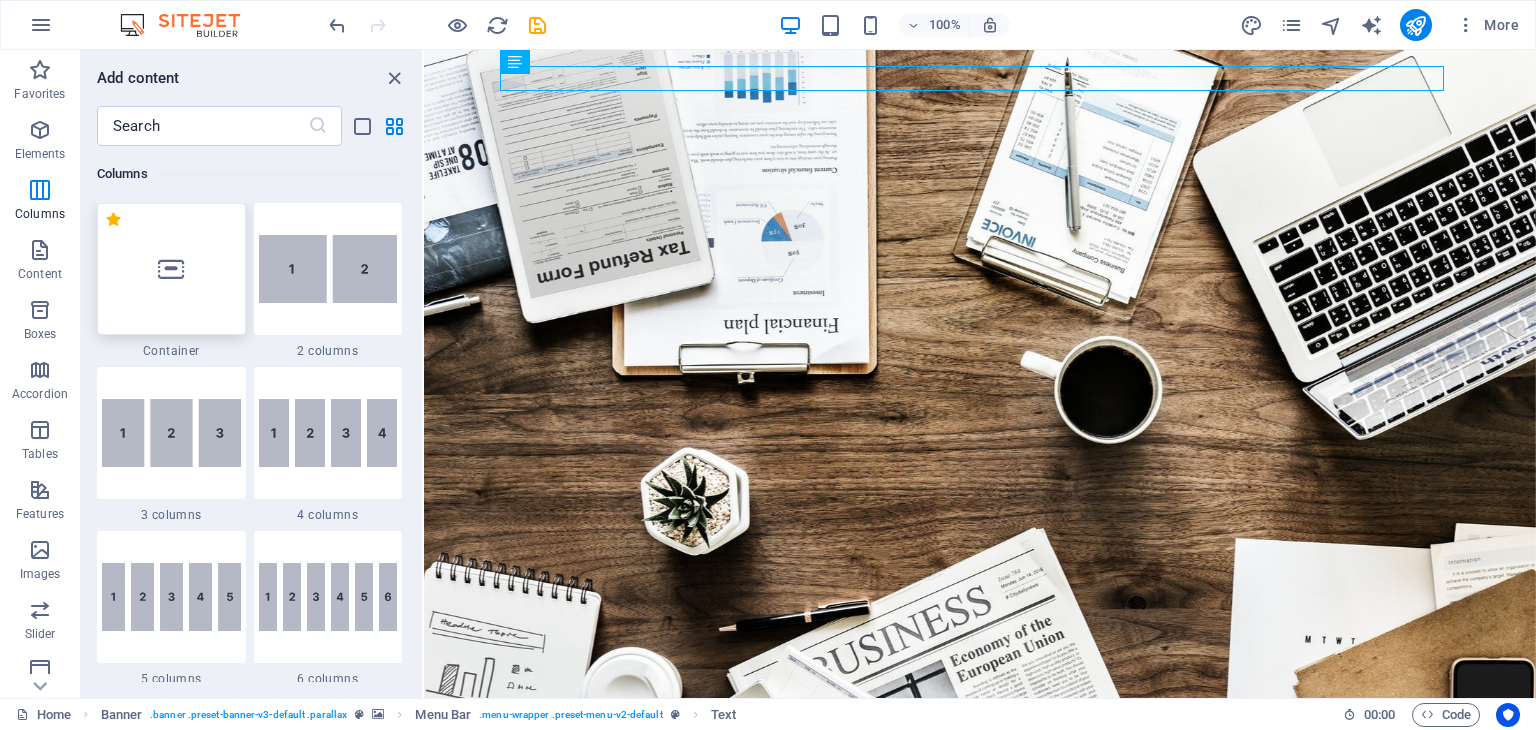 click at bounding box center (171, 269) 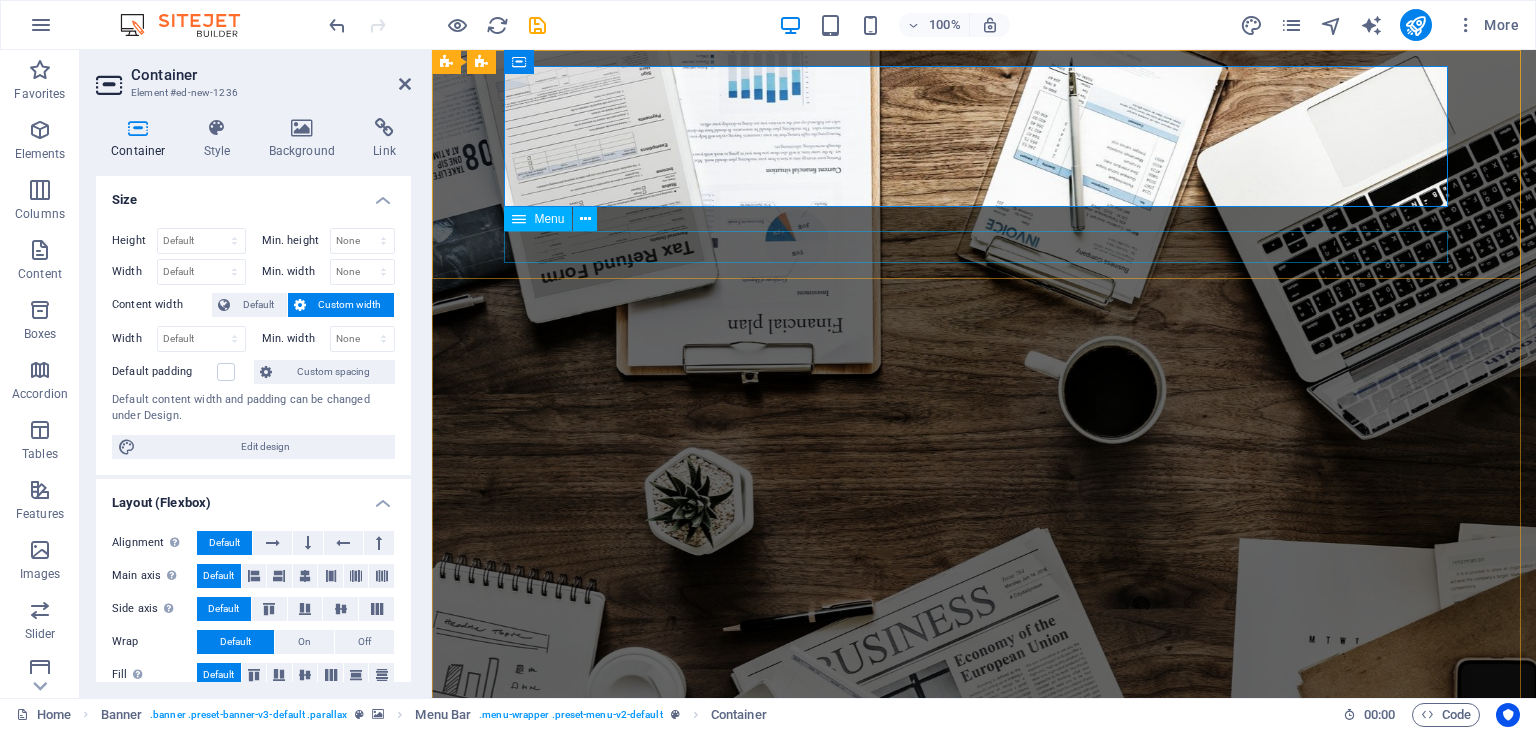 click on "Home About us Services Projects Team Contact" at bounding box center (984, 1293) 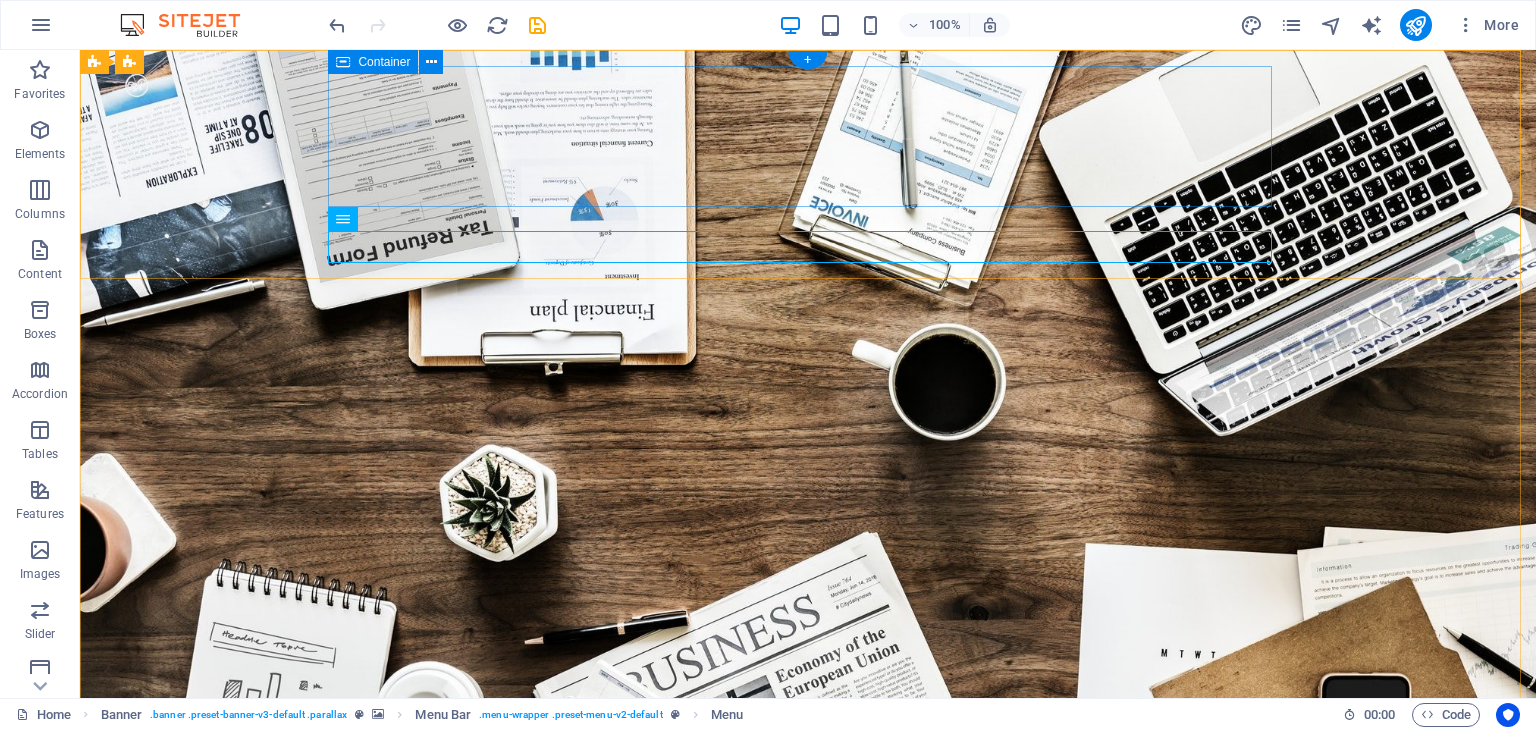 click on "Add elements" at bounding box center [749, 1030] 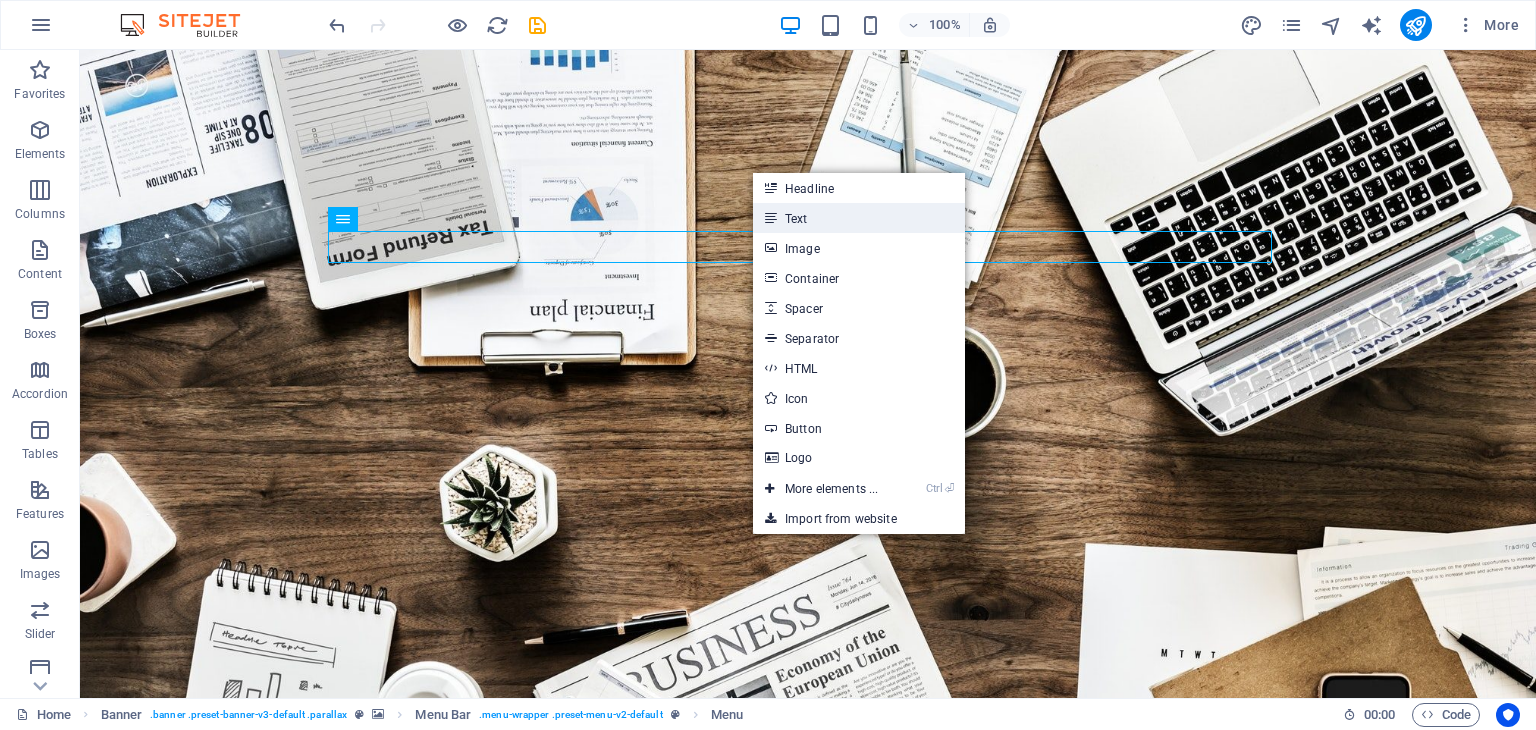 click on "Text" at bounding box center (859, 218) 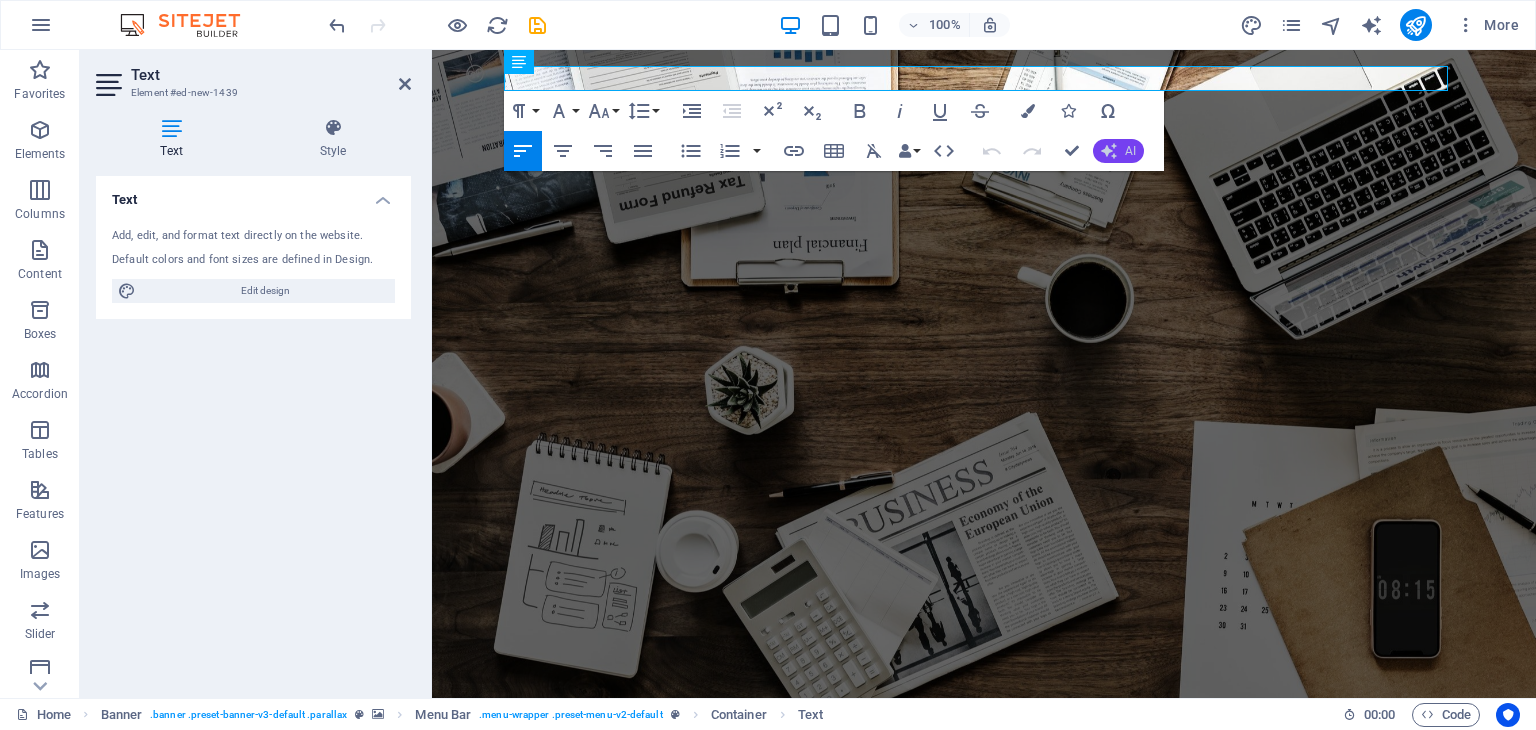 click on "AI" at bounding box center (1118, 151) 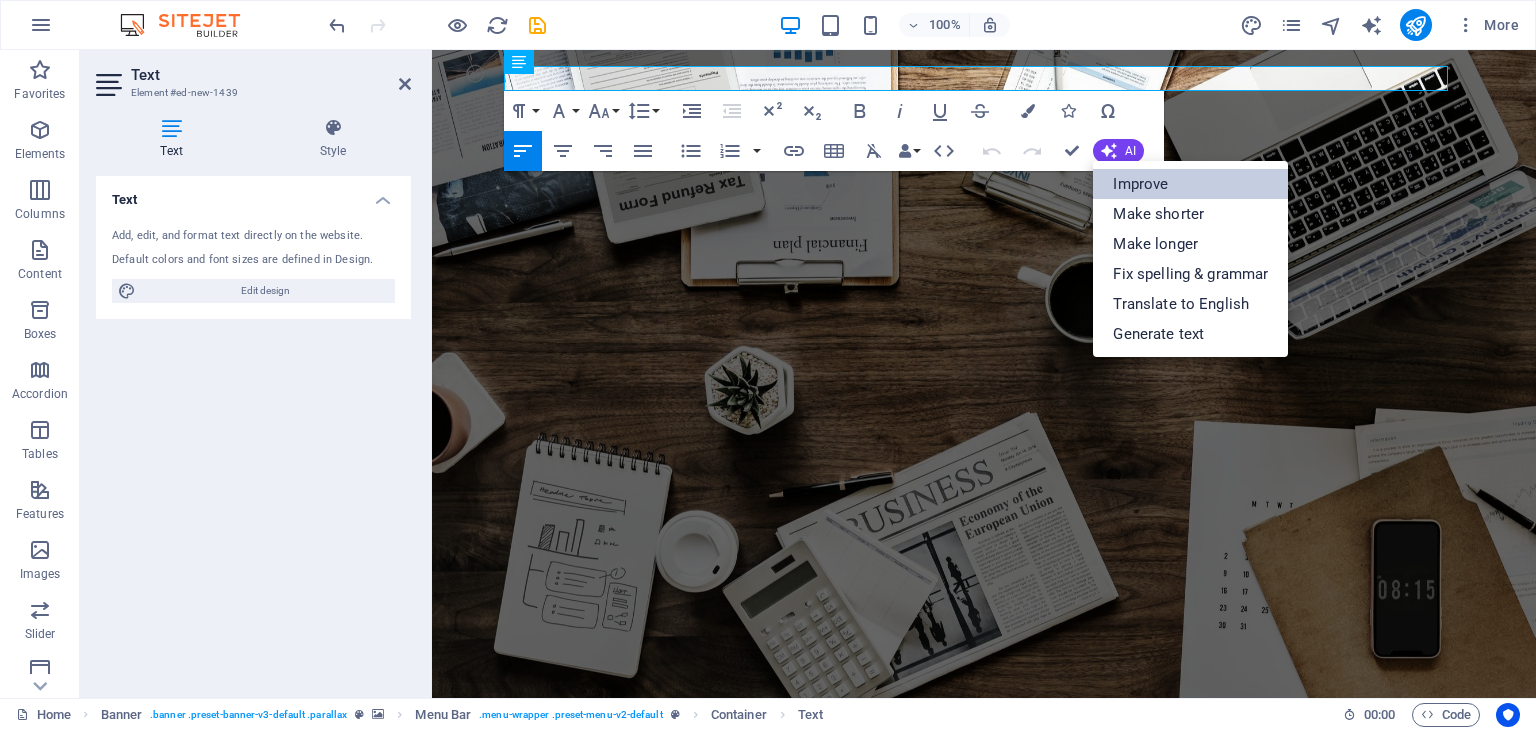 click on "Improve" at bounding box center (1190, 184) 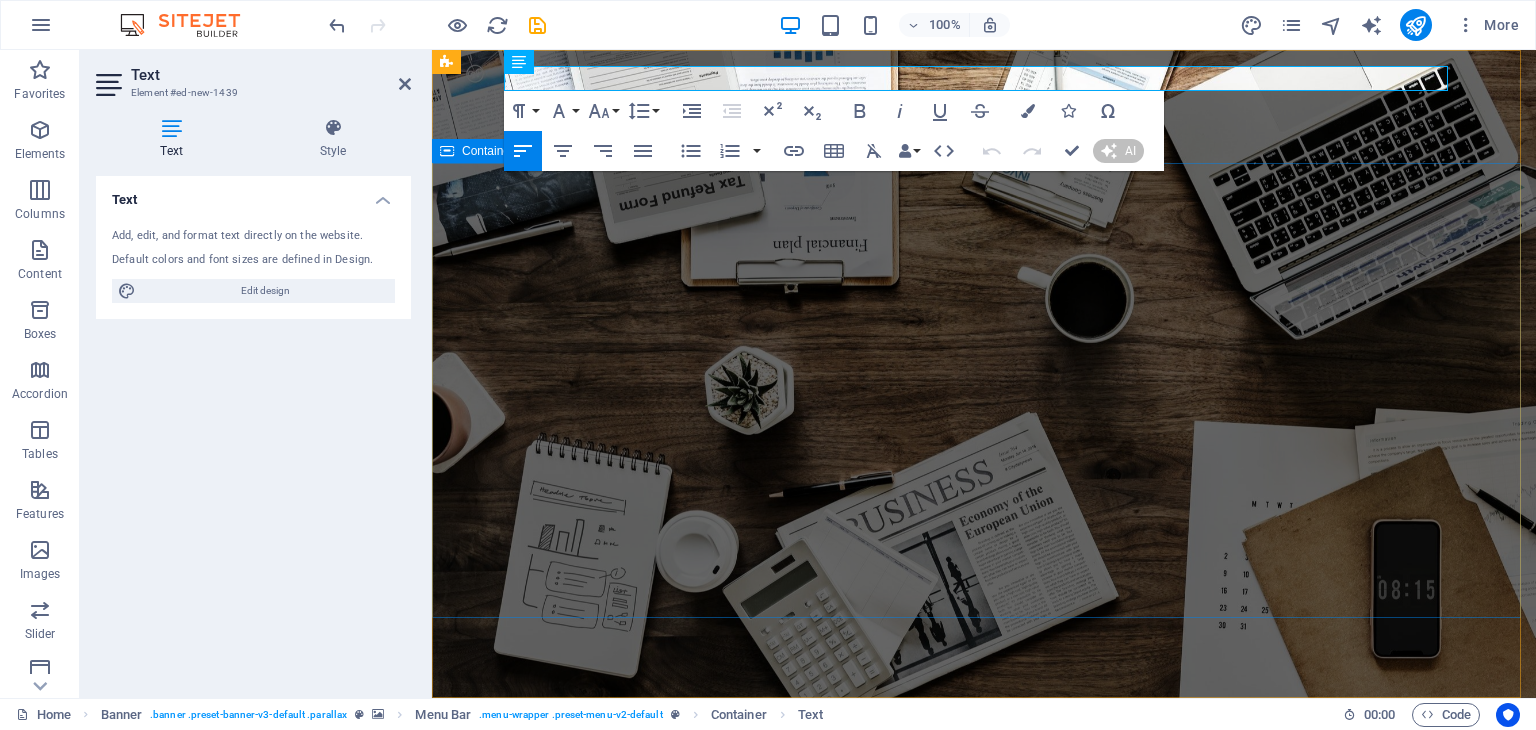 click on "O nline Marketing S OCIAL MEDIA MARKETING R EVIEW & STATISTICS Learn more" at bounding box center (984, 1202) 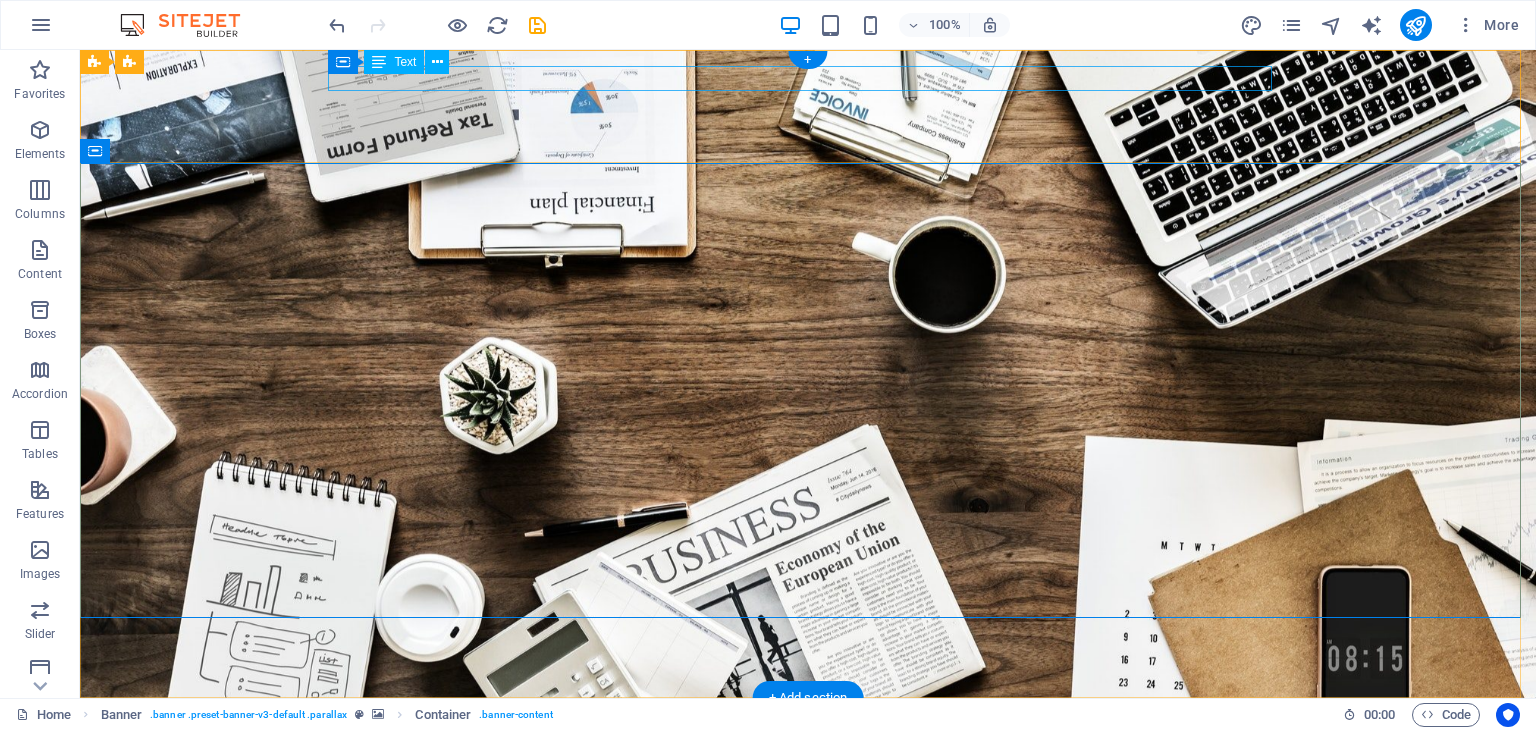 click on "New text element" at bounding box center (808, 726) 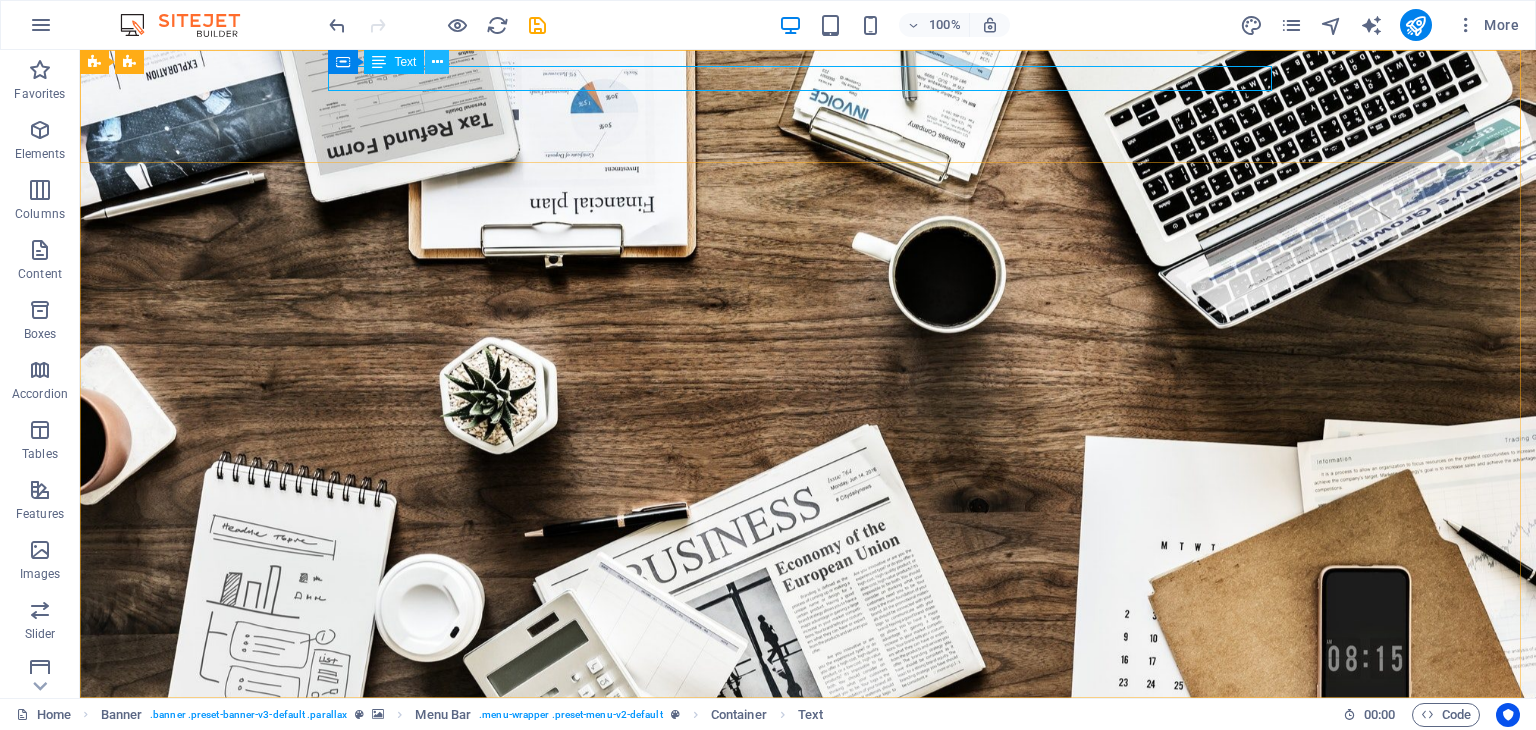 click at bounding box center [437, 62] 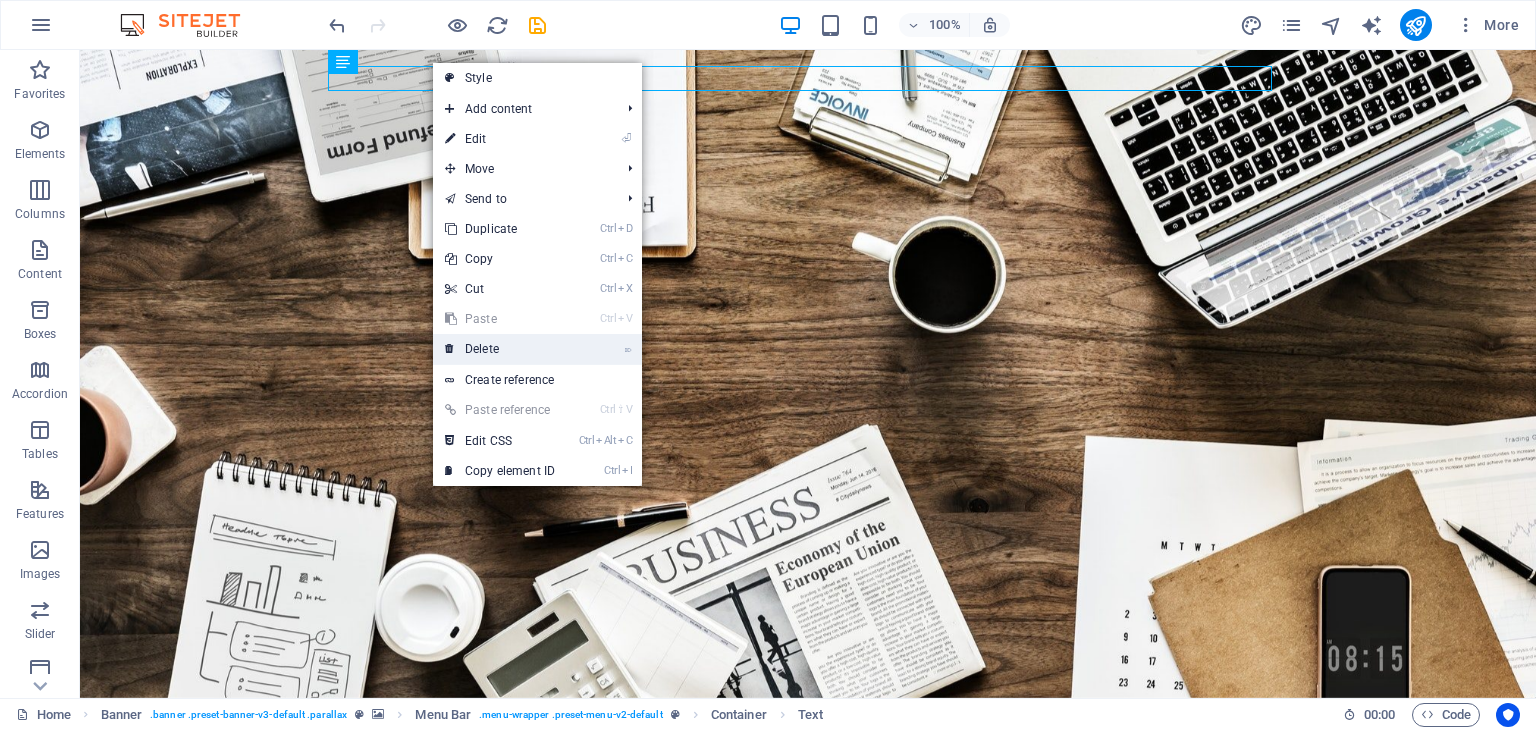 click on "⌦  Delete" at bounding box center [500, 349] 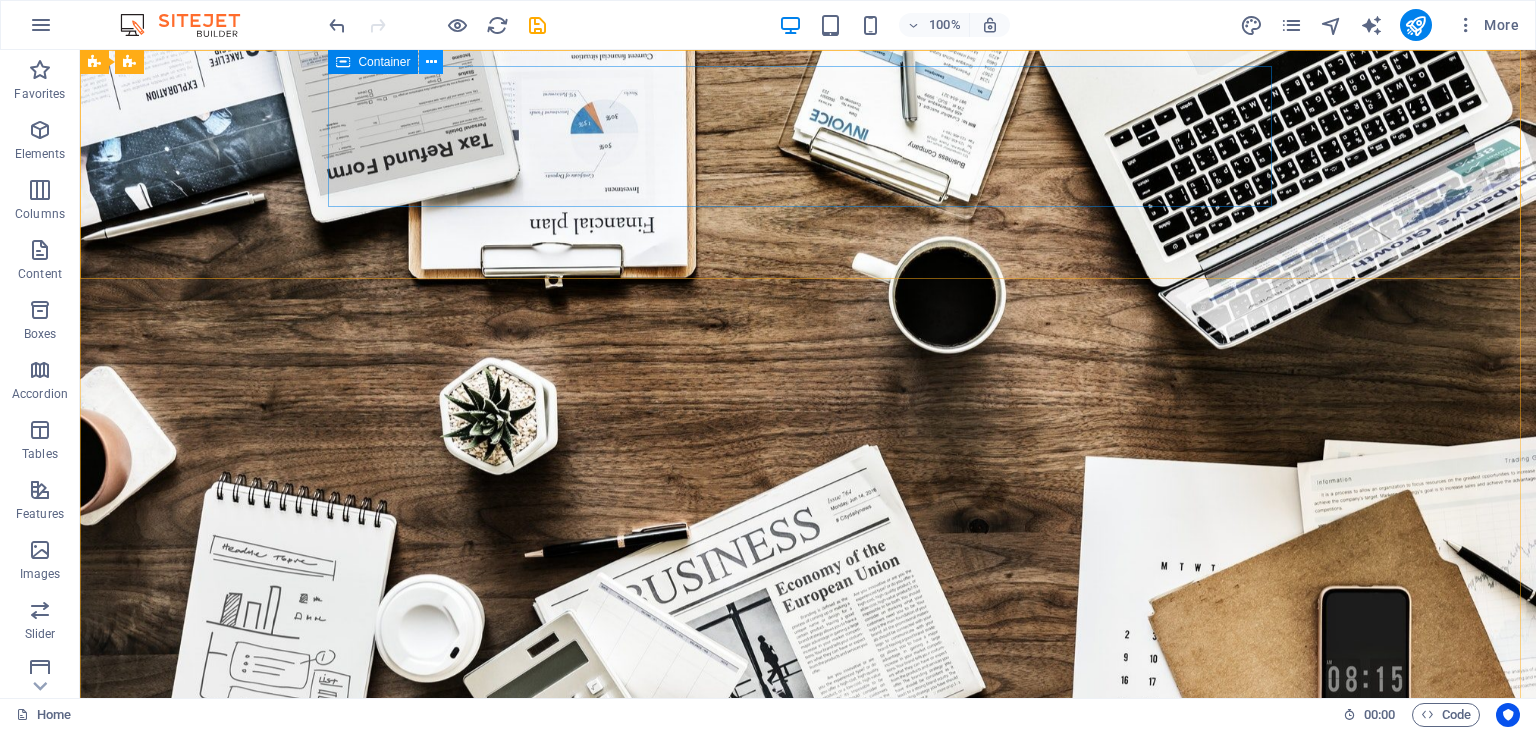 click at bounding box center (431, 62) 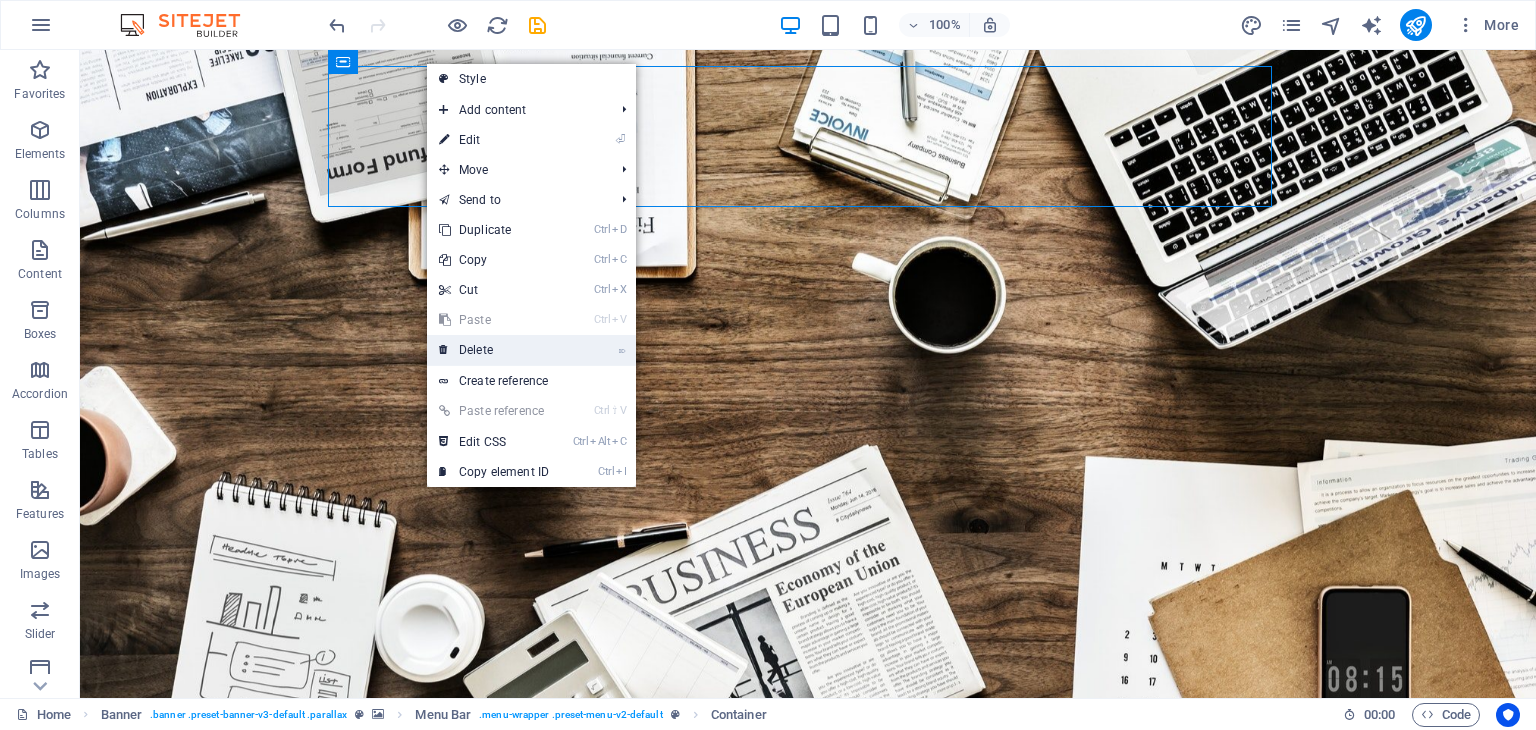 click on "⌦  Delete" at bounding box center (494, 350) 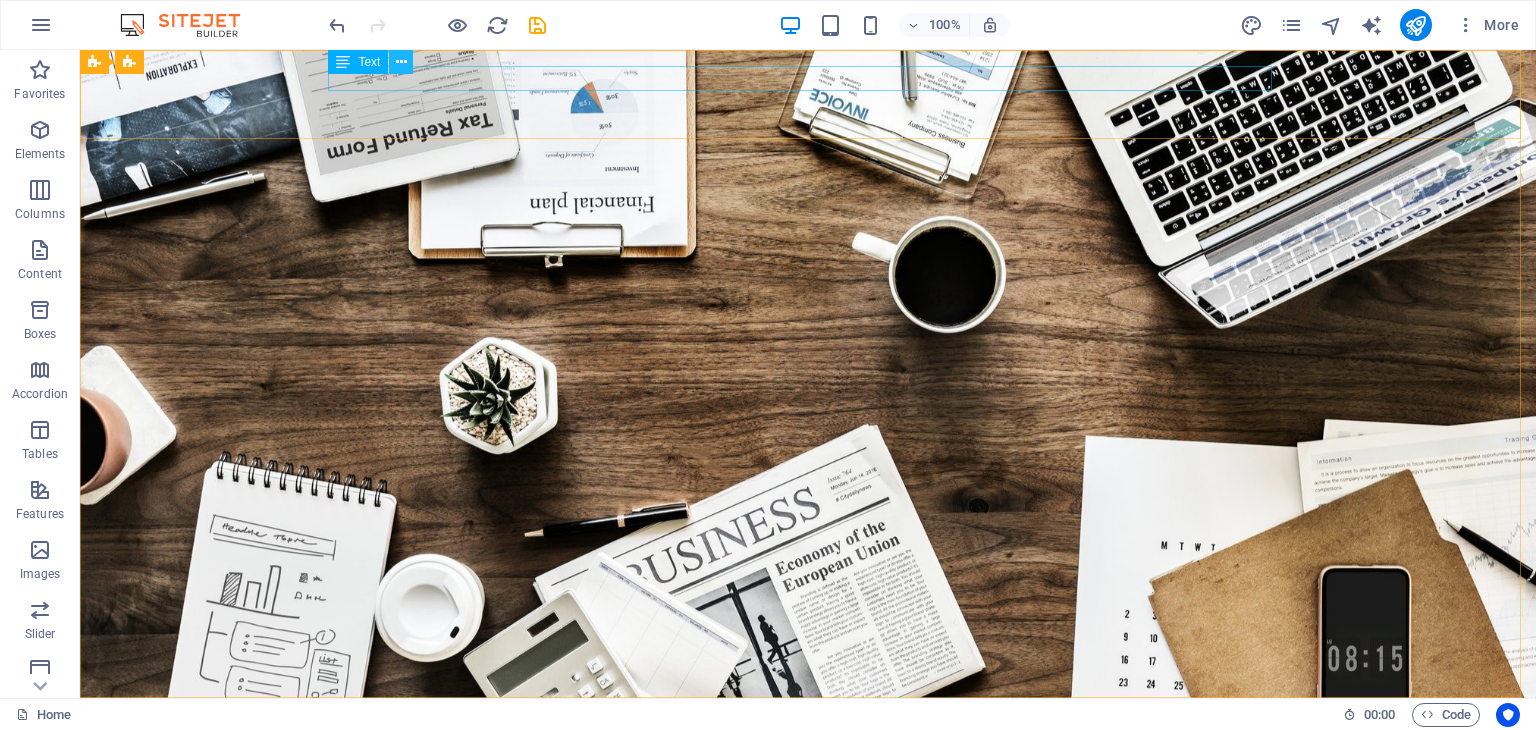 click at bounding box center [401, 62] 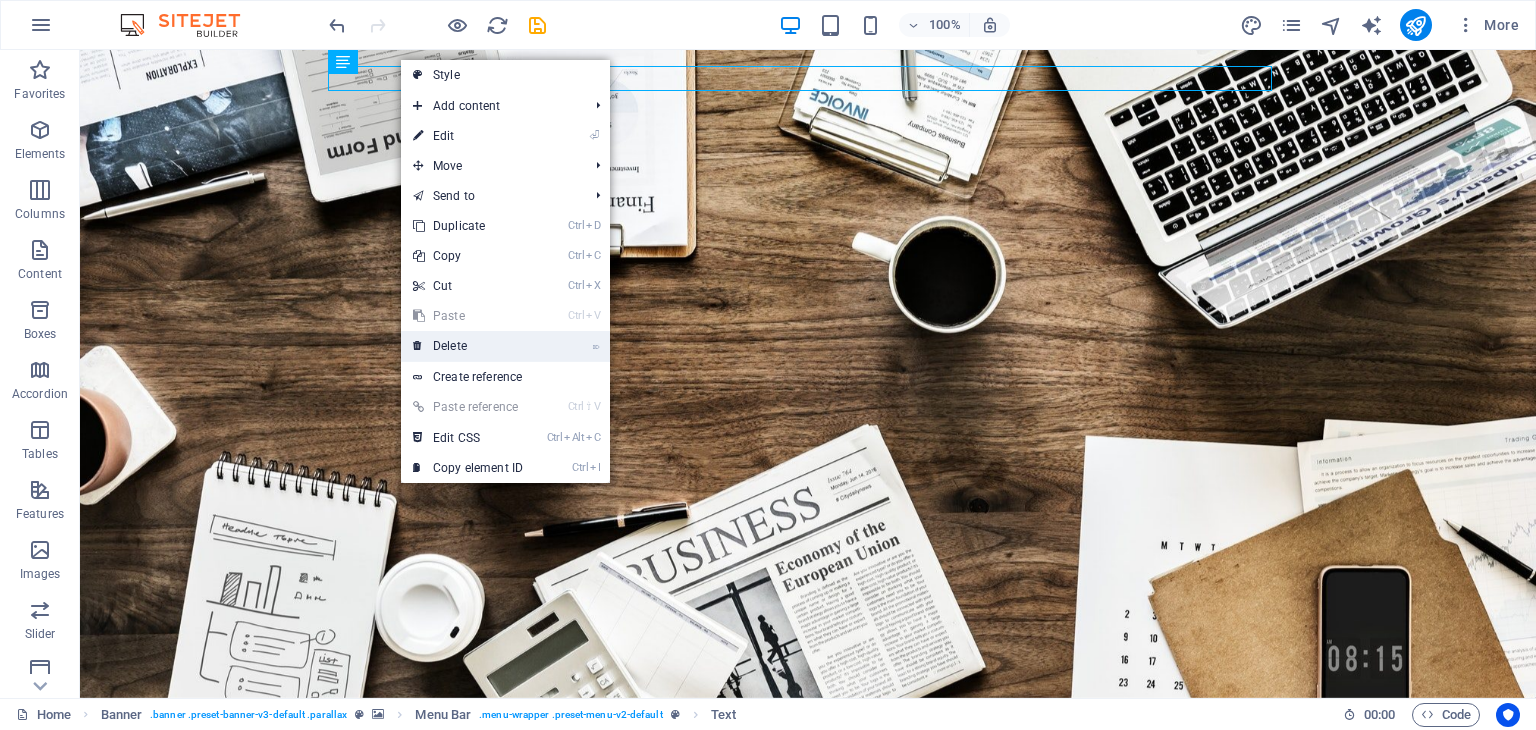 click on "⌦  Delete" at bounding box center (468, 346) 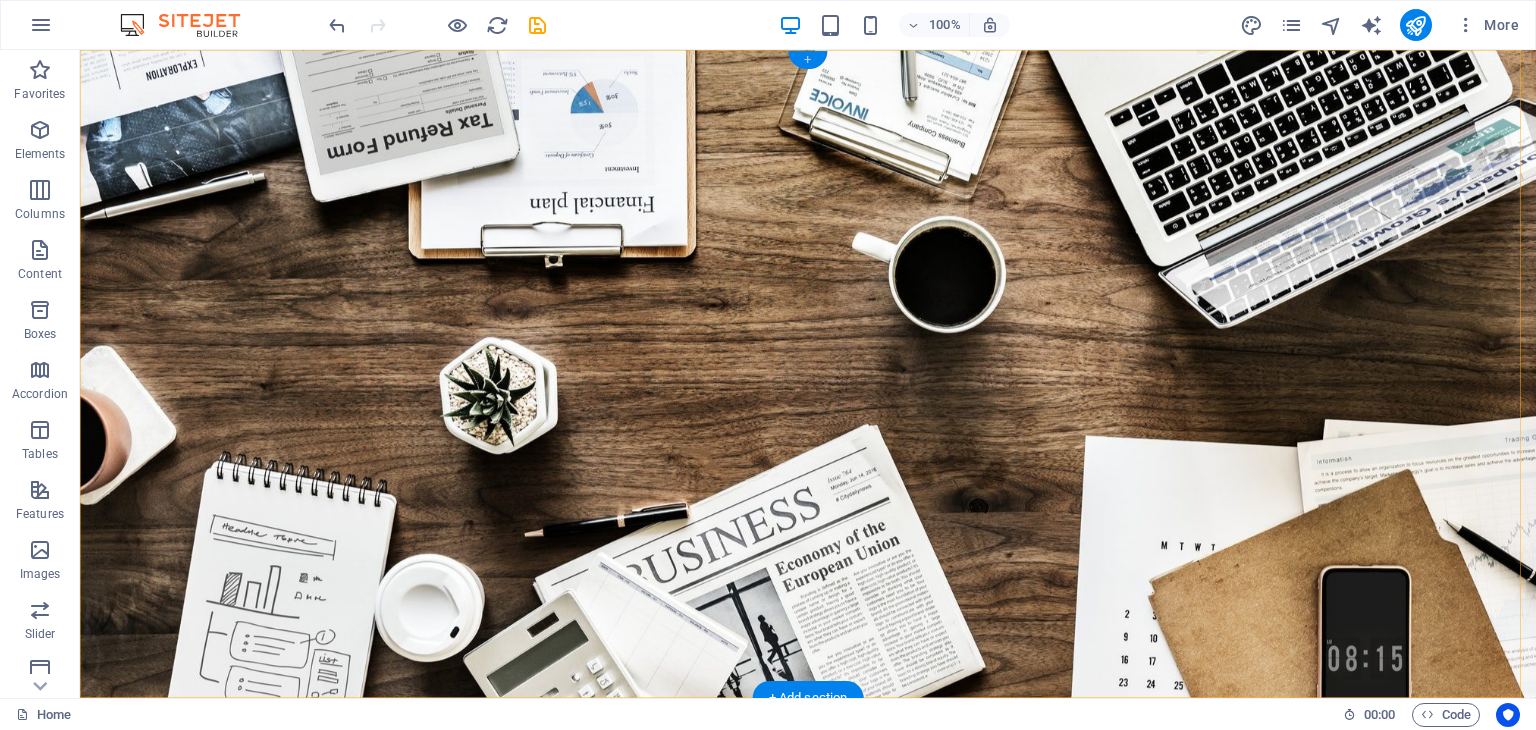 click on "+" at bounding box center (807, 60) 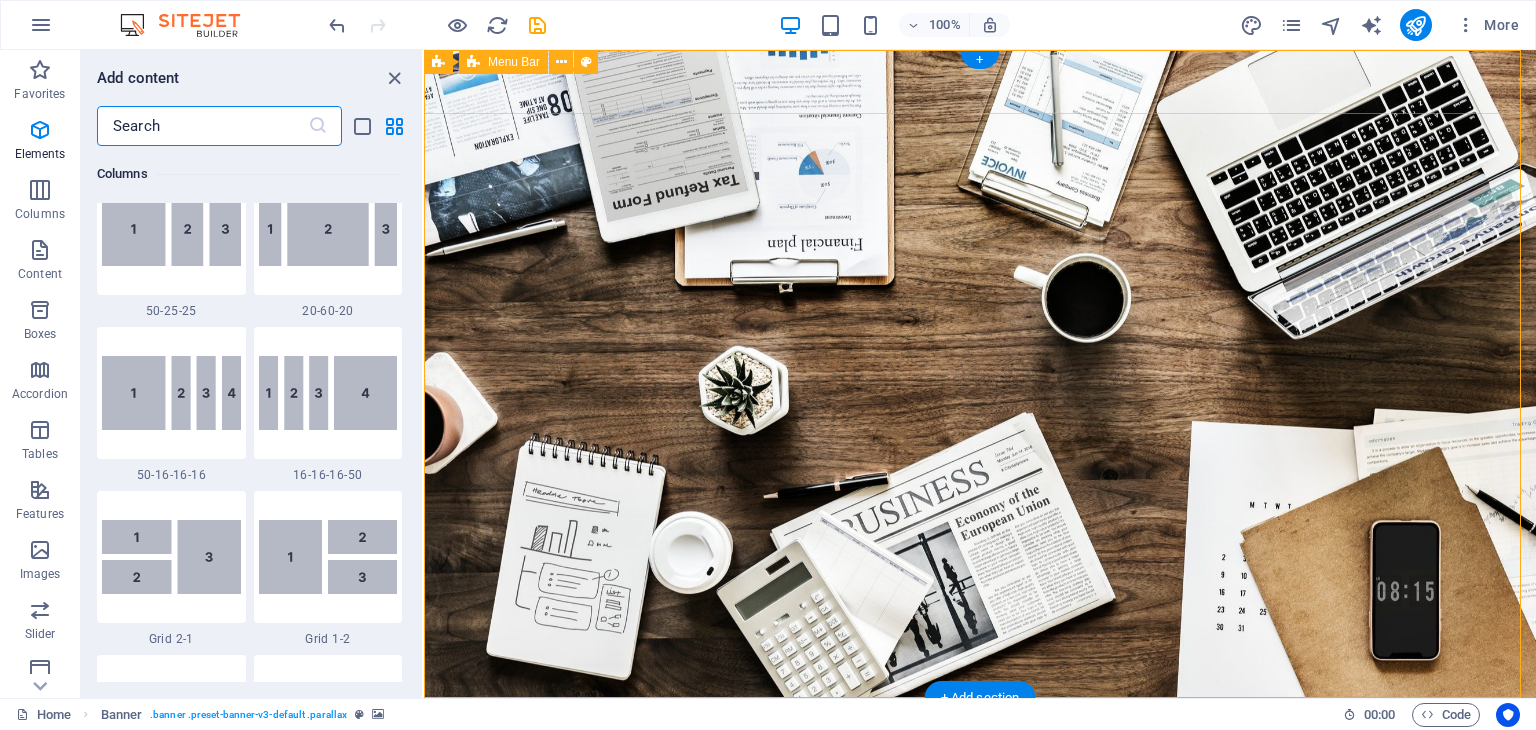 scroll, scrollTop: 3499, scrollLeft: 0, axis: vertical 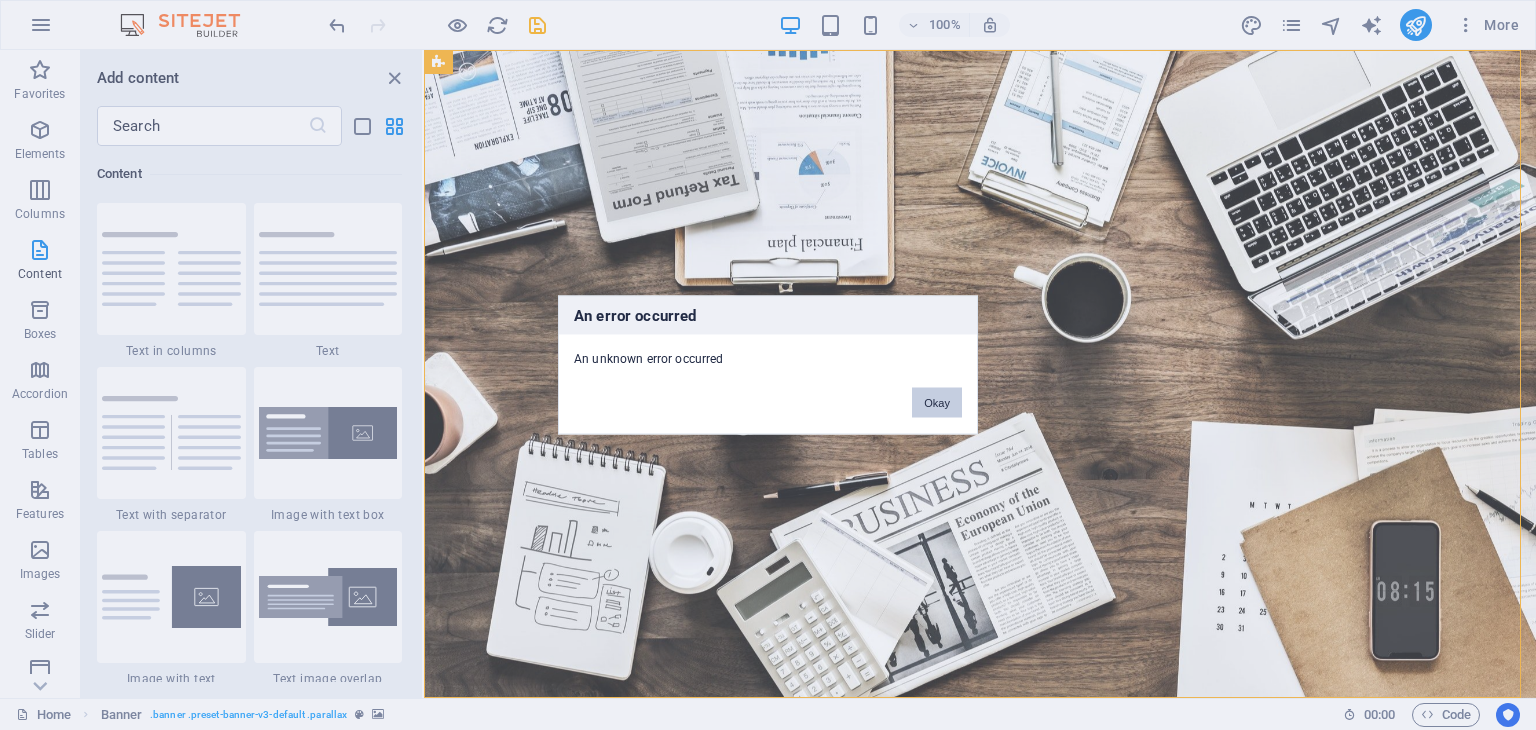 click on "Okay" at bounding box center (937, 403) 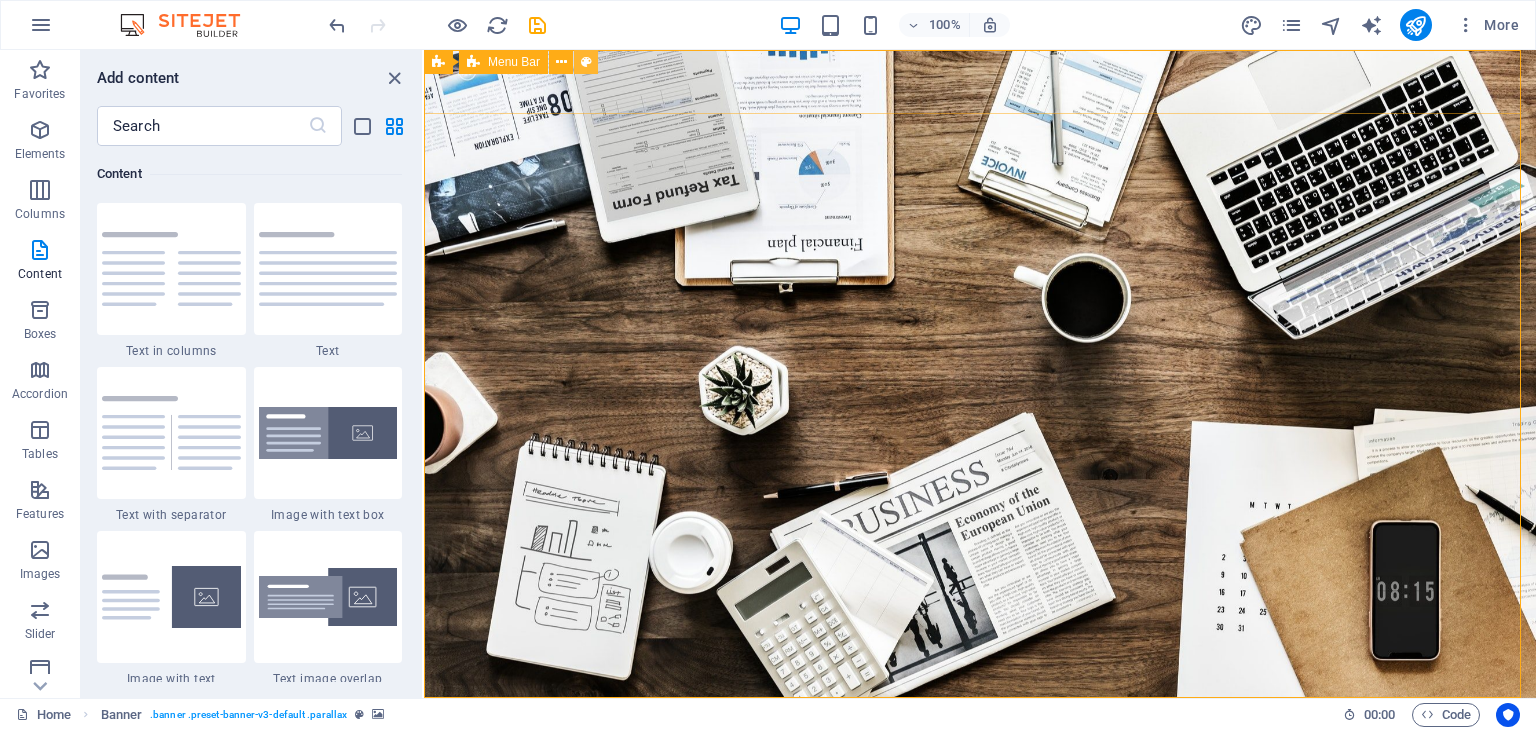 click at bounding box center (586, 62) 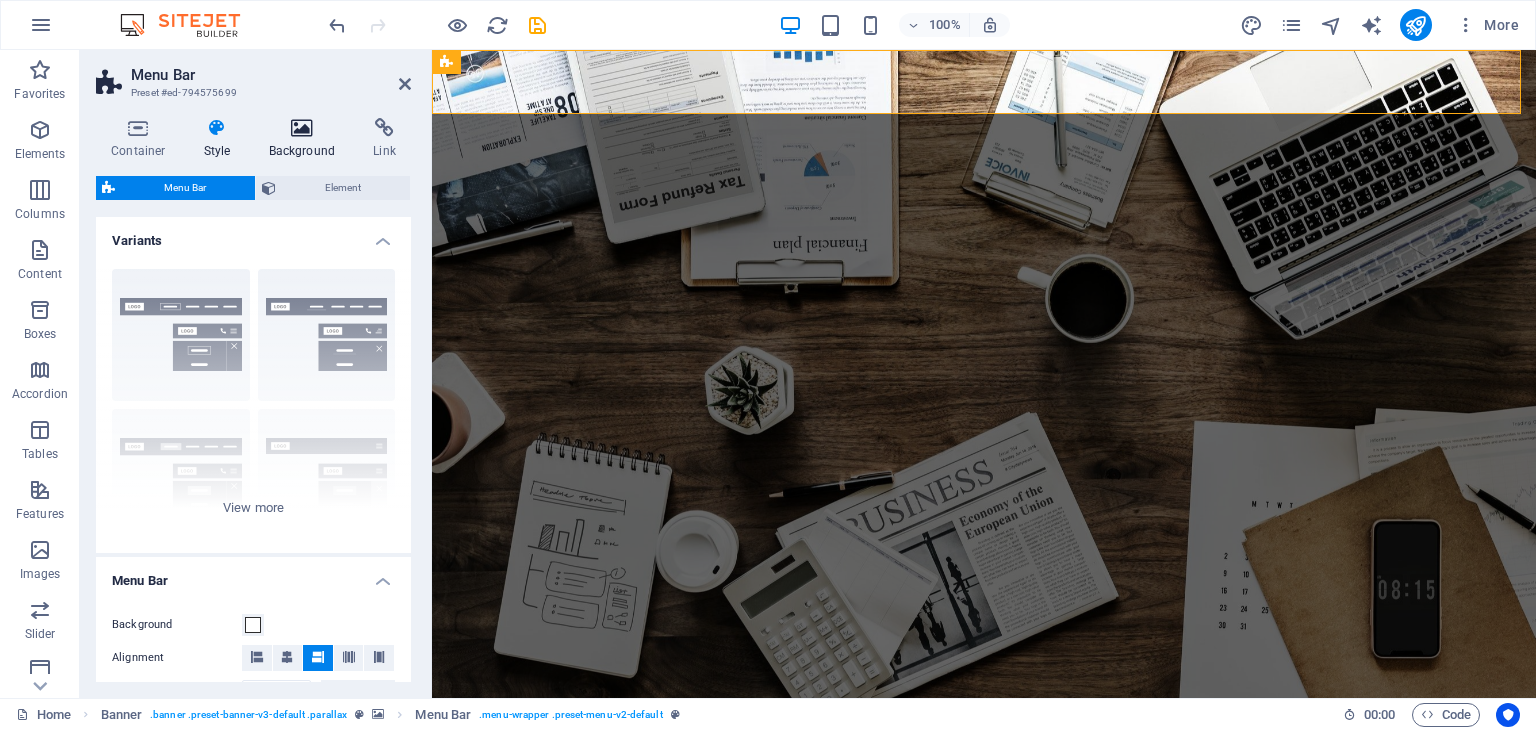 click on "Background" at bounding box center (306, 139) 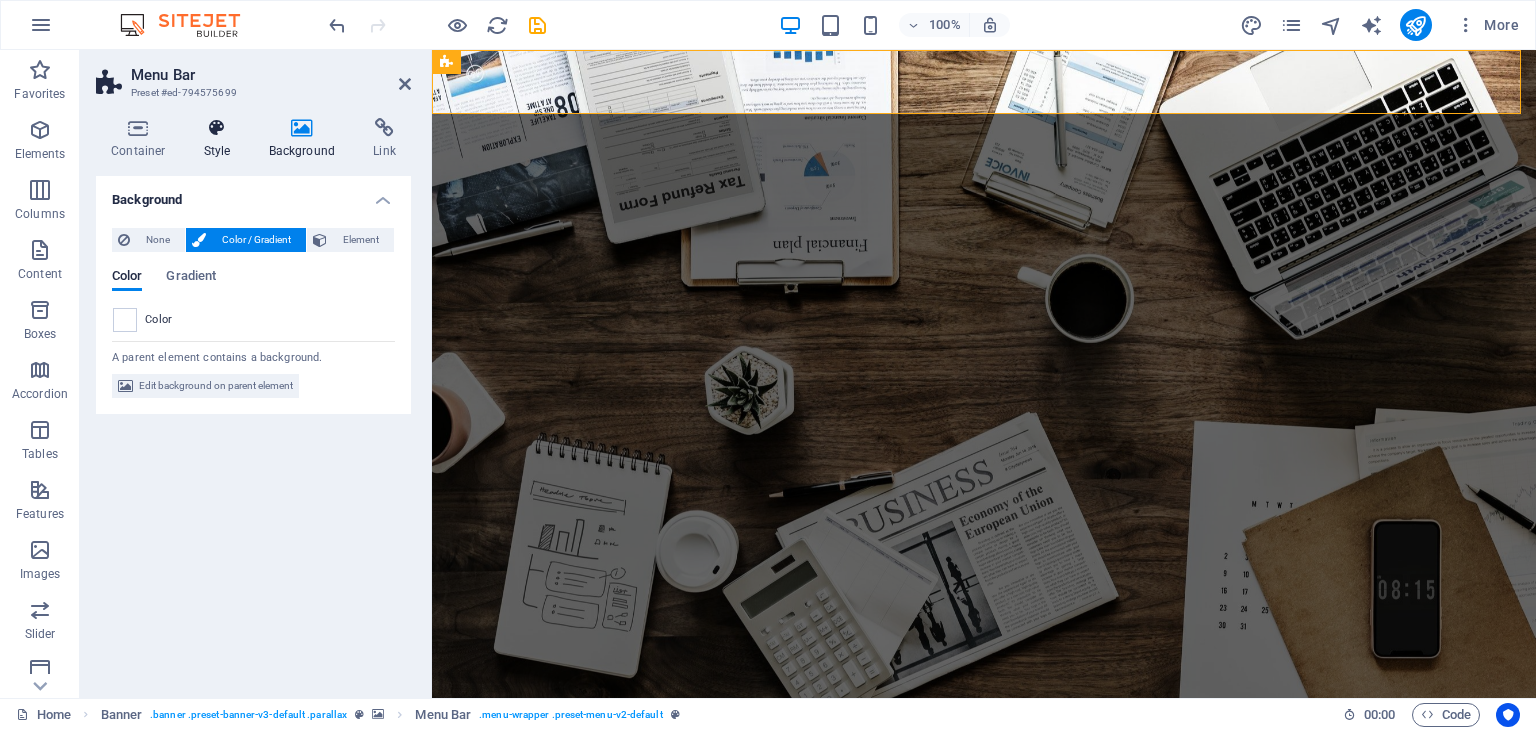 click on "Style" at bounding box center [221, 139] 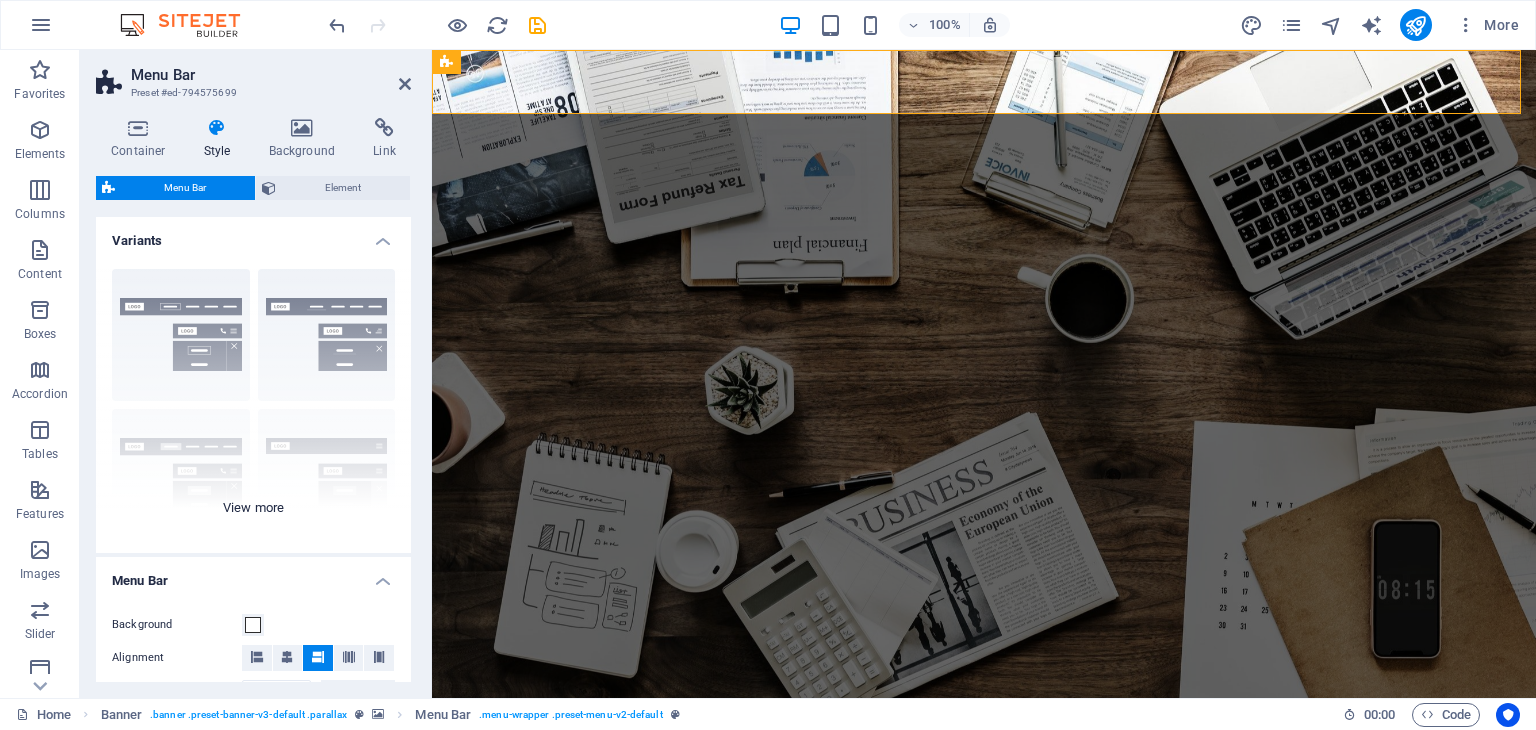 click on "Border Centered Default Fixed Loki Trigger Wide XXL" at bounding box center (253, 403) 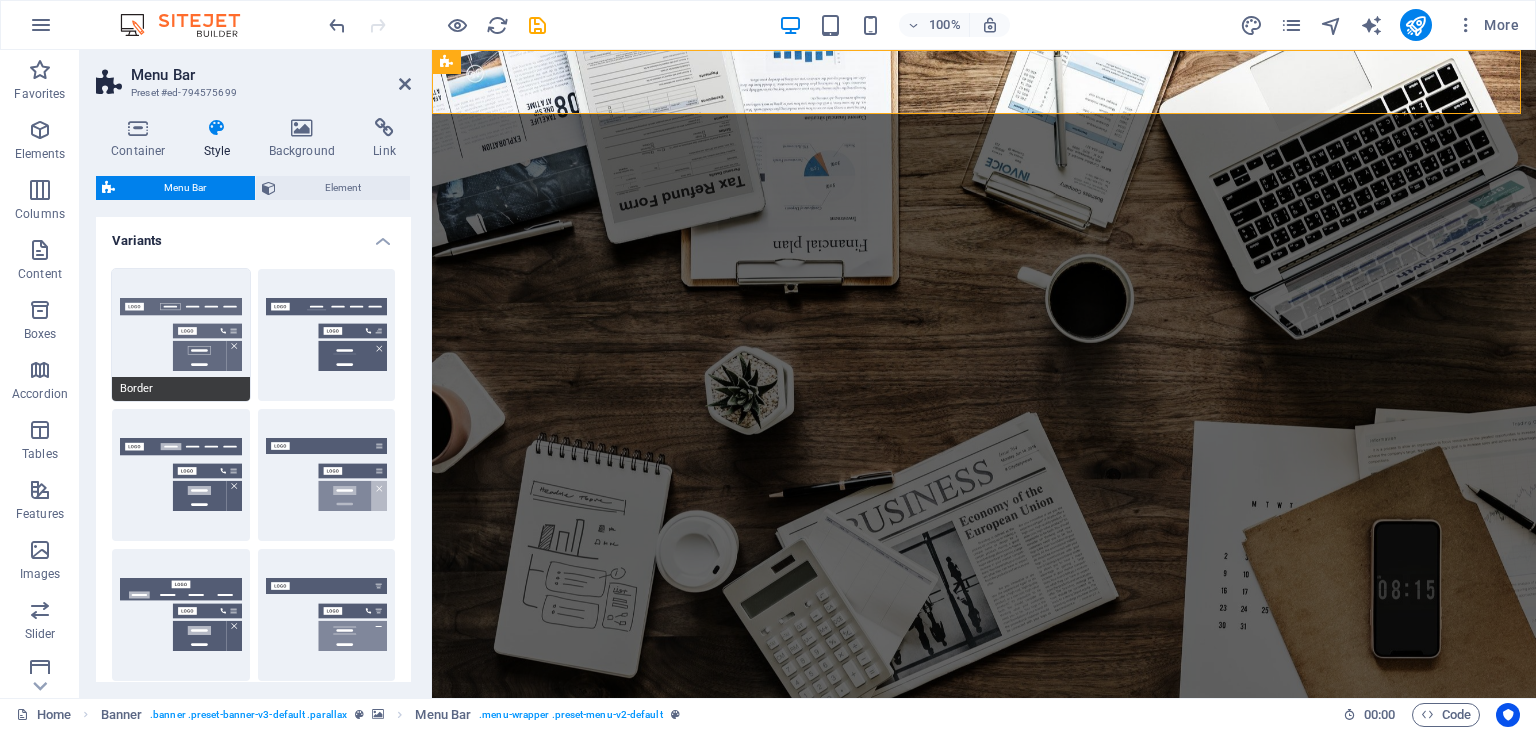 click on "Border" at bounding box center (181, 335) 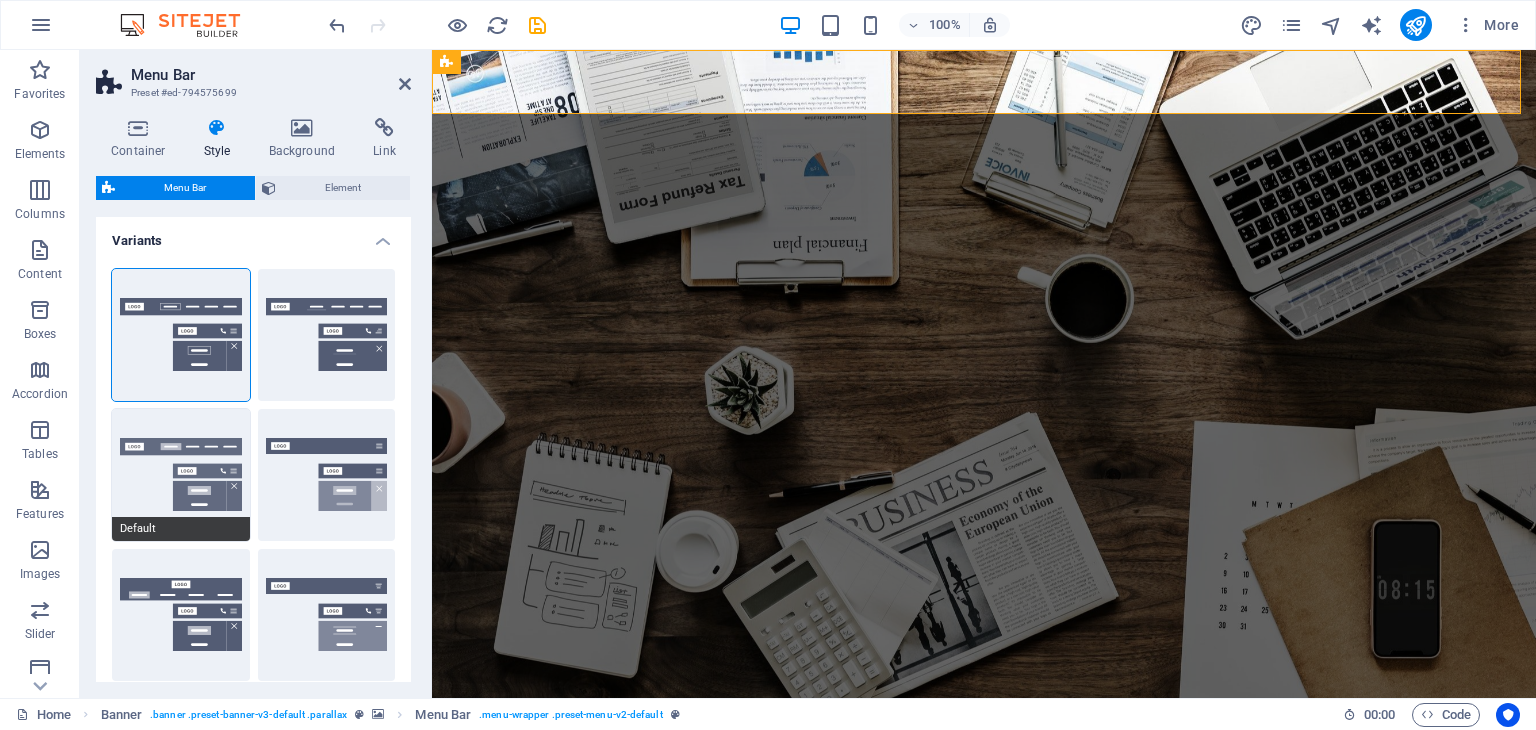 click on "Default" at bounding box center (181, 475) 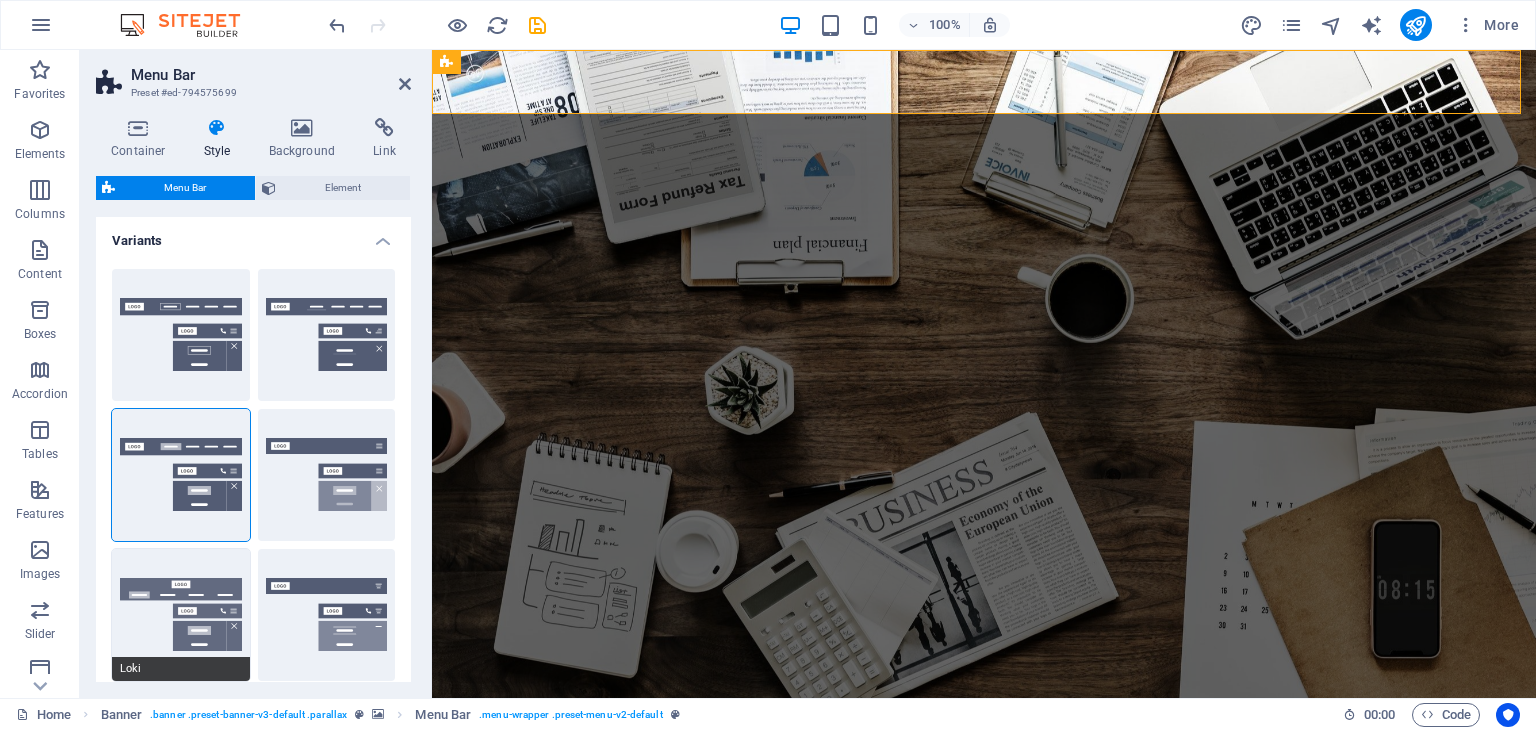 click on "Loki" at bounding box center (181, 615) 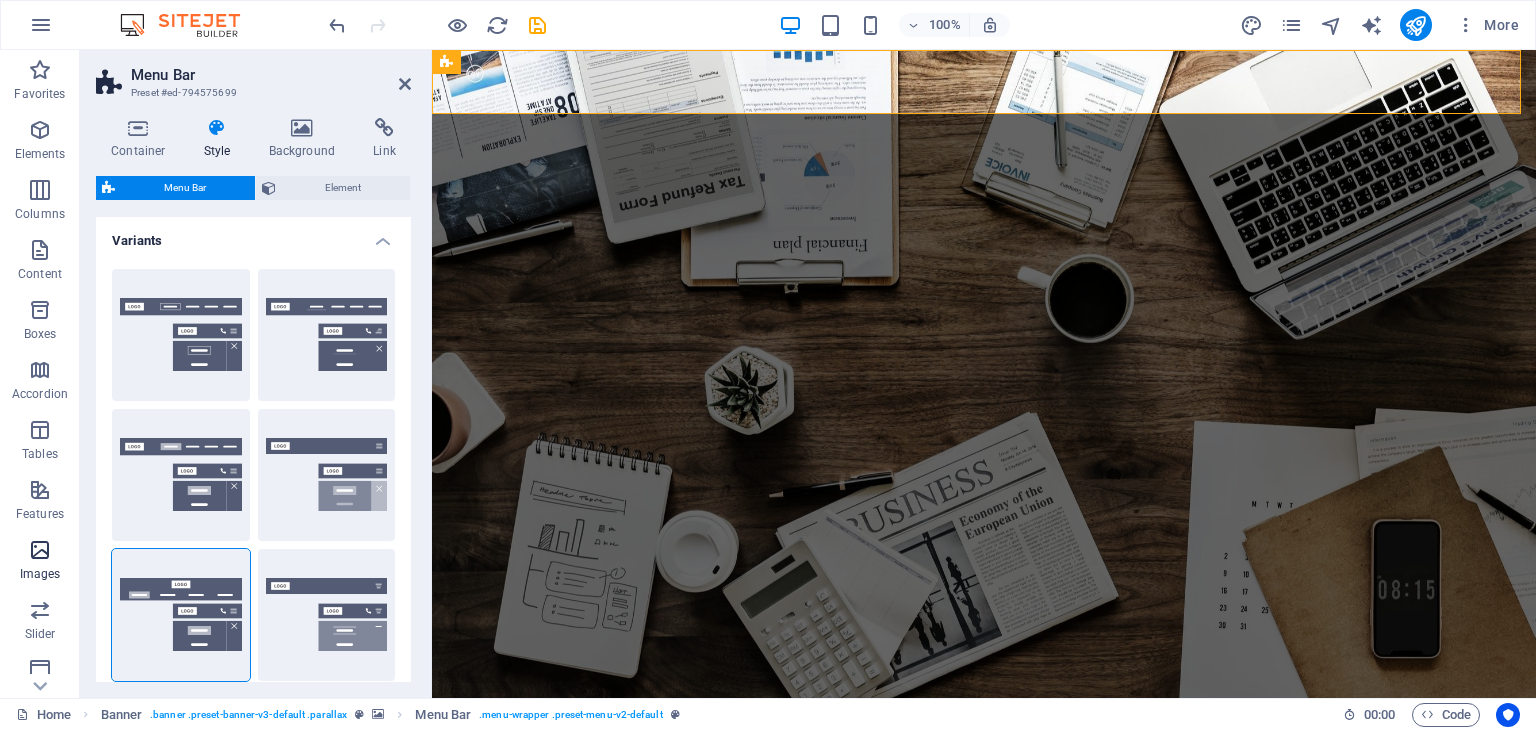 click at bounding box center [40, 550] 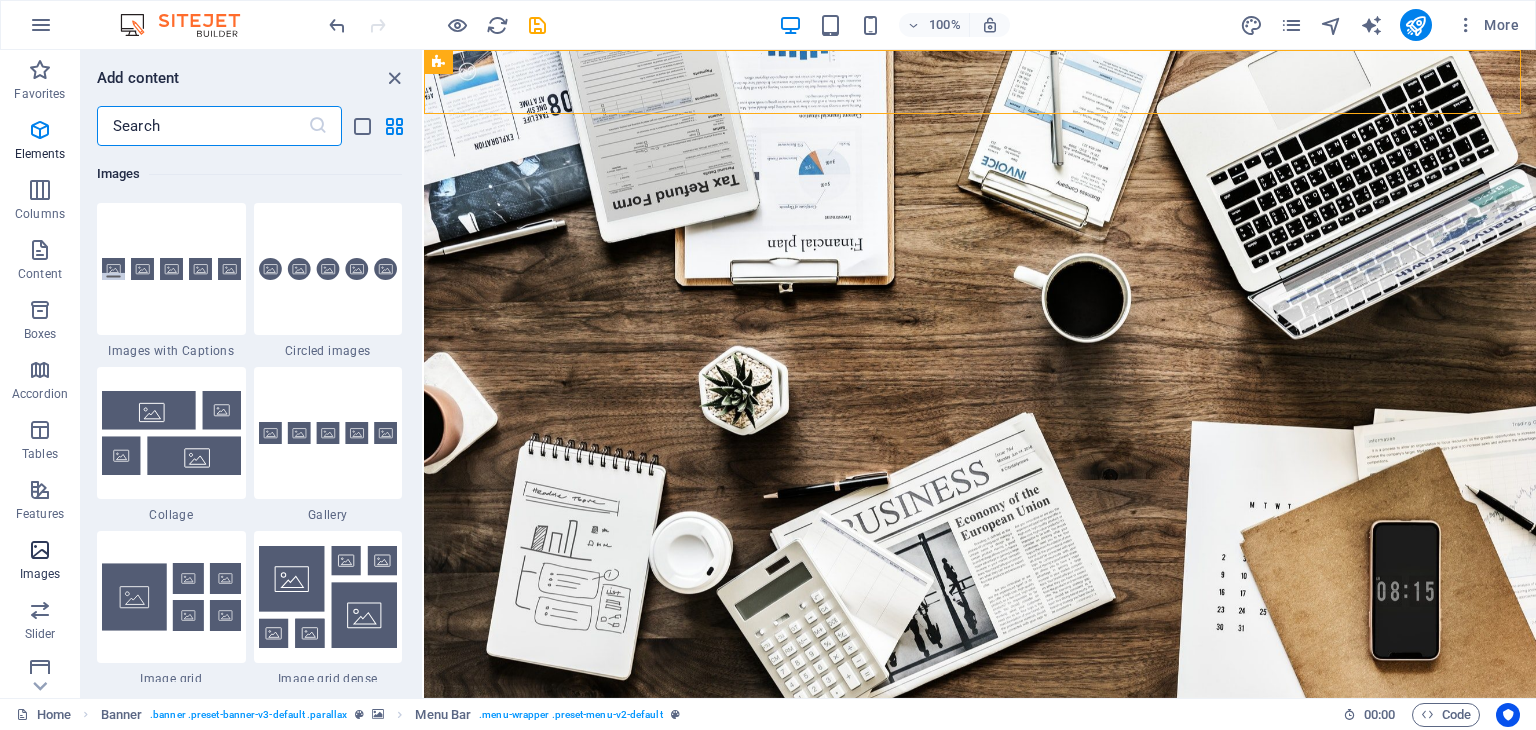 scroll, scrollTop: 10140, scrollLeft: 0, axis: vertical 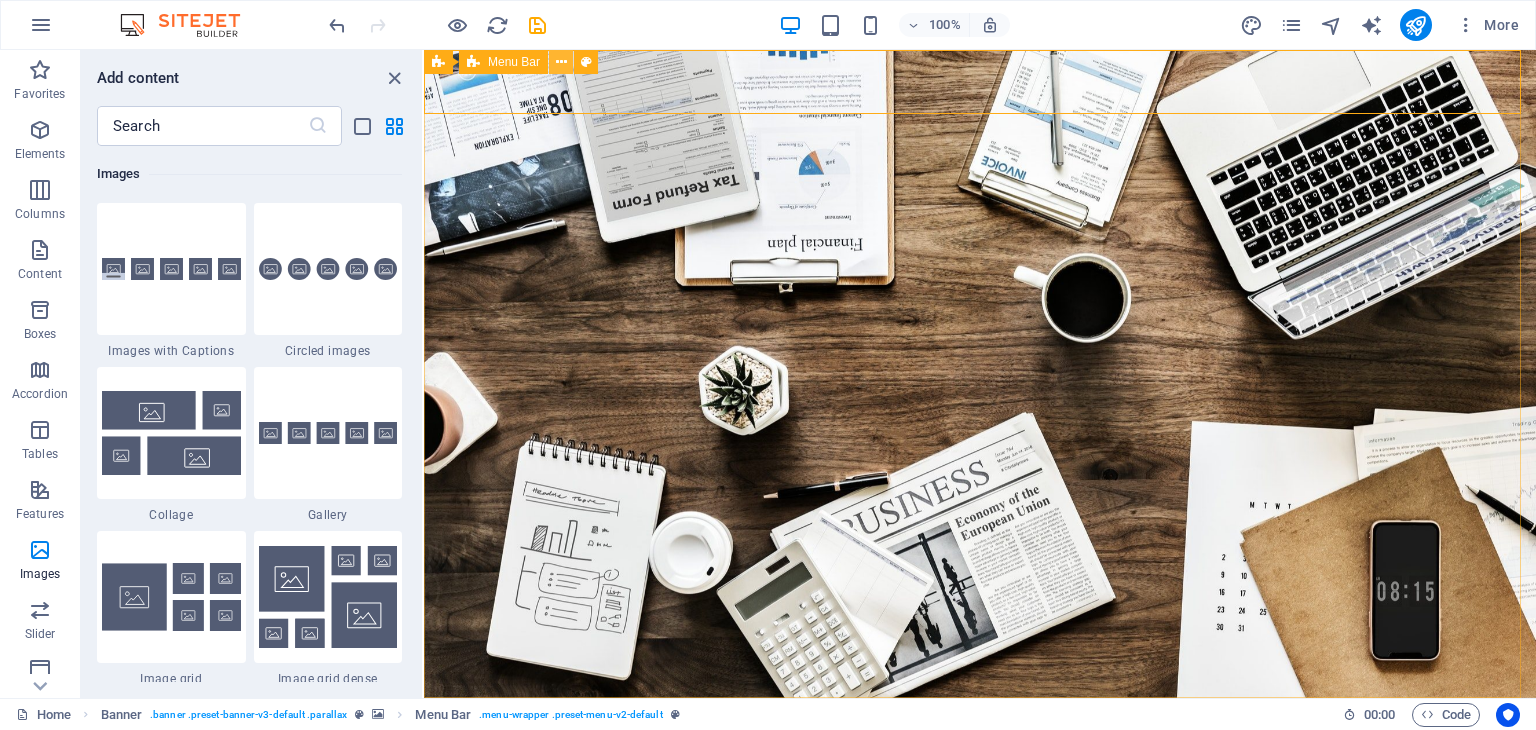 click at bounding box center [561, 62] 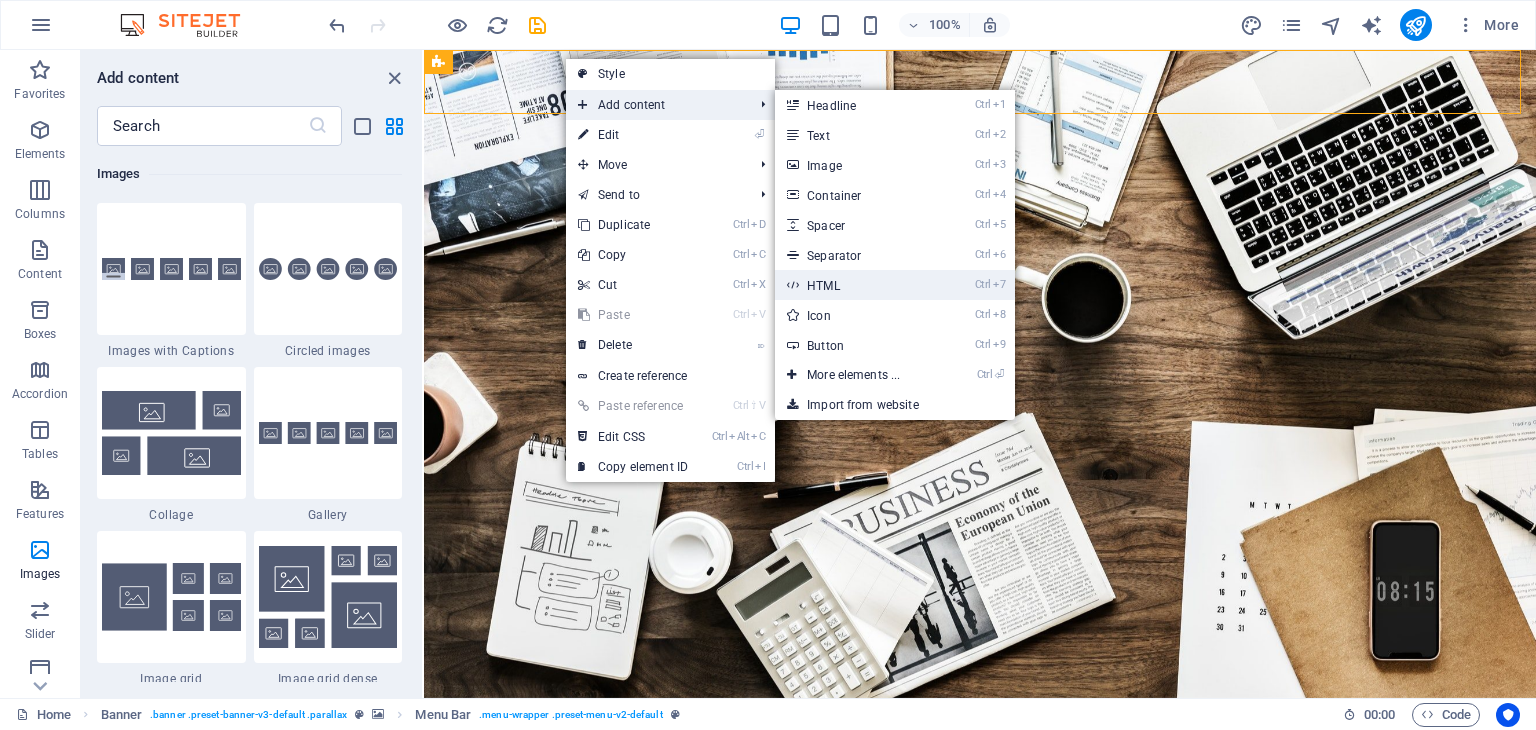click on "Ctrl 7  HTML" at bounding box center (857, 285) 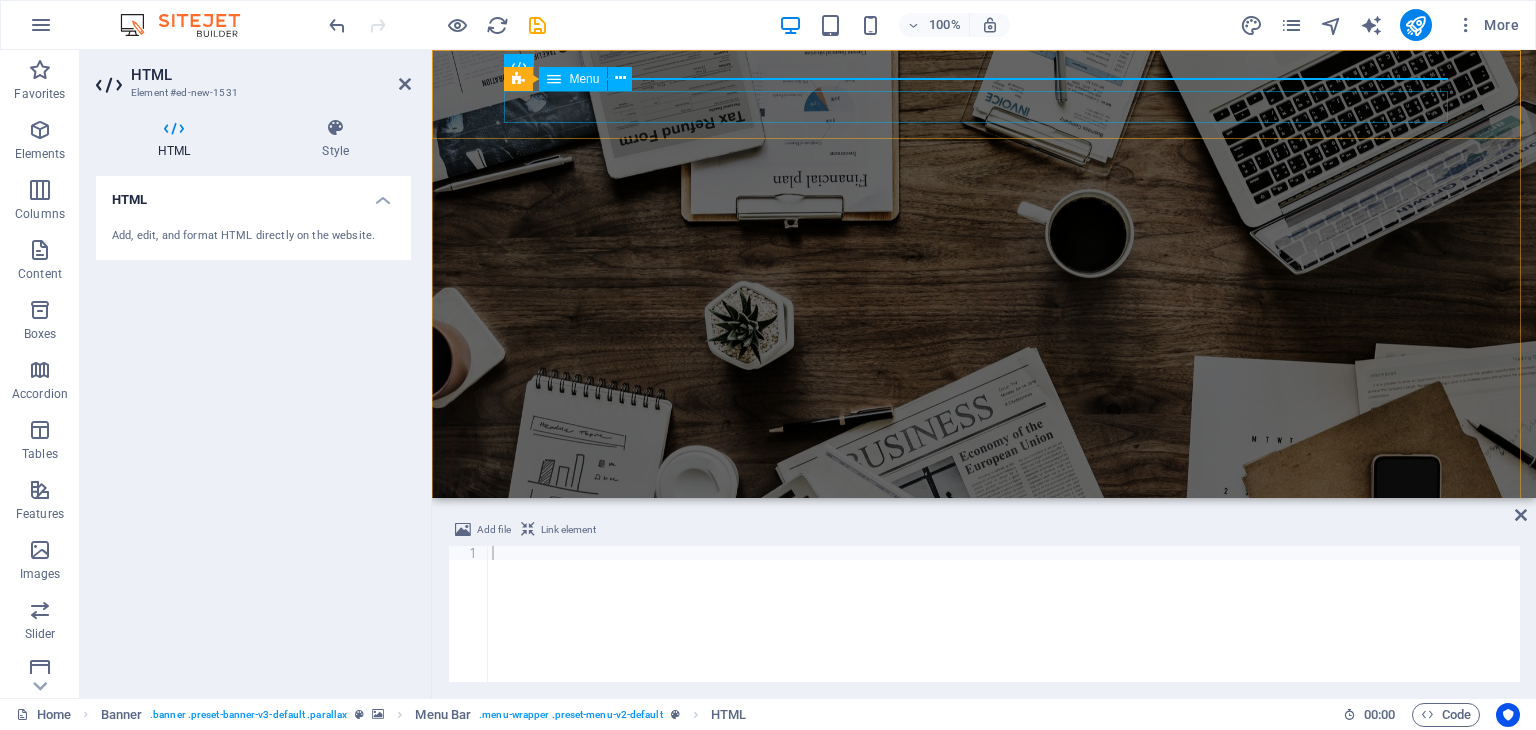 click on "Home About us Services Projects Team Contact" at bounding box center [984, 781] 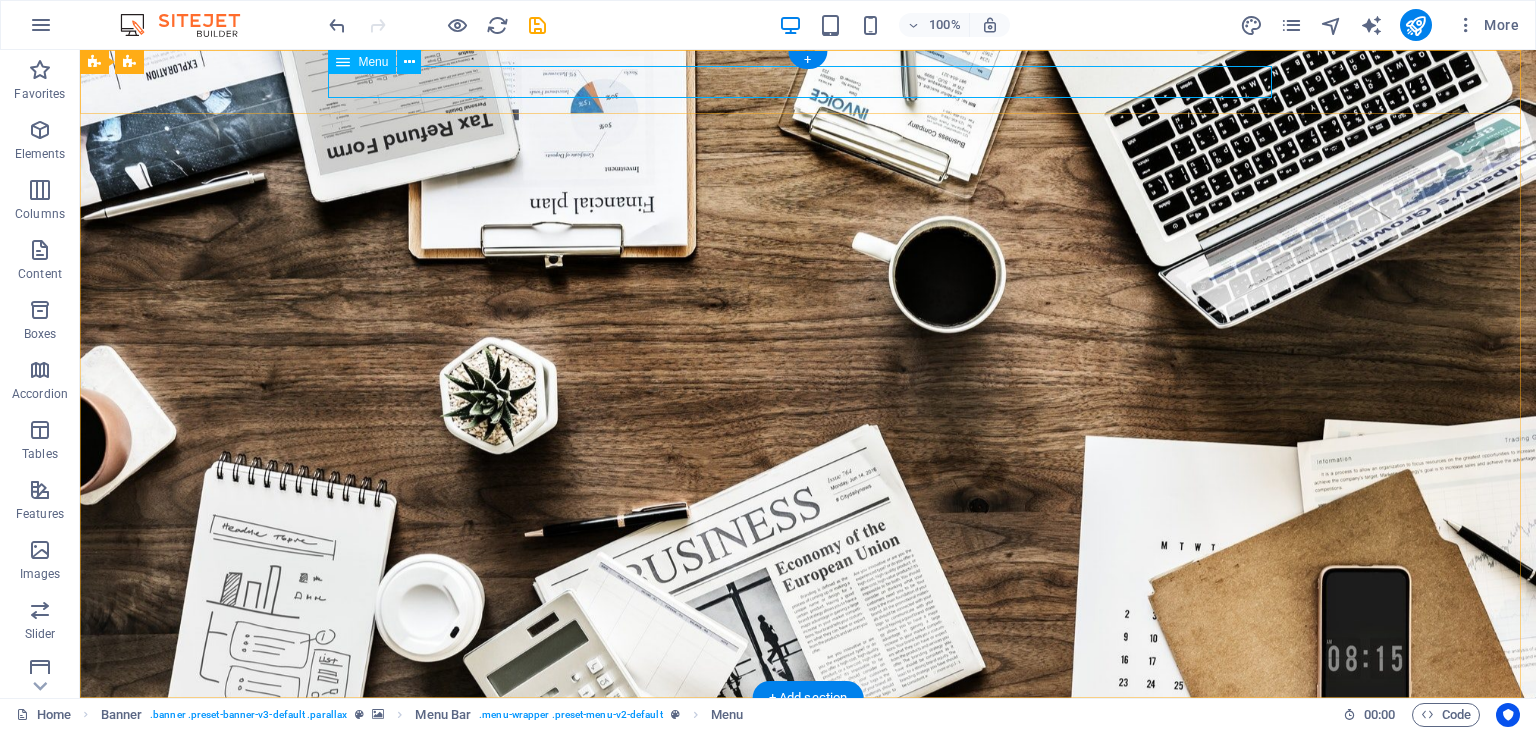 click on "Home About us Services Projects Team Contact" at bounding box center (808, 911) 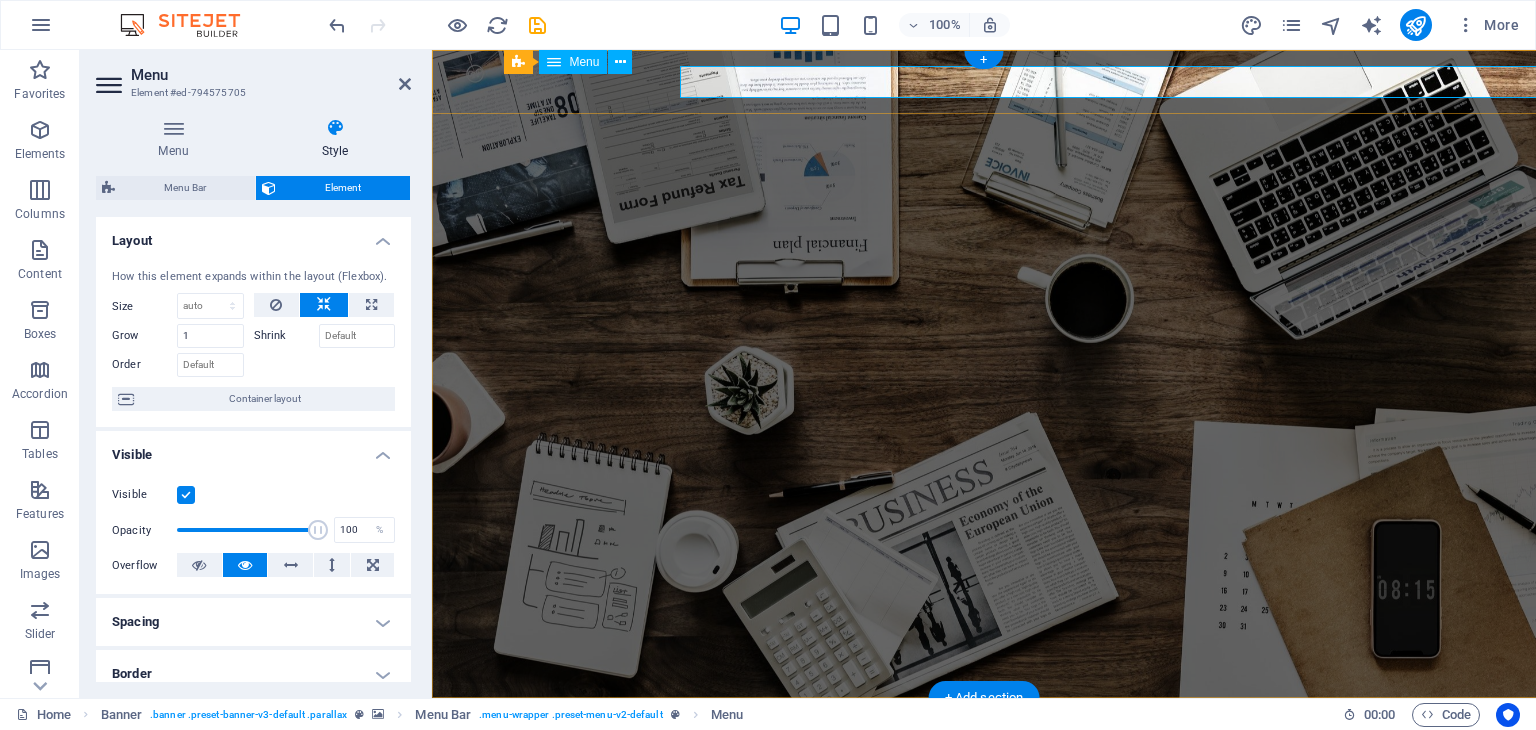 click on "Home About us Services Projects Team Contact" at bounding box center [984, 911] 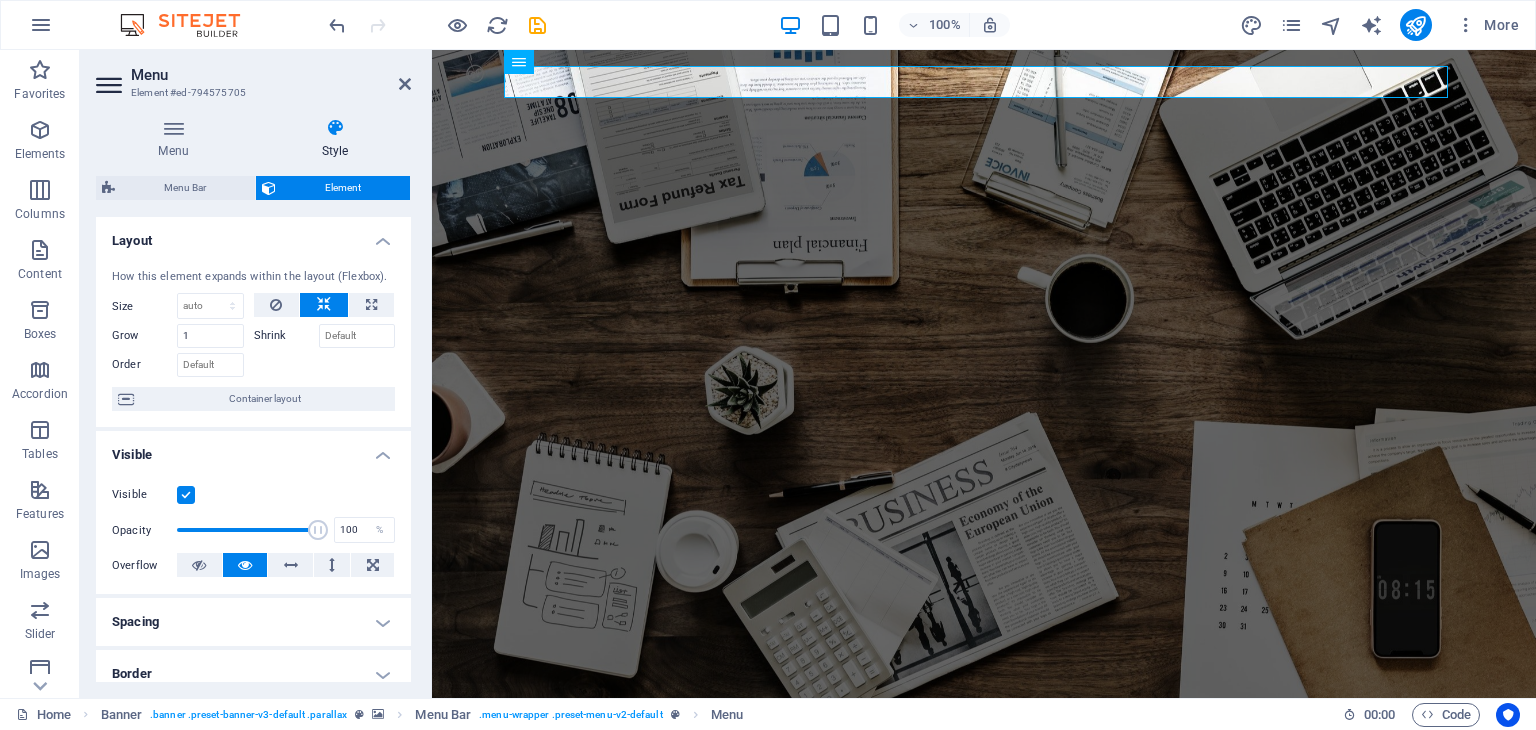 click on "Spacing" at bounding box center (253, 622) 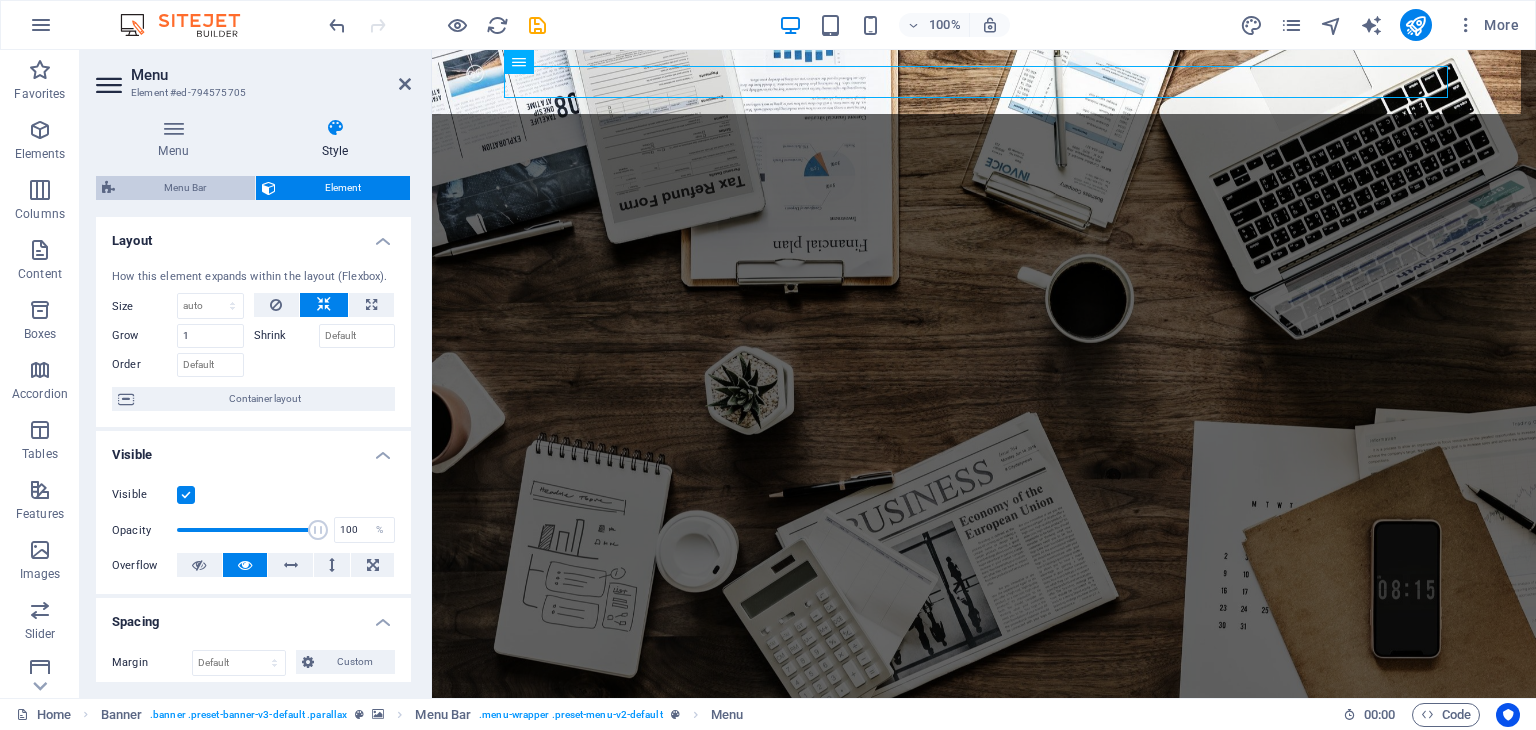 click on "Menu Bar" at bounding box center [185, 188] 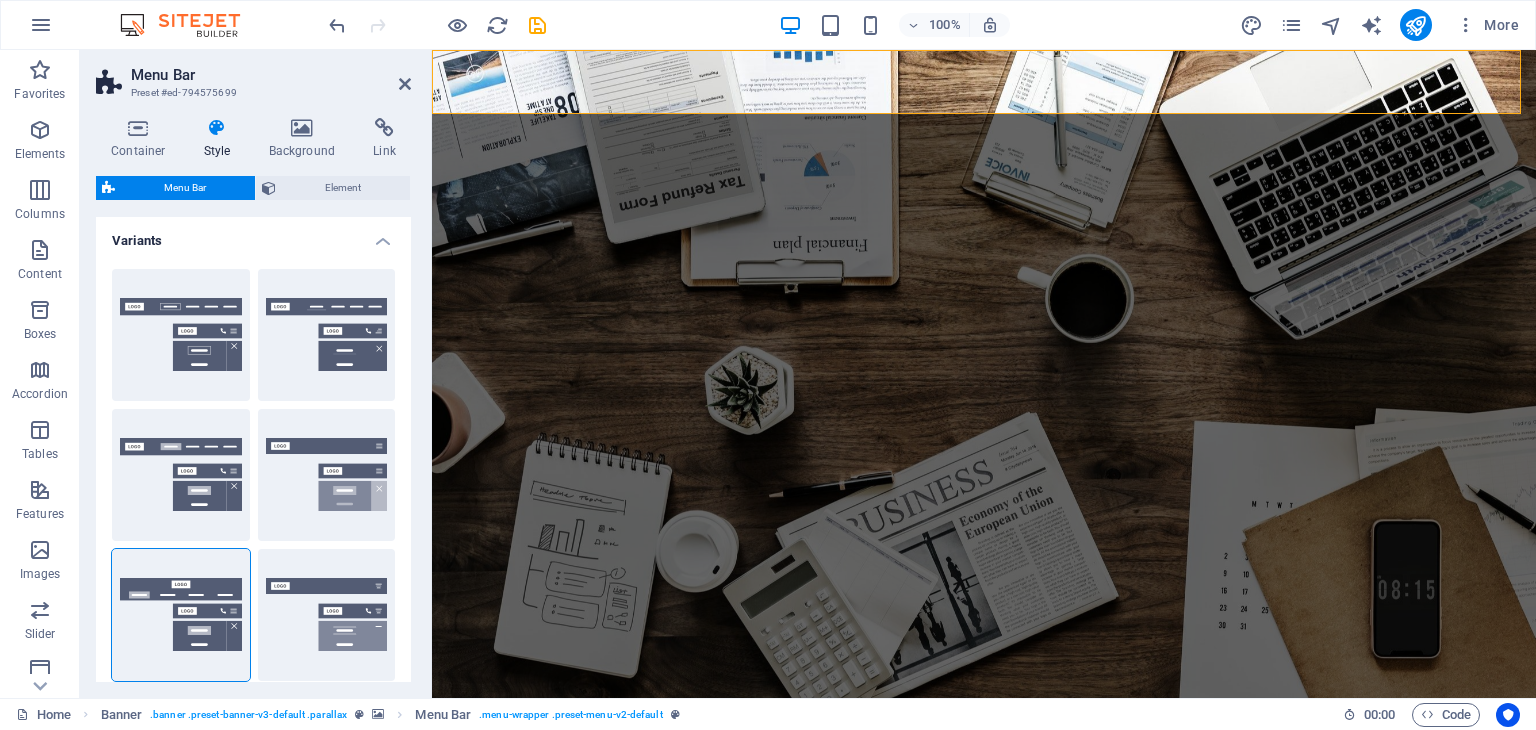 click on "Style" at bounding box center (221, 139) 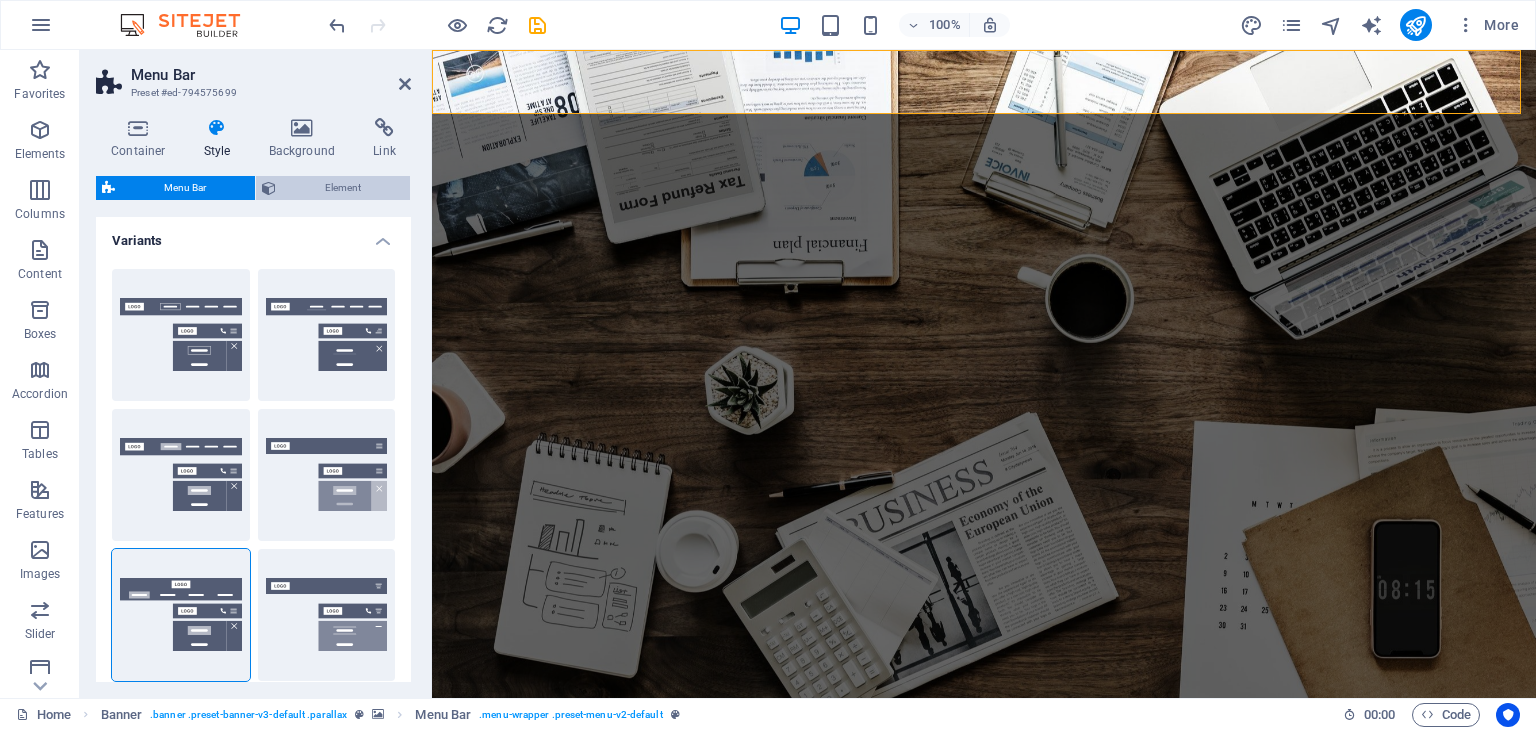 click on "Element" at bounding box center [343, 188] 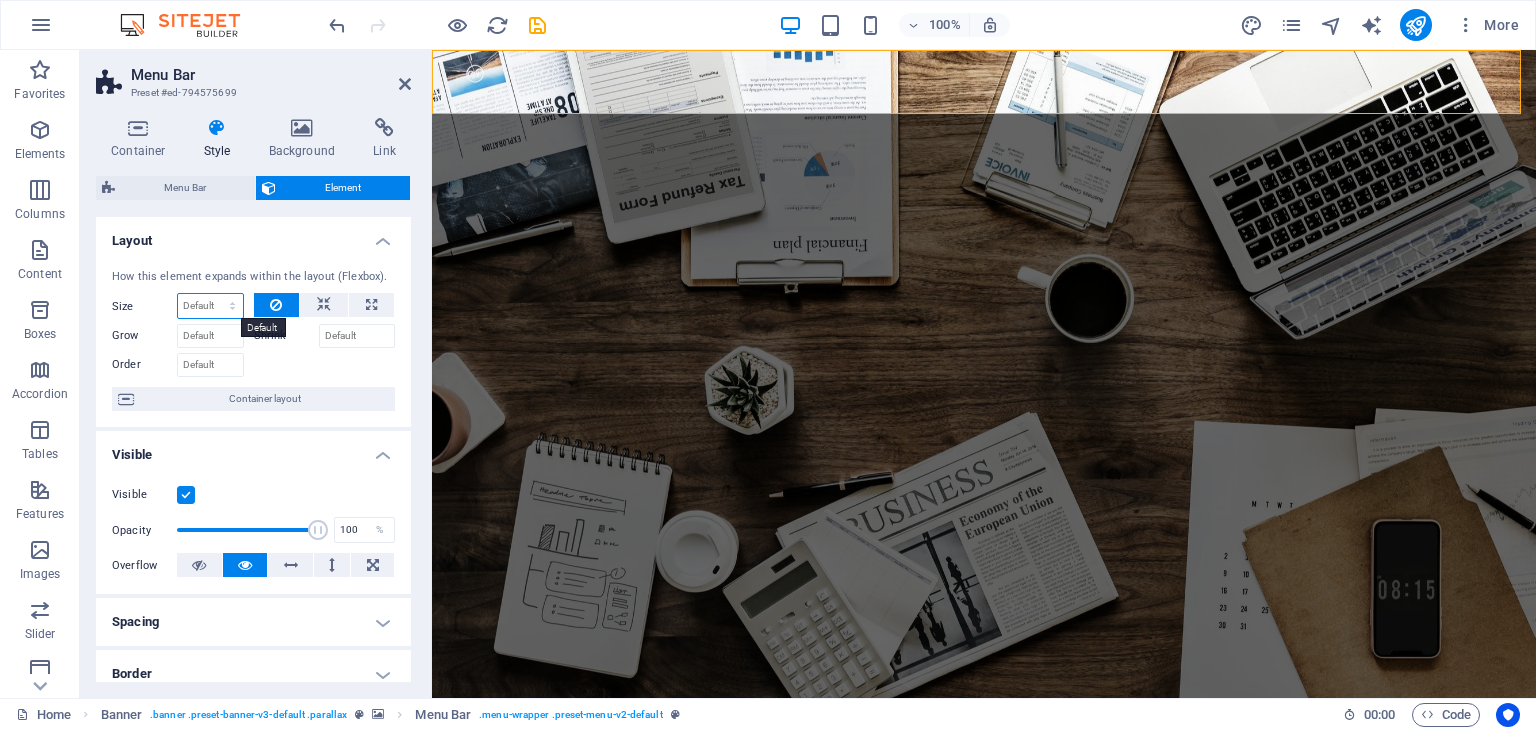 click on "Default auto px % 1/1 1/2 1/3 1/4 1/5 1/6 1/7 1/8 1/9 1/10" at bounding box center [210, 306] 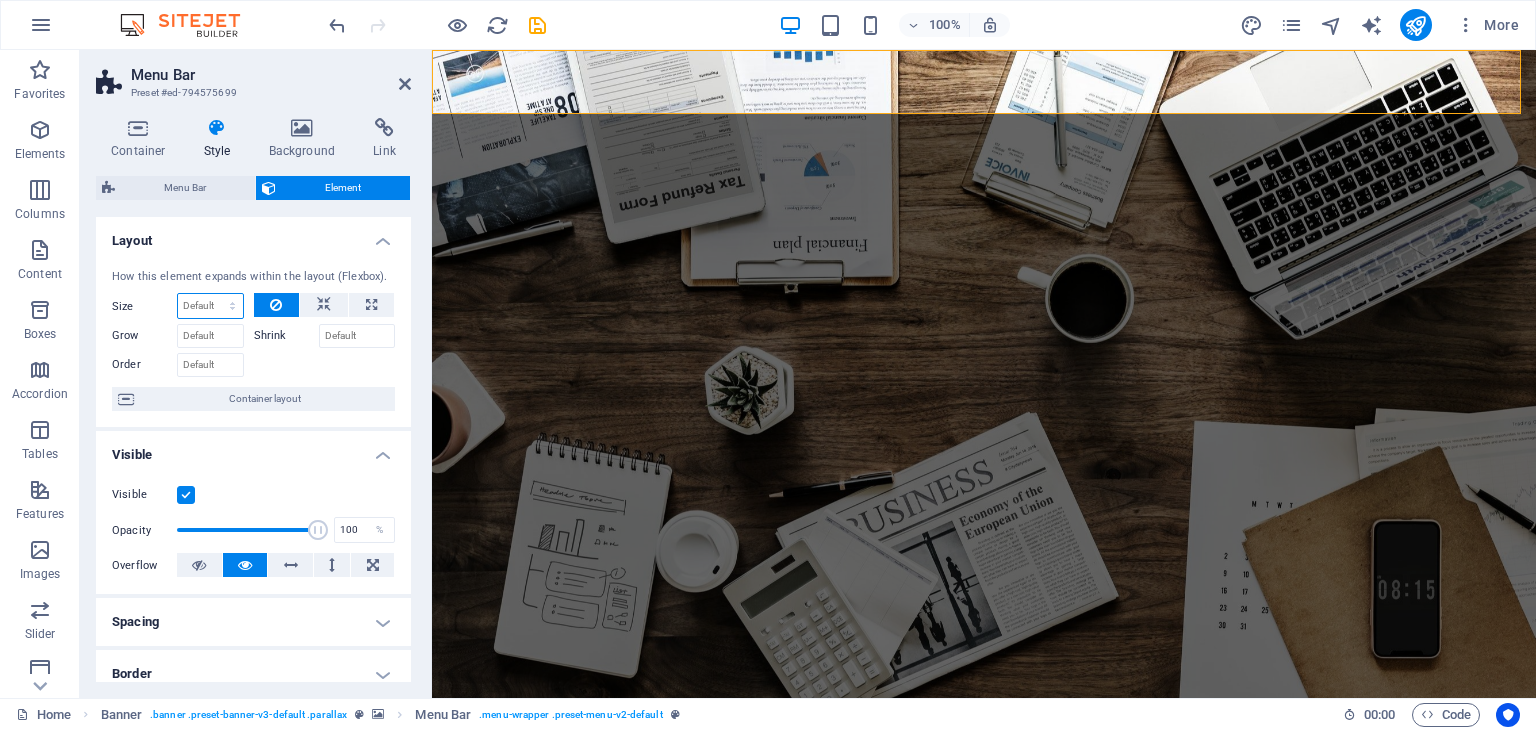click on "Default auto px % 1/1 1/2 1/3 1/4 1/5 1/6 1/7 1/8 1/9 1/10" at bounding box center [210, 306] 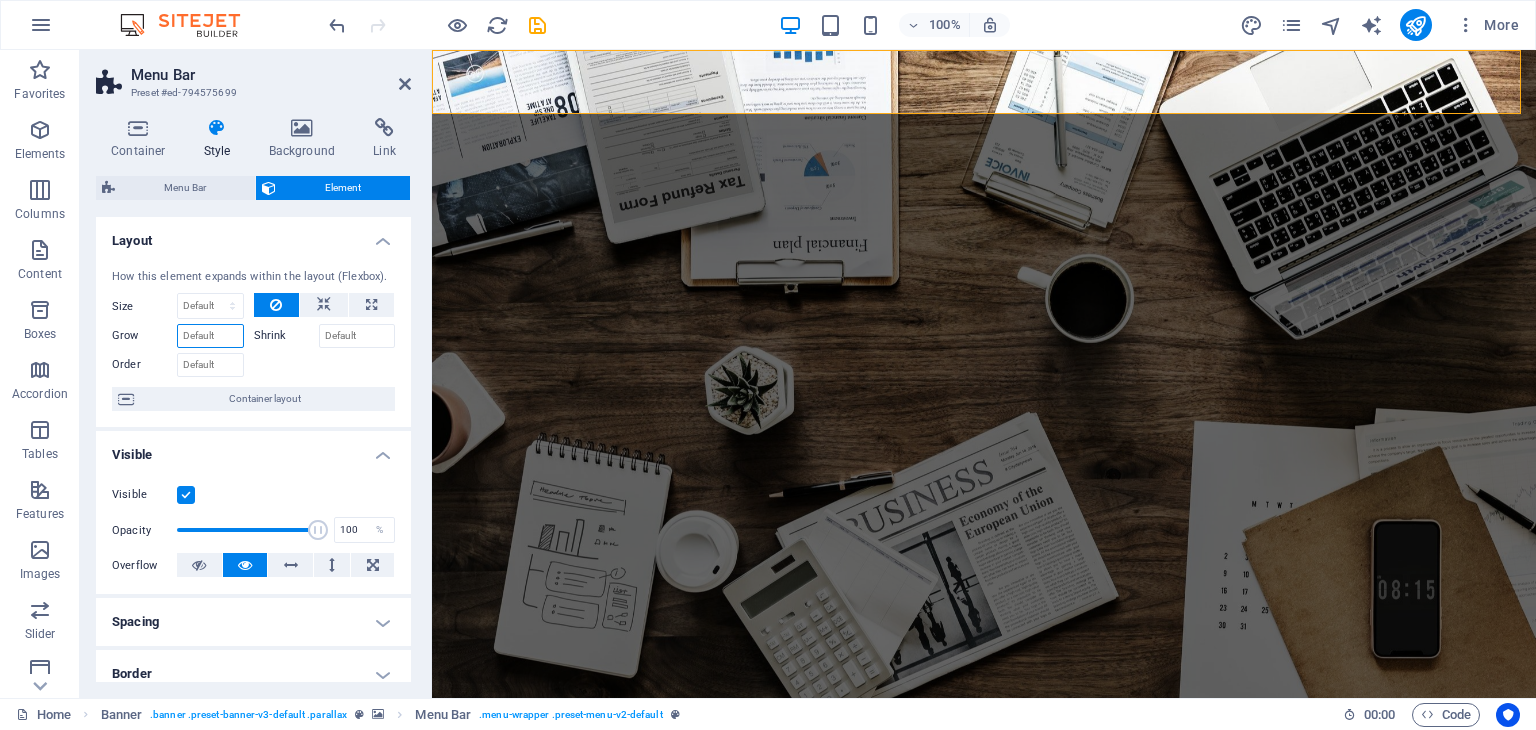 click on "Grow" at bounding box center [210, 336] 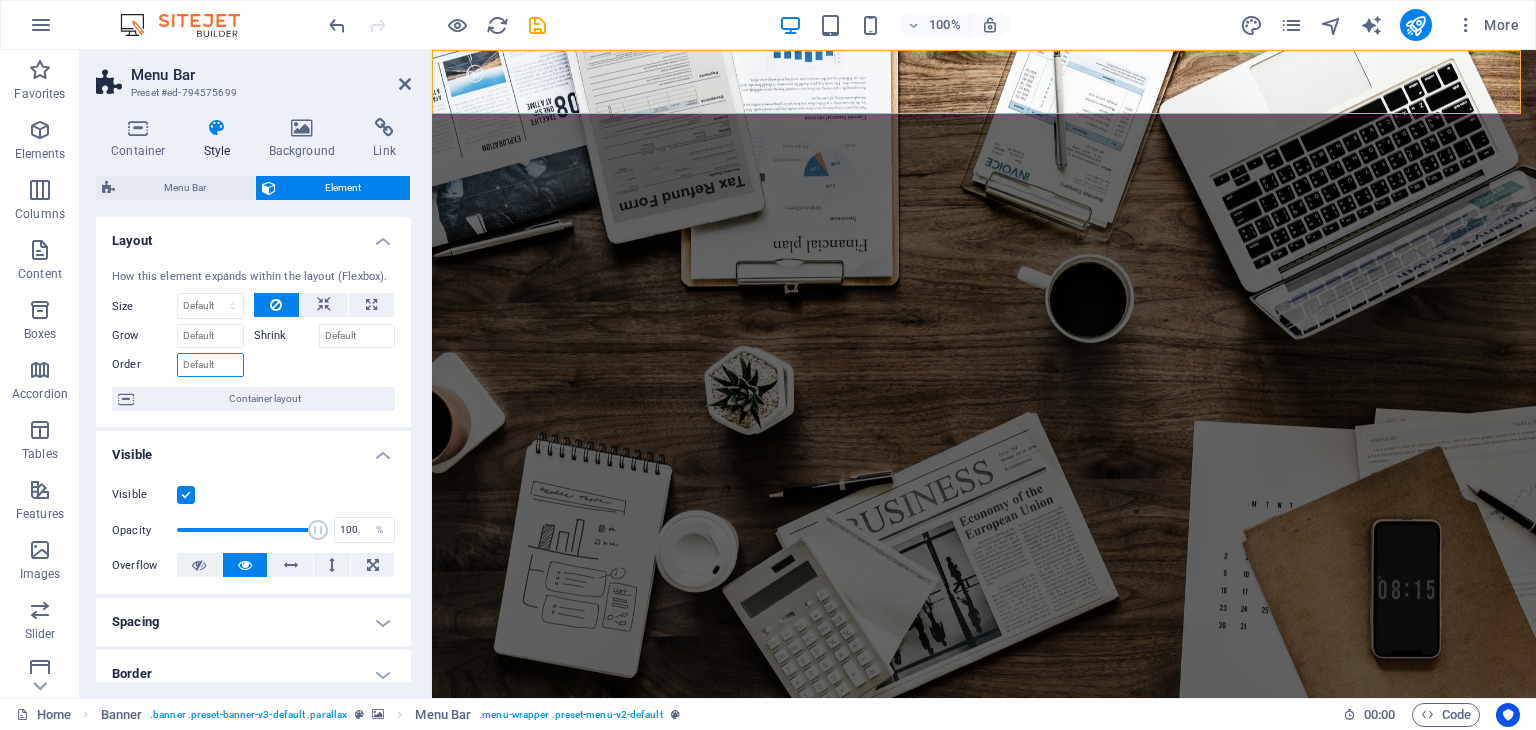 click on "Order" at bounding box center [210, 365] 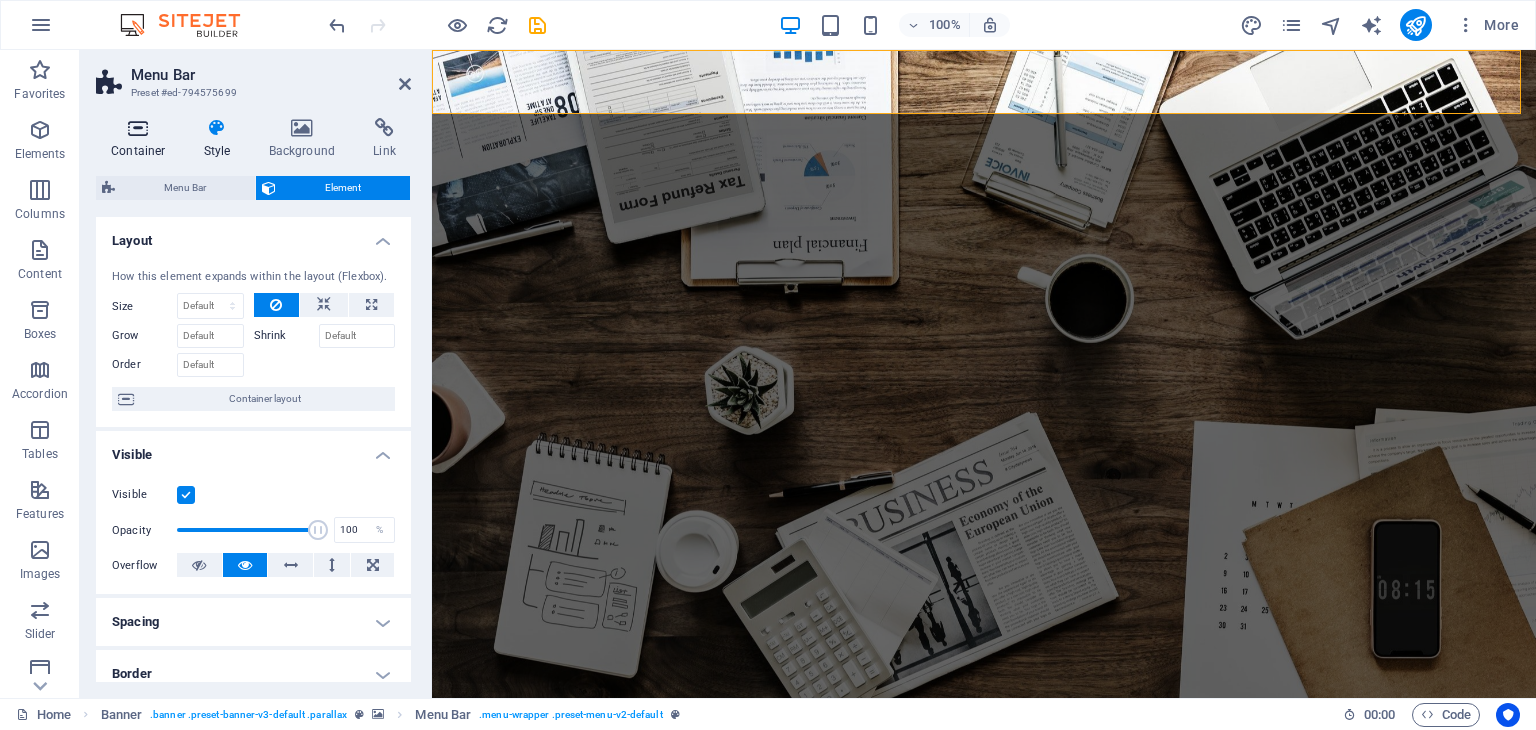 click on "Container" at bounding box center [142, 139] 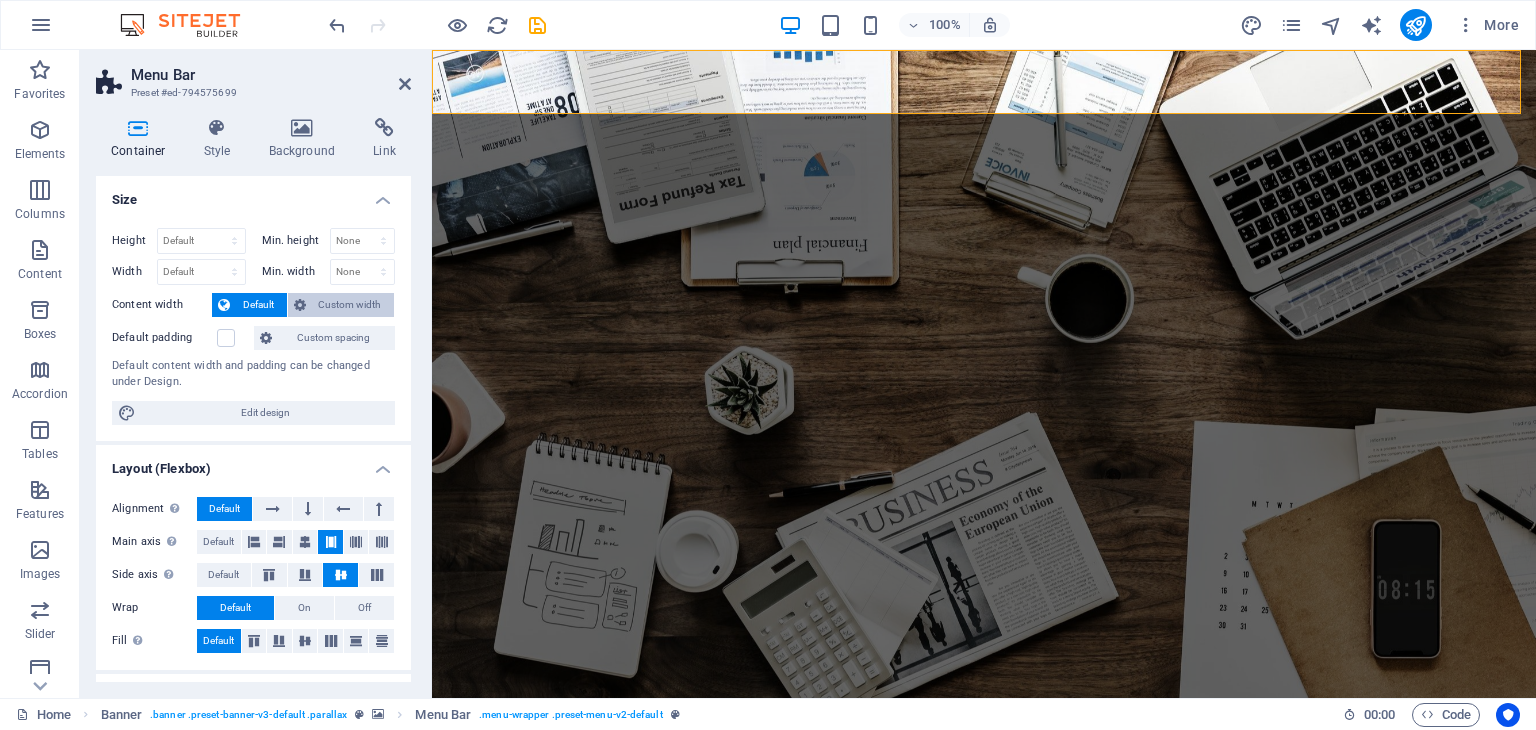 click on "Custom width" at bounding box center (350, 305) 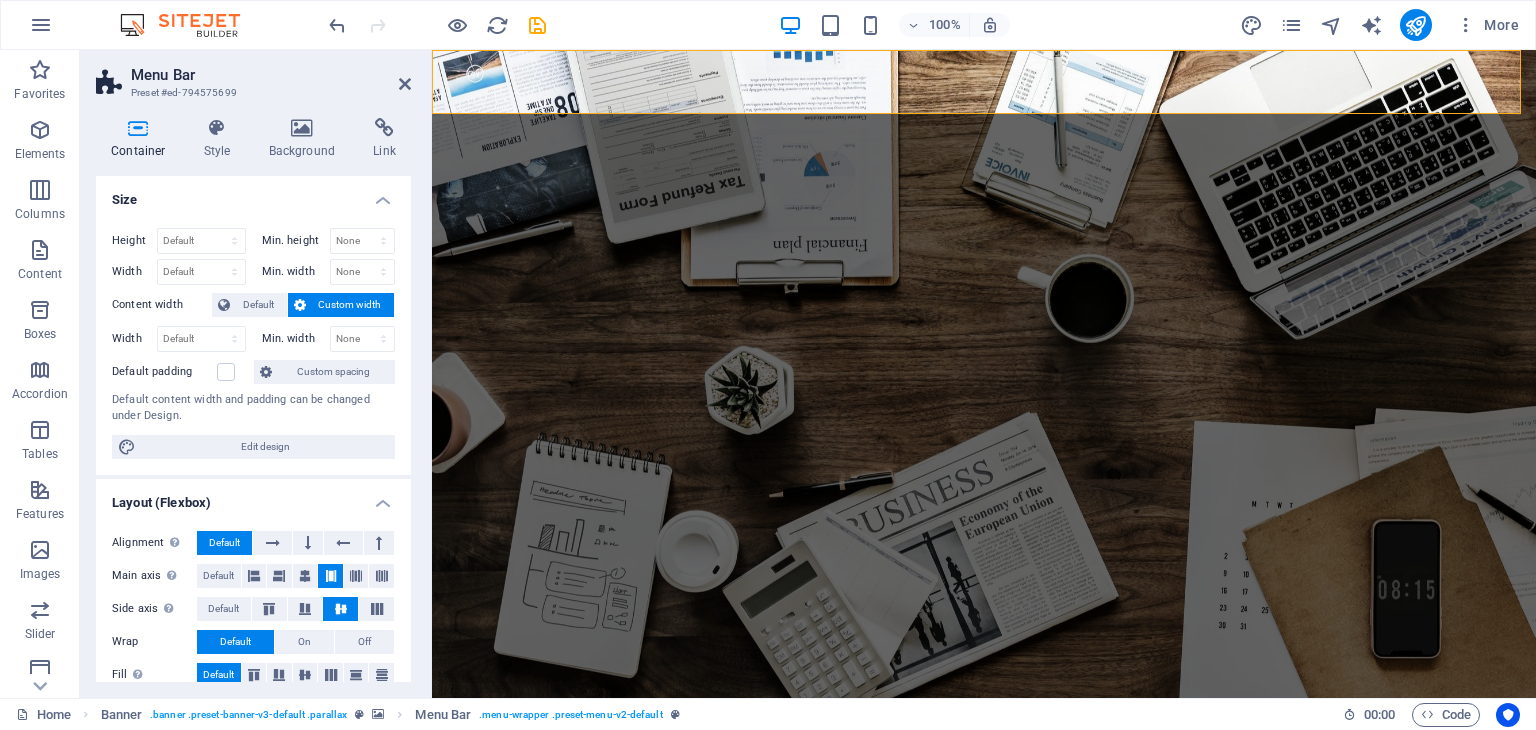 click on "Custom width" at bounding box center [350, 305] 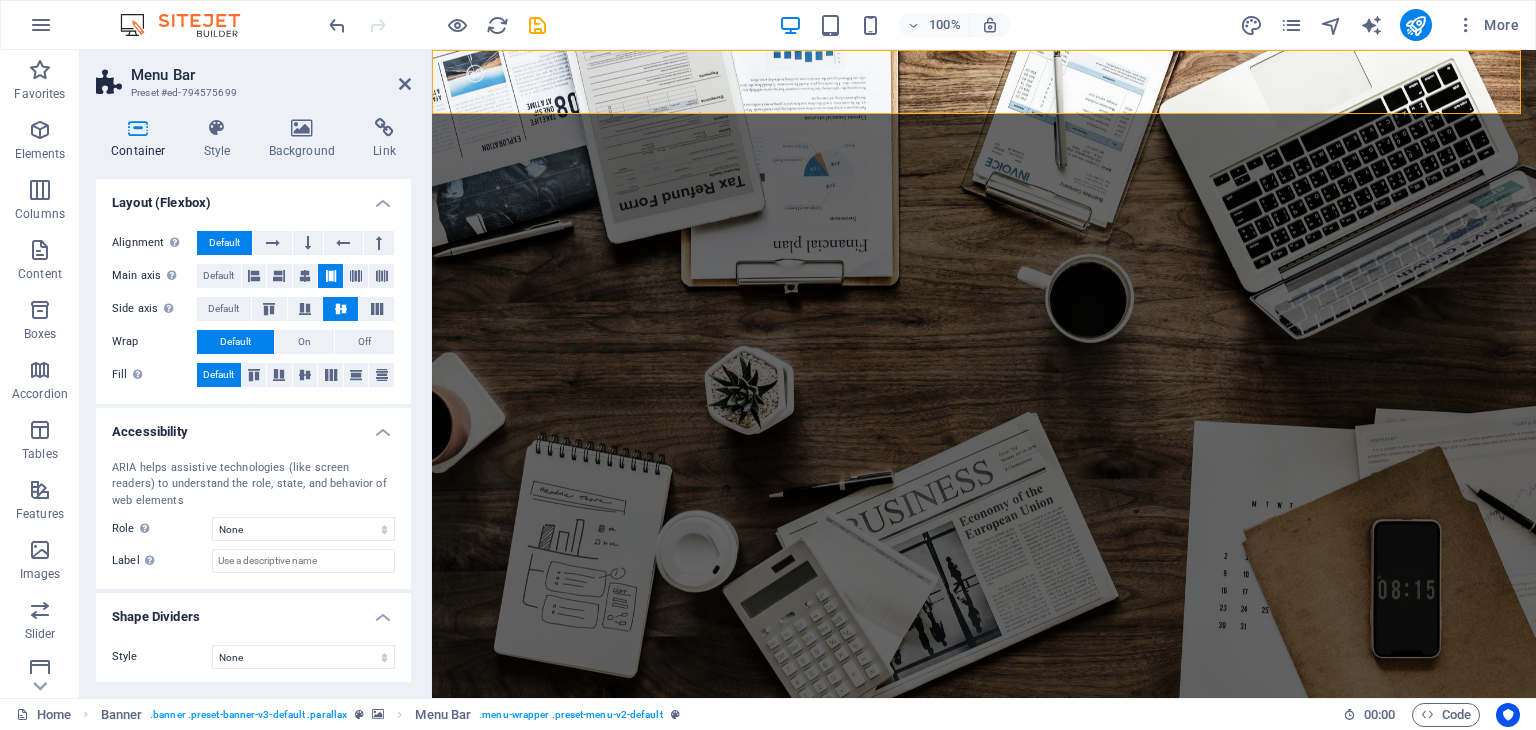 scroll, scrollTop: 301, scrollLeft: 0, axis: vertical 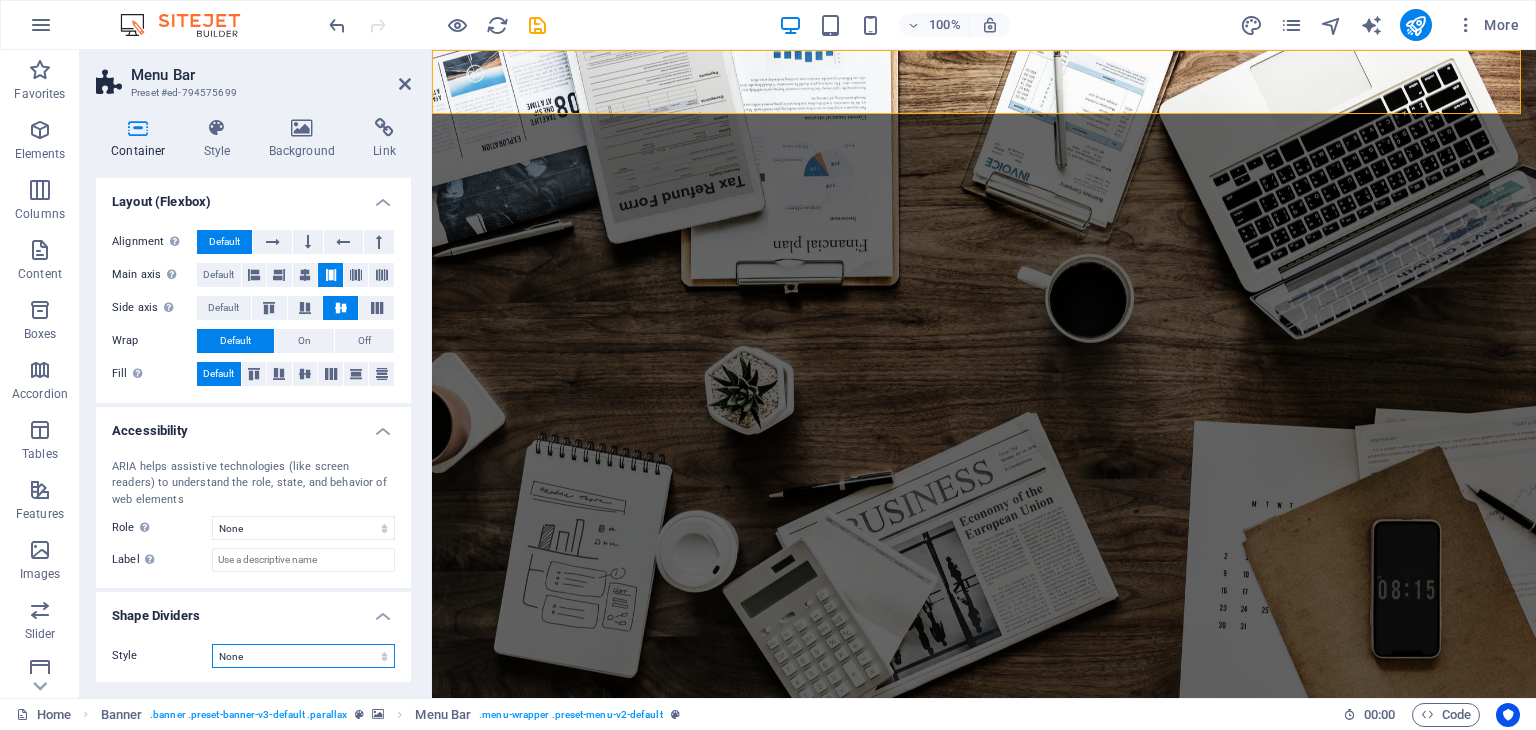 click on "None Triangle Square Diagonal Polygon 1 Polygon 2 Zigzag Multiple Zigzags Waves Multiple Waves Half Circle Circle Circle Shadow Blocks Hexagons Clouds Multiple Clouds Fan Pyramids Book Paint Drip Fire Shredded Paper Arrow" at bounding box center [303, 656] 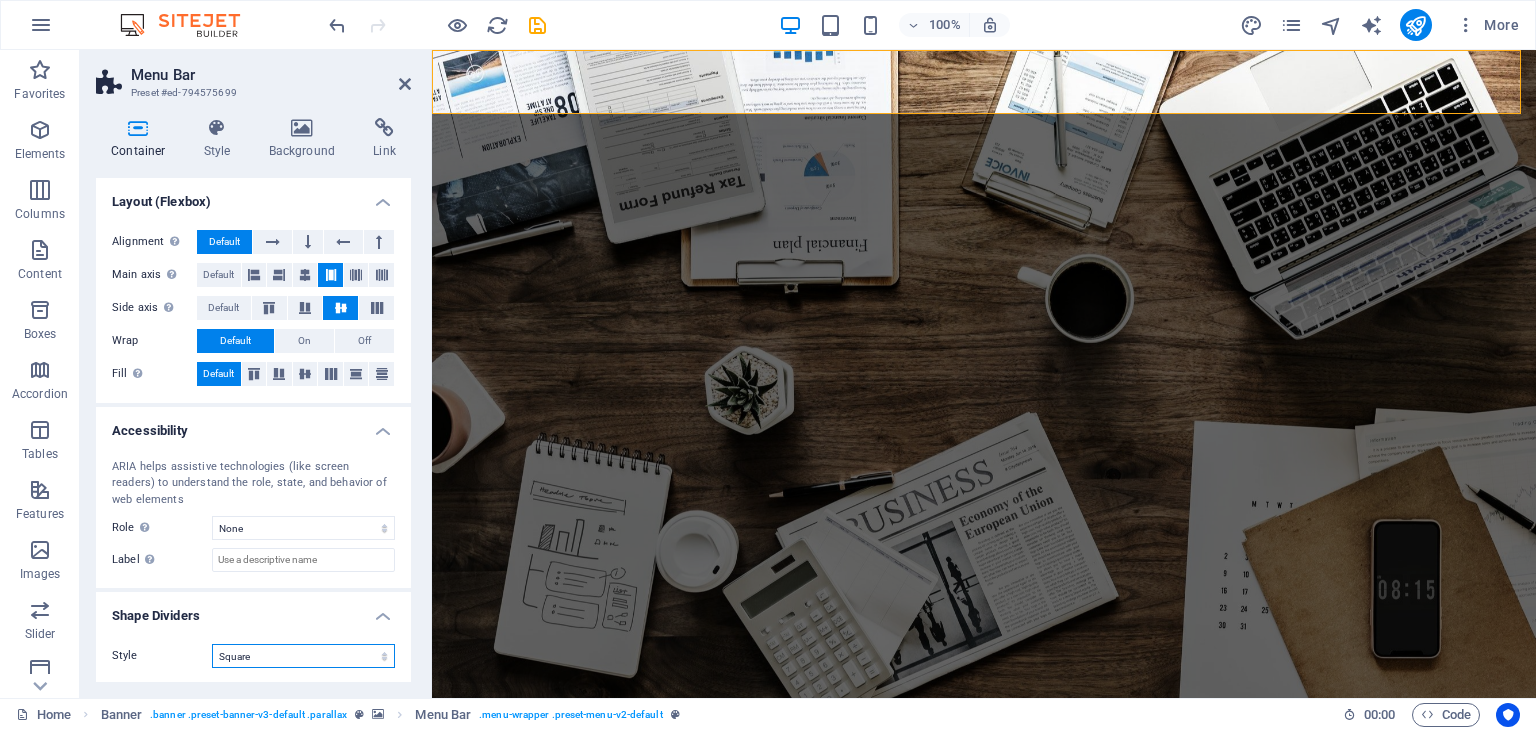 click on "None Triangle Square Diagonal Polygon 1 Polygon 2 Zigzag Multiple Zigzags Waves Multiple Waves Half Circle Circle Circle Shadow Blocks Hexagons Clouds Multiple Clouds Fan Pyramids Book Paint Drip Fire Shredded Paper Arrow" at bounding box center [303, 656] 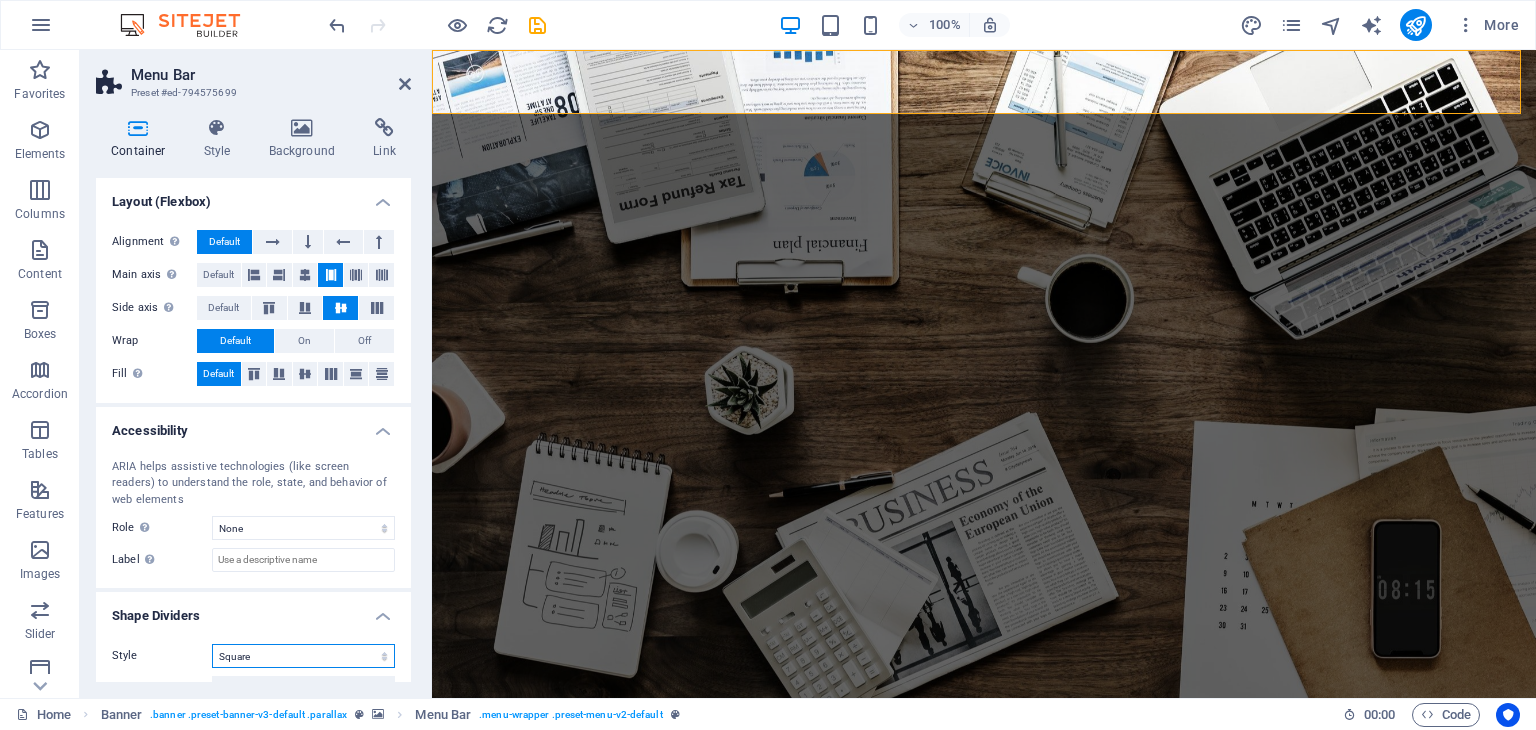 click on "None Triangle Square Diagonal Polygon 1 Polygon 2 Zigzag Multiple Zigzags Waves Multiple Waves Half Circle Circle Circle Shadow Blocks Hexagons Clouds Multiple Clouds Fan Pyramids Book Paint Drip Fire Shredded Paper Arrow" at bounding box center (303, 656) 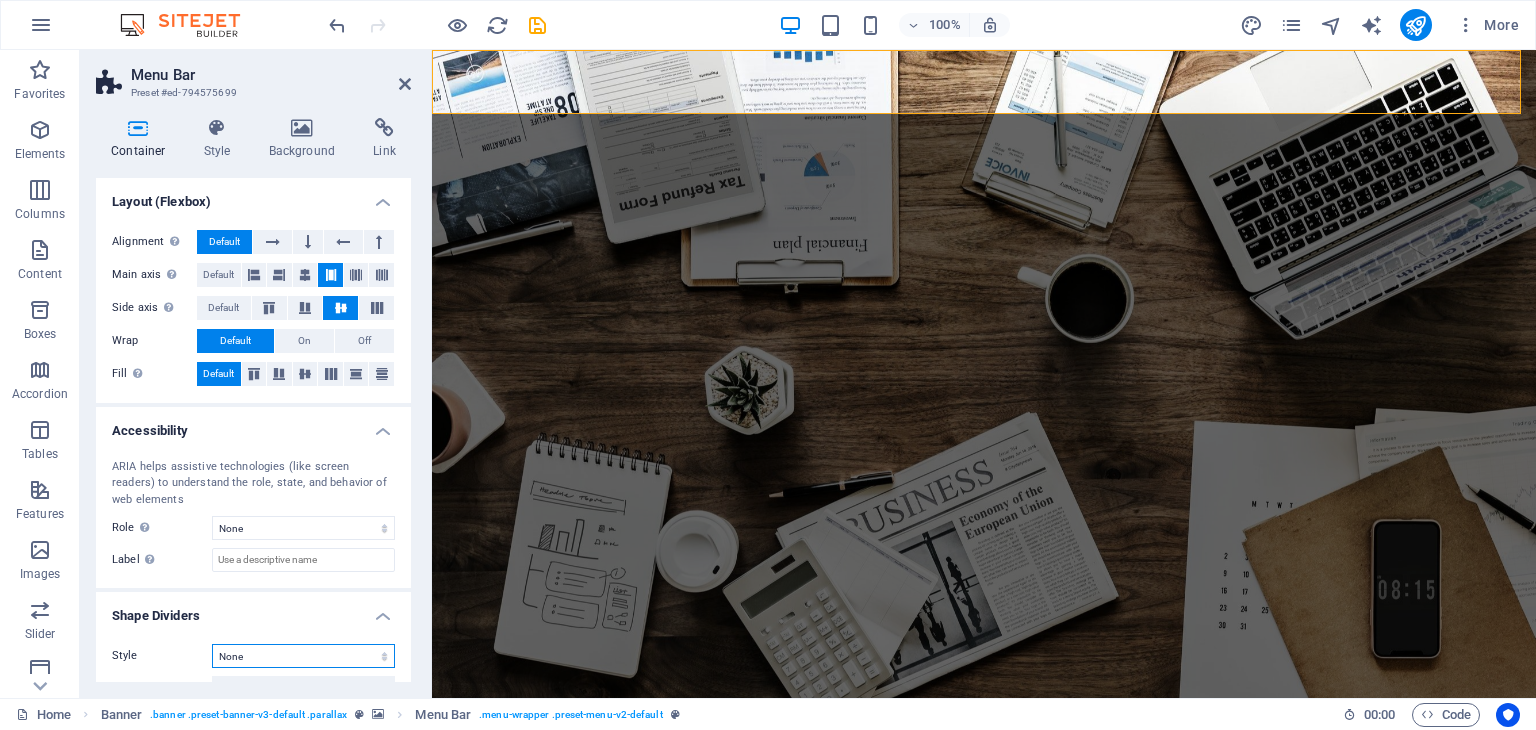click on "None Triangle Square Diagonal Polygon 1 Polygon 2 Zigzag Multiple Zigzags Waves Multiple Waves Half Circle Circle Circle Shadow Blocks Hexagons Clouds Multiple Clouds Fan Pyramids Book Paint Drip Fire Shredded Paper Arrow" at bounding box center [303, 656] 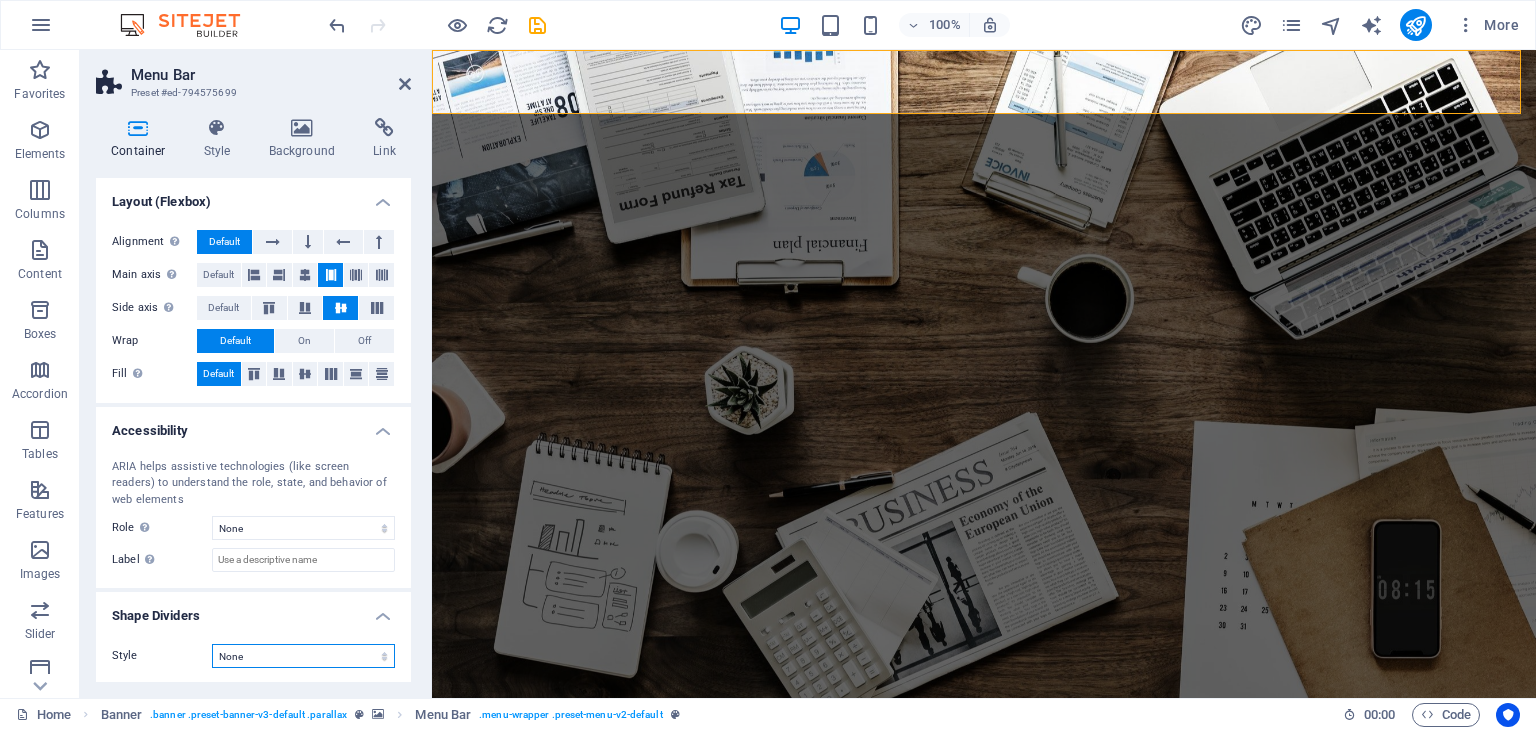 click on "None Triangle Square Diagonal Polygon 1 Polygon 2 Zigzag Multiple Zigzags Waves Multiple Waves Half Circle Circle Circle Shadow Blocks Hexagons Clouds Multiple Clouds Fan Pyramids Book Paint Drip Fire Shredded Paper Arrow" at bounding box center (303, 656) 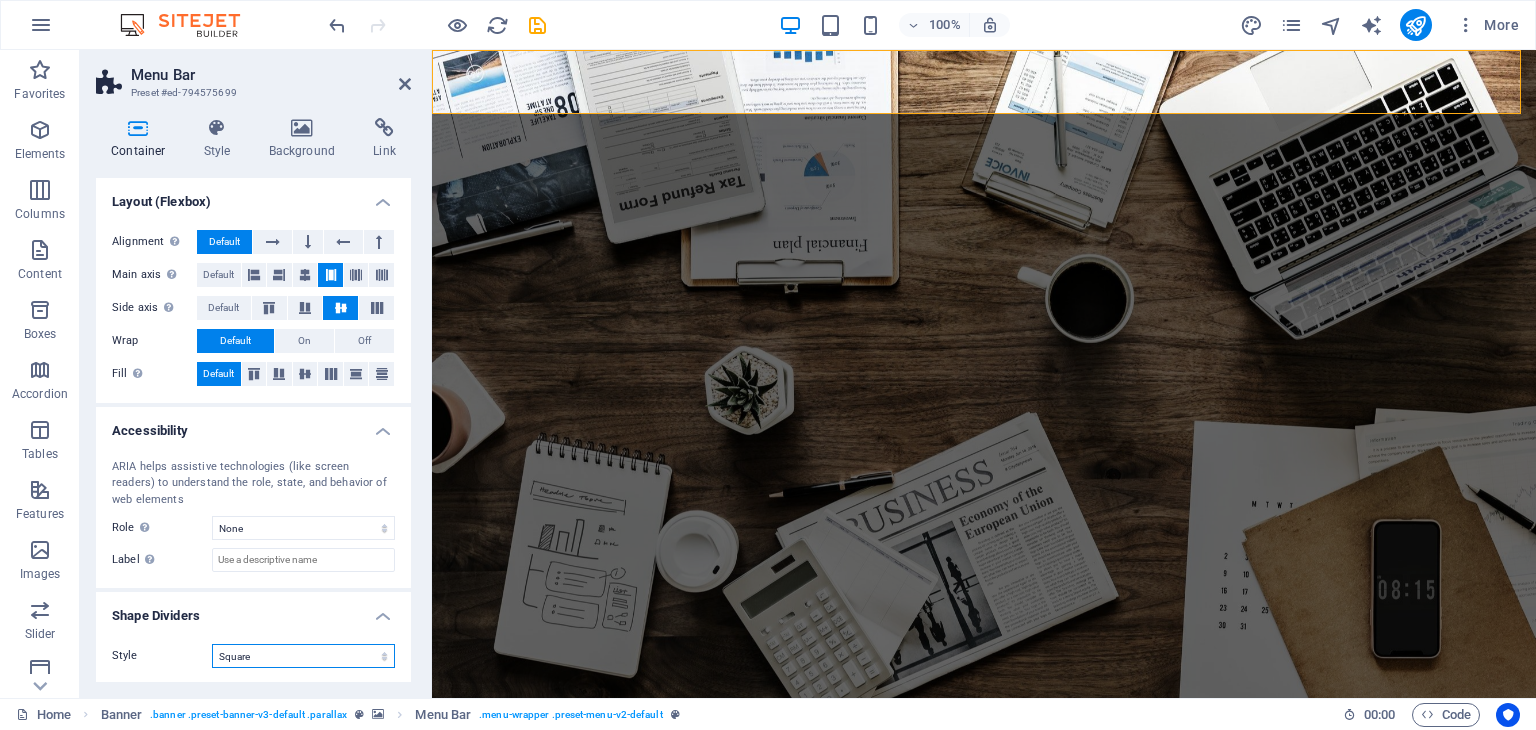 click on "None Triangle Square Diagonal Polygon 1 Polygon 2 Zigzag Multiple Zigzags Waves Multiple Waves Half Circle Circle Circle Shadow Blocks Hexagons Clouds Multiple Clouds Fan Pyramids Book Paint Drip Fire Shredded Paper Arrow" at bounding box center [303, 656] 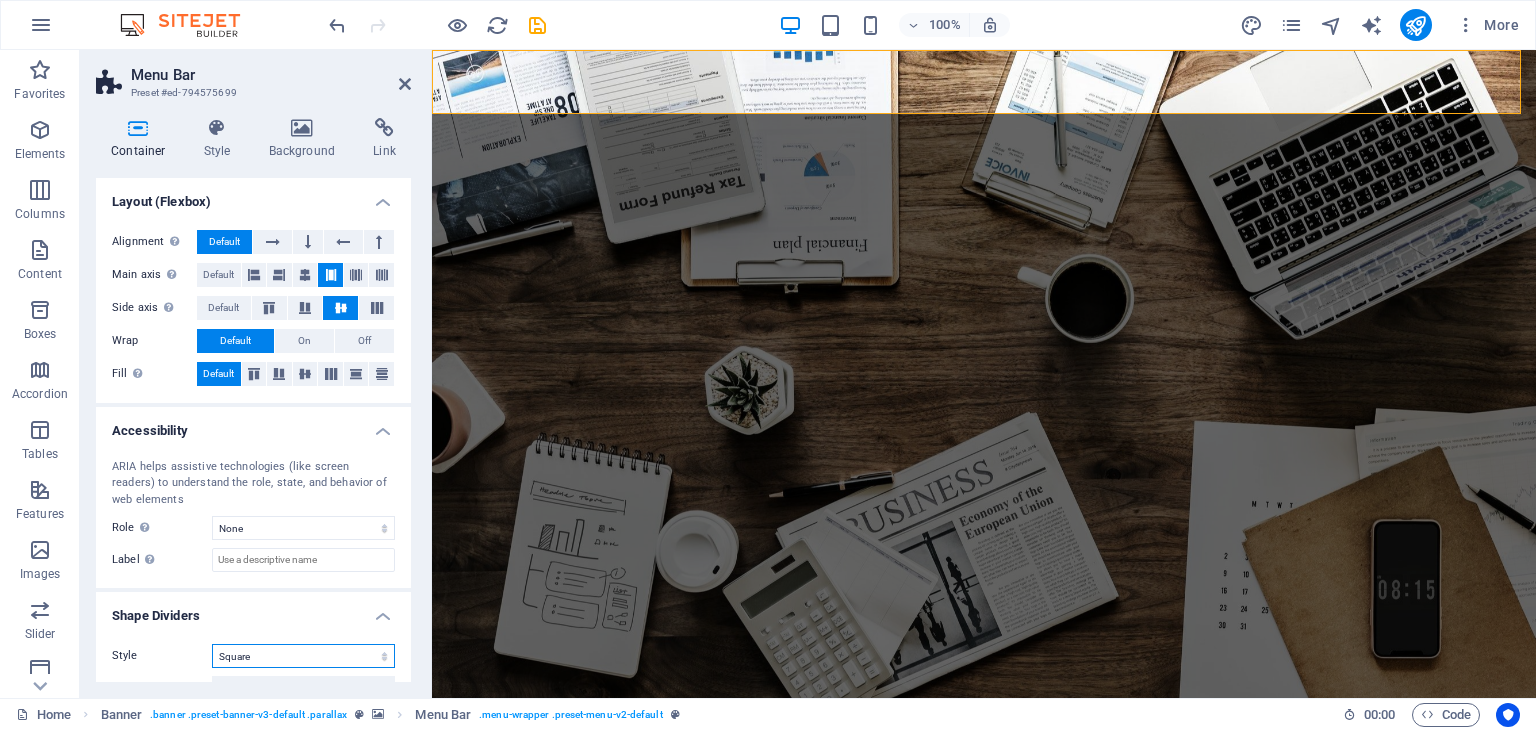 click on "None Triangle Square Diagonal Polygon 1 Polygon 2 Zigzag Multiple Zigzags Waves Multiple Waves Half Circle Circle Circle Shadow Blocks Hexagons Clouds Multiple Clouds Fan Pyramids Book Paint Drip Fire Shredded Paper Arrow" at bounding box center [303, 656] 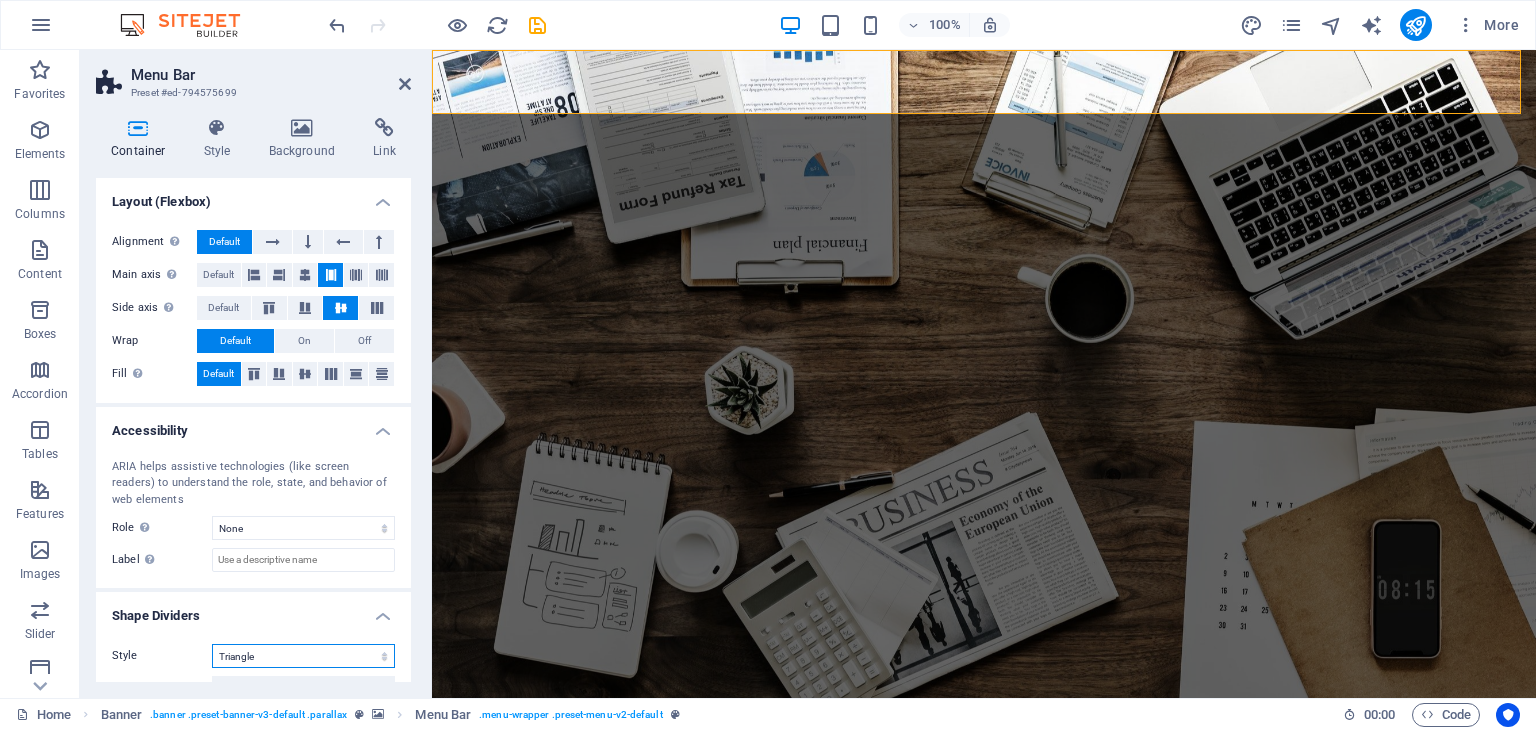 click on "None Triangle Square Diagonal Polygon 1 Polygon 2 Zigzag Multiple Zigzags Waves Multiple Waves Half Circle Circle Circle Shadow Blocks Hexagons Clouds Multiple Clouds Fan Pyramids Book Paint Drip Fire Shredded Paper Arrow" at bounding box center [303, 656] 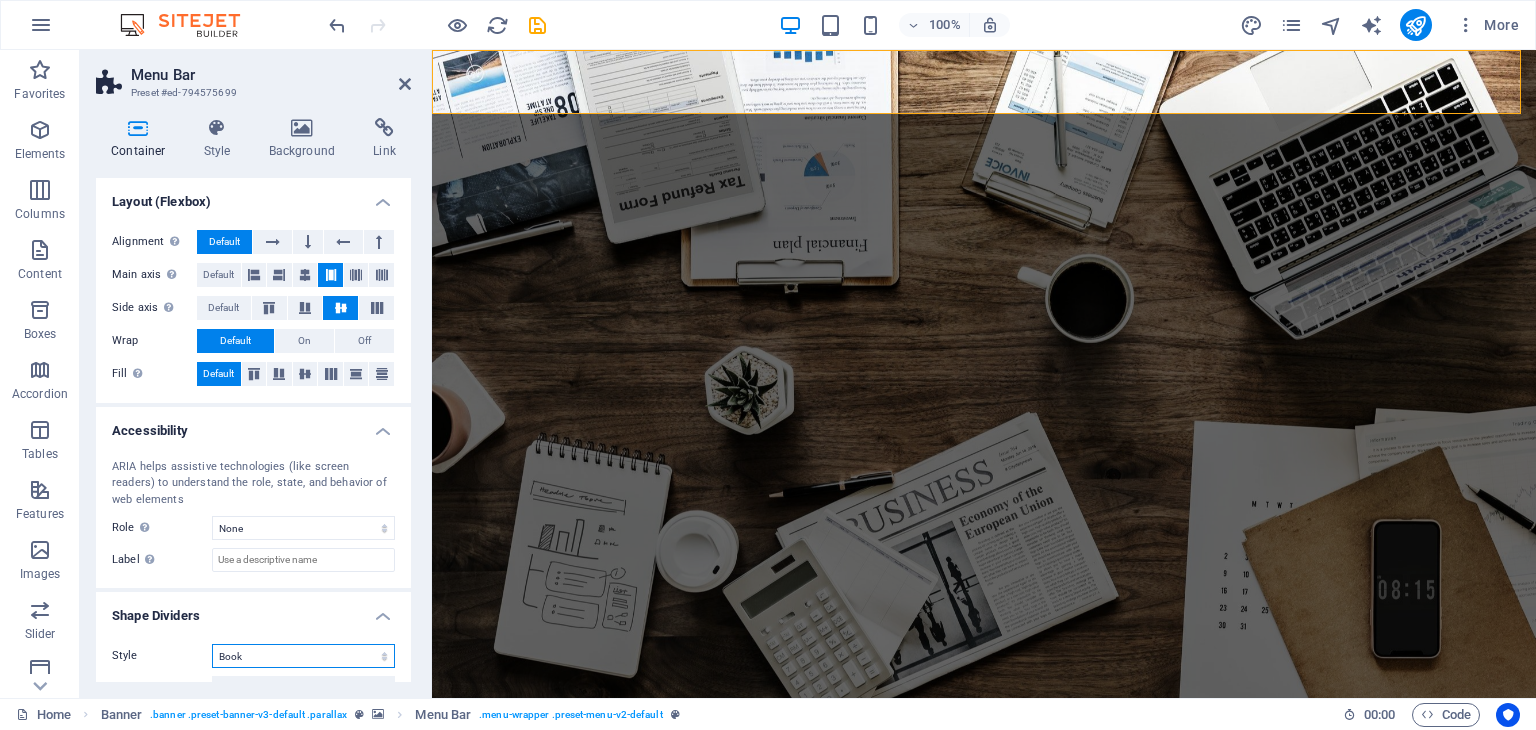 click on "None Triangle Square Diagonal Polygon 1 Polygon 2 Zigzag Multiple Zigzags Waves Multiple Waves Half Circle Circle Circle Shadow Blocks Hexagons Clouds Multiple Clouds Fan Pyramids Book Paint Drip Fire Shredded Paper Arrow" at bounding box center [303, 656] 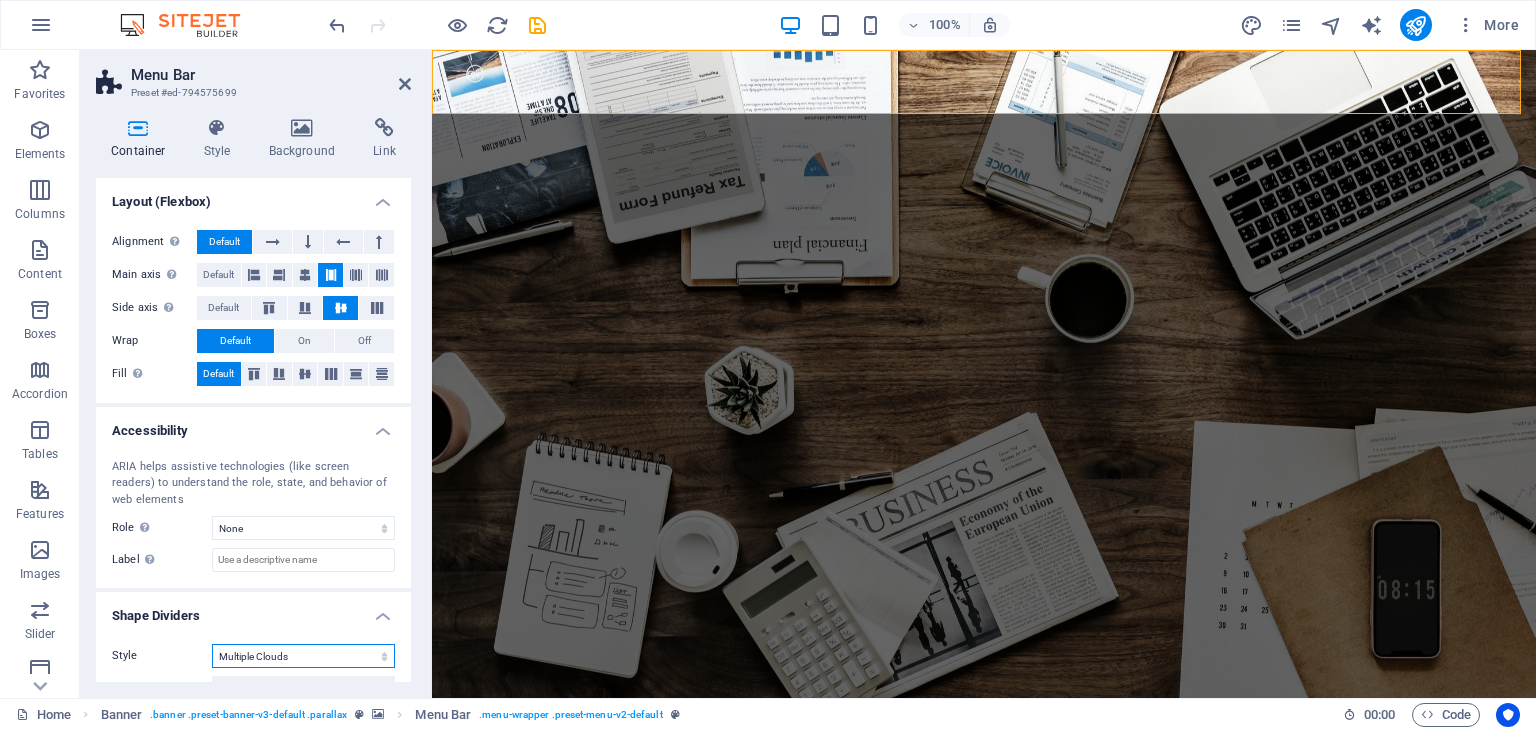 click on "None Triangle Square Diagonal Polygon 1 Polygon 2 Zigzag Multiple Zigzags Waves Multiple Waves Half Circle Circle Circle Shadow Blocks Hexagons Clouds Multiple Clouds Fan Pyramids Book Paint Drip Fire Shredded Paper Arrow" at bounding box center [303, 656] 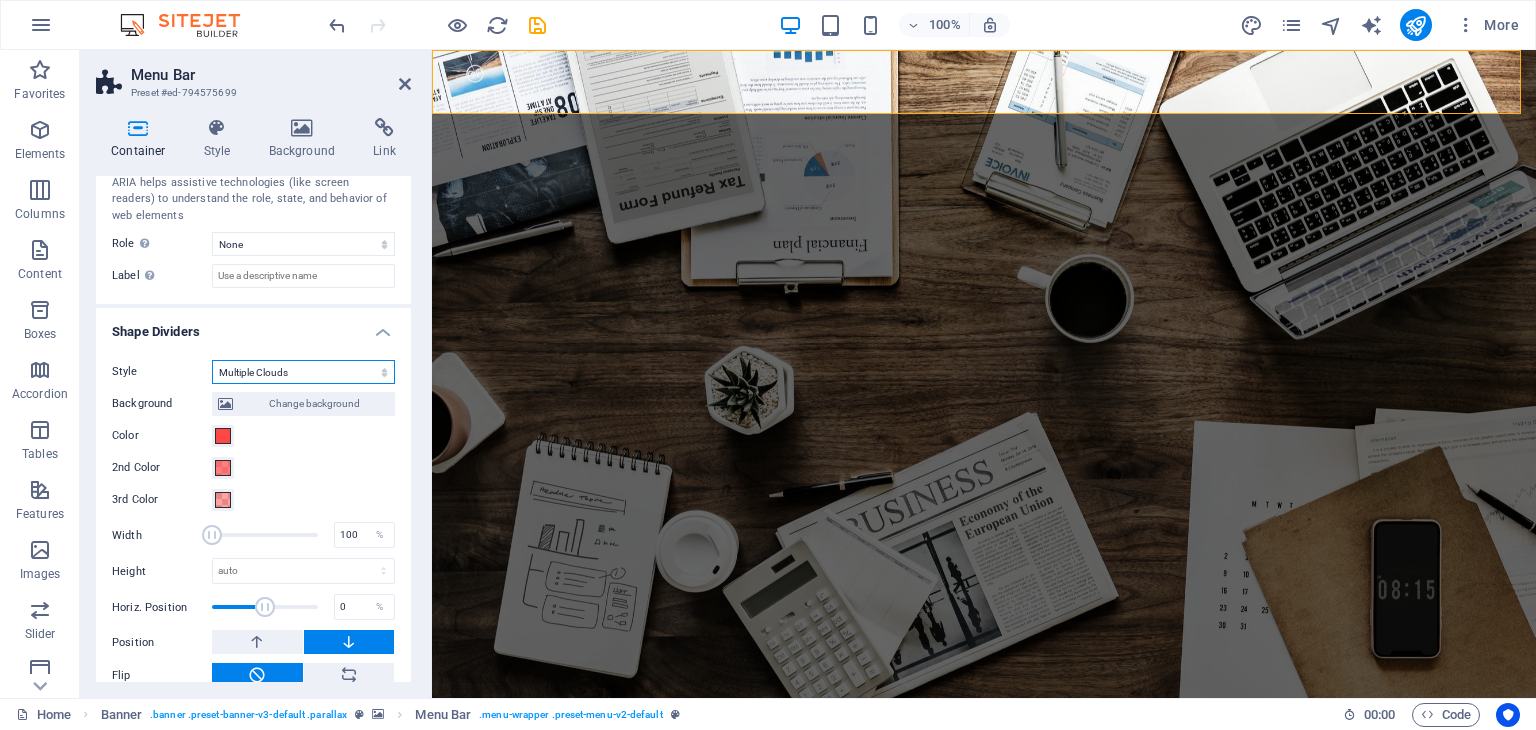 scroll, scrollTop: 591, scrollLeft: 0, axis: vertical 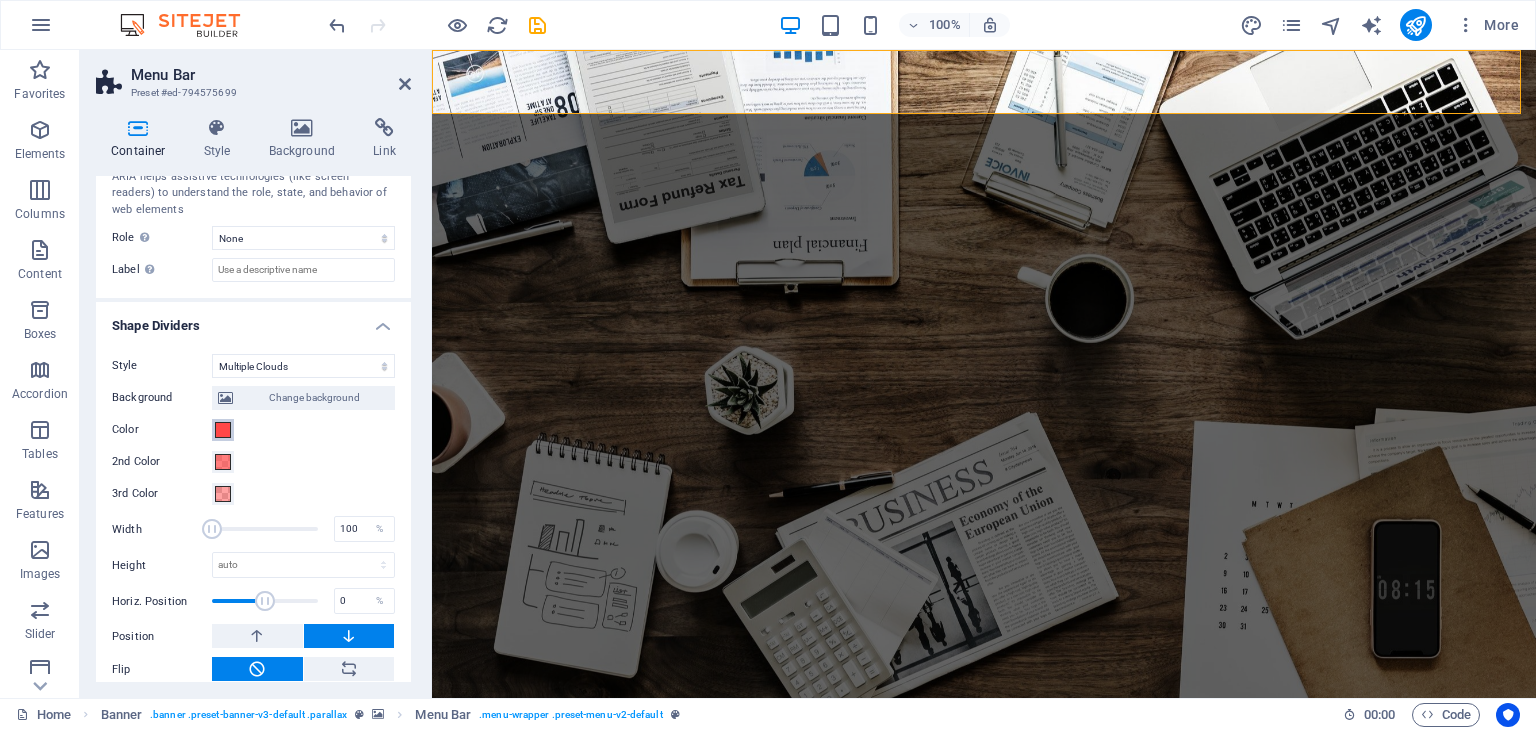 click at bounding box center [223, 430] 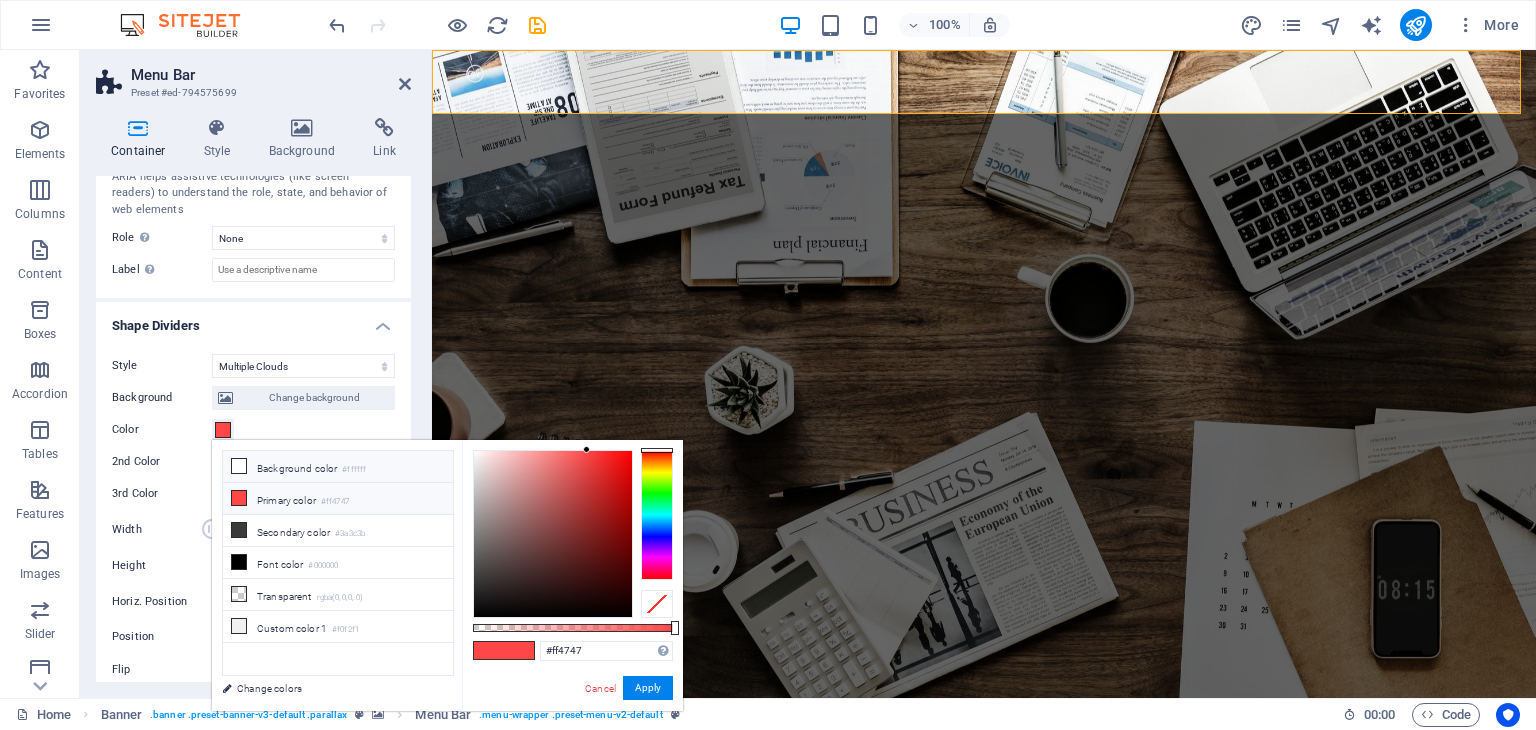 click on "Background color
#ffffff" at bounding box center (338, 467) 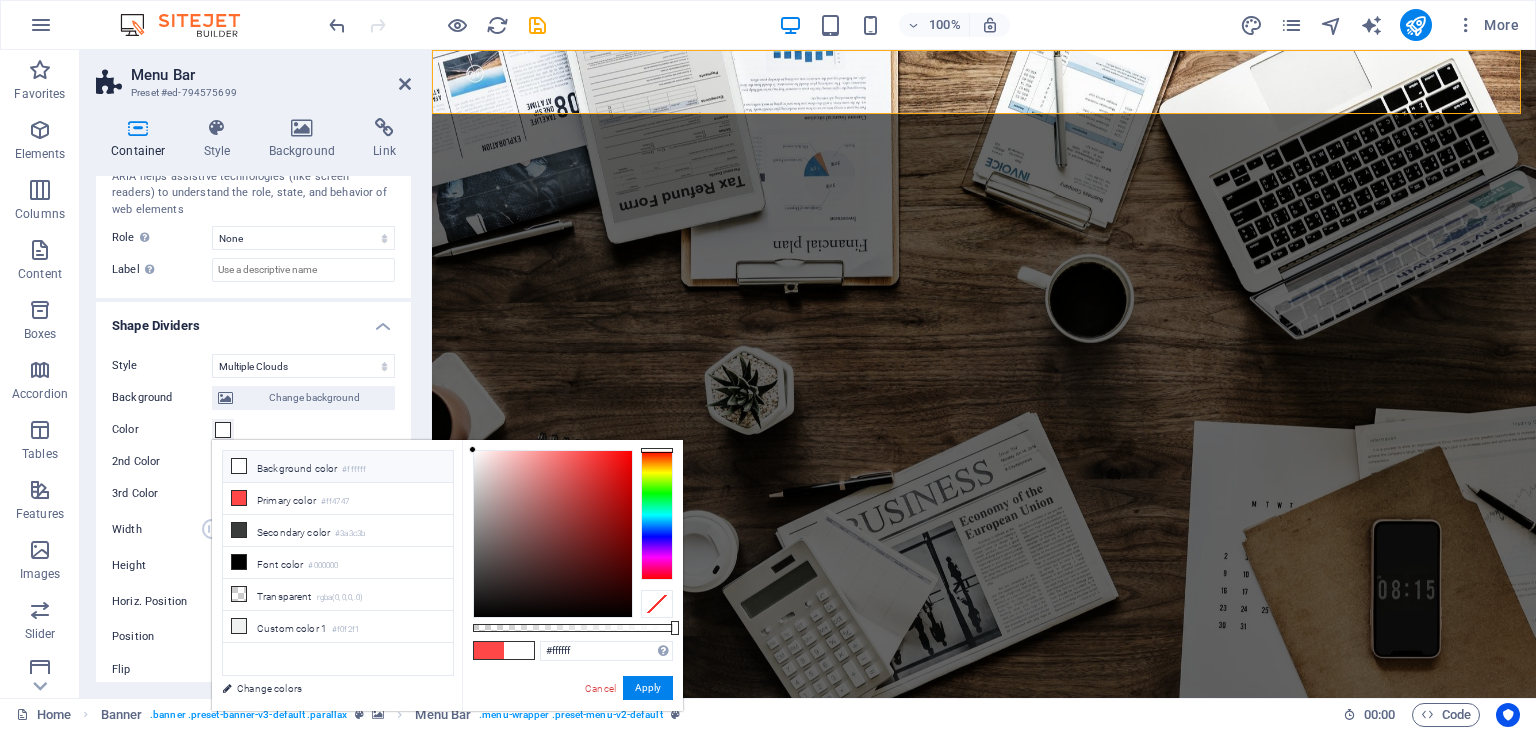 click on "Shape Dividers" at bounding box center (253, 320) 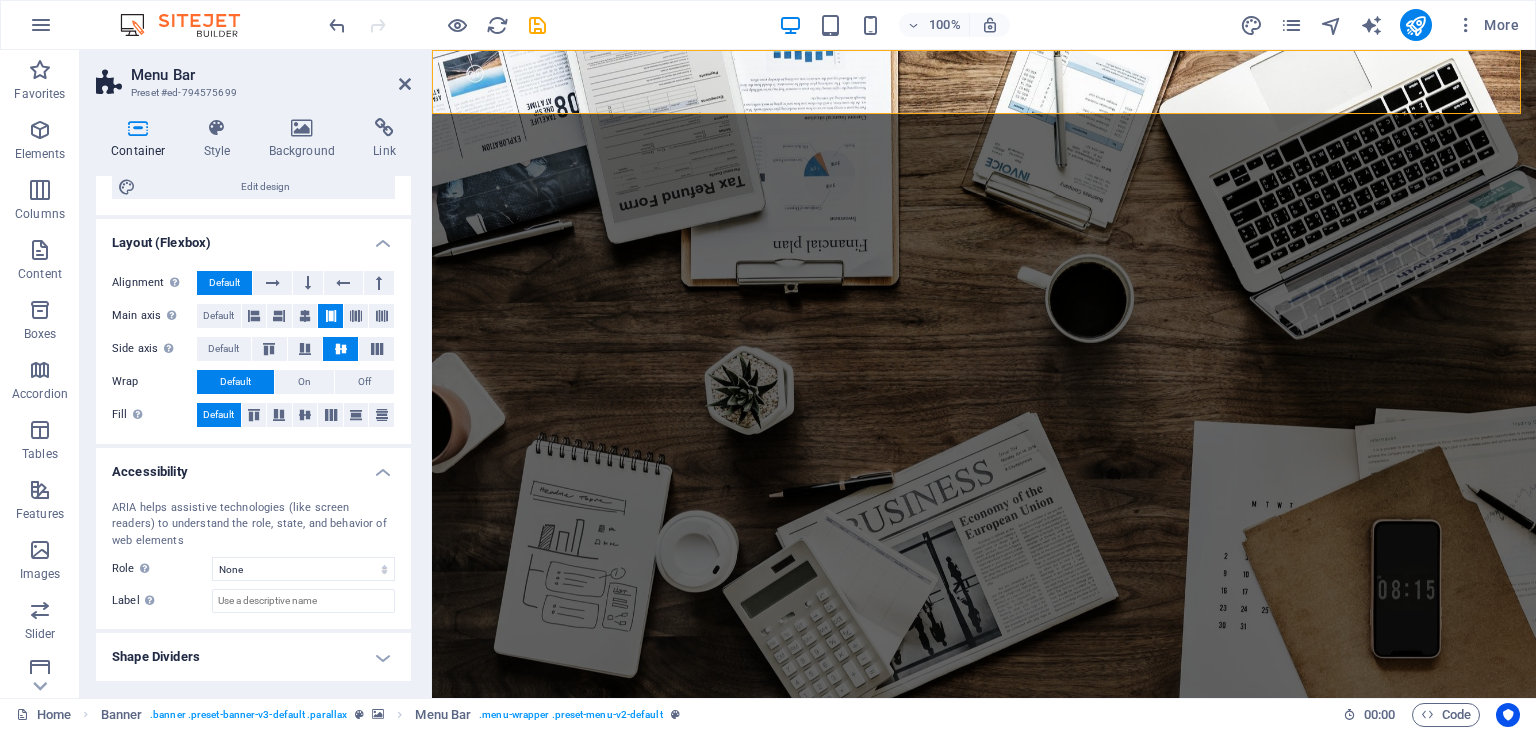 scroll, scrollTop: 257, scrollLeft: 0, axis: vertical 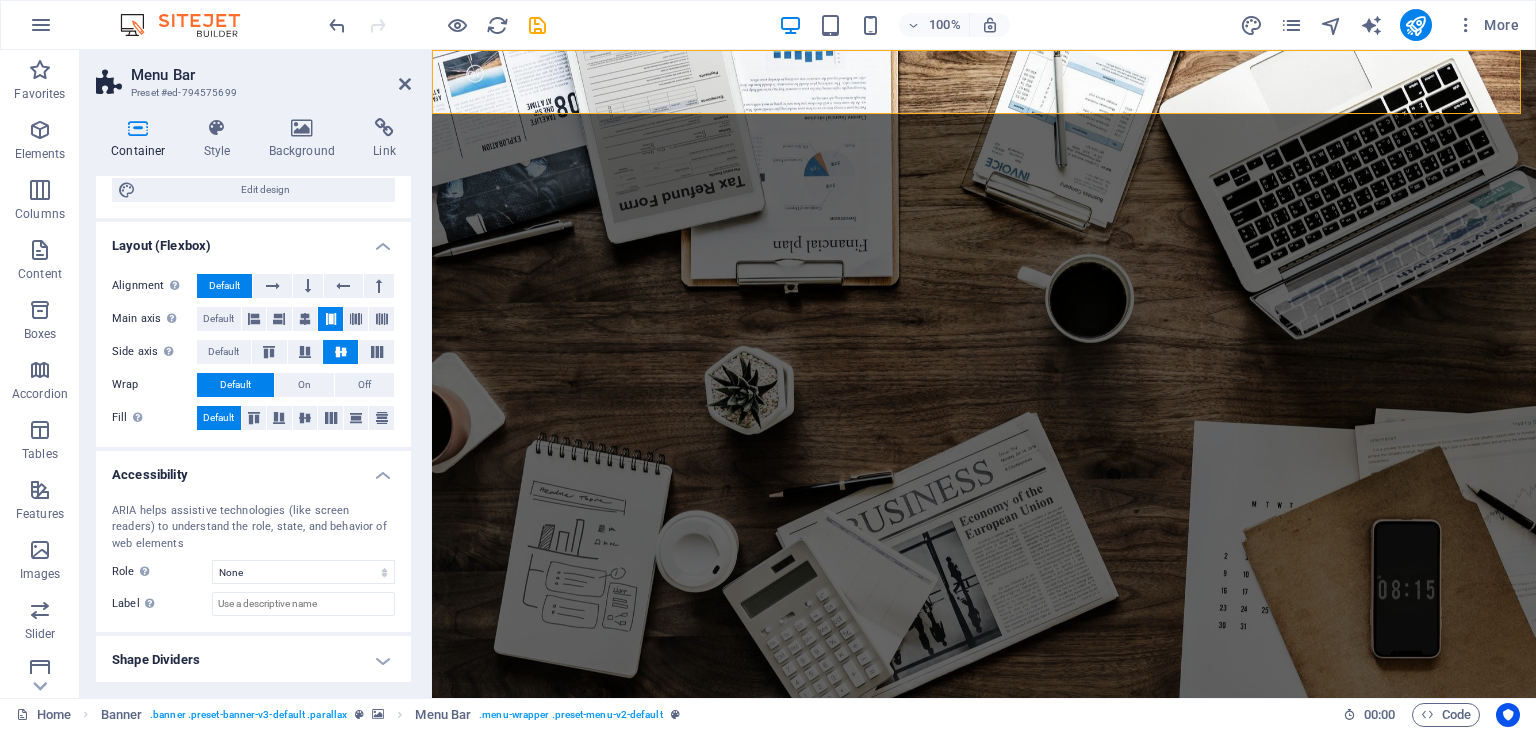 click on "Shape Dividers" at bounding box center [253, 660] 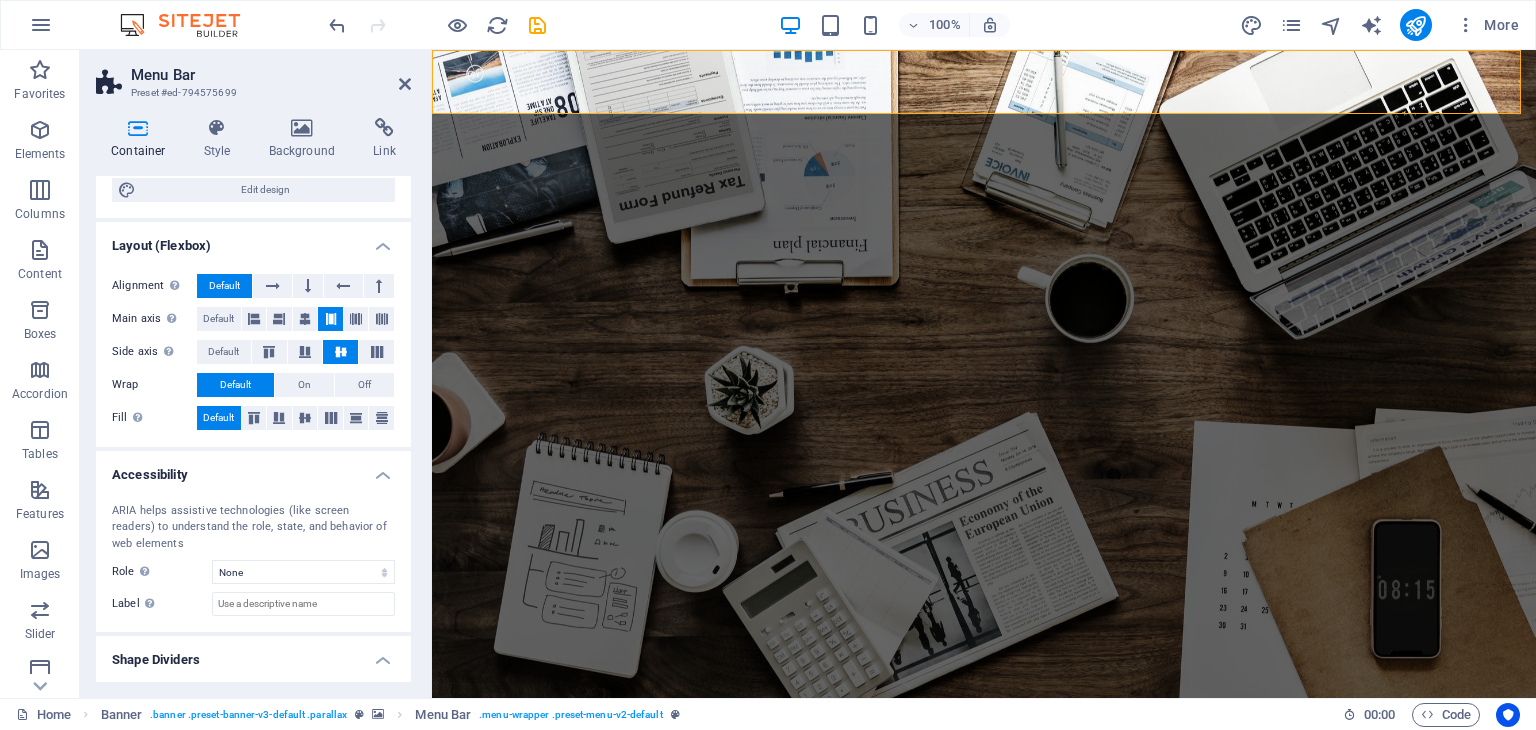 scroll, scrollTop: 591, scrollLeft: 0, axis: vertical 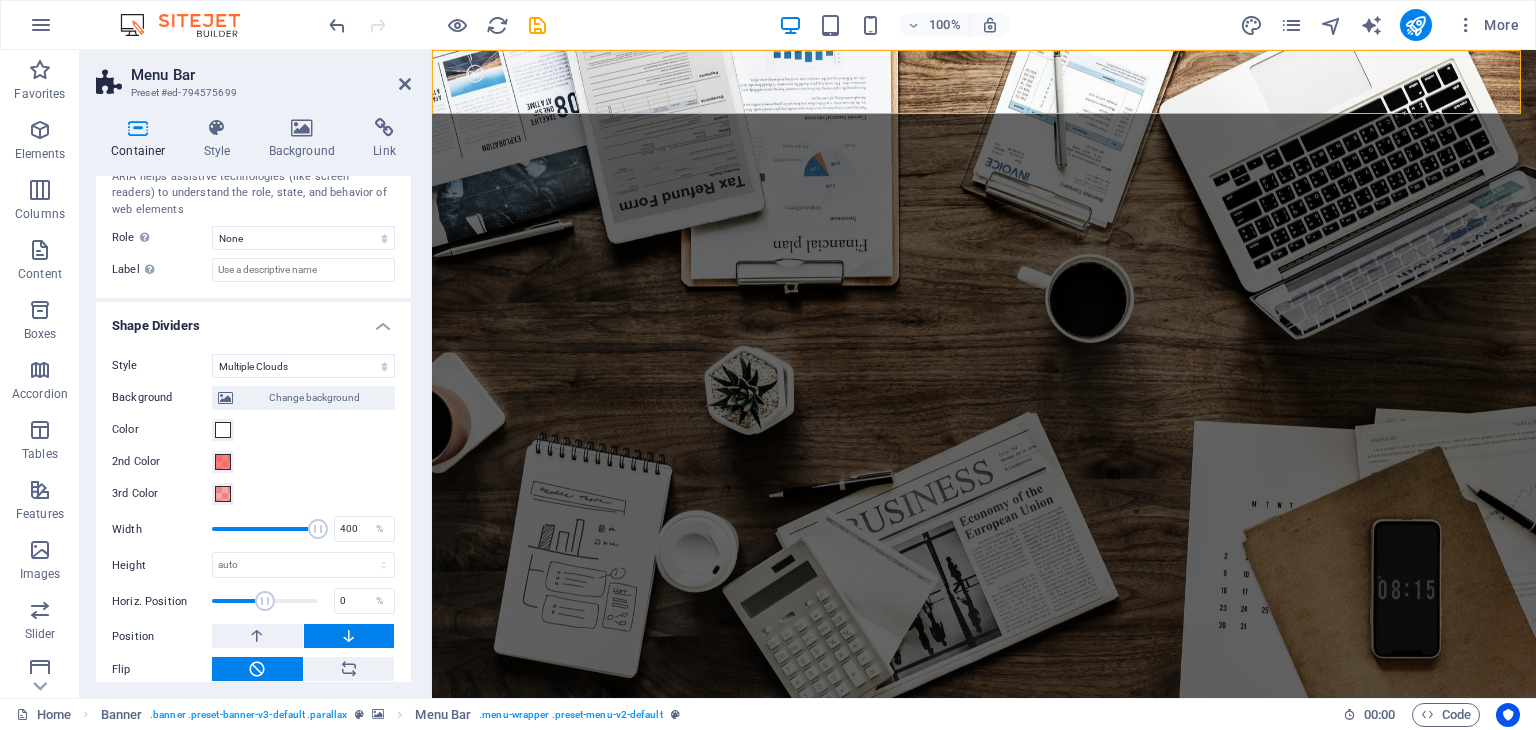 drag, startPoint x: 304, startPoint y: 529, endPoint x: 319, endPoint y: 533, distance: 15.524175 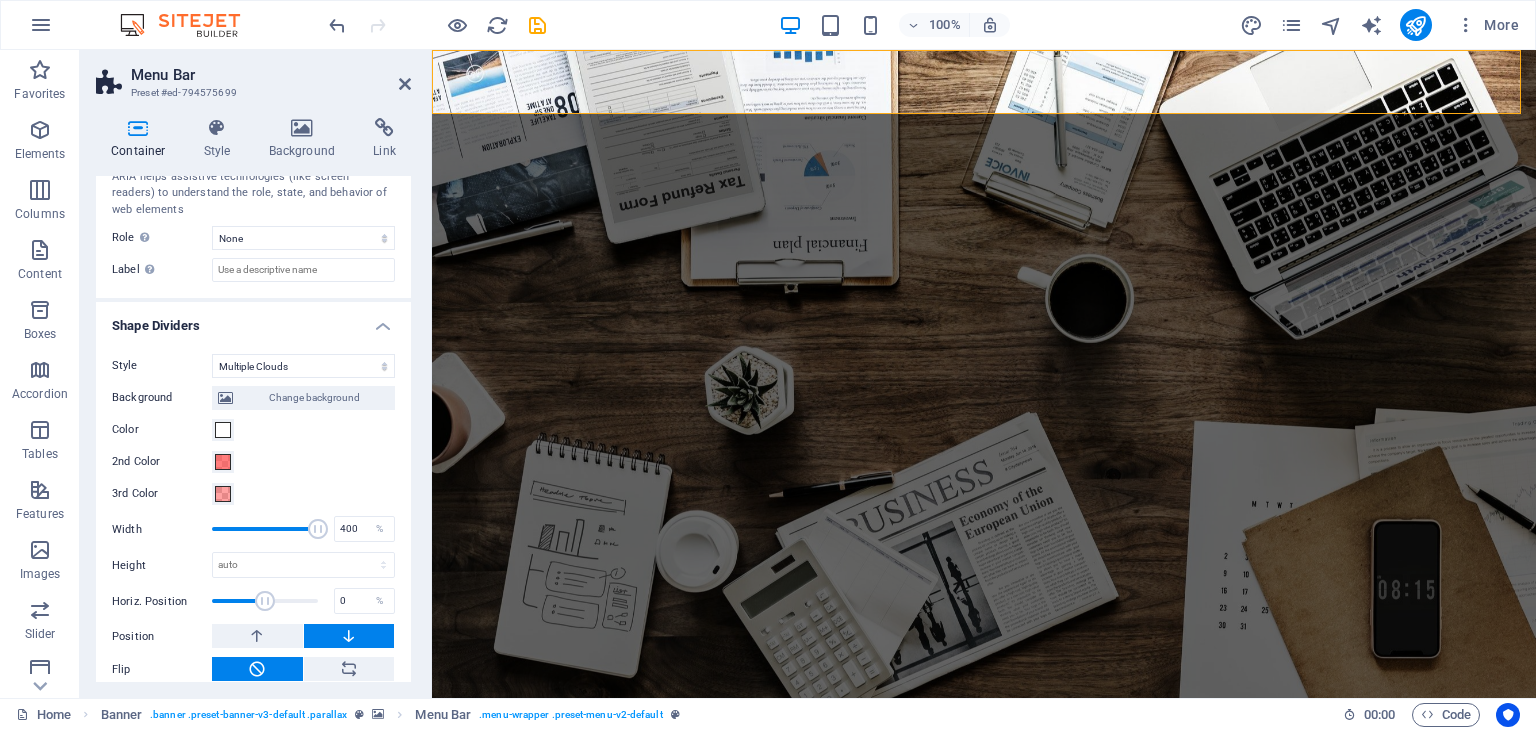 click at bounding box center [265, 529] 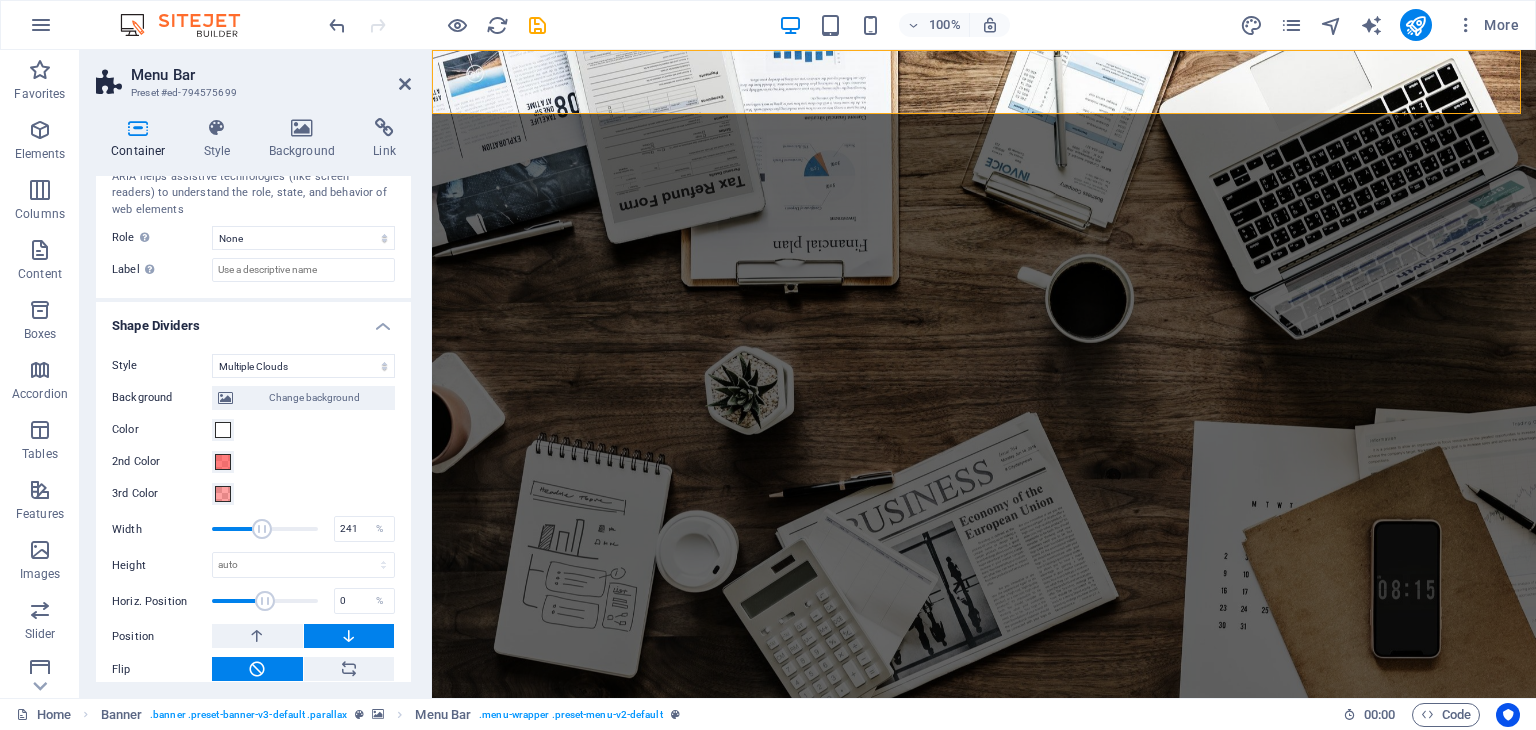 click at bounding box center [265, 529] 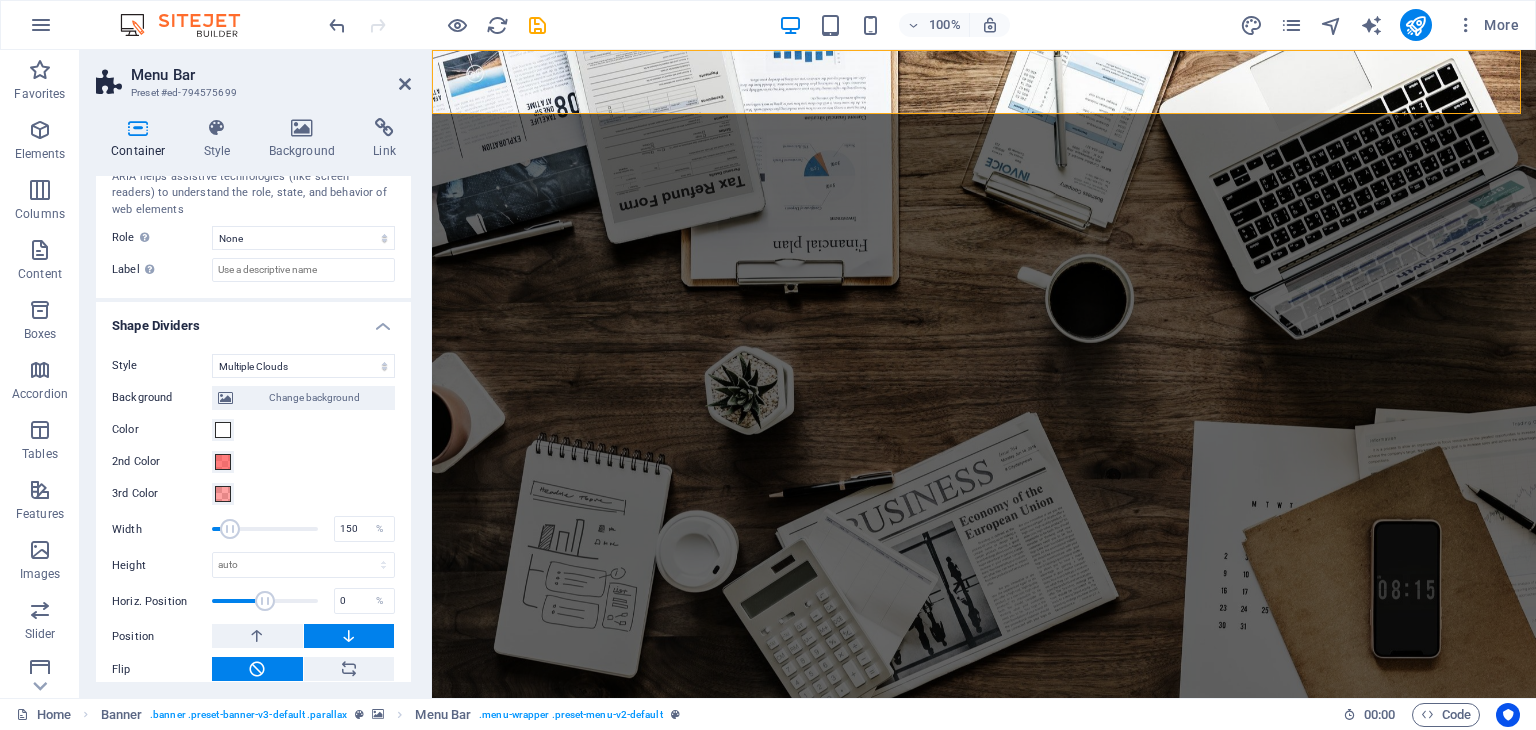 click at bounding box center (265, 529) 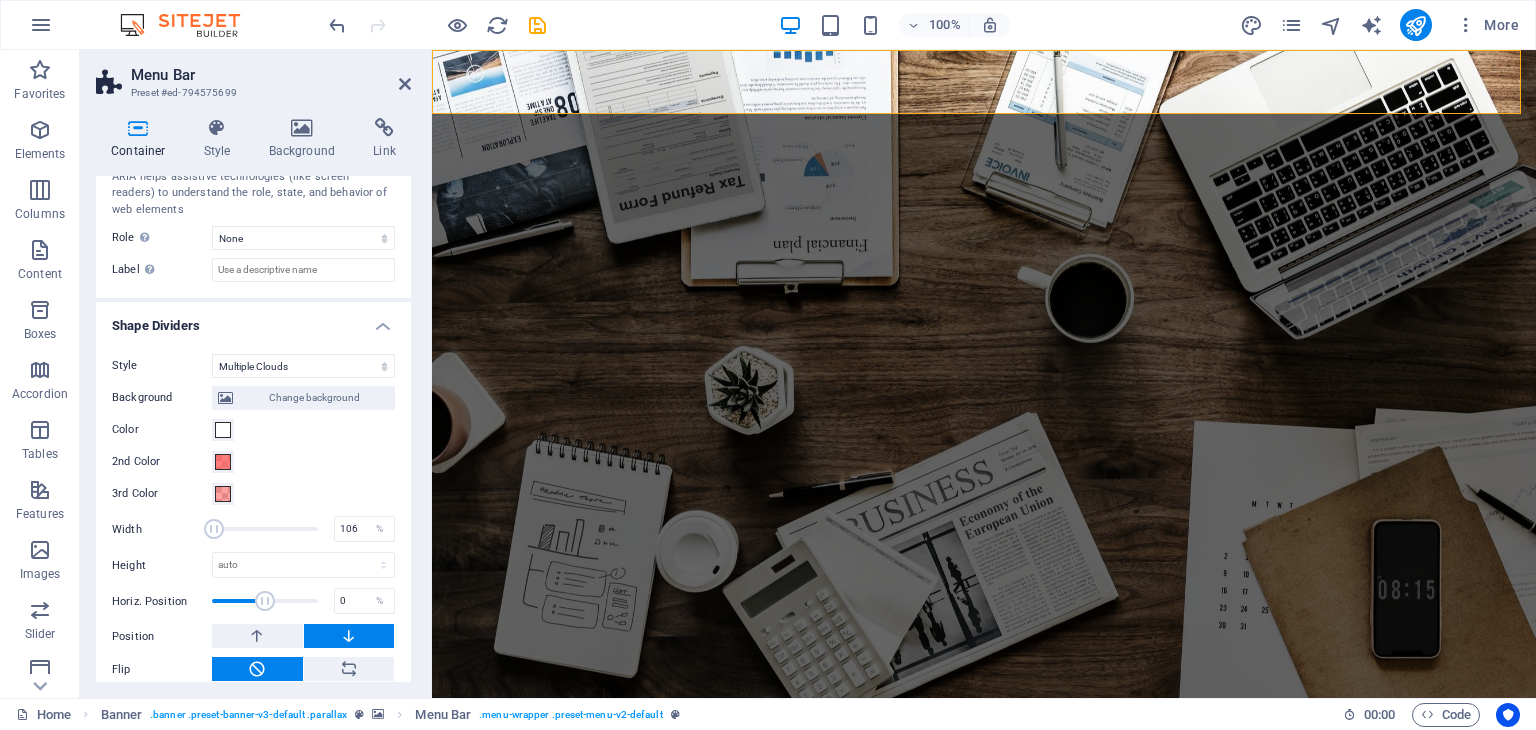 click at bounding box center [265, 529] 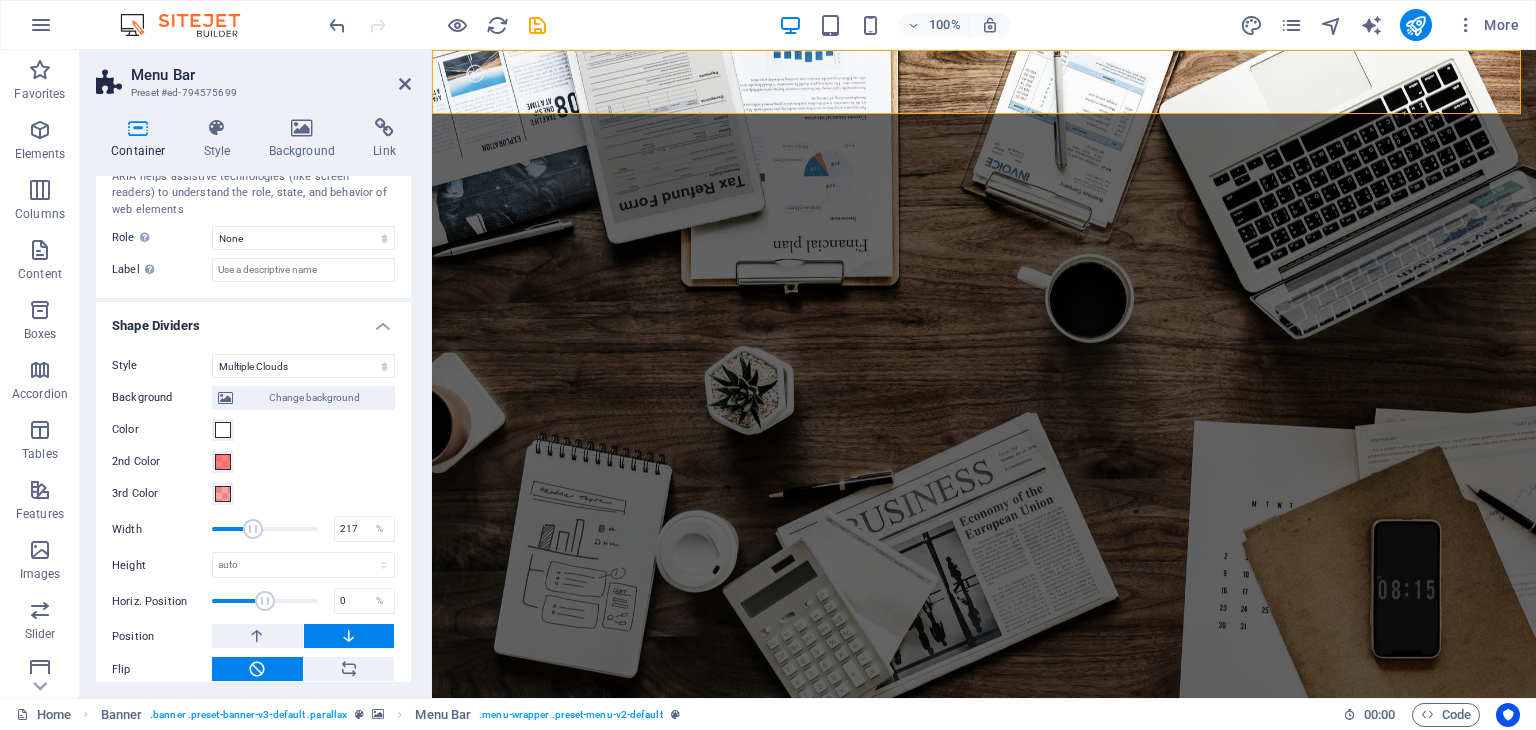 click at bounding box center (265, 529) 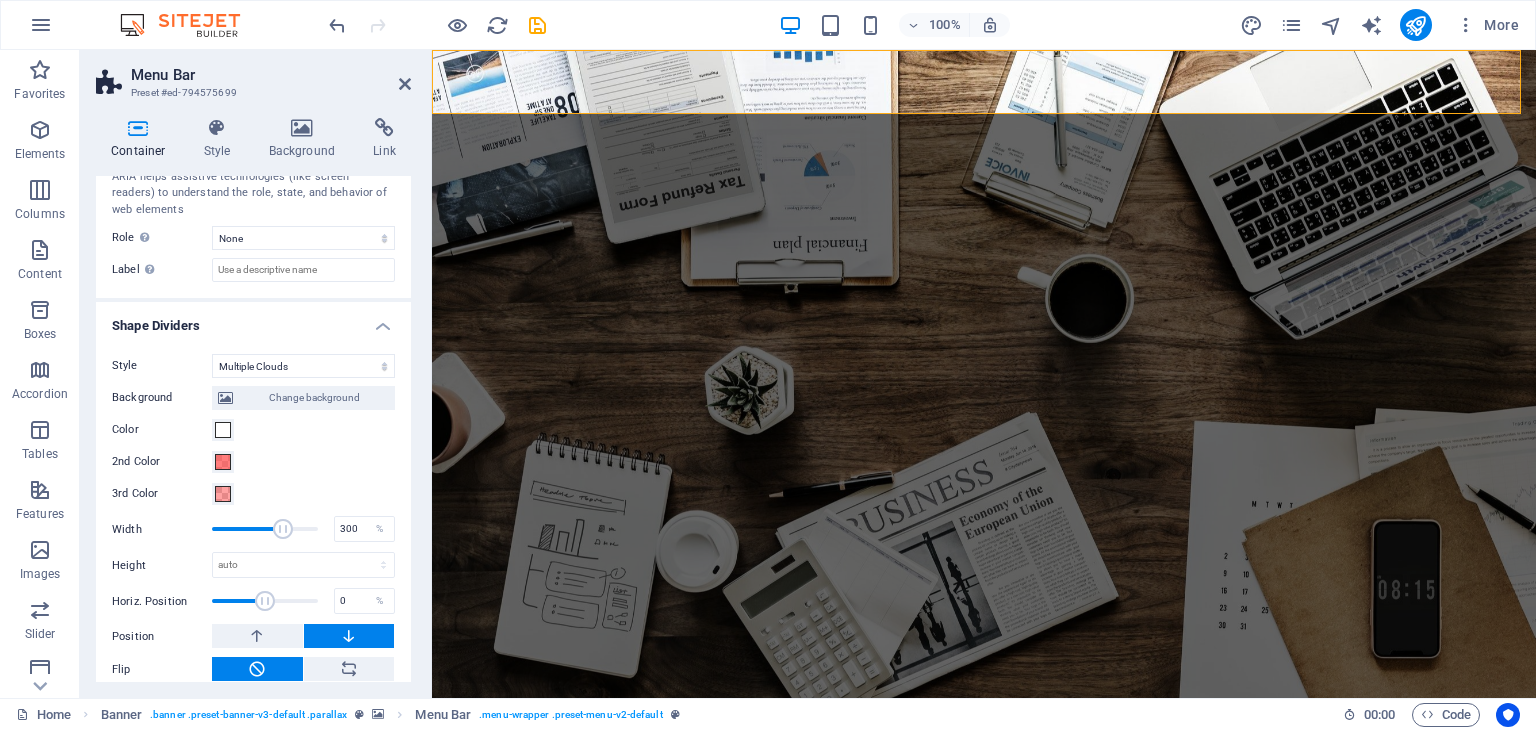 click at bounding box center [265, 529] 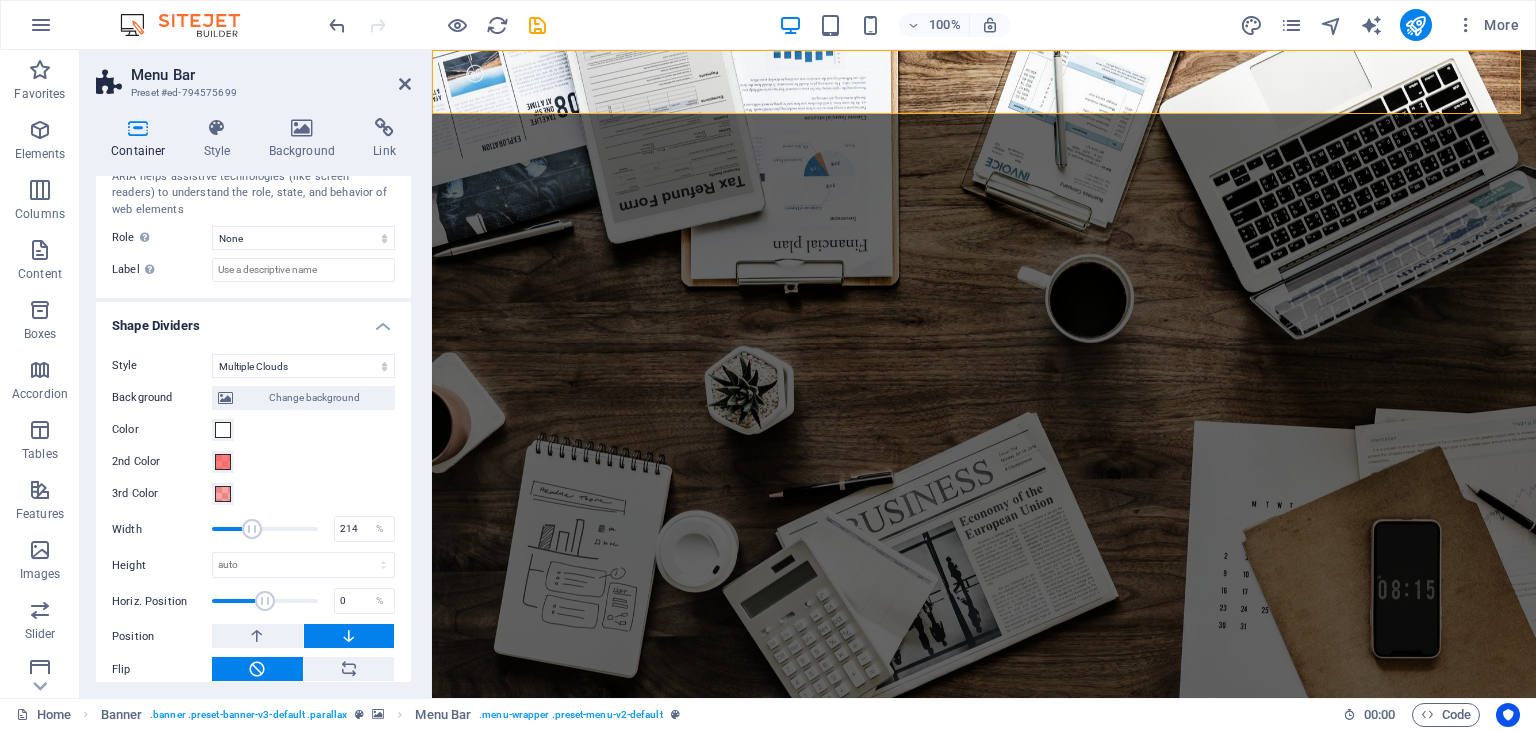 click at bounding box center [265, 529] 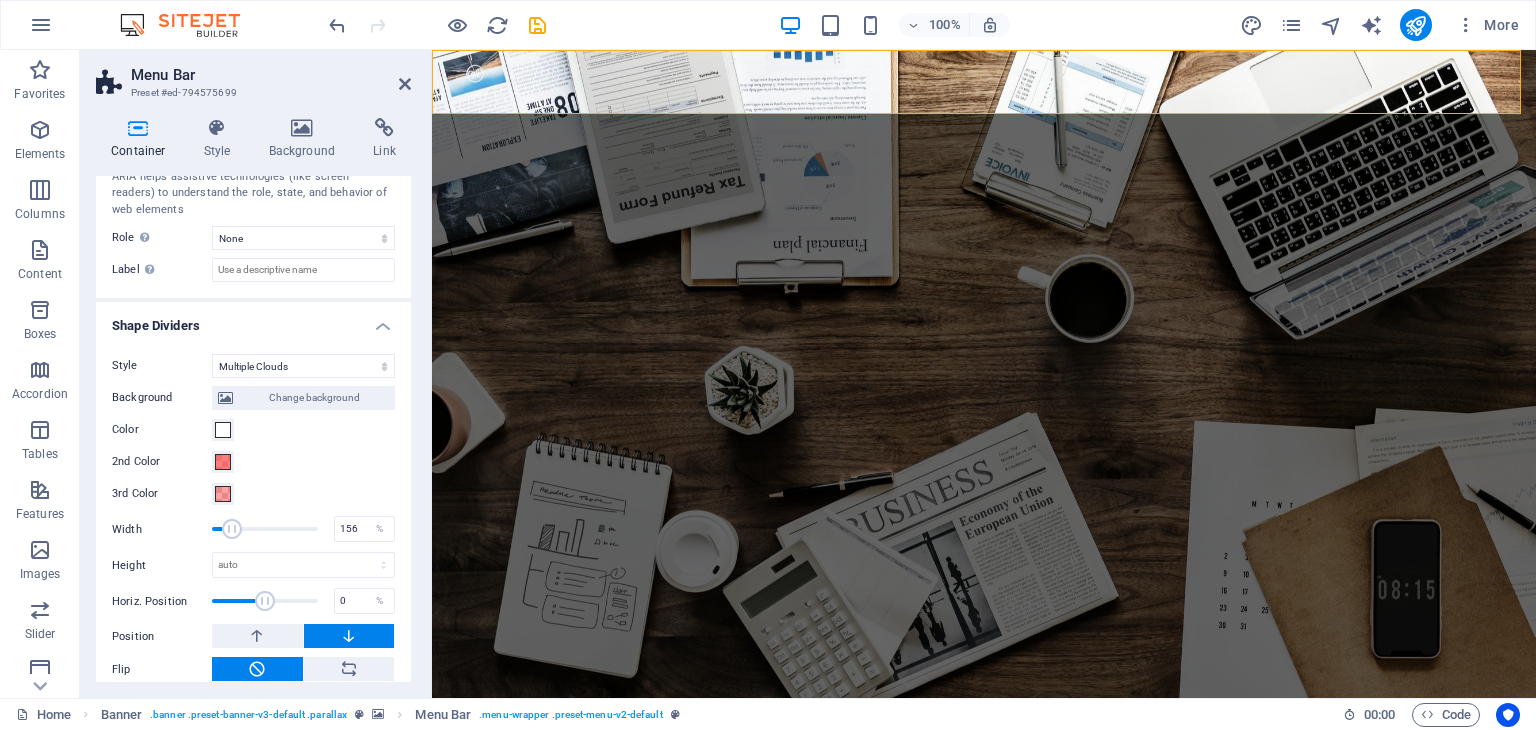 click at bounding box center [265, 529] 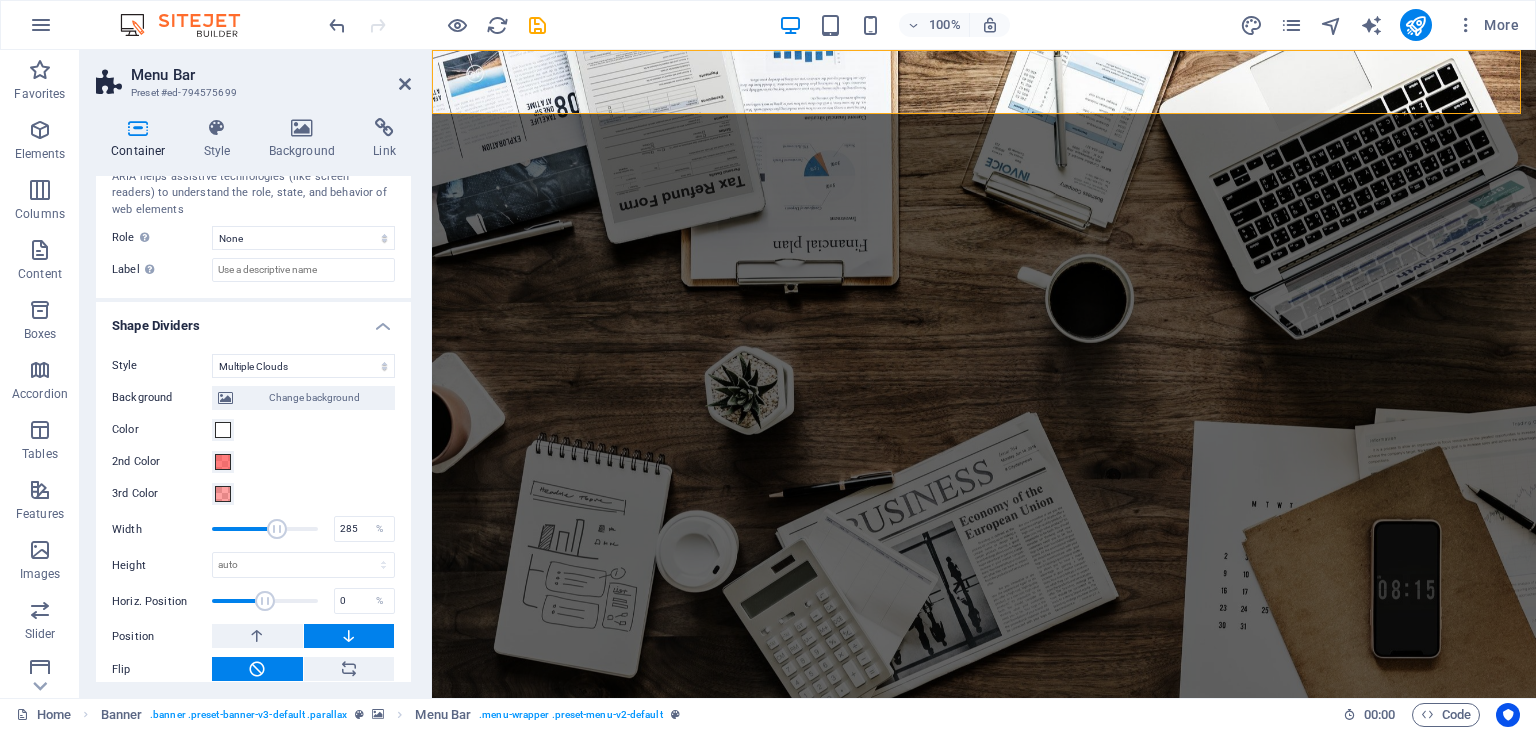 drag, startPoint x: 235, startPoint y: 525, endPoint x: 275, endPoint y: 529, distance: 40.1995 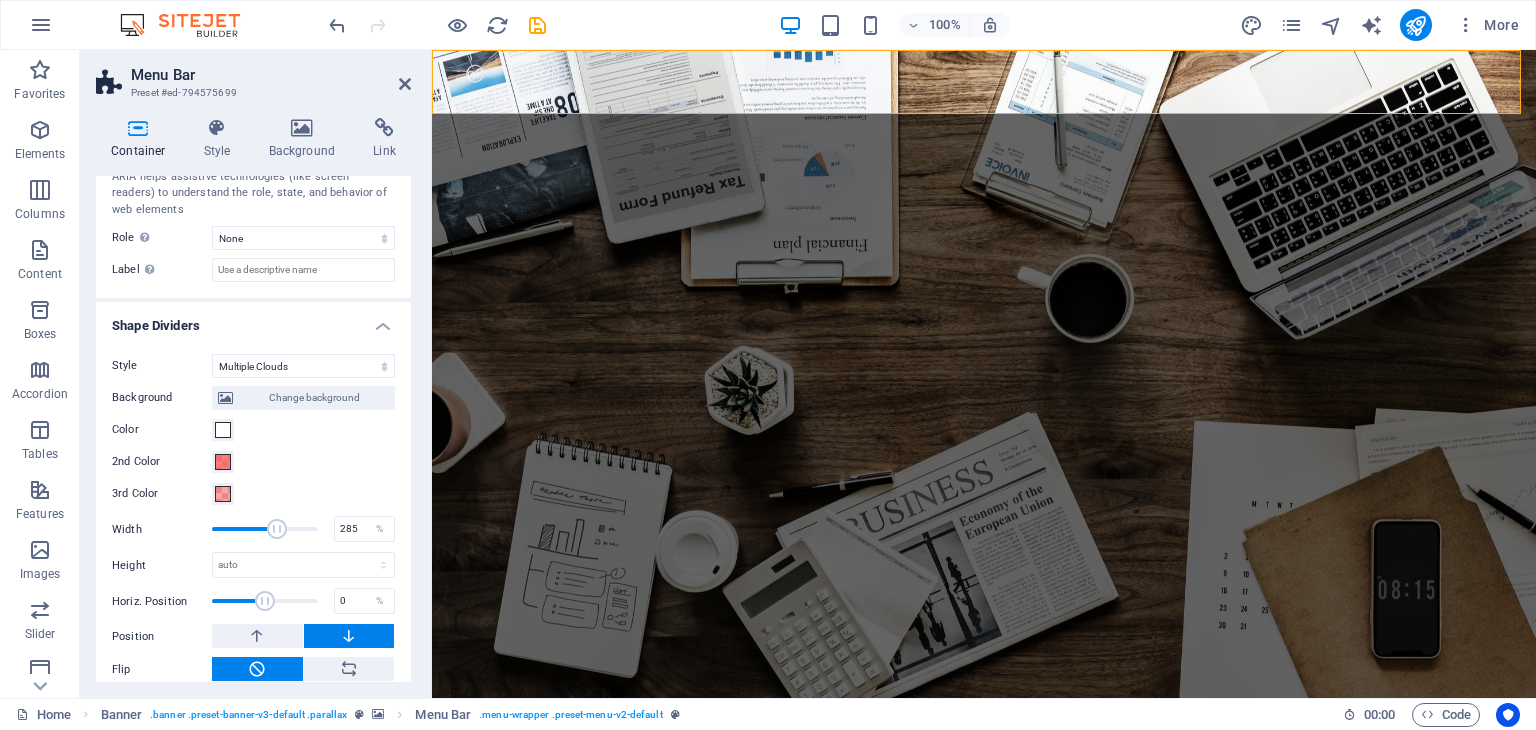 click at bounding box center [277, 529] 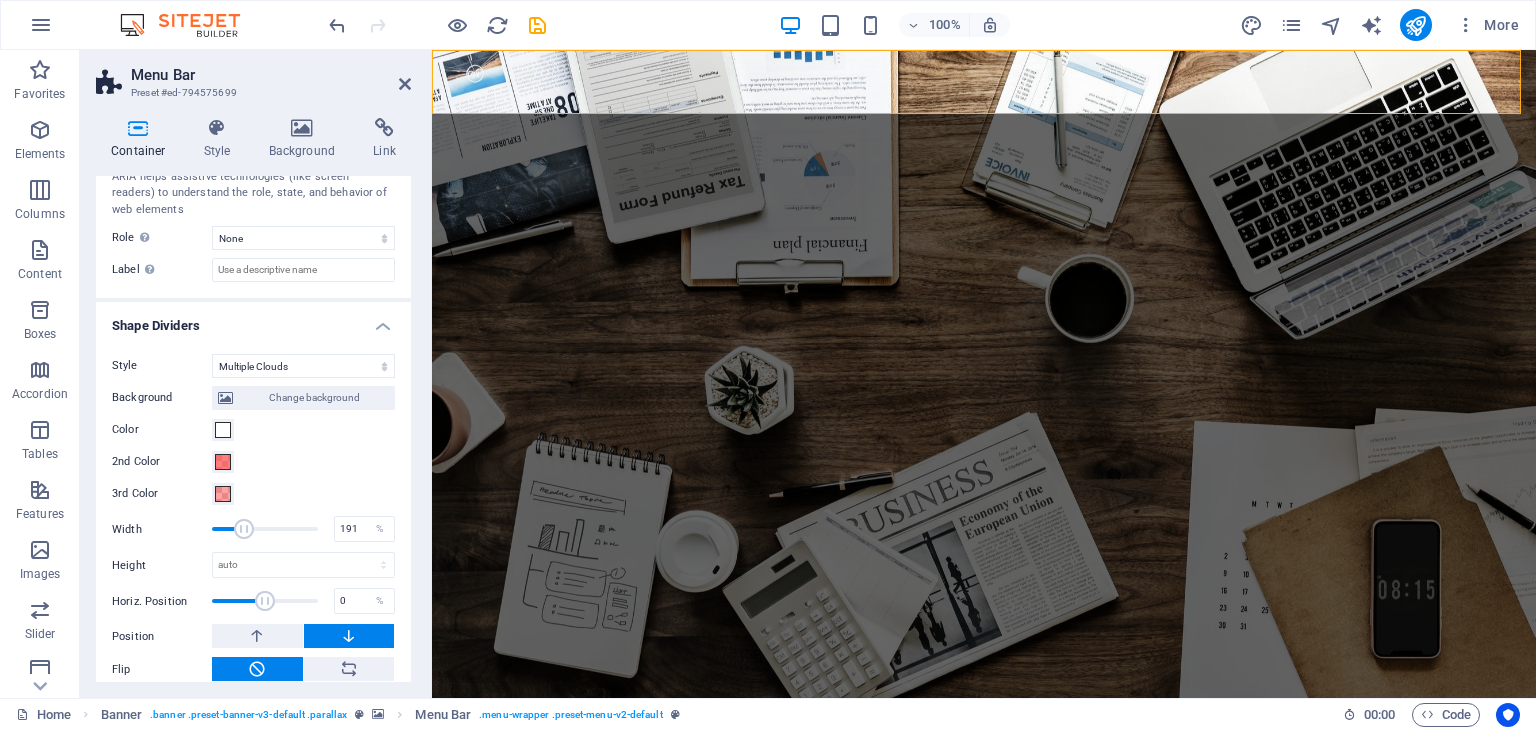 type on "188" 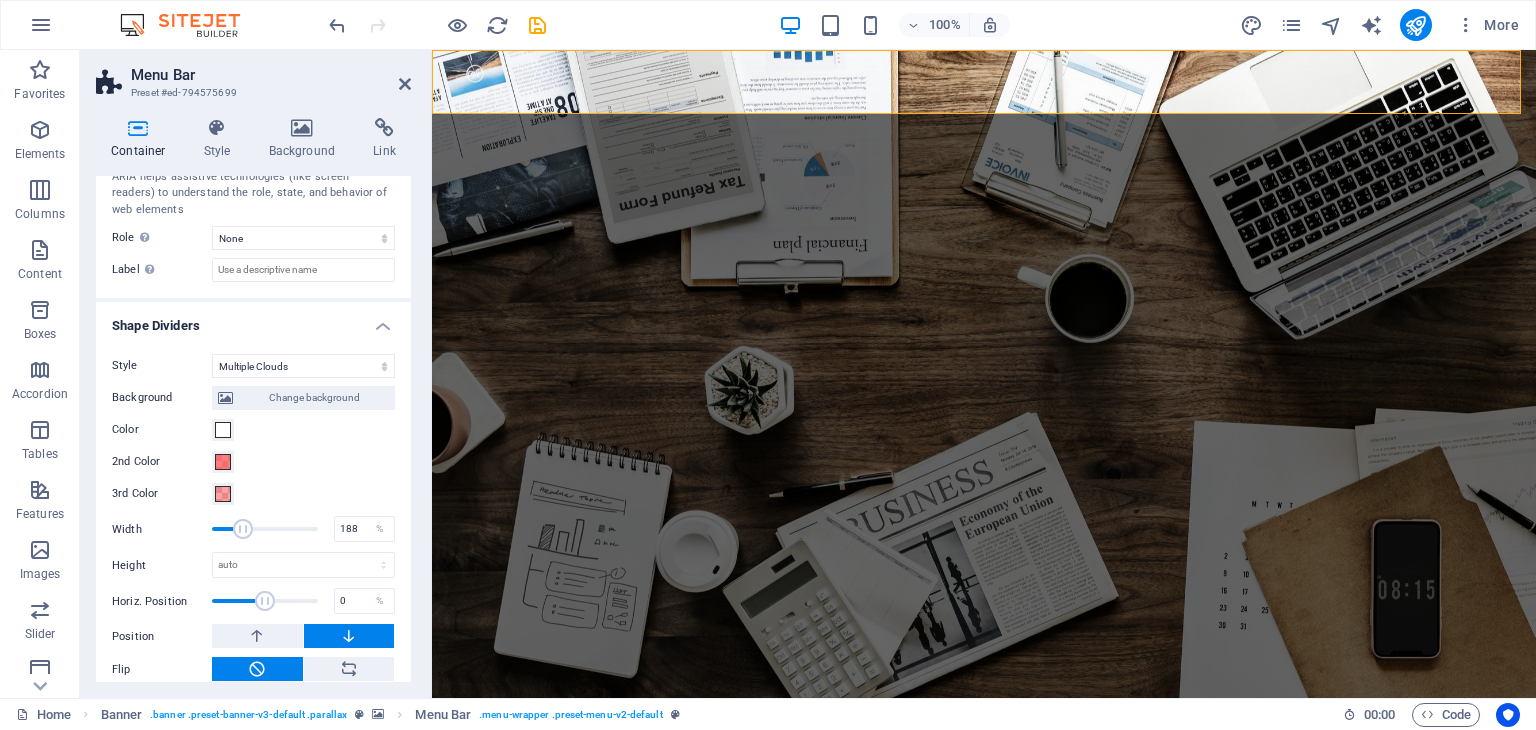 drag, startPoint x: 275, startPoint y: 529, endPoint x: 242, endPoint y: 529, distance: 33 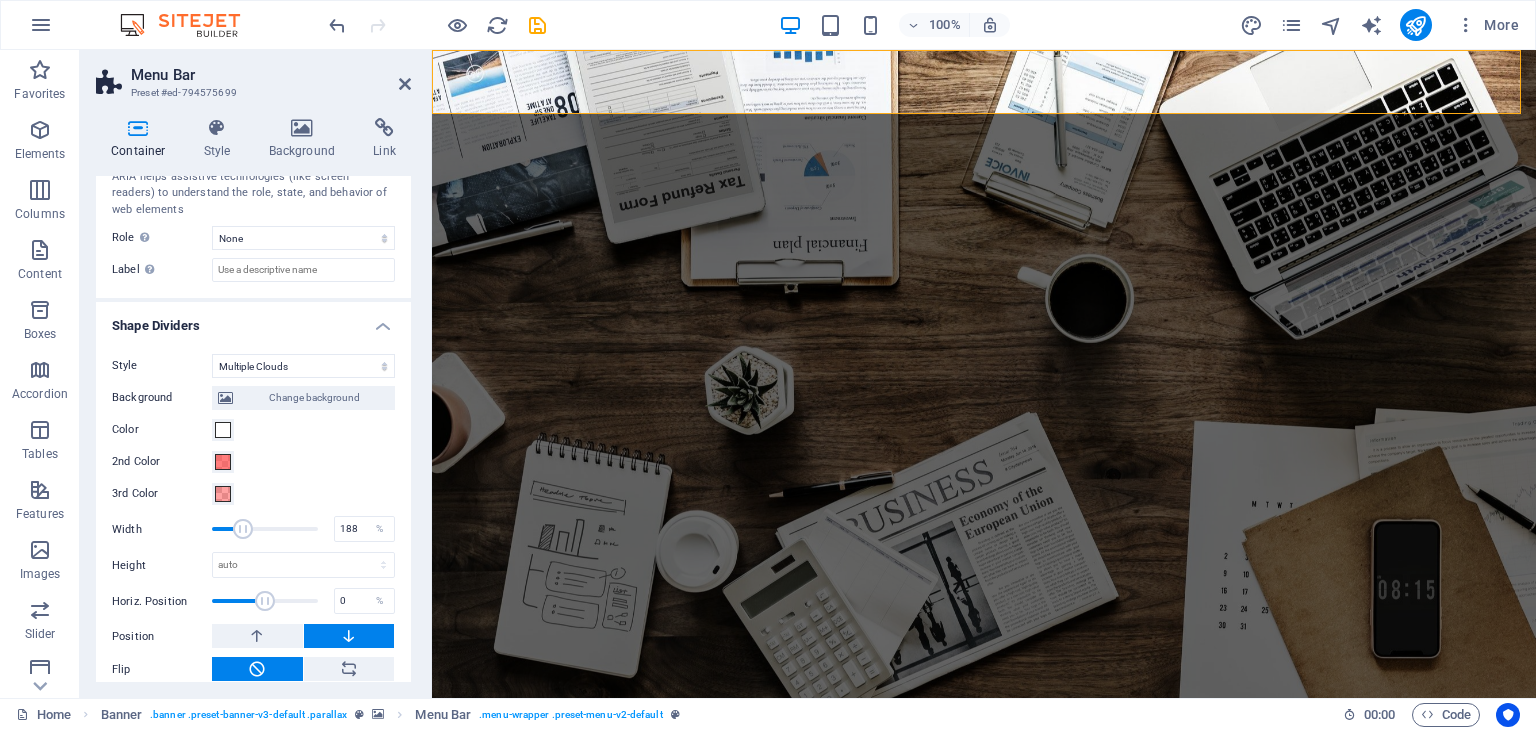 click at bounding box center (243, 529) 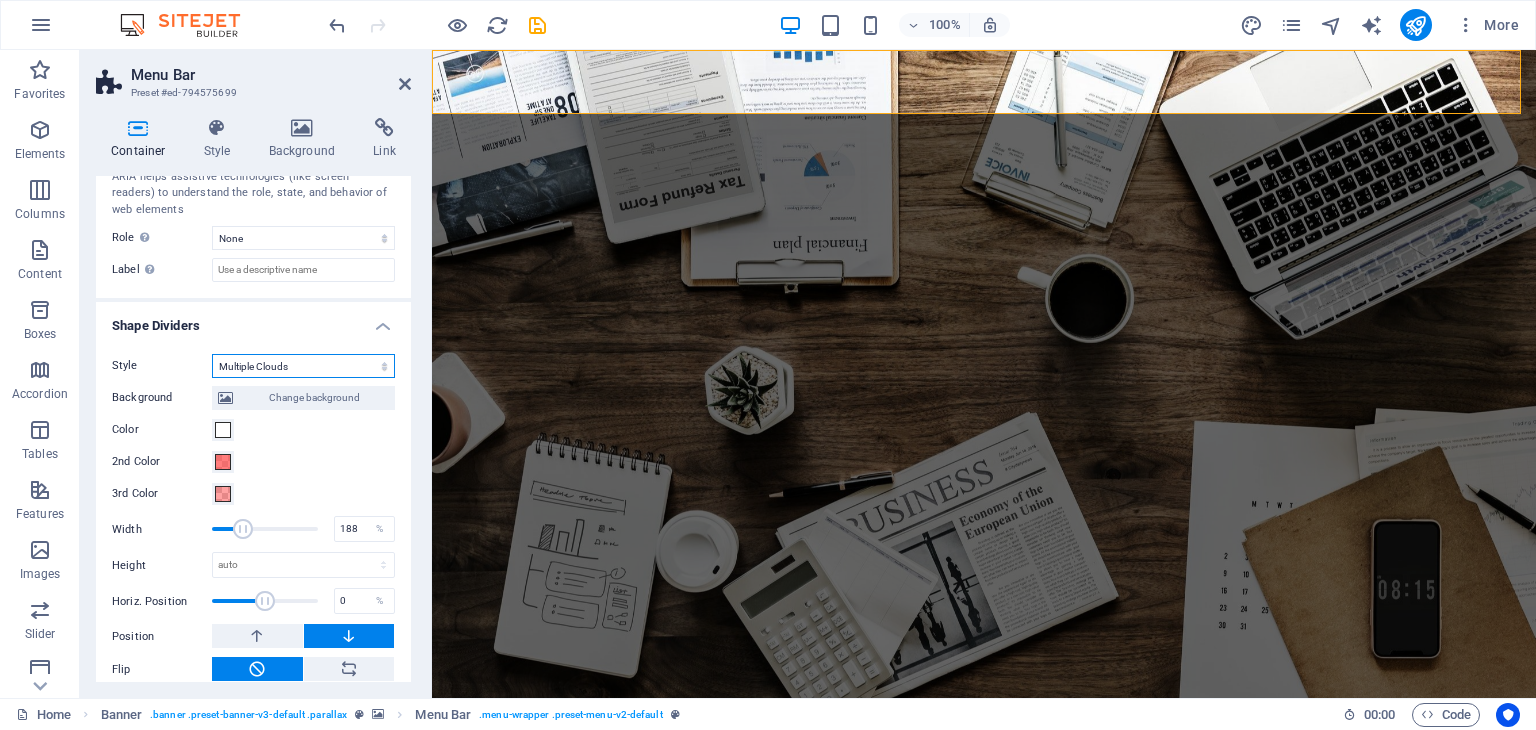 click on "None Triangle Square Diagonal Polygon 1 Polygon 2 Zigzag Multiple Zigzags Waves Multiple Waves Half Circle Circle Circle Shadow Blocks Hexagons Clouds Multiple Clouds Fan Pyramids Book Paint Drip Fire Shredded Paper Arrow" at bounding box center [303, 366] 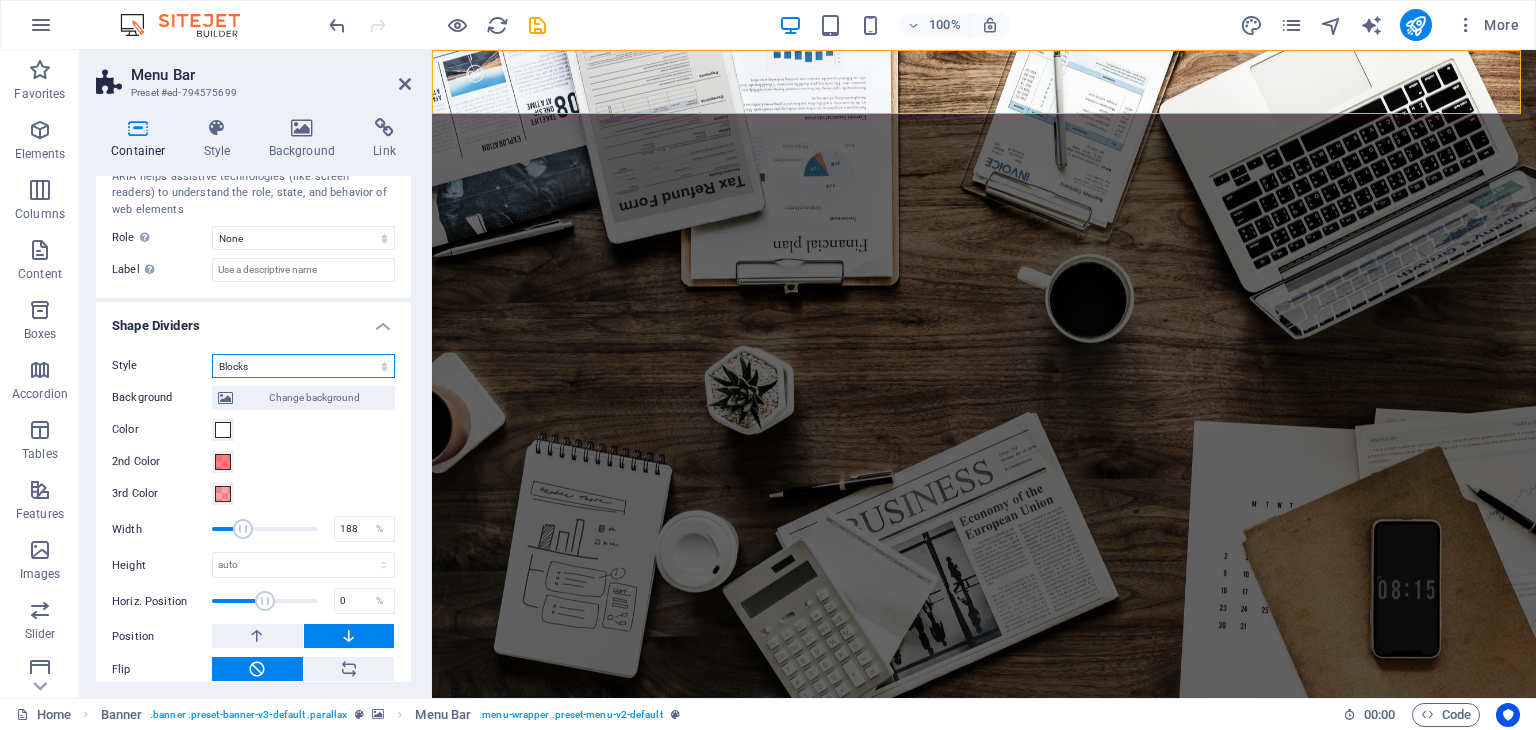 click on "None Triangle Square Diagonal Polygon 1 Polygon 2 Zigzag Multiple Zigzags Waves Multiple Waves Half Circle Circle Circle Shadow Blocks Hexagons Clouds Multiple Clouds Fan Pyramids Book Paint Drip Fire Shredded Paper Arrow" at bounding box center (303, 366) 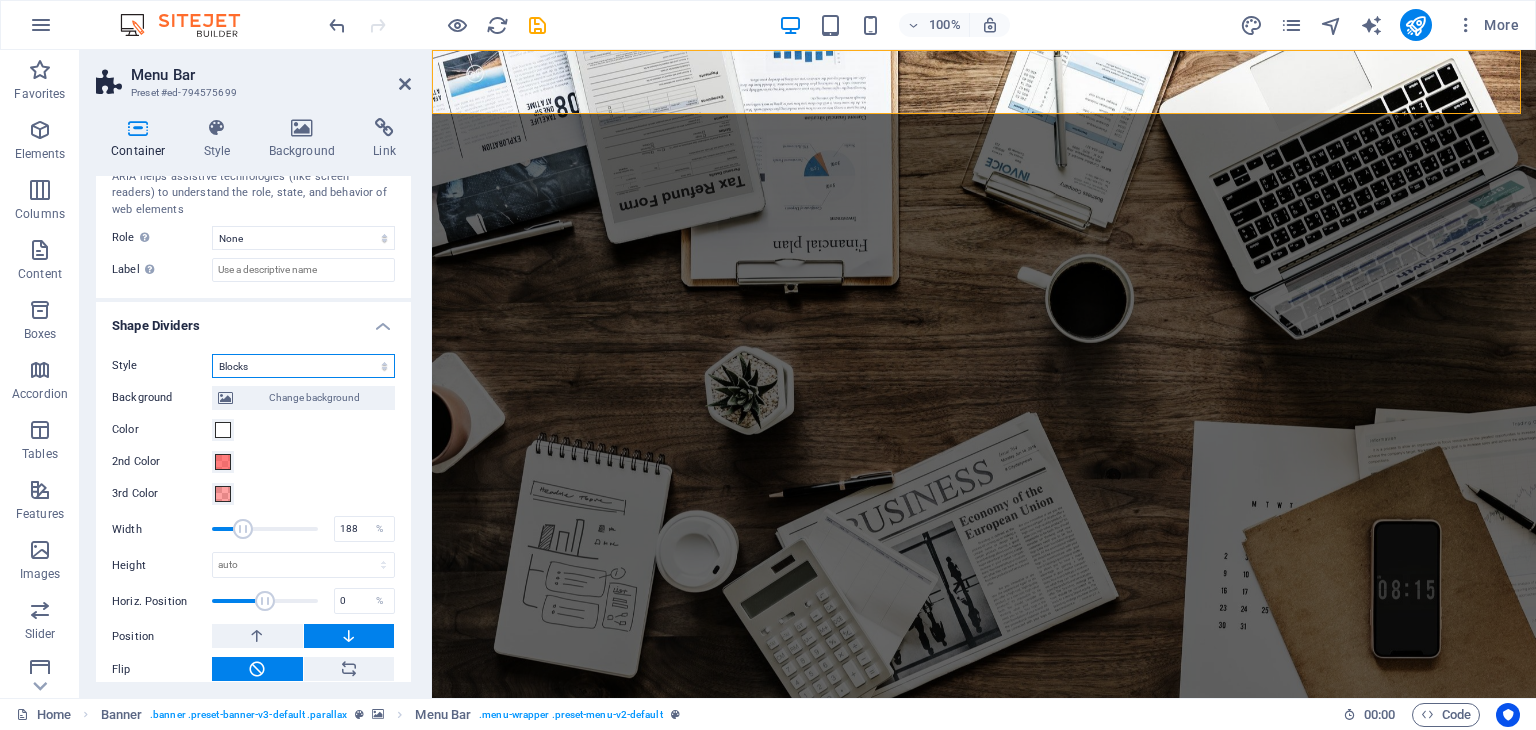 scroll, scrollTop: 574, scrollLeft: 0, axis: vertical 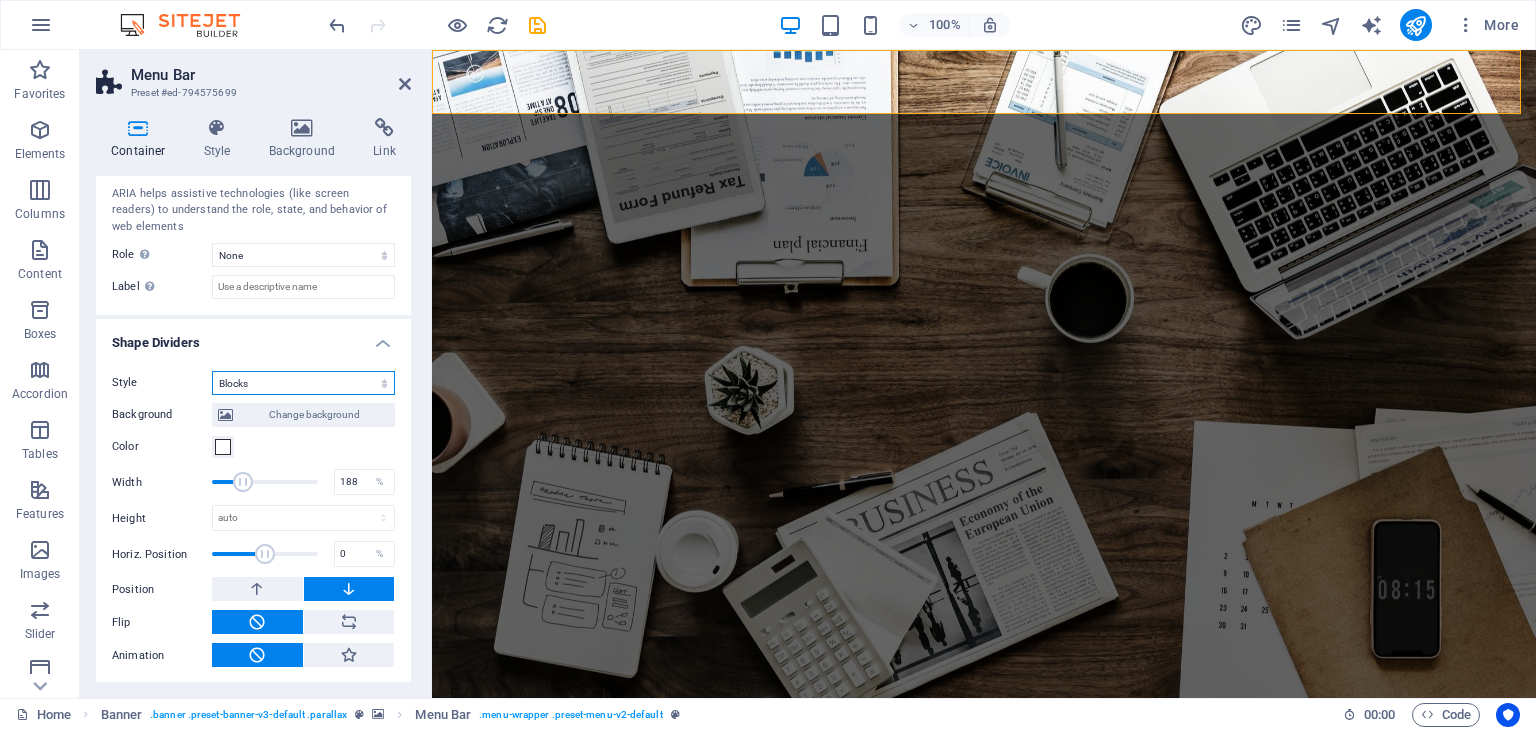 click on "None Triangle Square Diagonal Polygon 1 Polygon 2 Zigzag Multiple Zigzags Waves Multiple Waves Half Circle Circle Circle Shadow Blocks Hexagons Clouds Multiple Clouds Fan Pyramids Book Paint Drip Fire Shredded Paper Arrow" at bounding box center [303, 383] 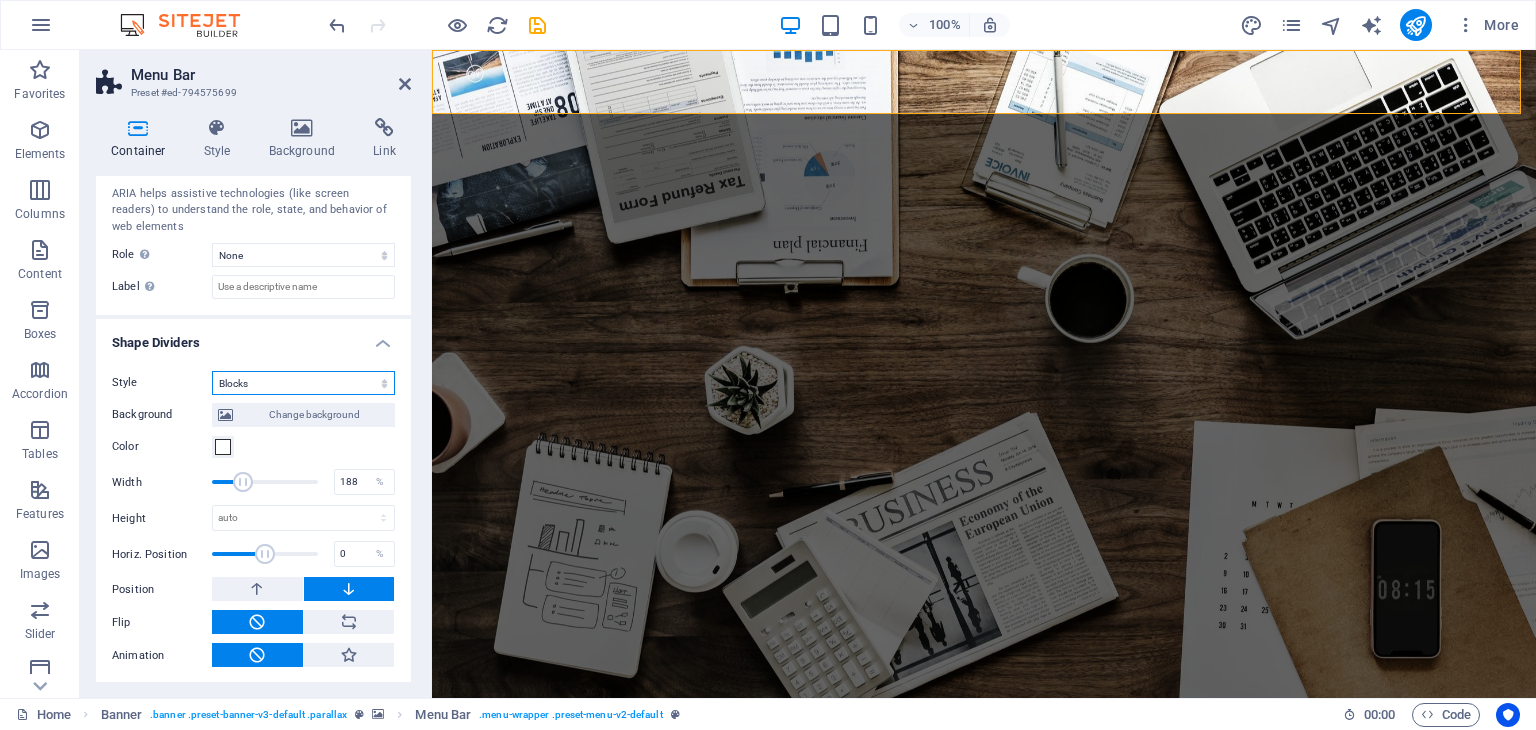 select on "waves" 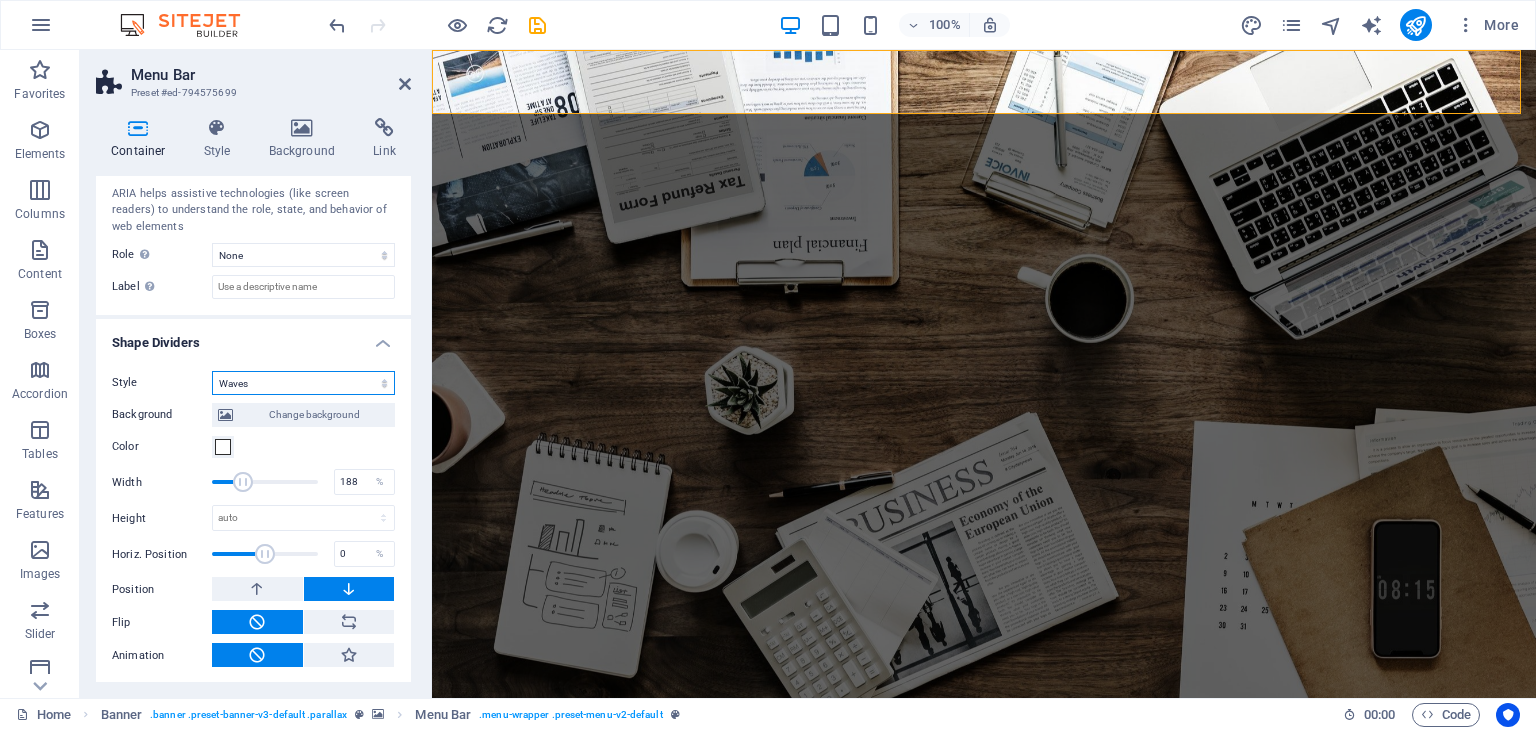 click on "None Triangle Square Diagonal Polygon 1 Polygon 2 Zigzag Multiple Zigzags Waves Multiple Waves Half Circle Circle Circle Shadow Blocks Hexagons Clouds Multiple Clouds Fan Pyramids Book Paint Drip Fire Shredded Paper Arrow" at bounding box center (303, 383) 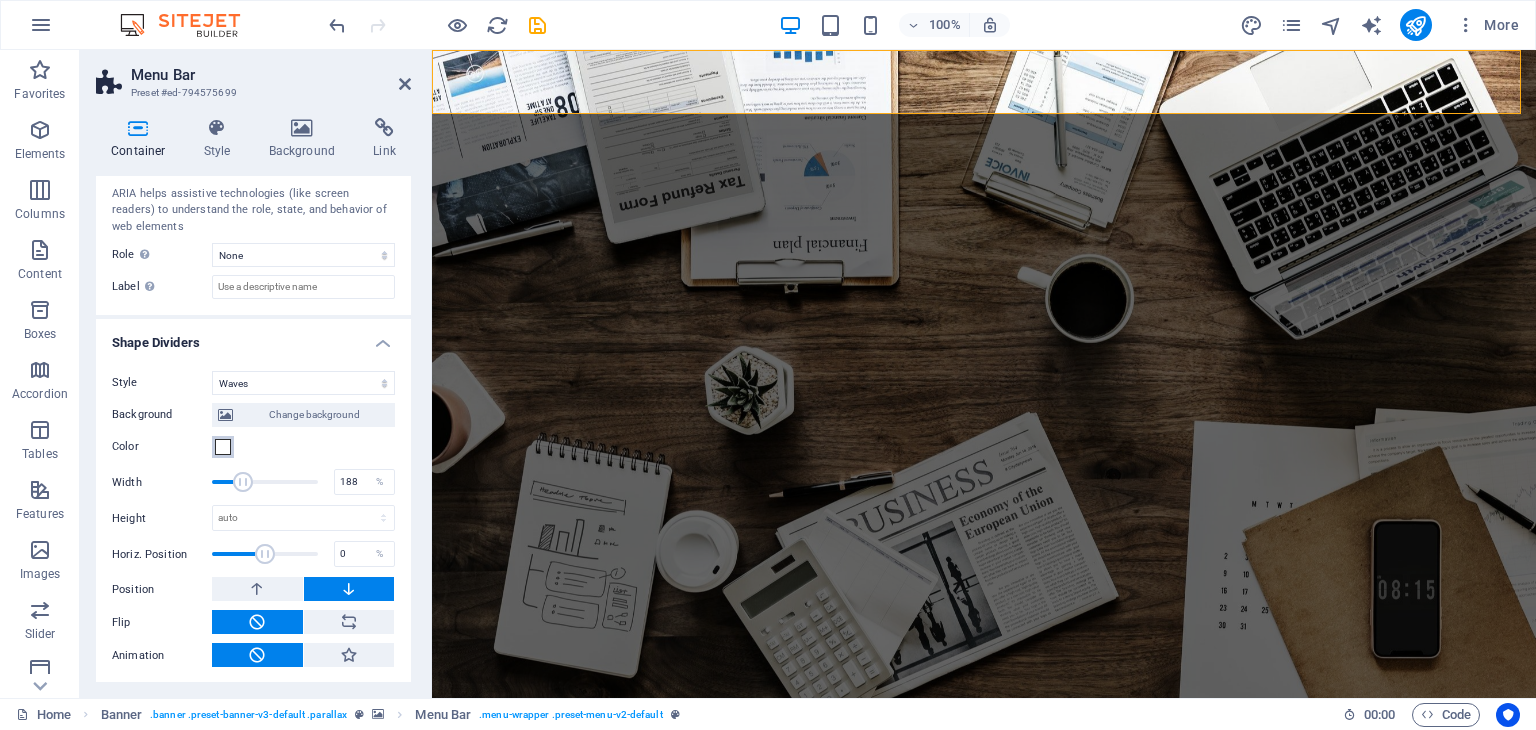 click at bounding box center [223, 447] 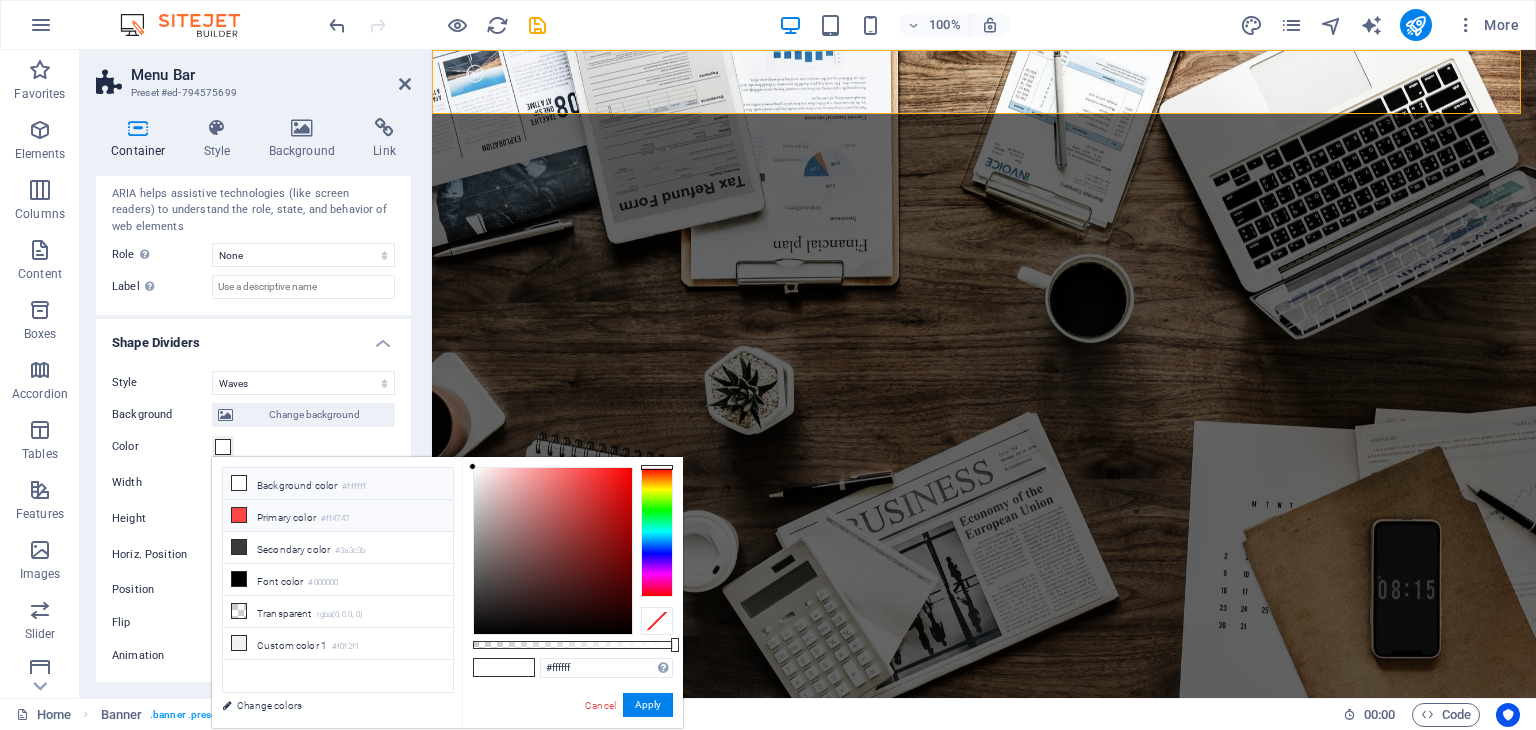 click on "Primary color
#ff4747" at bounding box center (338, 516) 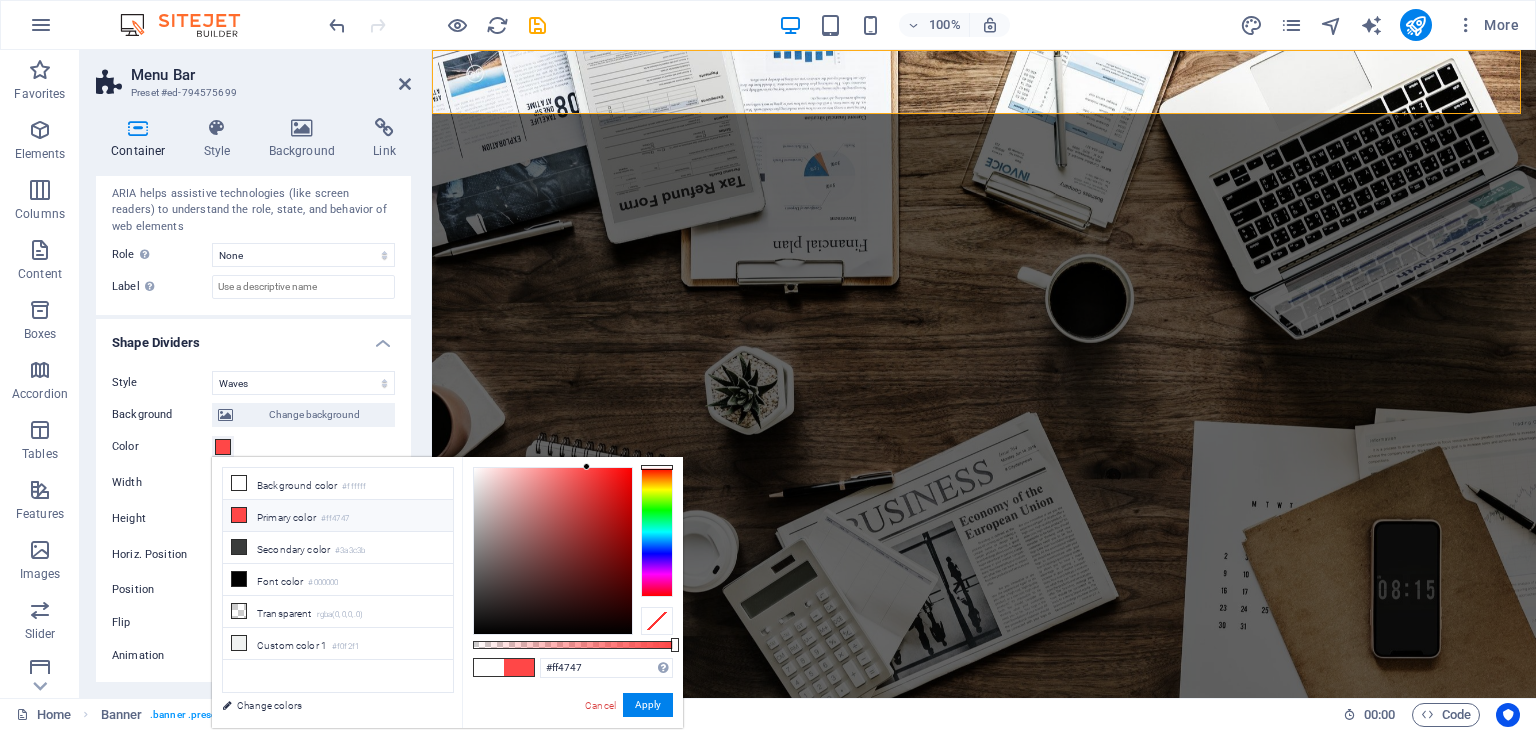 click on "Shape Dividers" at bounding box center [253, 337] 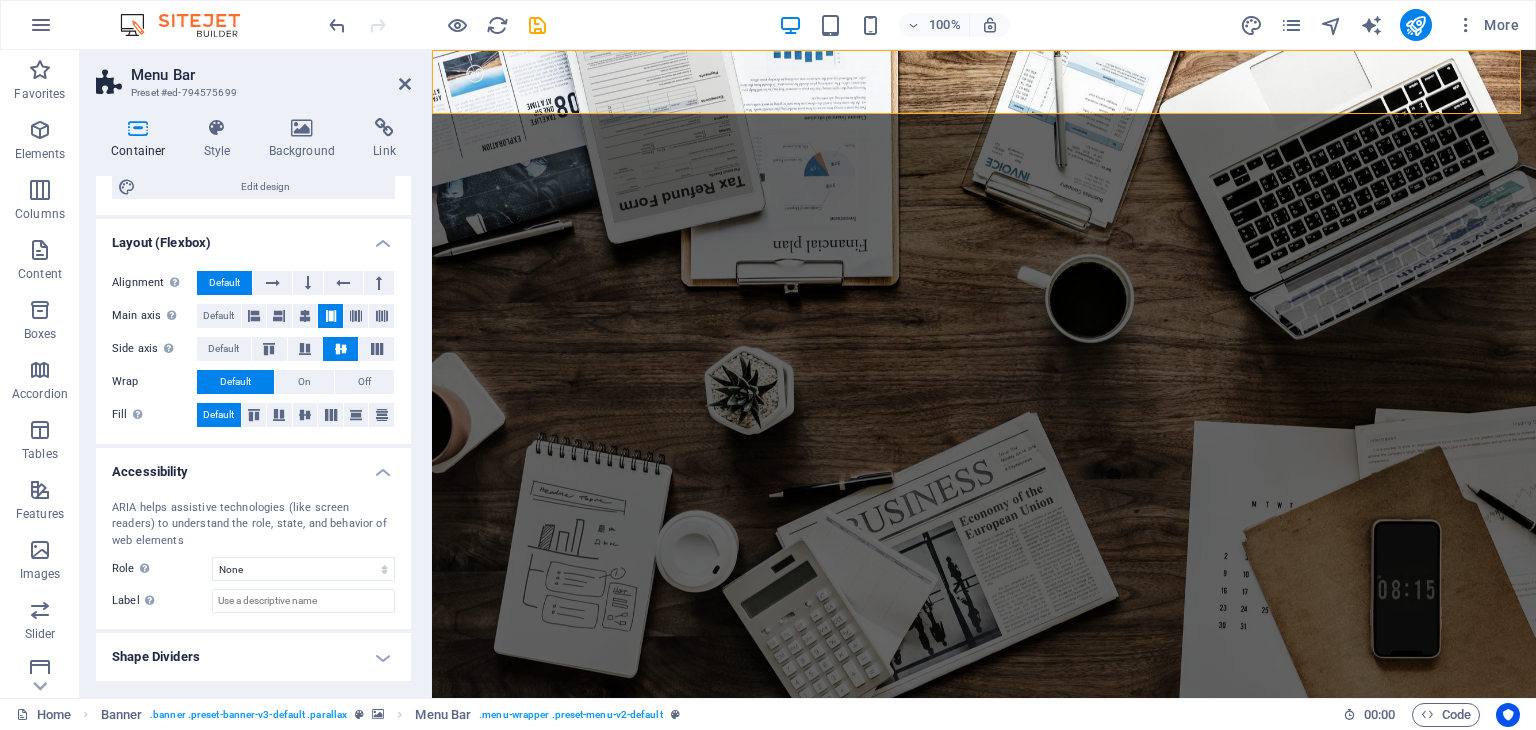 scroll, scrollTop: 257, scrollLeft: 0, axis: vertical 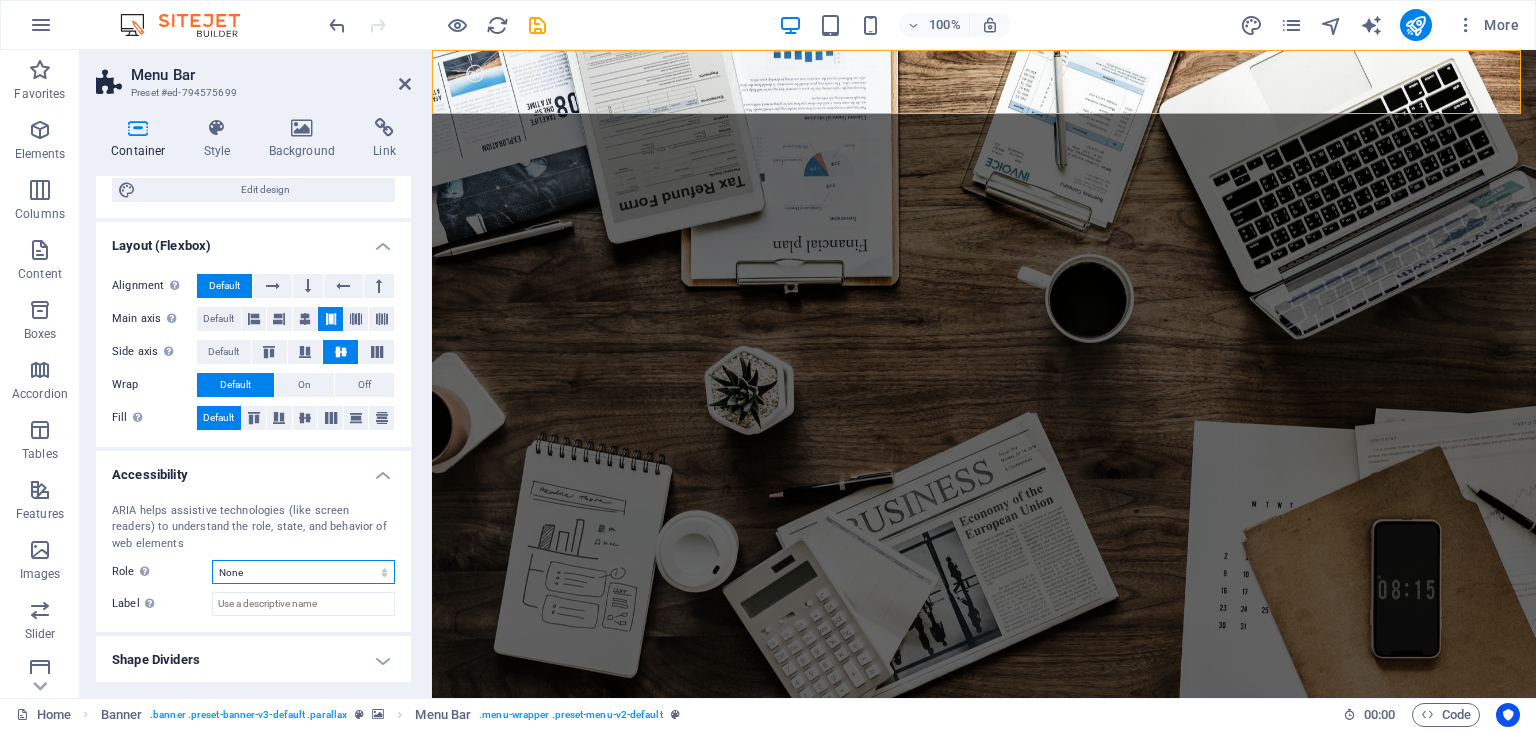 click on "None Alert Article Banner Comment Complementary Dialog Footer Header Marquee Presentation Region Section Separator Status Timer" at bounding box center [303, 572] 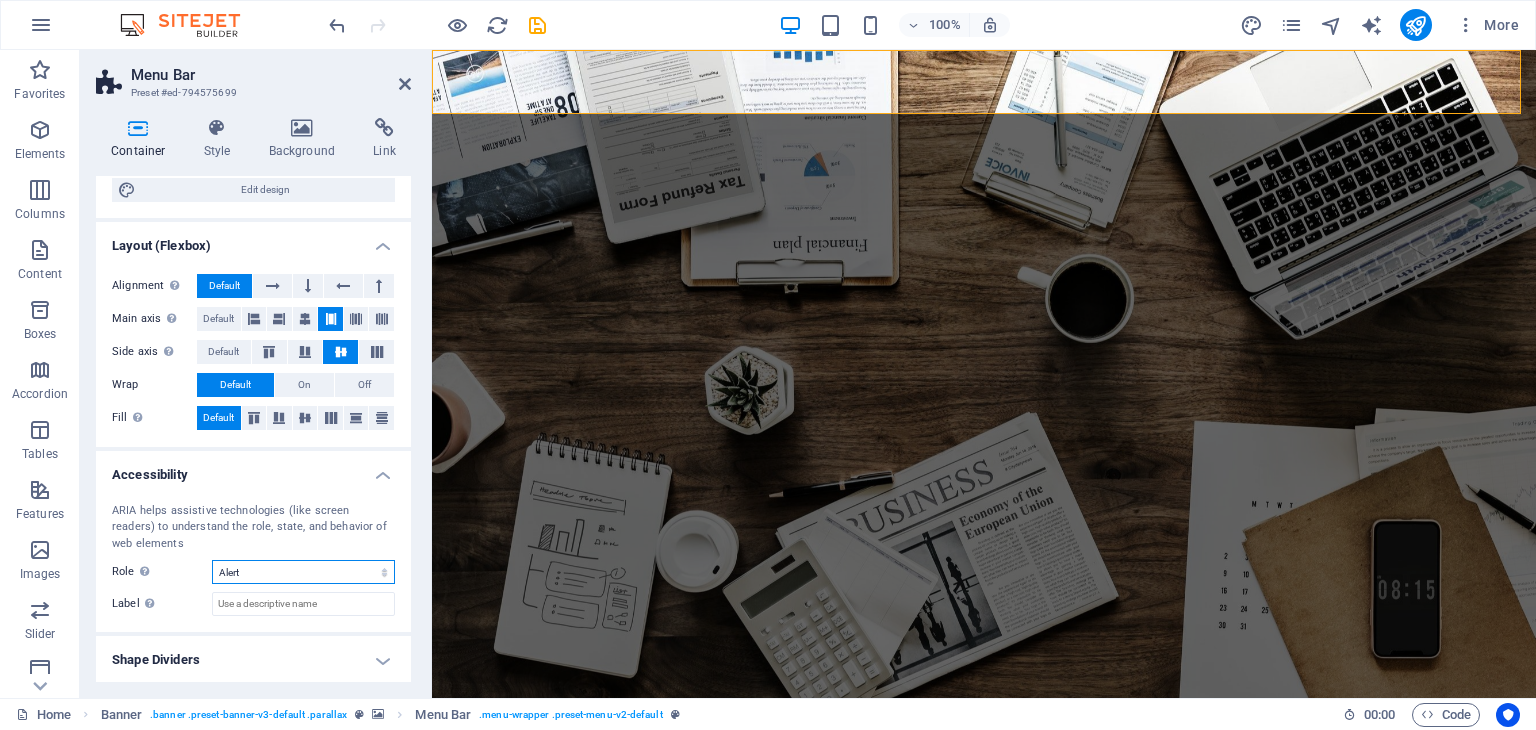 click on "None Alert Article Banner Comment Complementary Dialog Footer Header Marquee Presentation Region Section Separator Status Timer" at bounding box center [303, 572] 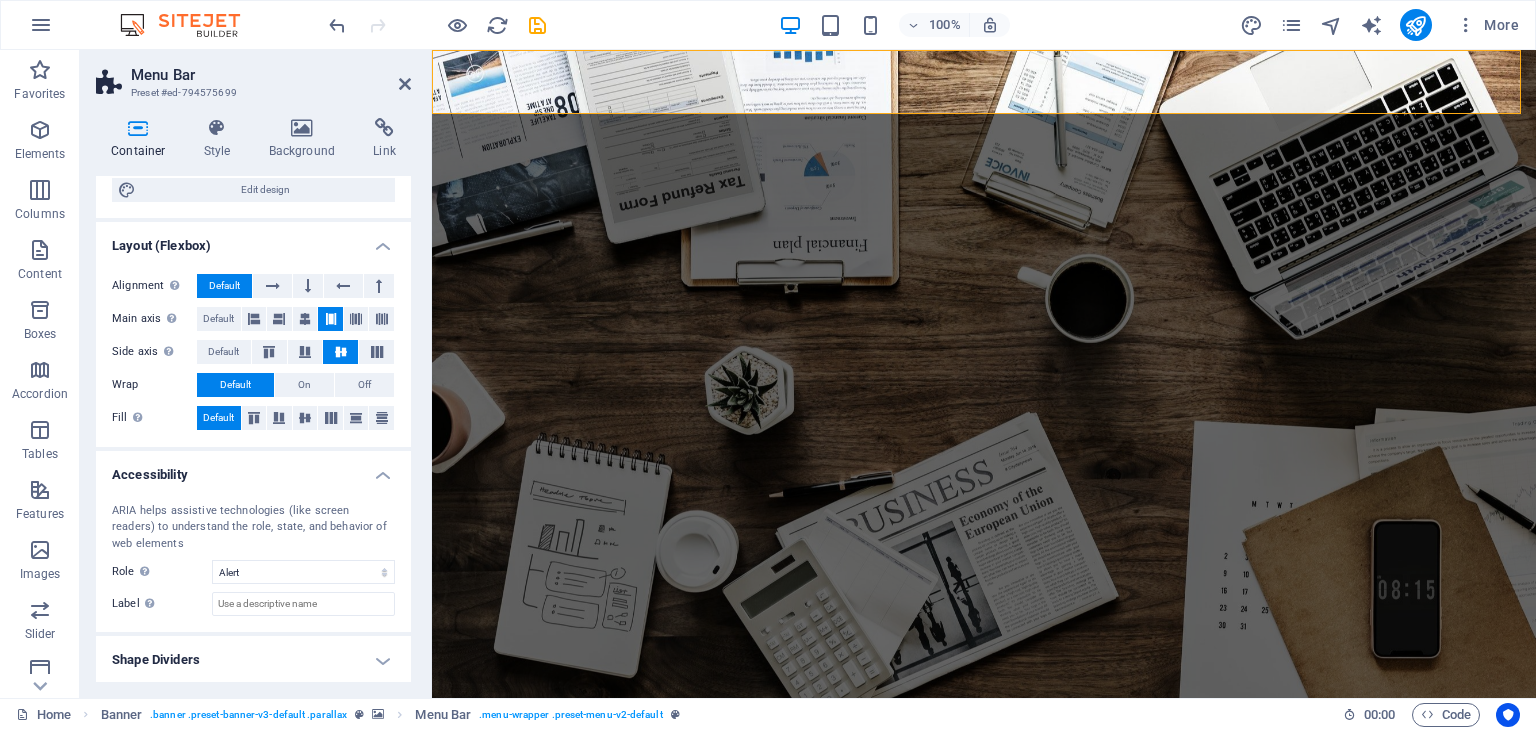 click on "Shape Dividers" at bounding box center (253, 660) 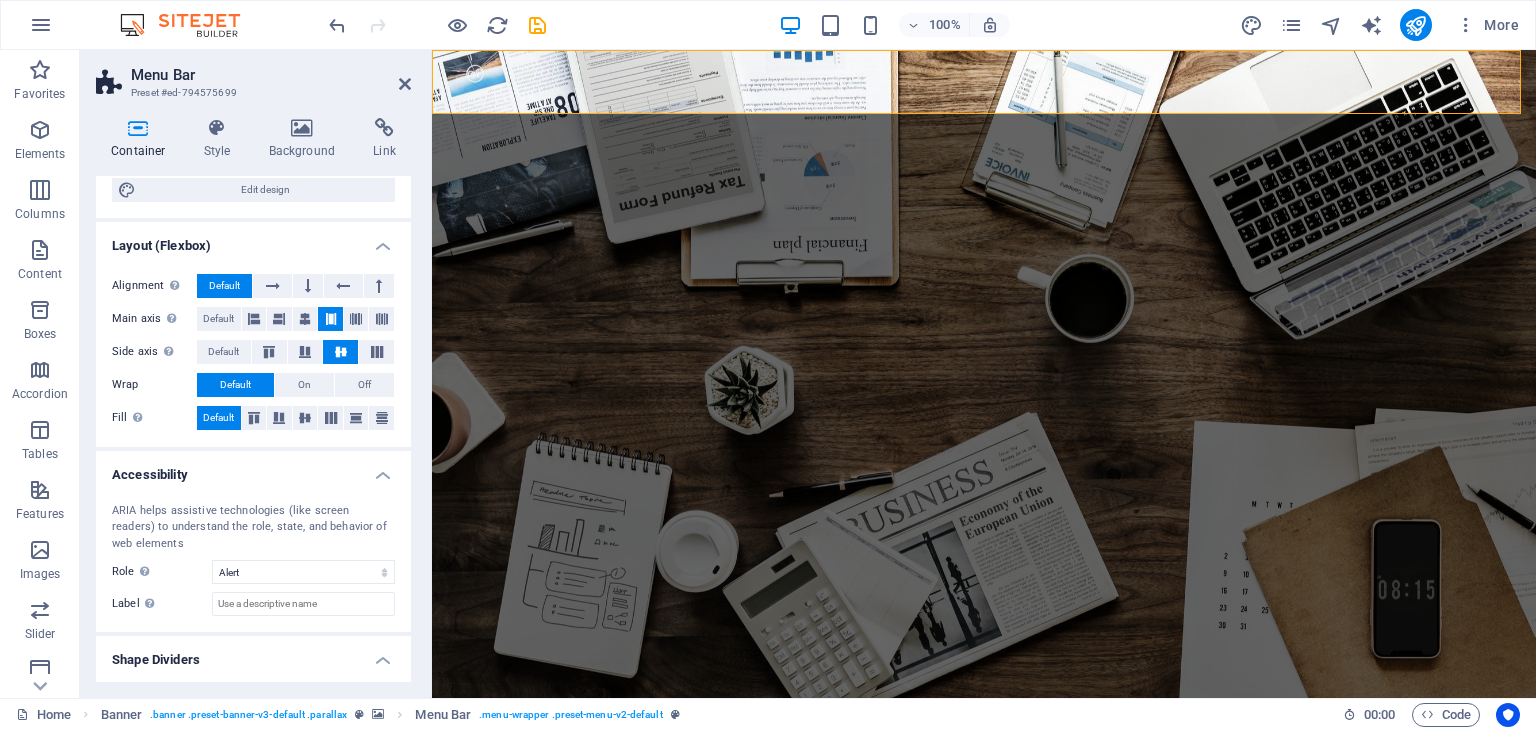 click on "Shape Dividers" at bounding box center (253, 654) 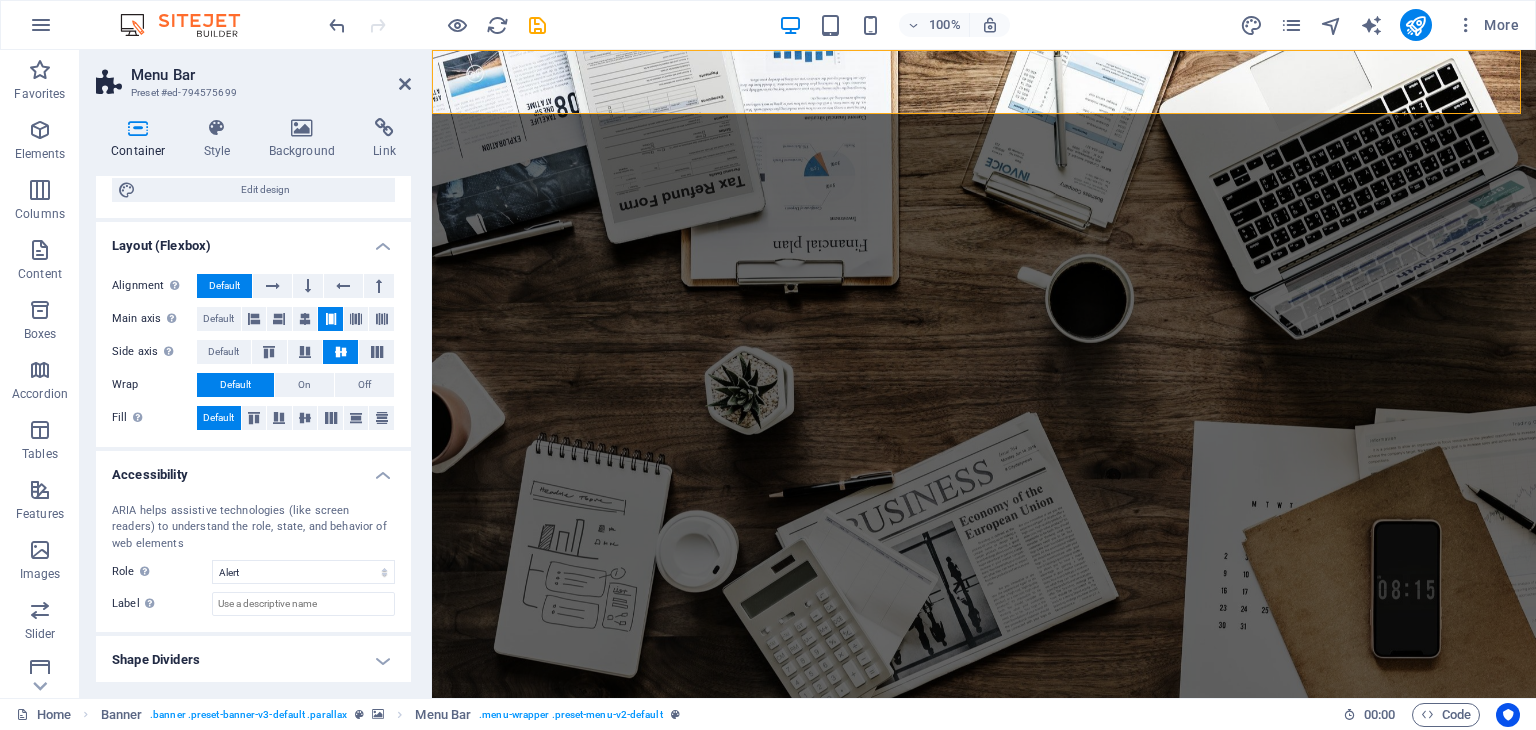 click on "Shape Dividers" at bounding box center [253, 660] 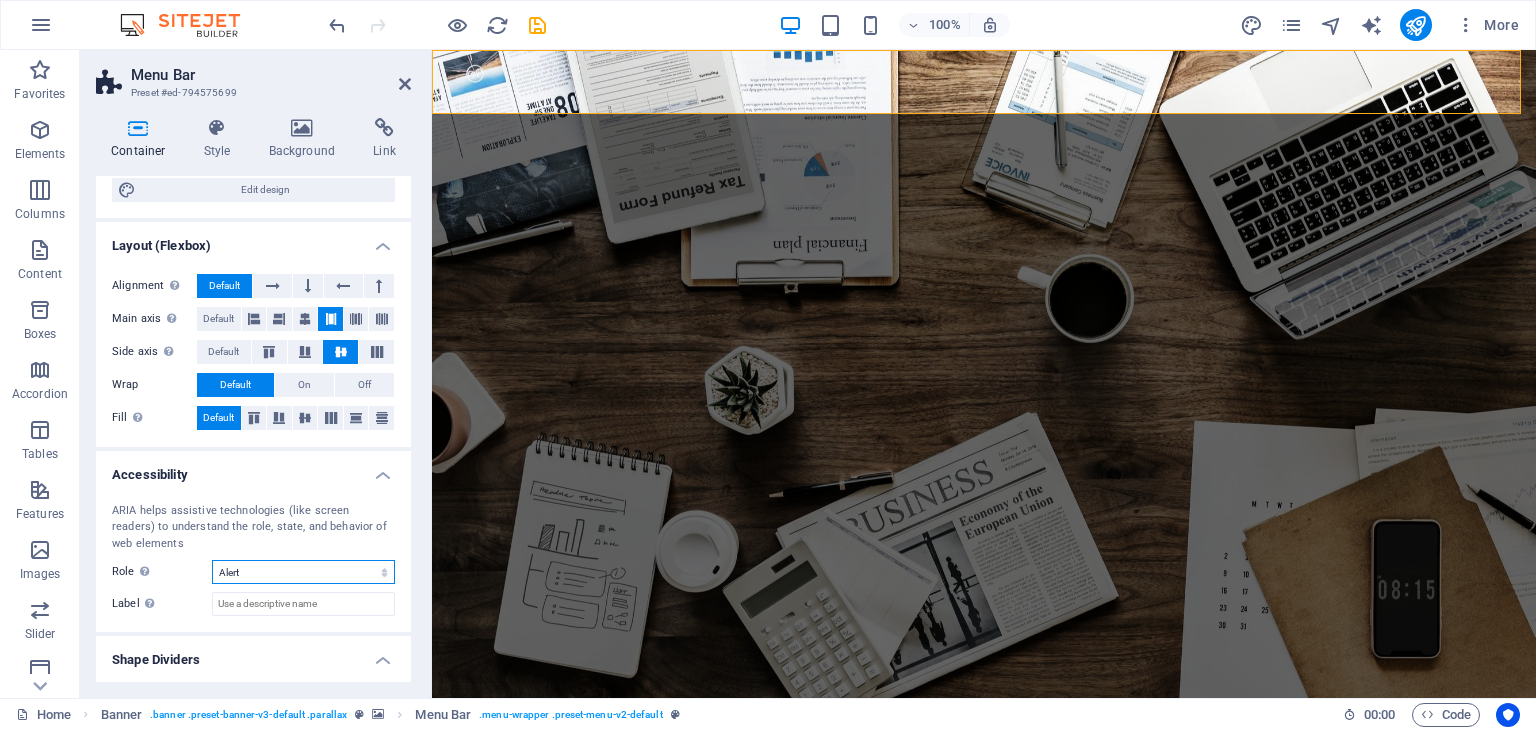 click on "None Alert Article Banner Comment Complementary Dialog Footer Header Marquee Presentation Region Section Separator Status Timer" at bounding box center [303, 572] 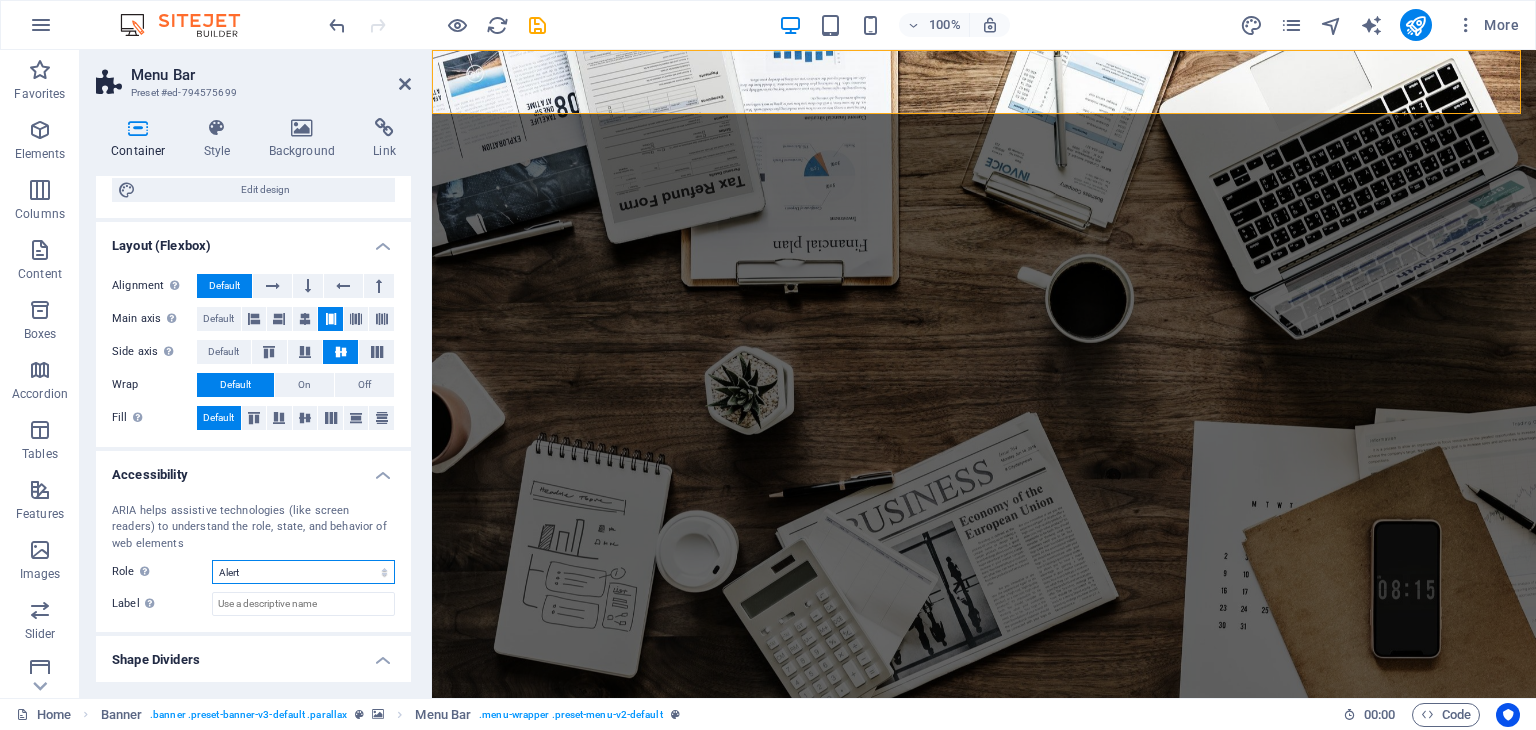 click on "None Alert Article Banner Comment Complementary Dialog Footer Header Marquee Presentation Region Section Separator Status Timer" at bounding box center [303, 572] 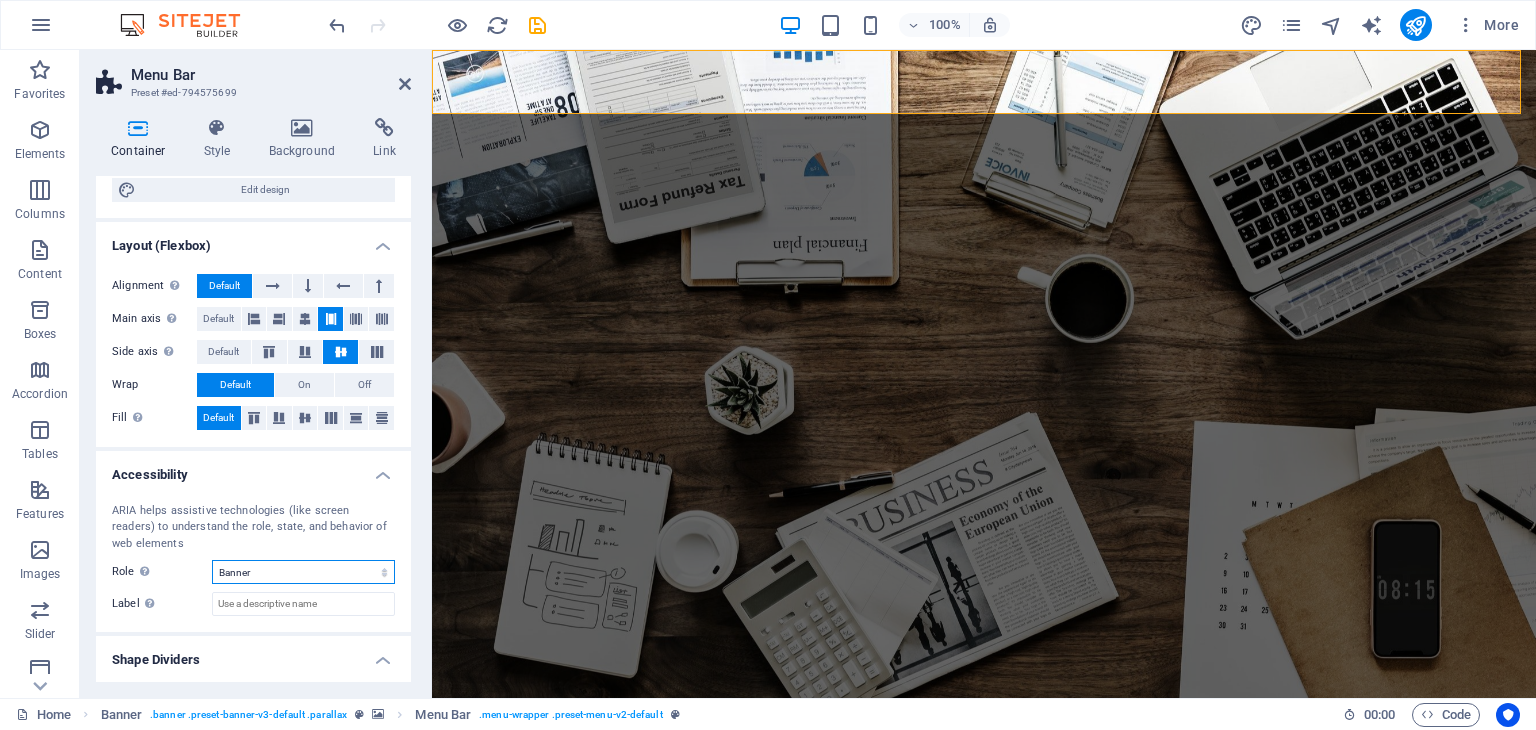 click on "None Alert Article Banner Comment Complementary Dialog Footer Header Marquee Presentation Region Section Separator Status Timer" at bounding box center [303, 572] 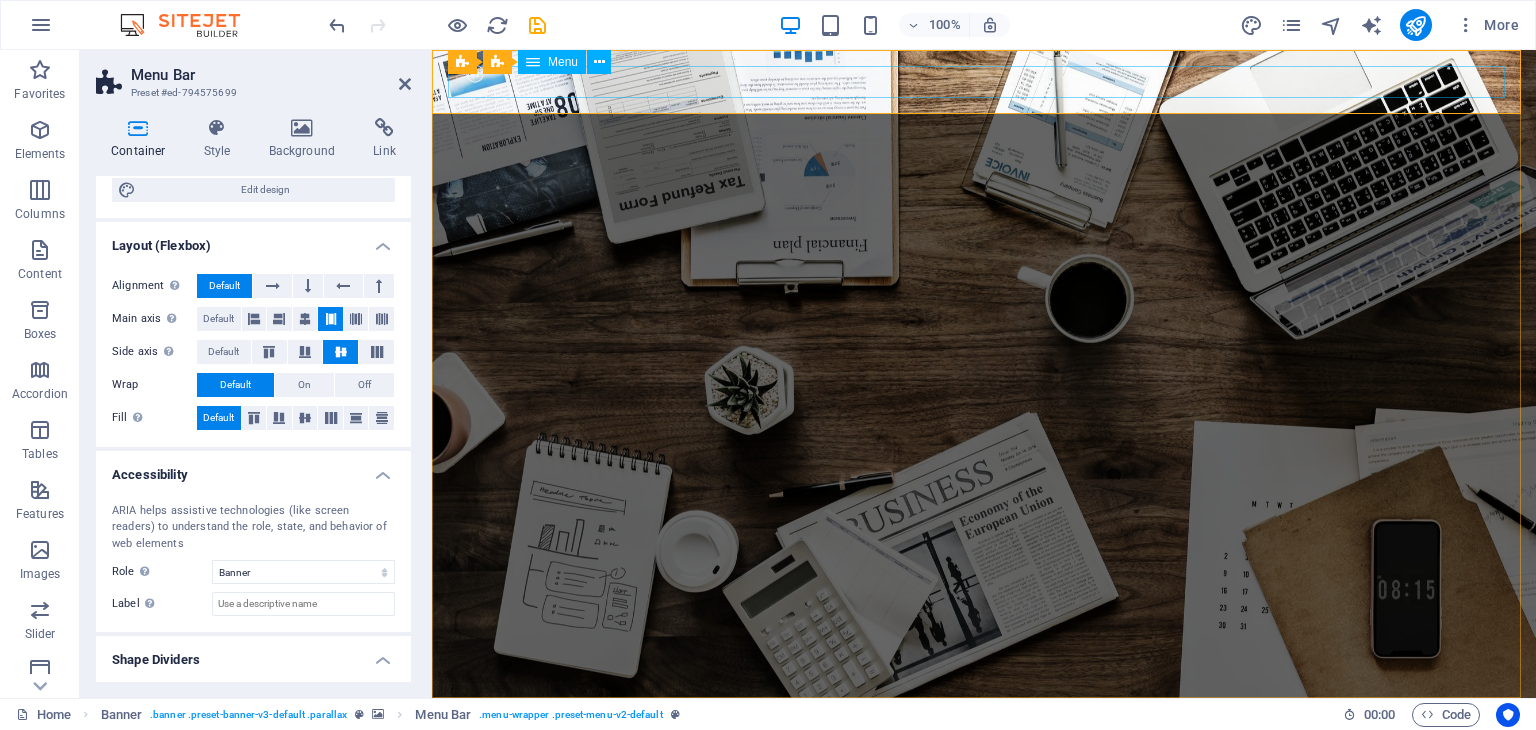 click on "Home About us Services Projects Team Contact" at bounding box center [984, 986] 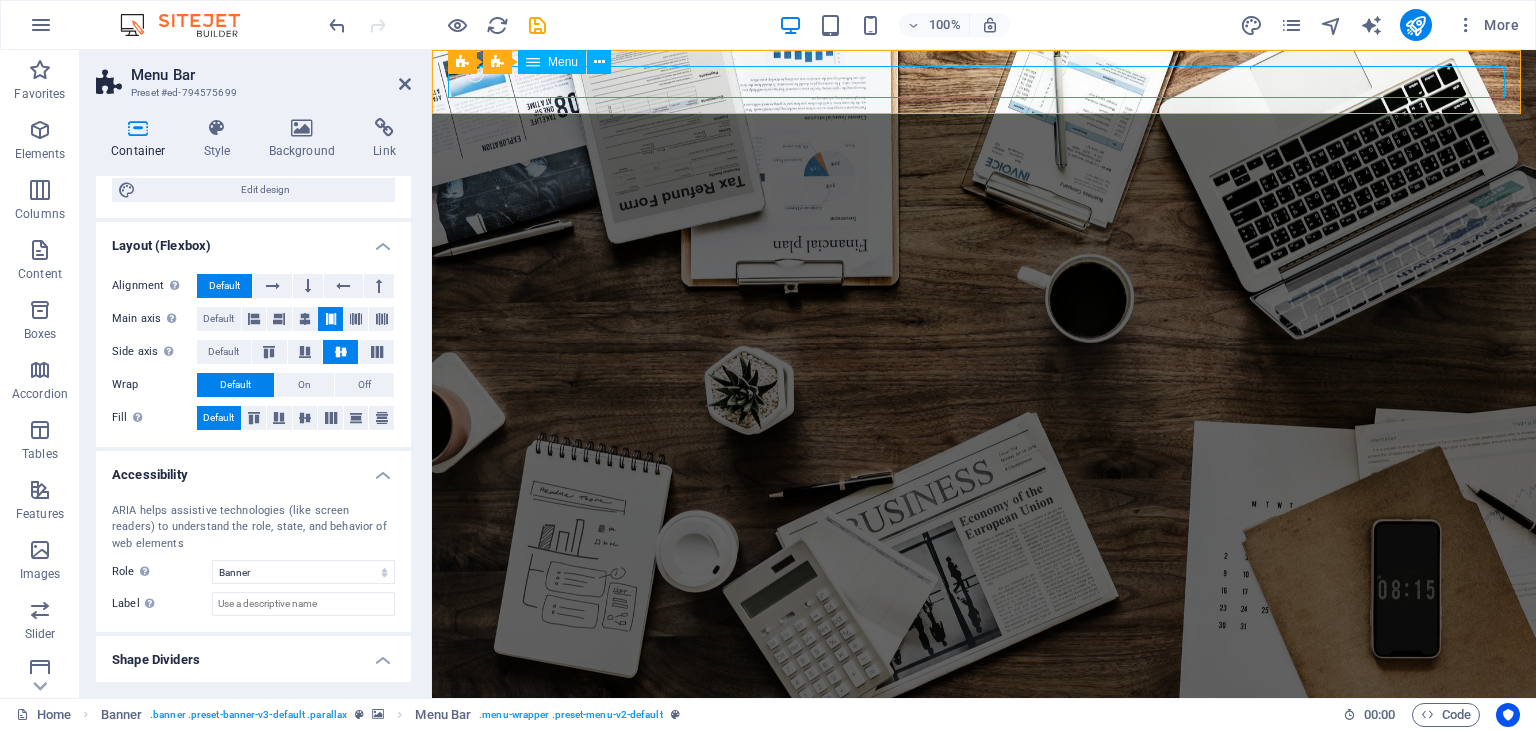 click on "Home About us Services Projects Team Contact" at bounding box center (984, 986) 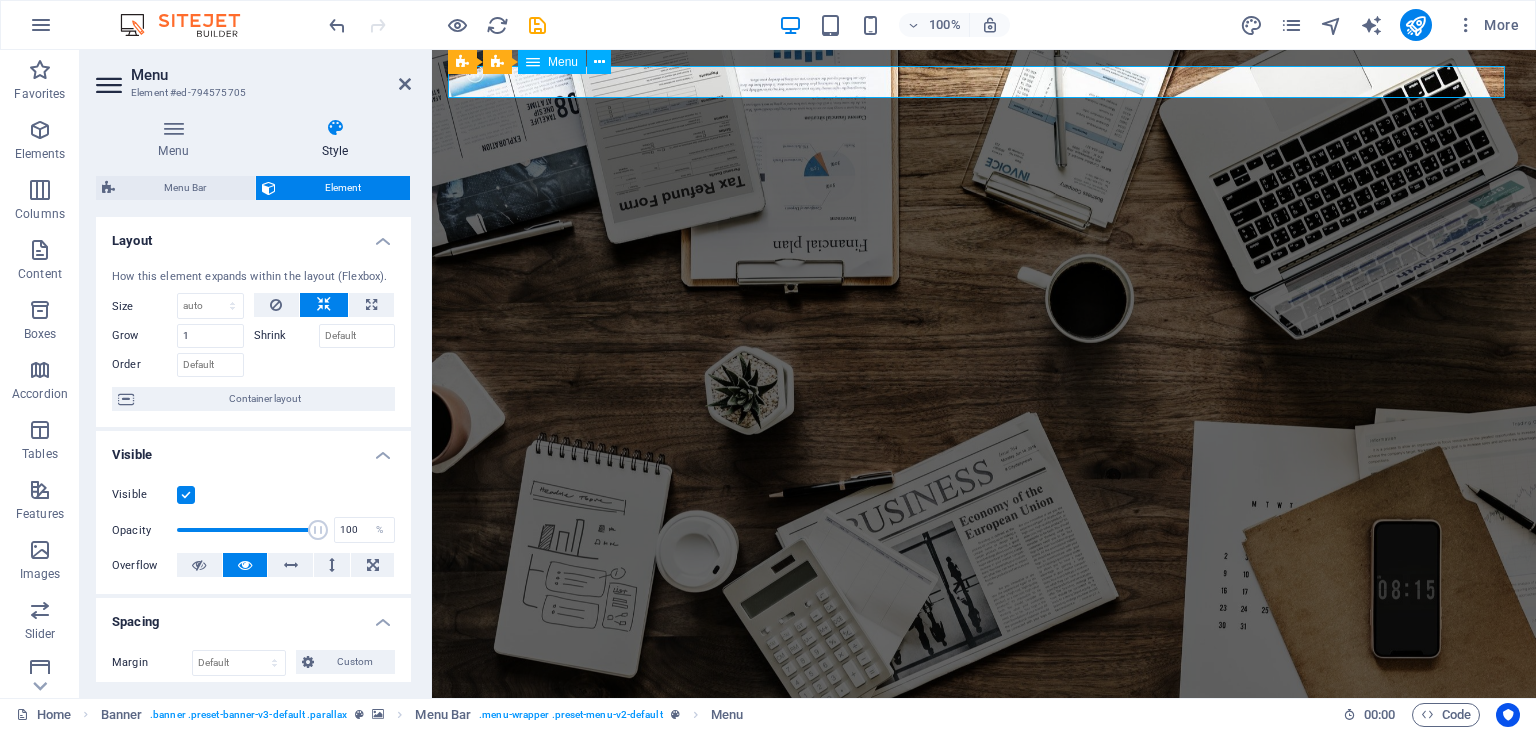 click on "Home About us Services Projects Team Contact" at bounding box center [984, 986] 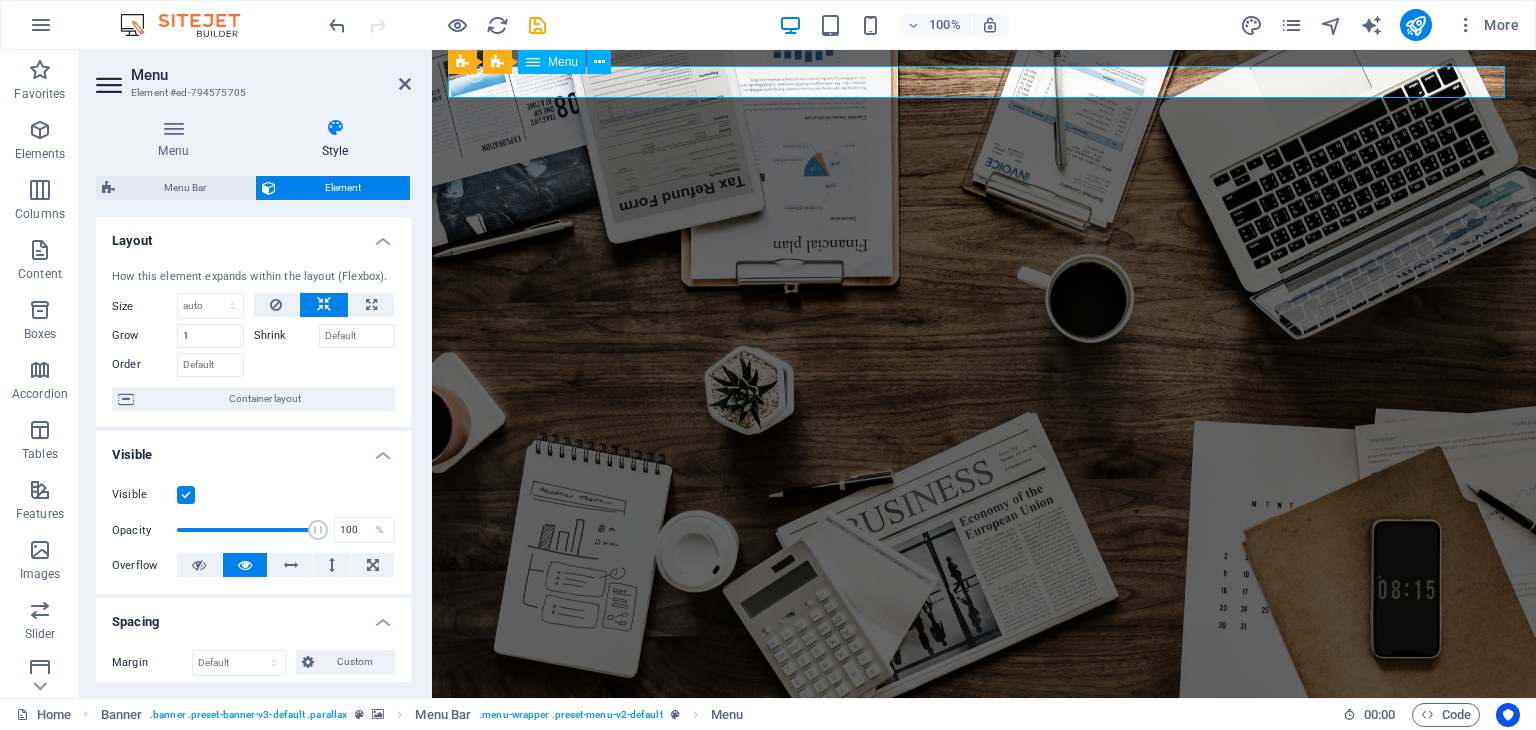 click on "Home About us Services Projects Team Contact" at bounding box center (984, 986) 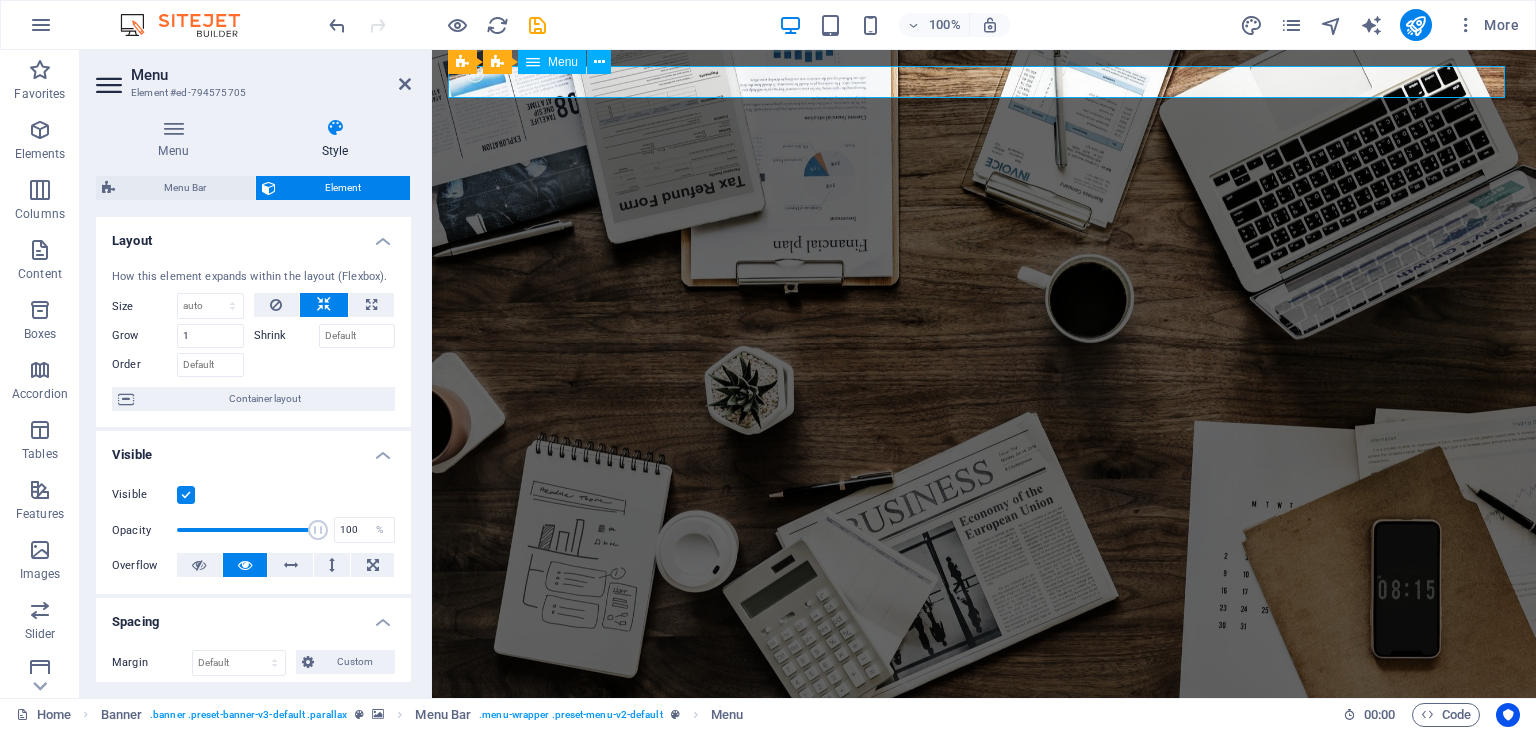 click on "Home About us Services Projects Team Contact" at bounding box center [984, 986] 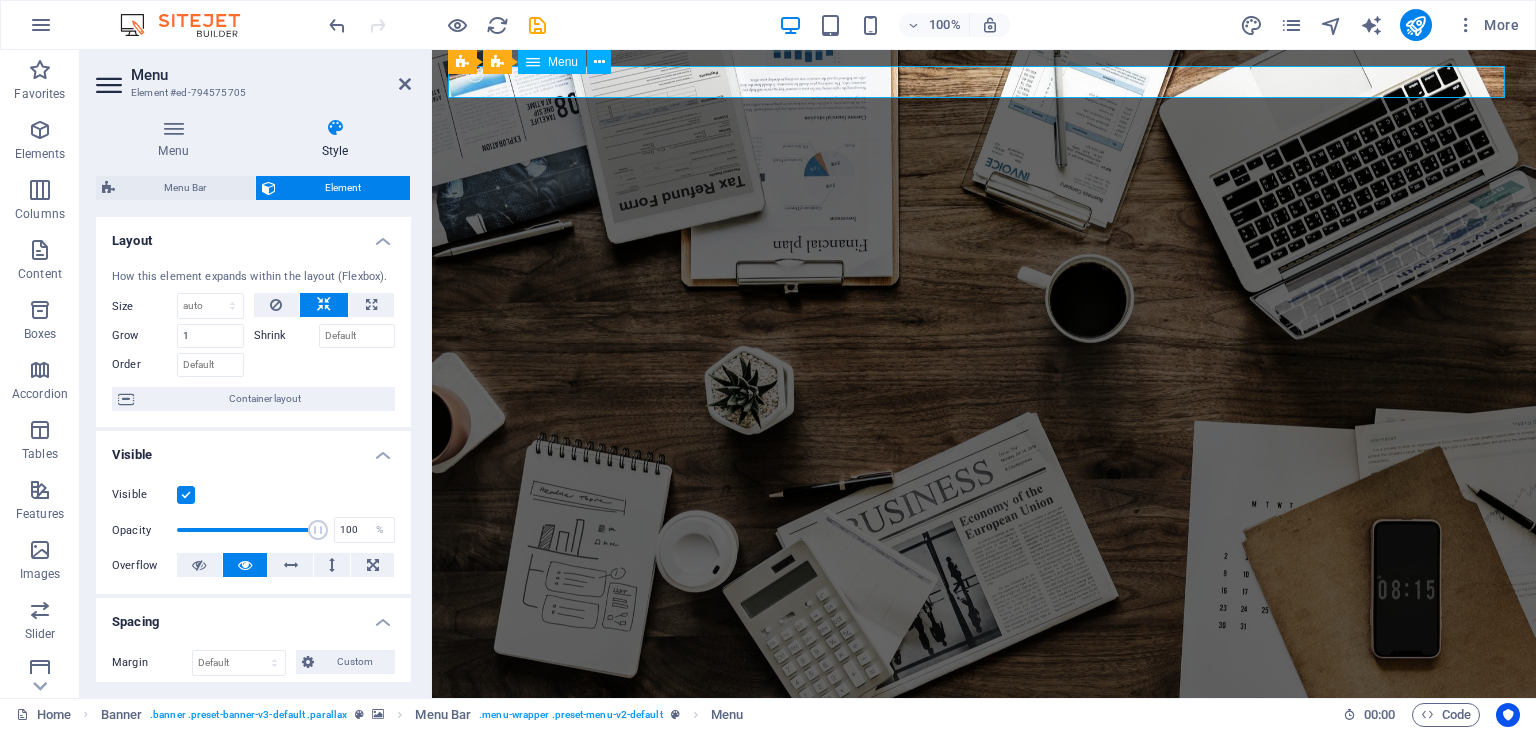 click on "Home About us Services Projects Team Contact" at bounding box center [984, 986] 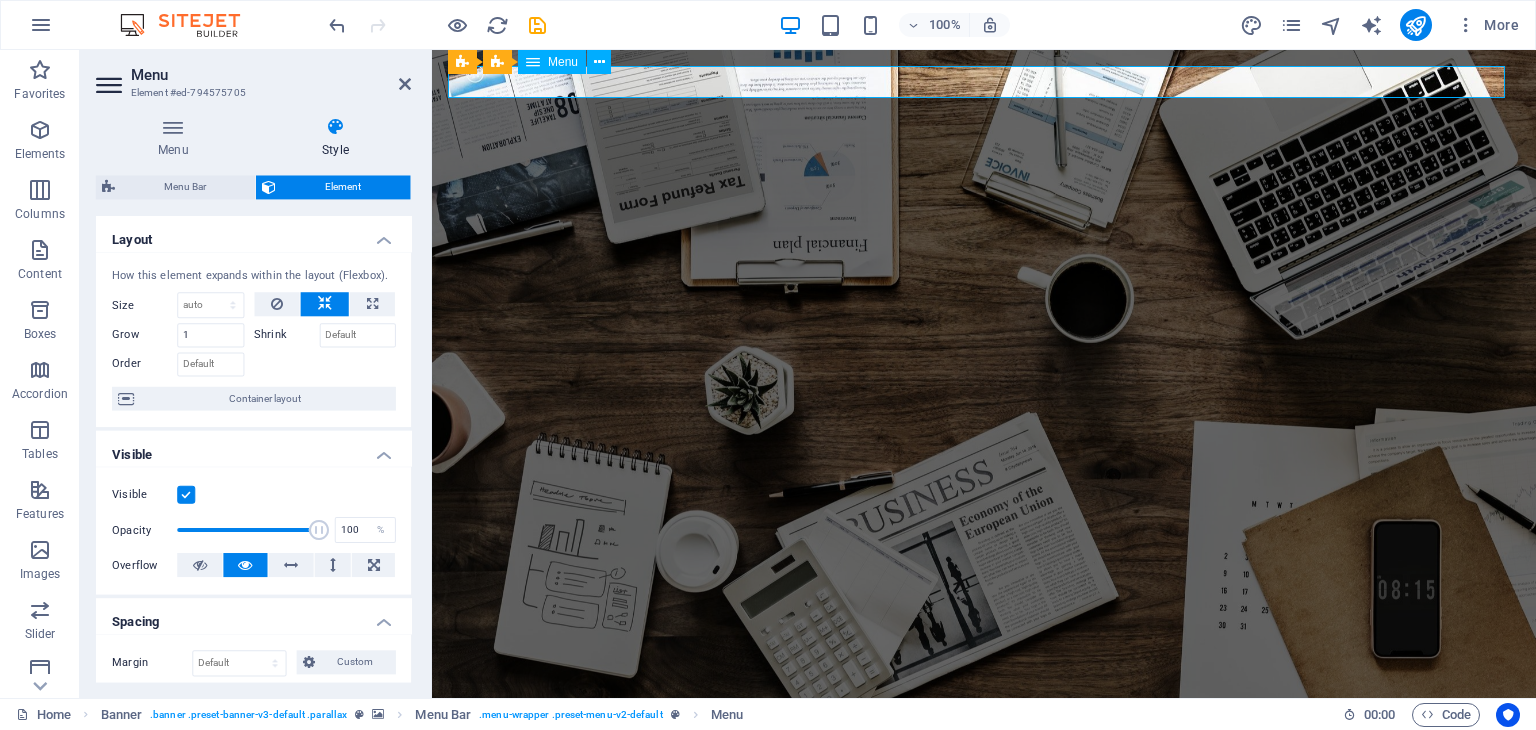 click on "Home About us Services Projects Team Contact" at bounding box center (984, 986) 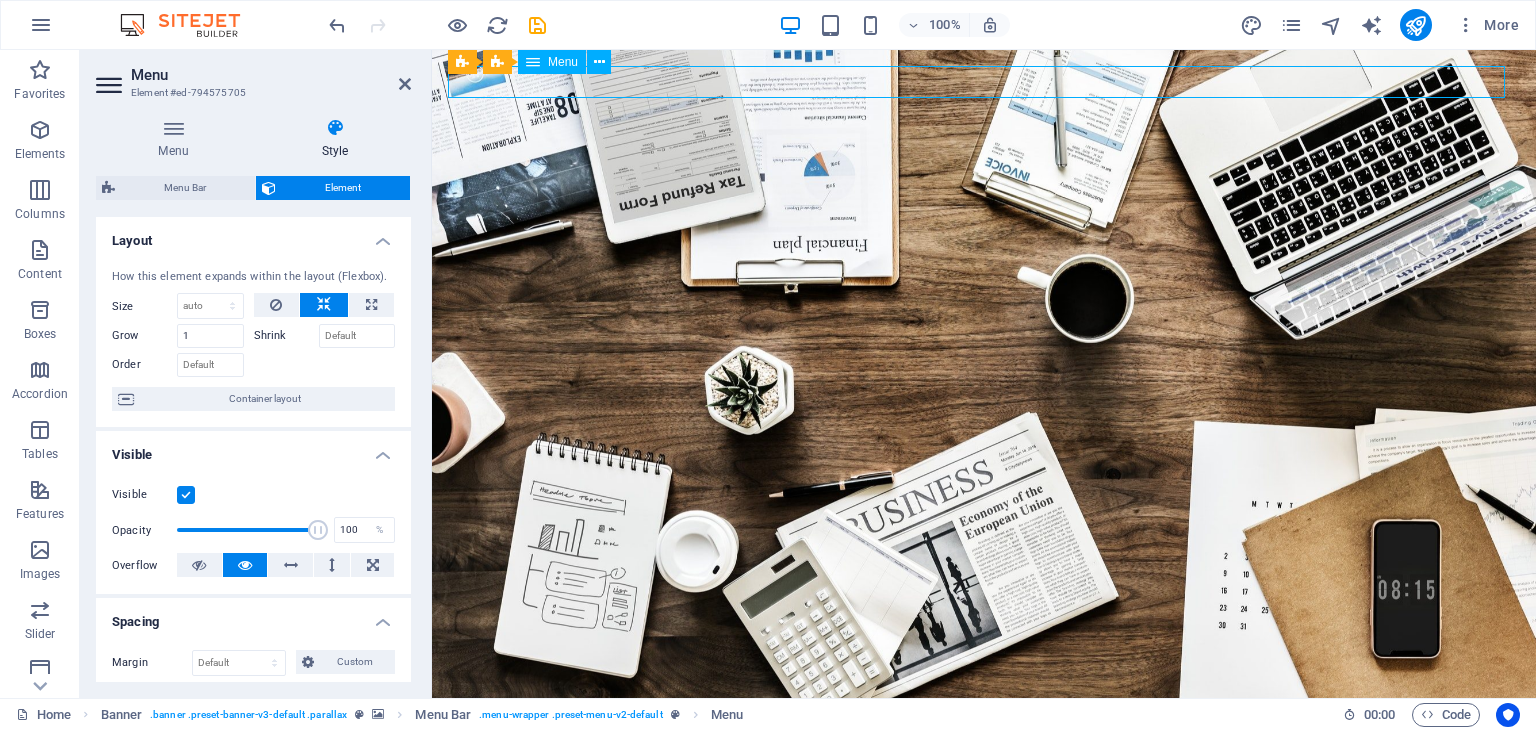 drag, startPoint x: 959, startPoint y: 82, endPoint x: 1006, endPoint y: 85, distance: 47.095646 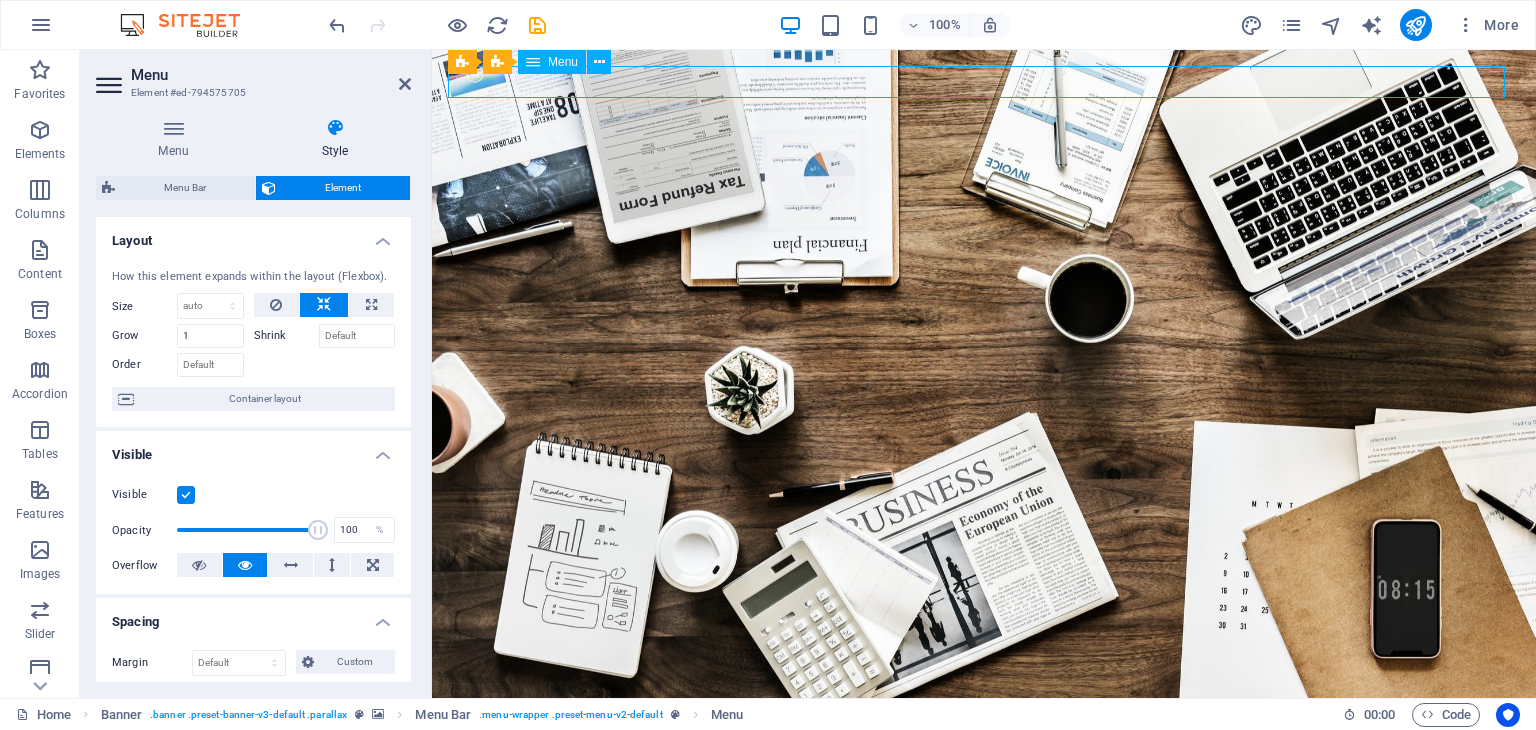 click on "Home About us Services Projects Team Contact" at bounding box center [984, 986] 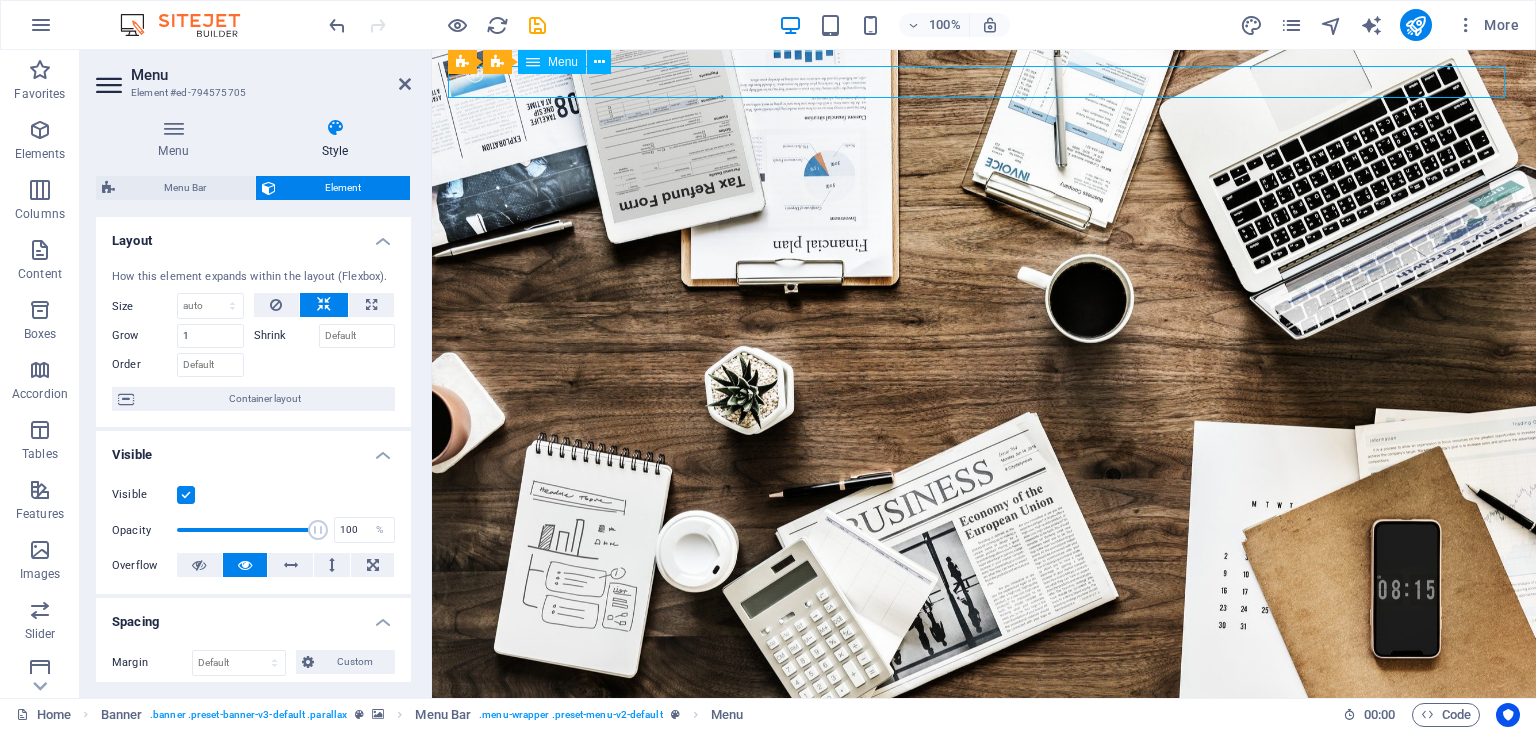 click on "Home About us Services Projects Team Contact" at bounding box center (984, 986) 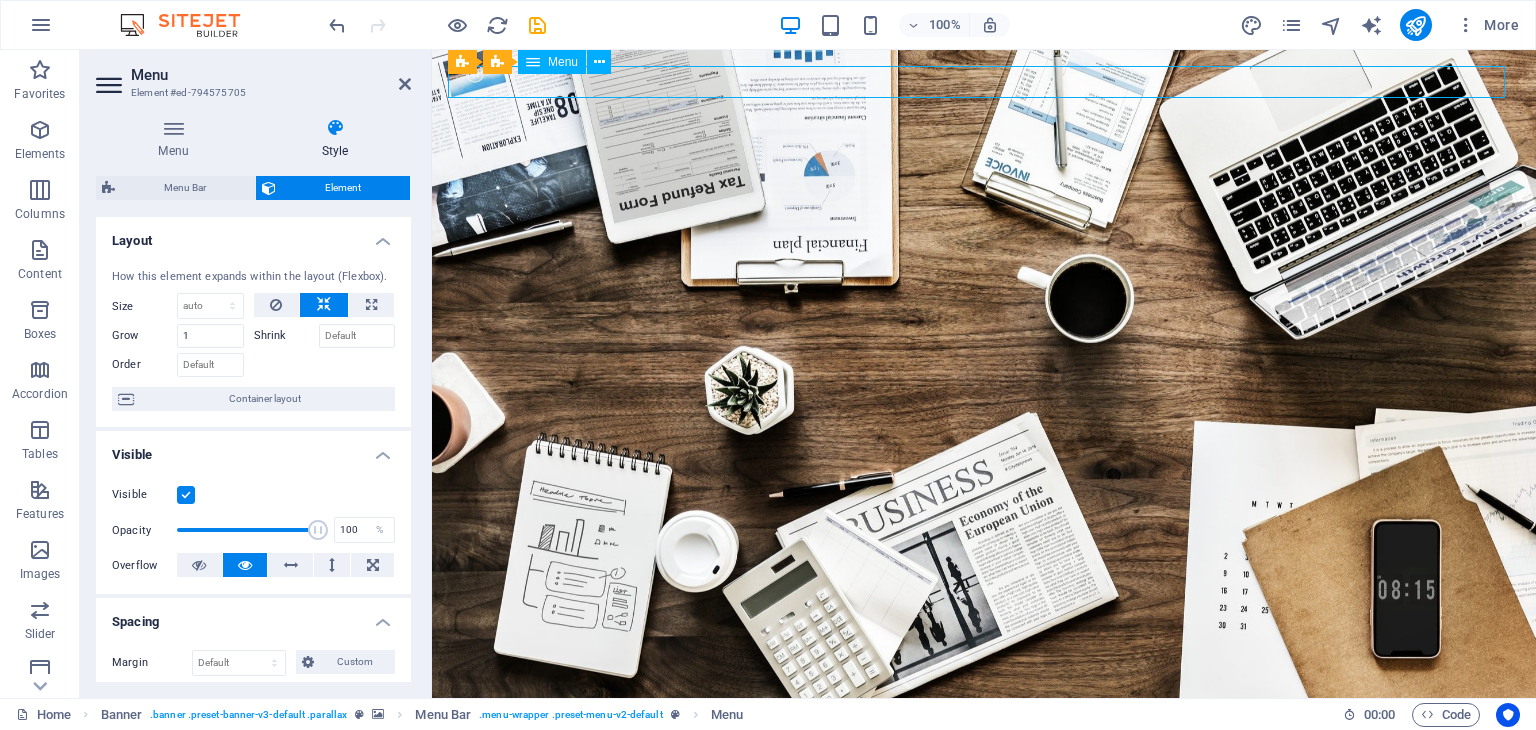 click on "Home About us Services Projects Team Contact" at bounding box center (984, 986) 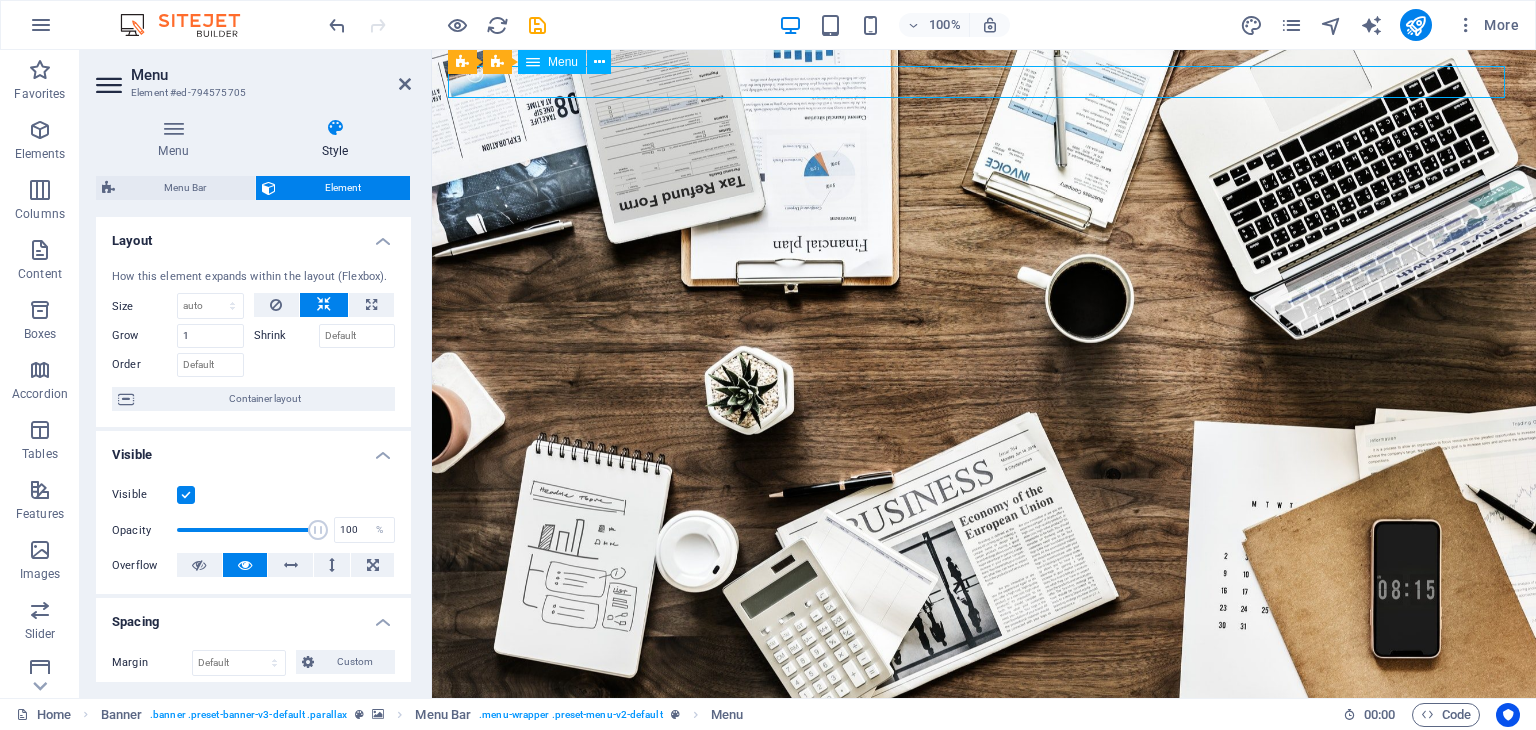 click on "Home About us Services Projects Team Contact" at bounding box center [984, 986] 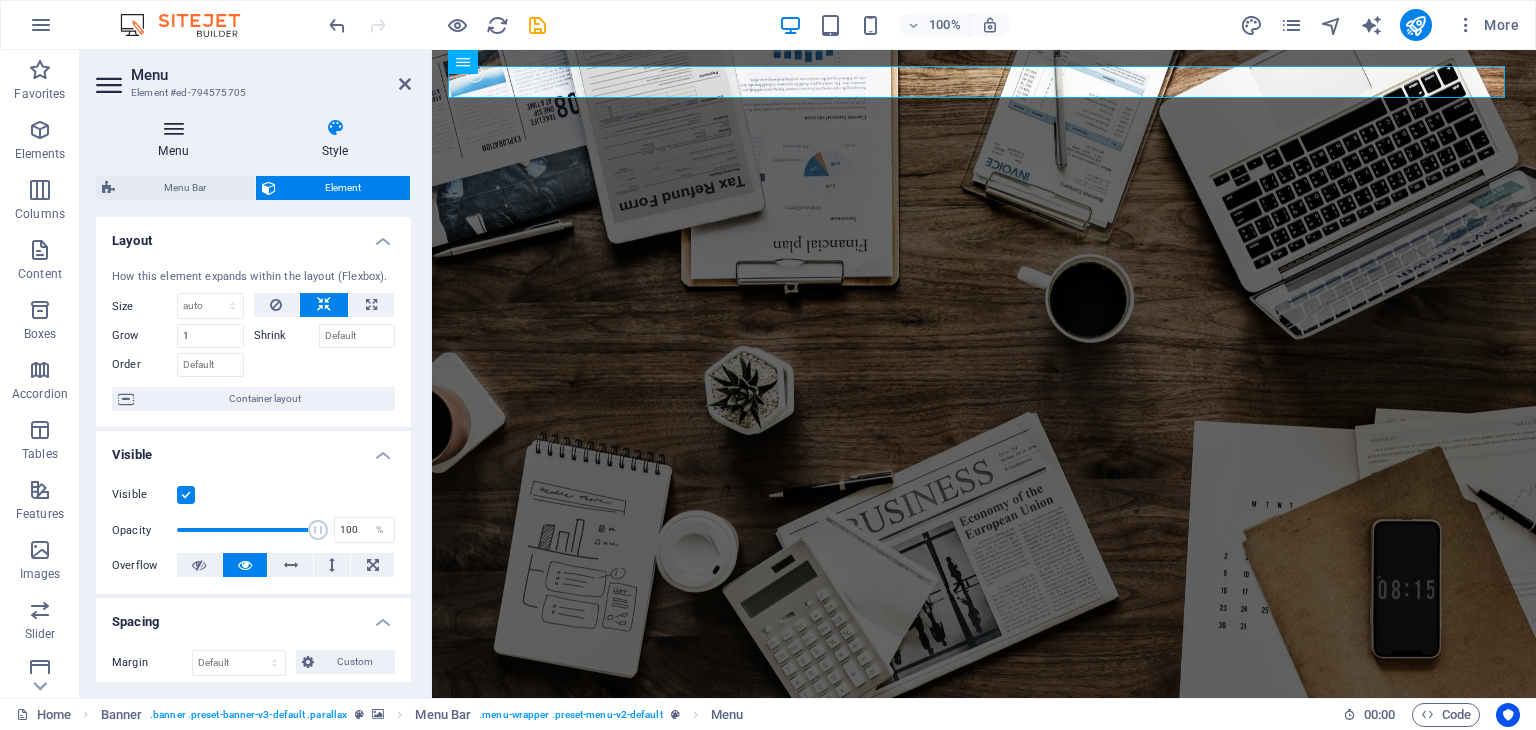 click at bounding box center (173, 128) 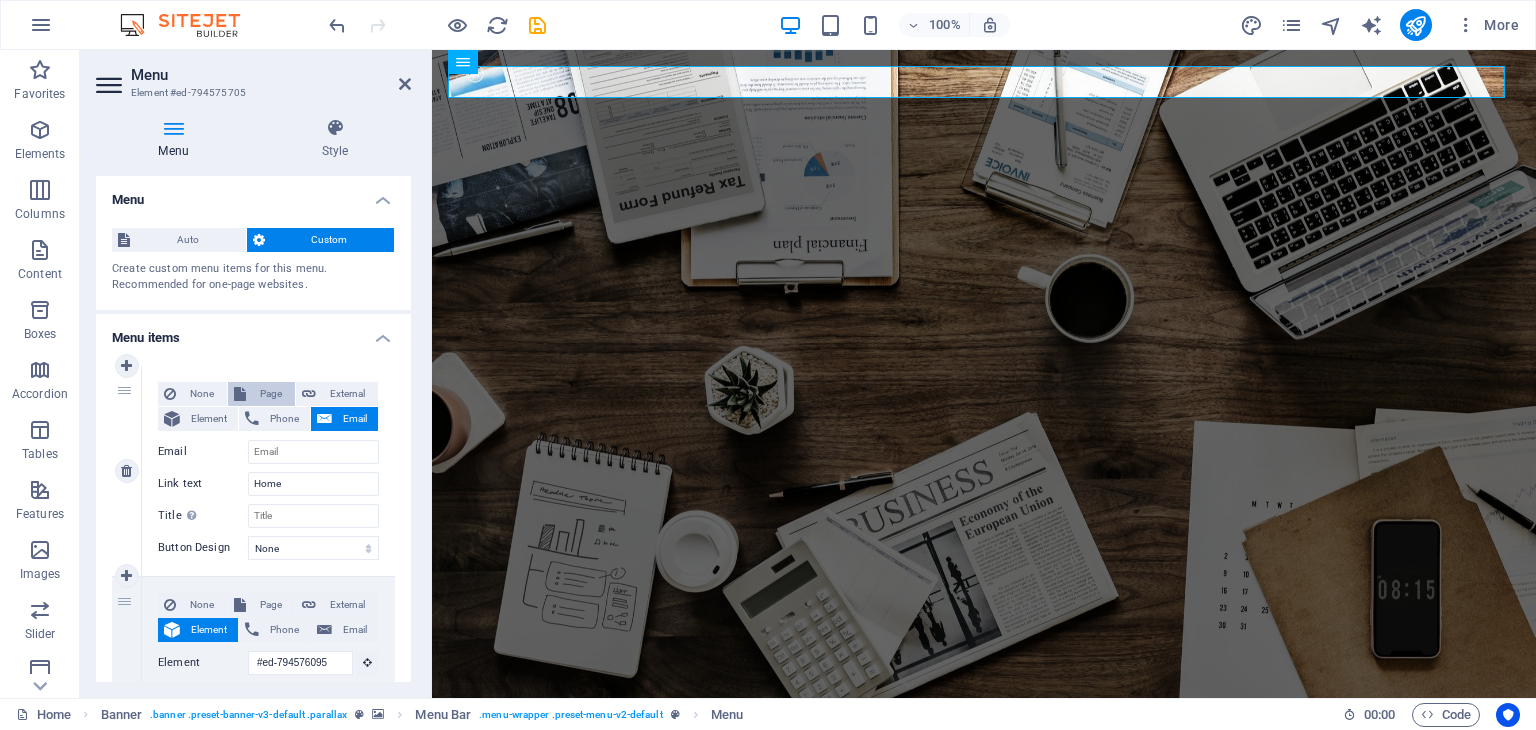 click on "Page" at bounding box center (270, 394) 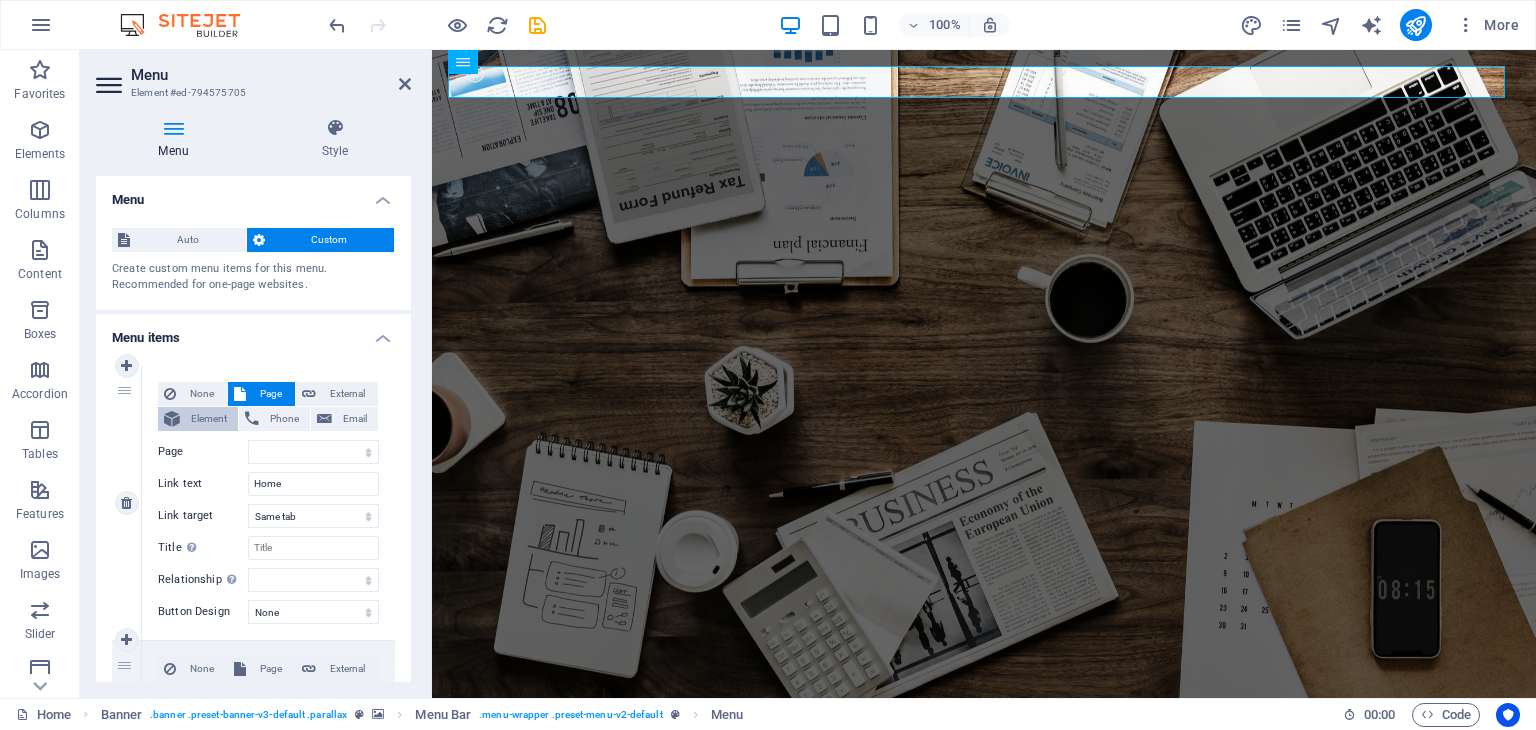 click on "Element" at bounding box center (209, 419) 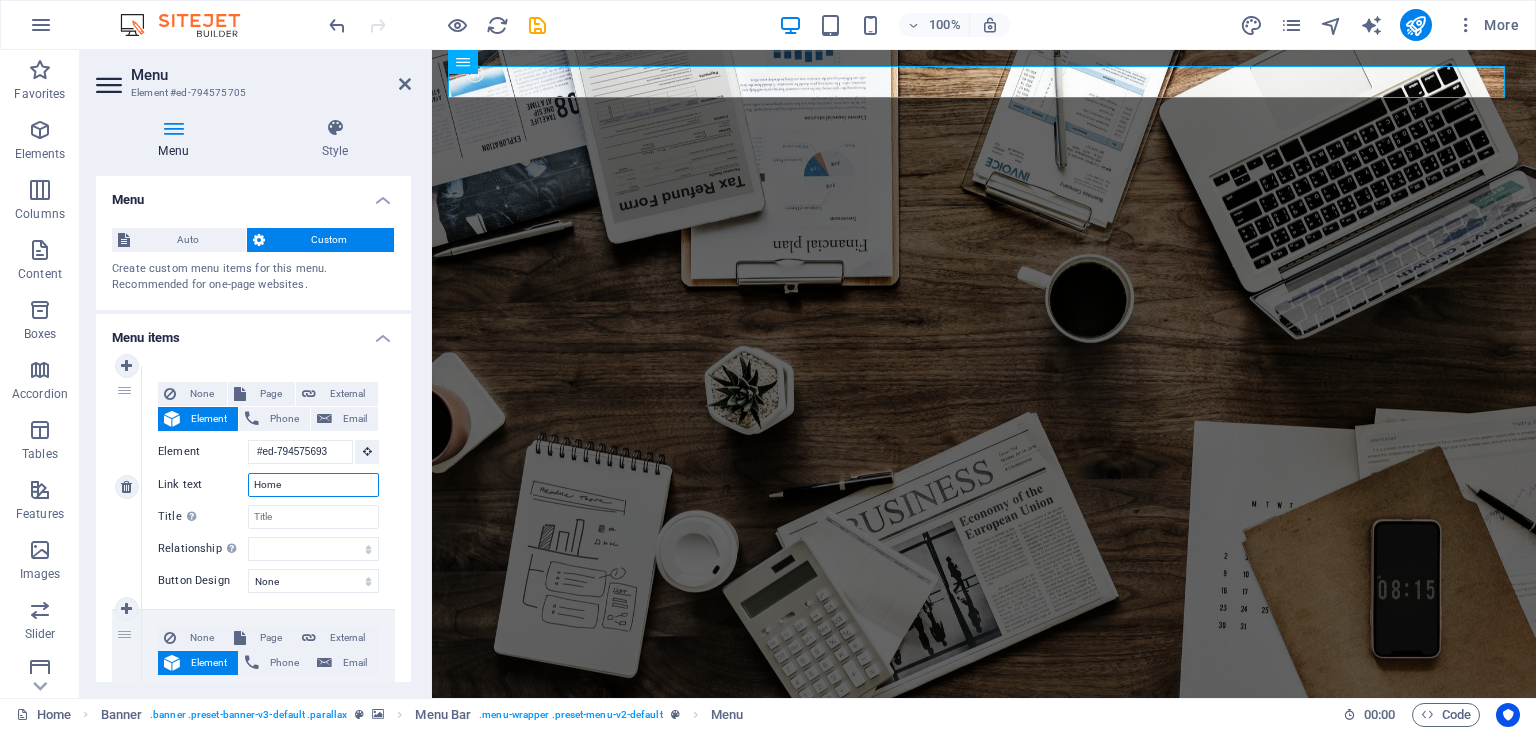 scroll, scrollTop: 0, scrollLeft: 0, axis: both 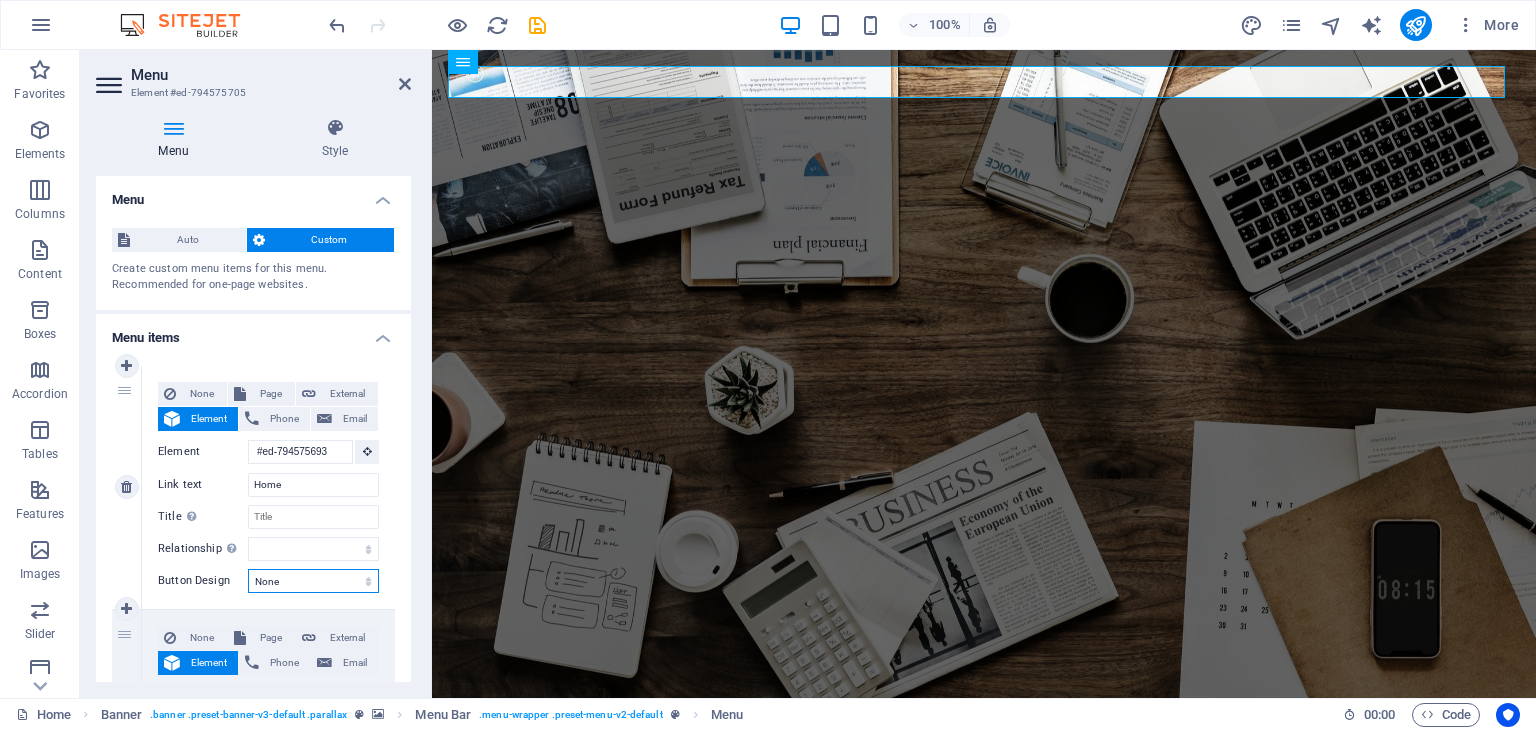 click on "None Default Primary Secondary" at bounding box center (313, 581) 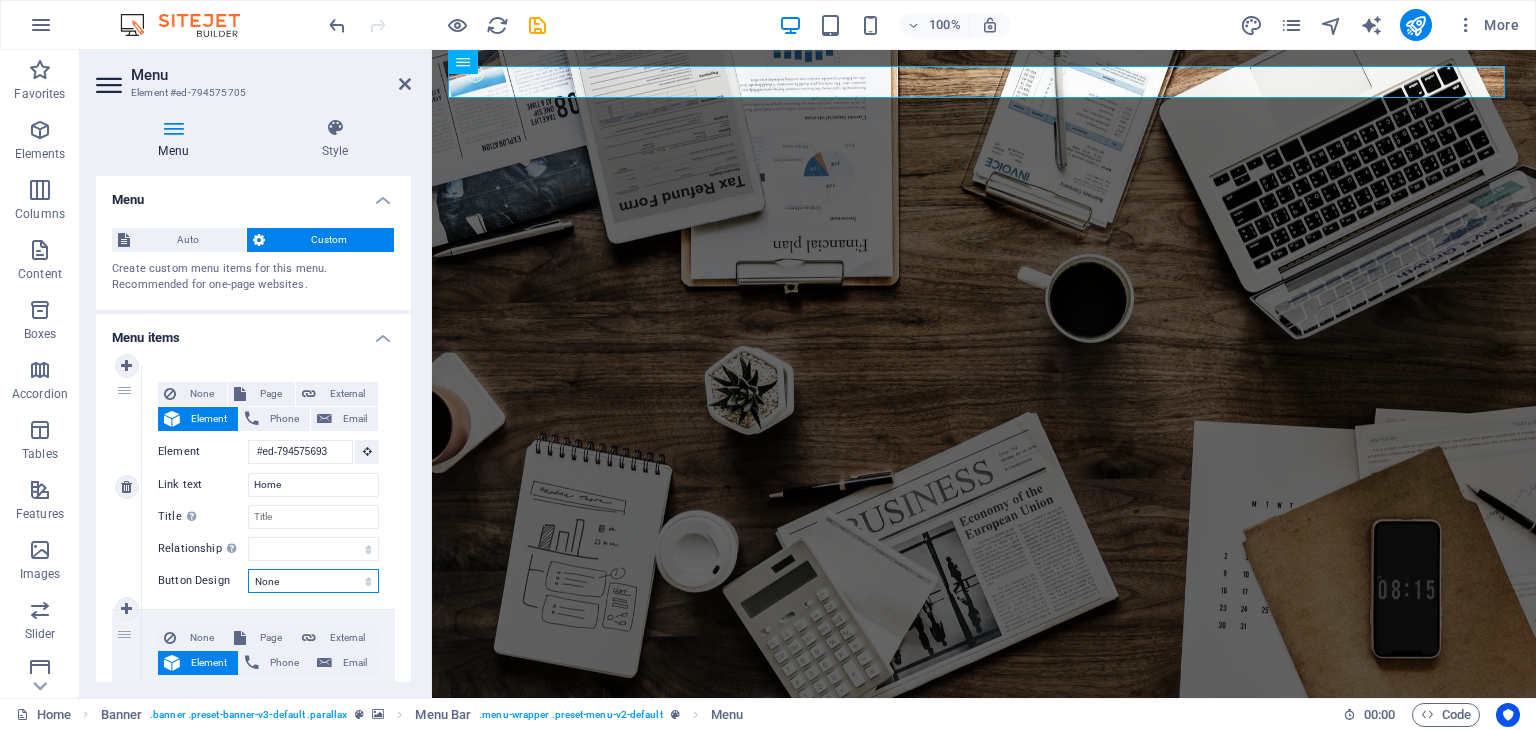 select on "primary" 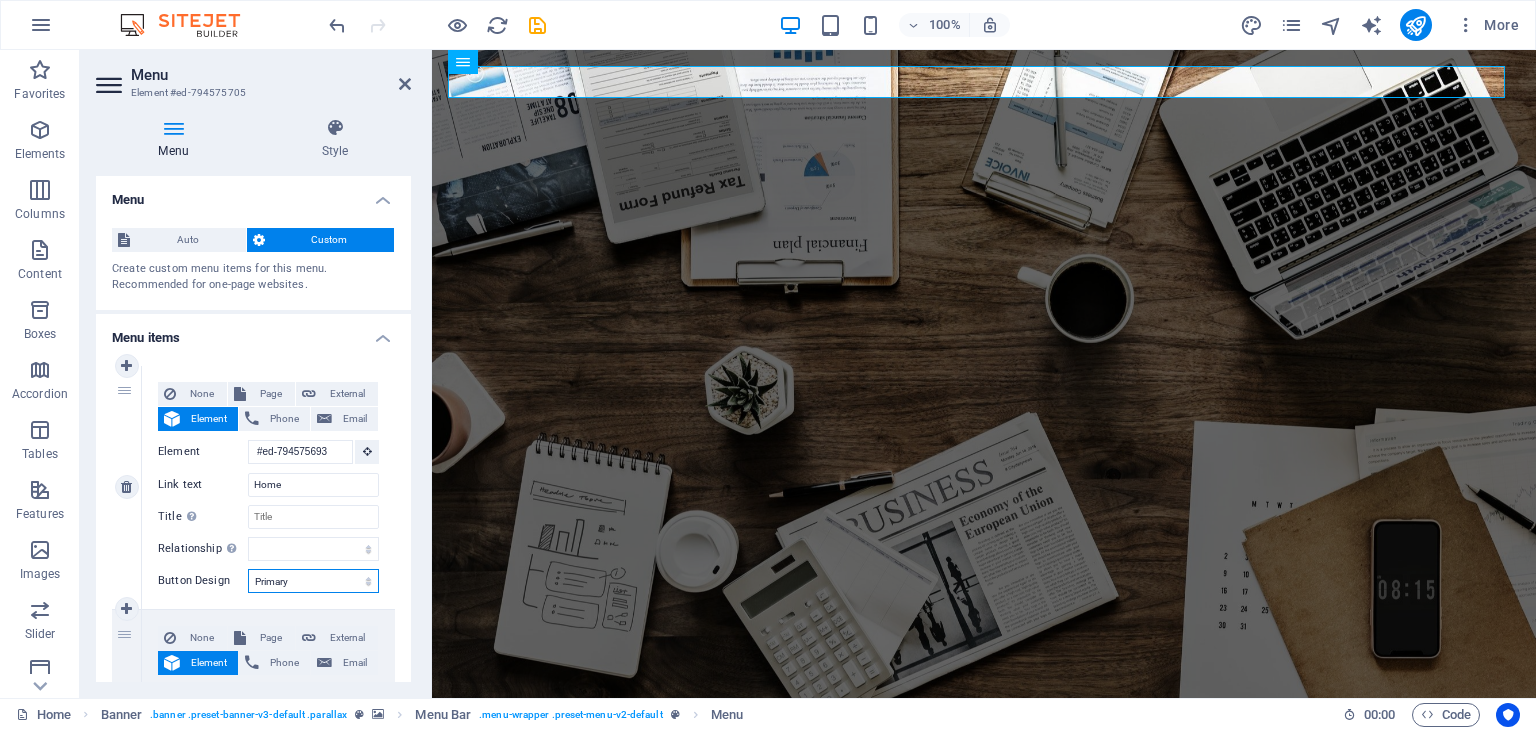 click on "None Default Primary Secondary" at bounding box center (313, 581) 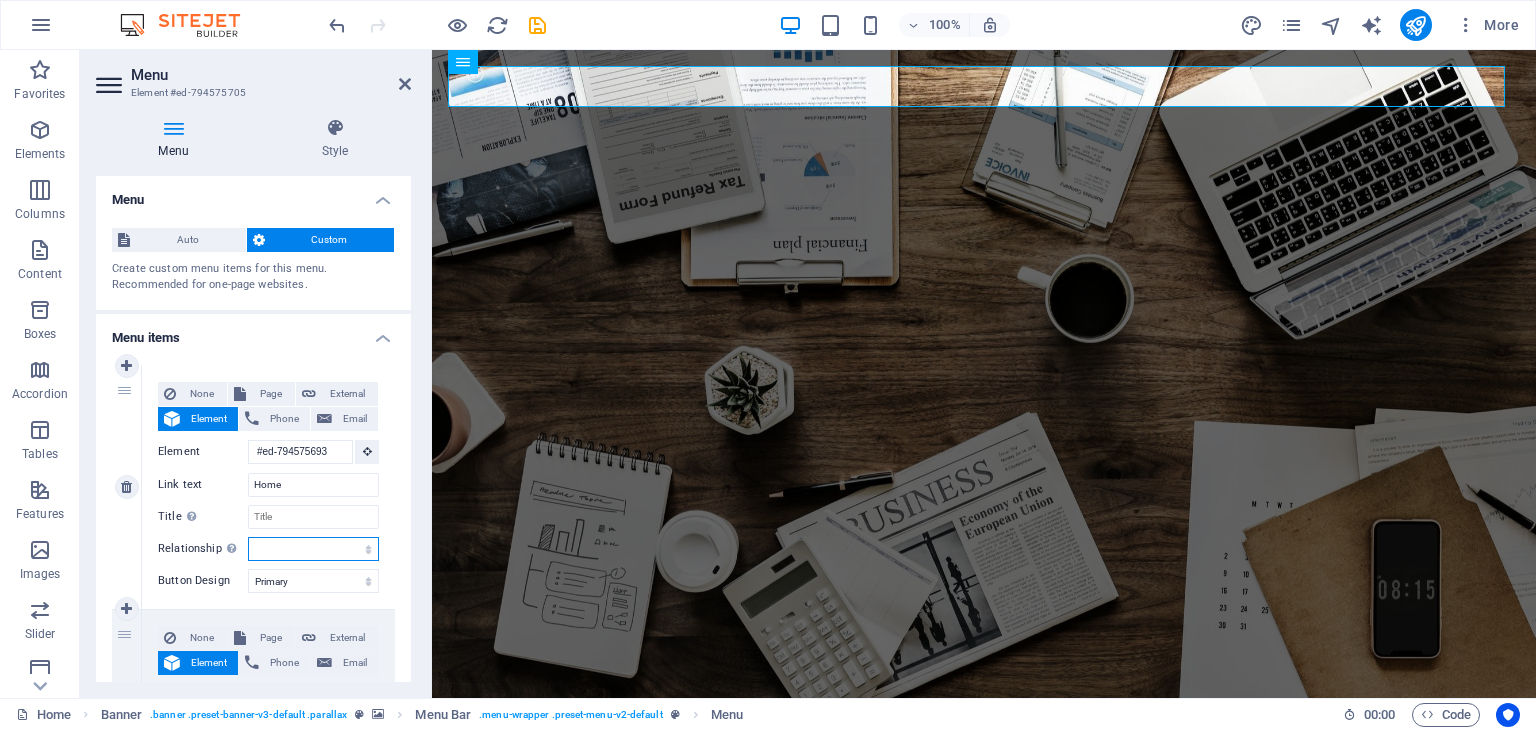 click on "alternate author bookmark external help license next nofollow noreferrer noopener prev search tag" at bounding box center [313, 549] 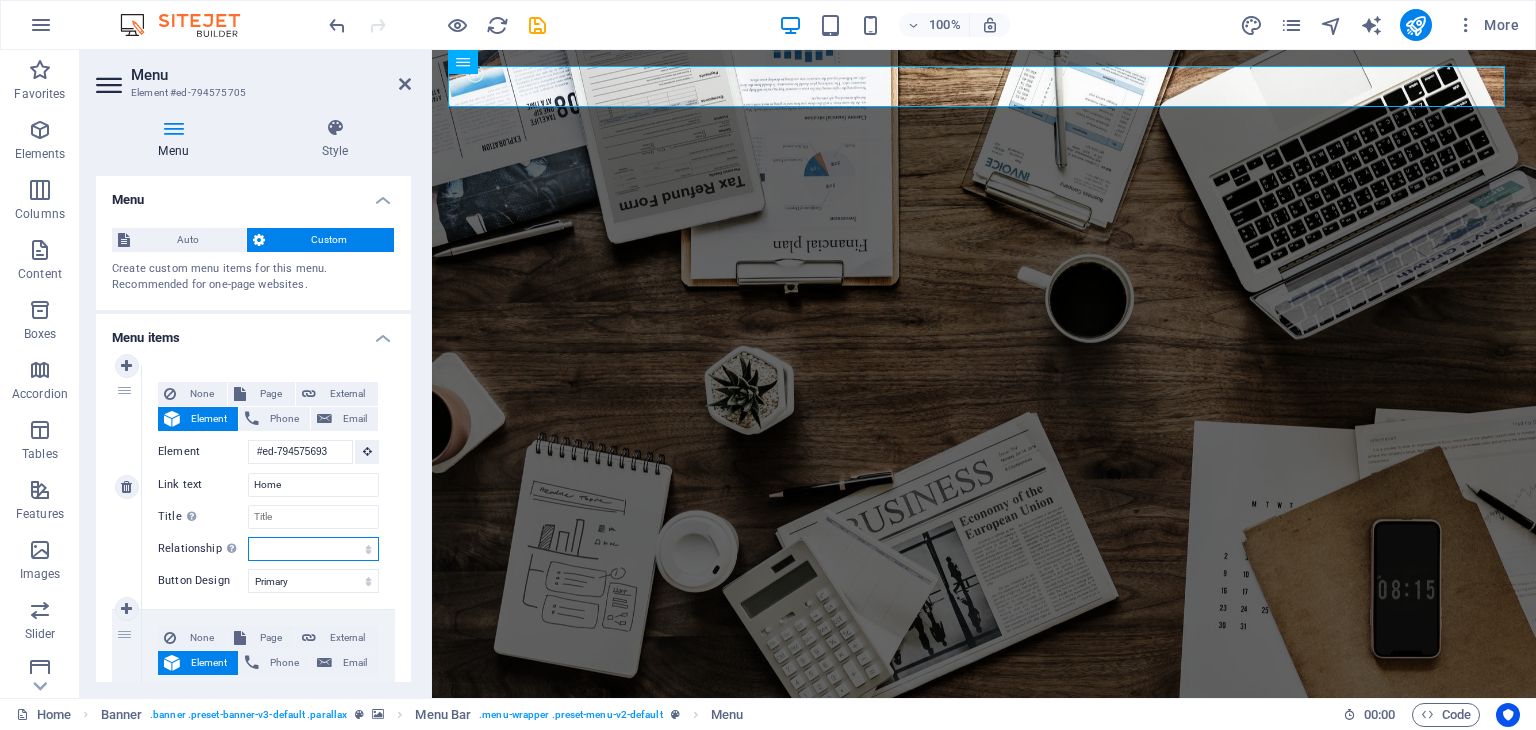 select on "alternate" 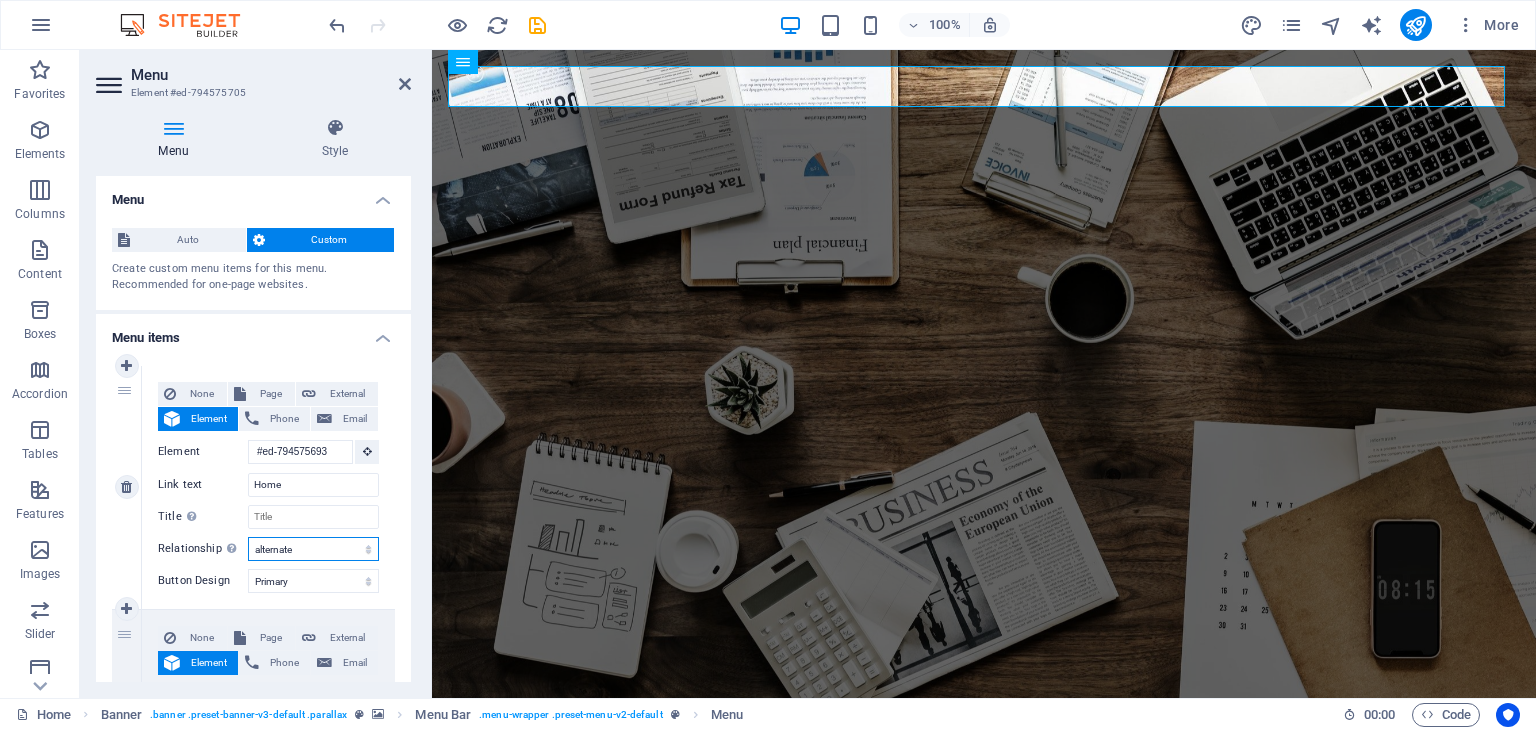 click on "alternate author bookmark external help license next nofollow noreferrer noopener prev search tag" at bounding box center [313, 549] 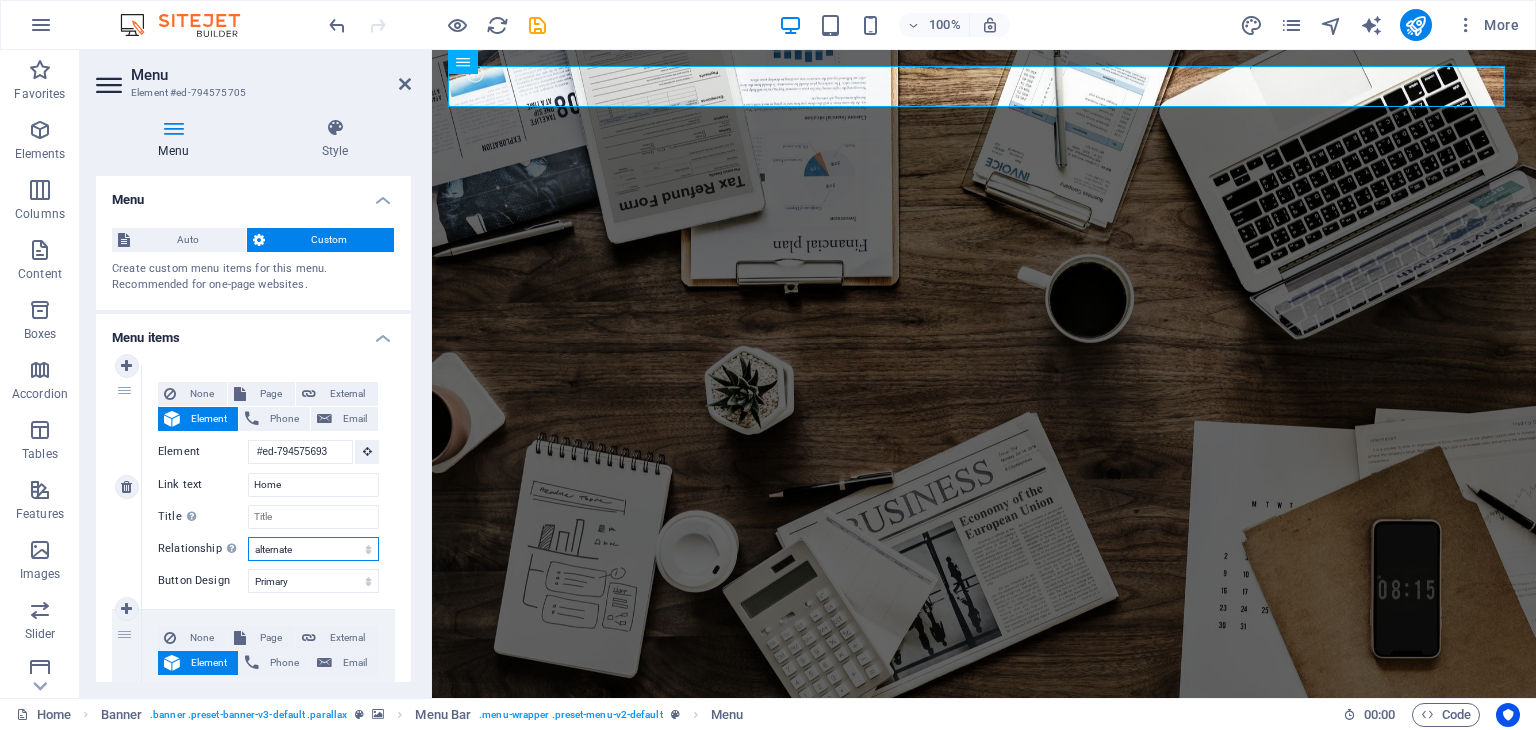 click on "alternate author bookmark external help license next nofollow noreferrer noopener prev search tag" at bounding box center [313, 549] 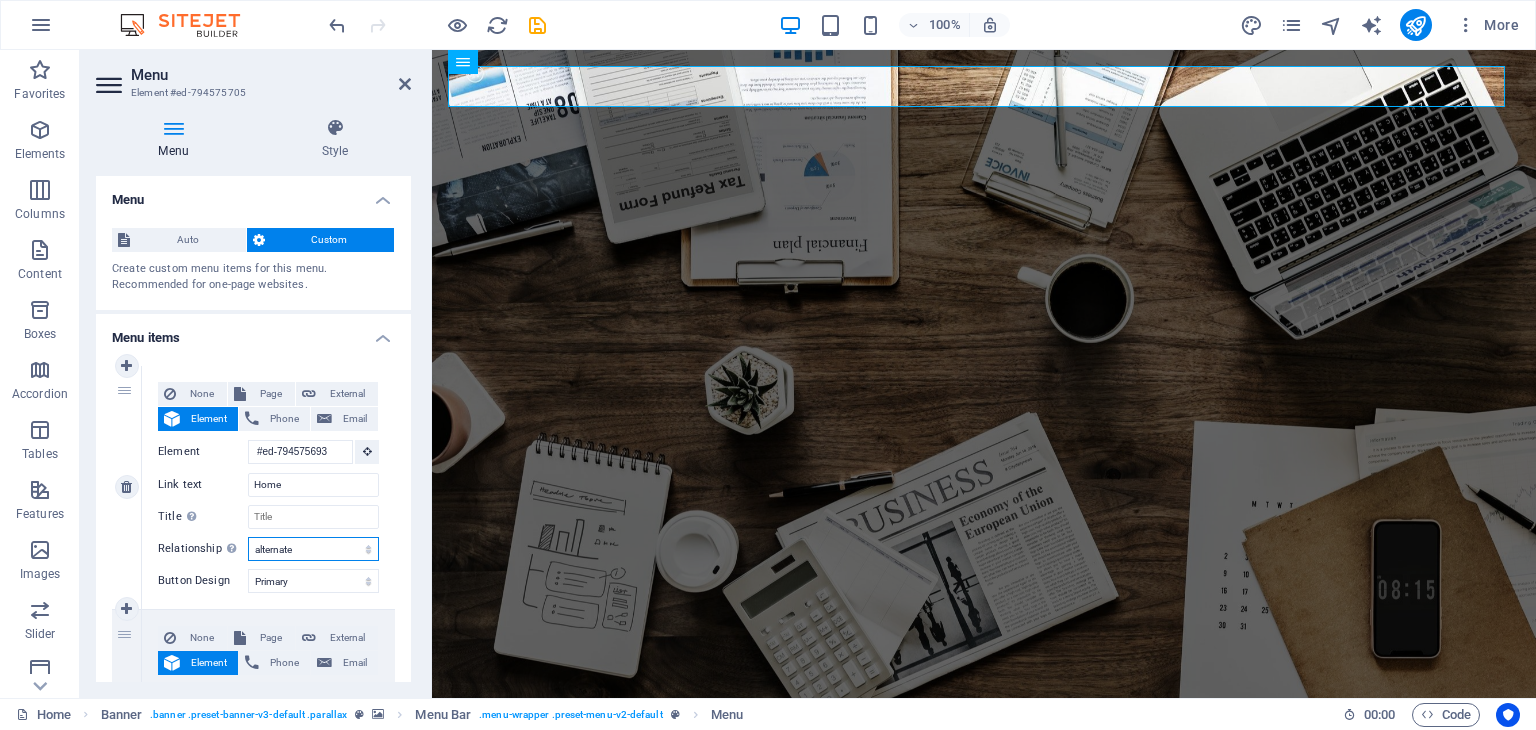 select 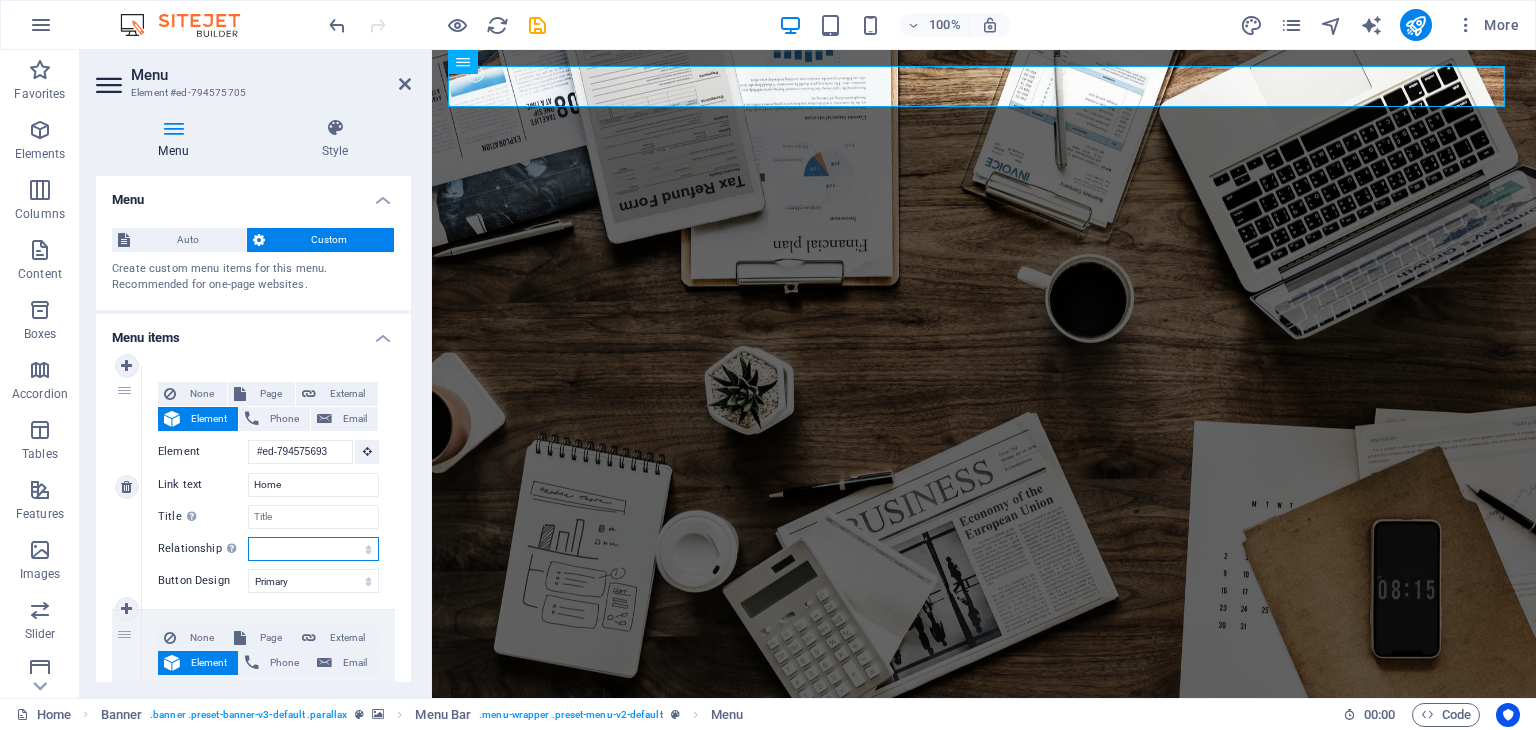 click on "alternate author bookmark external help license next nofollow noreferrer noopener prev search tag" at bounding box center [313, 549] 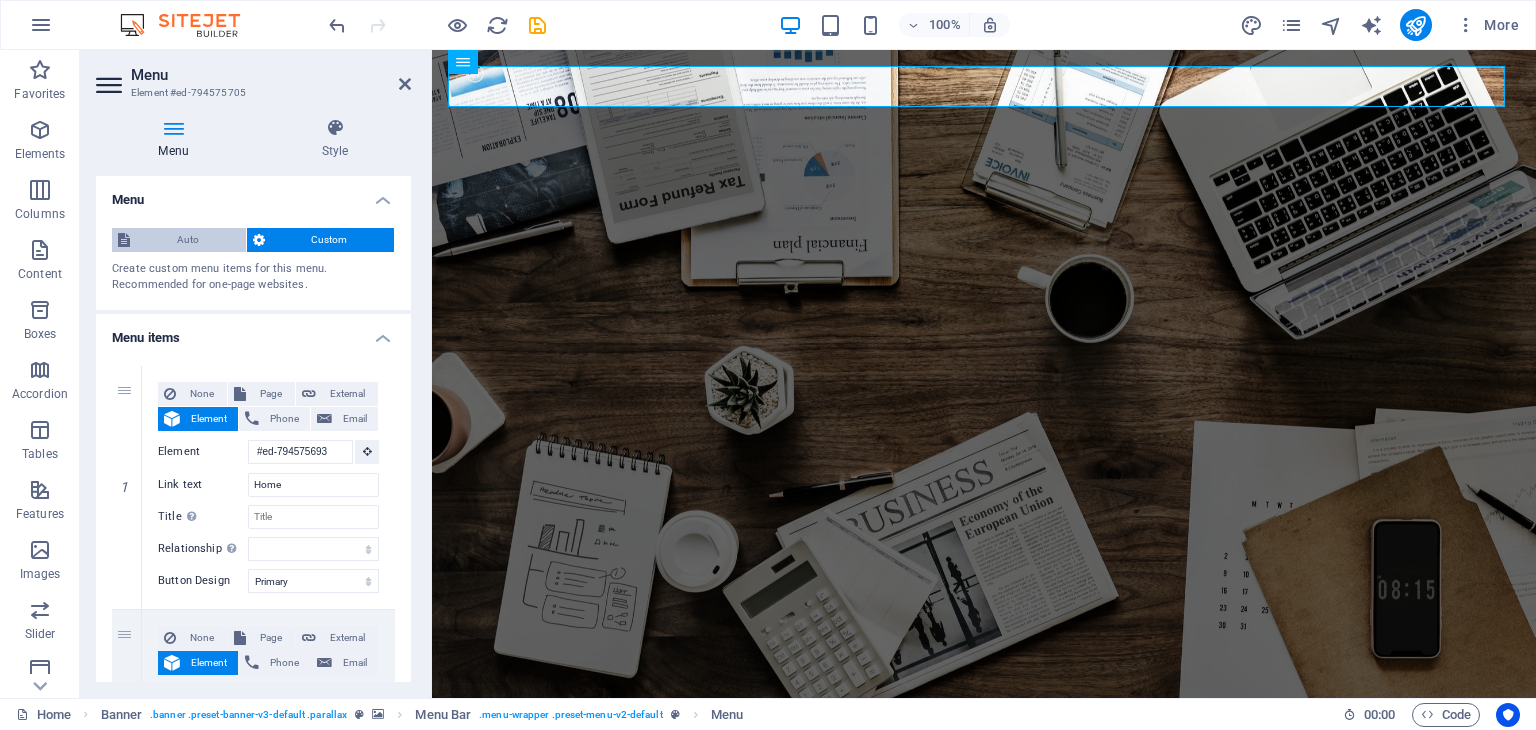 click on "Auto" at bounding box center (188, 240) 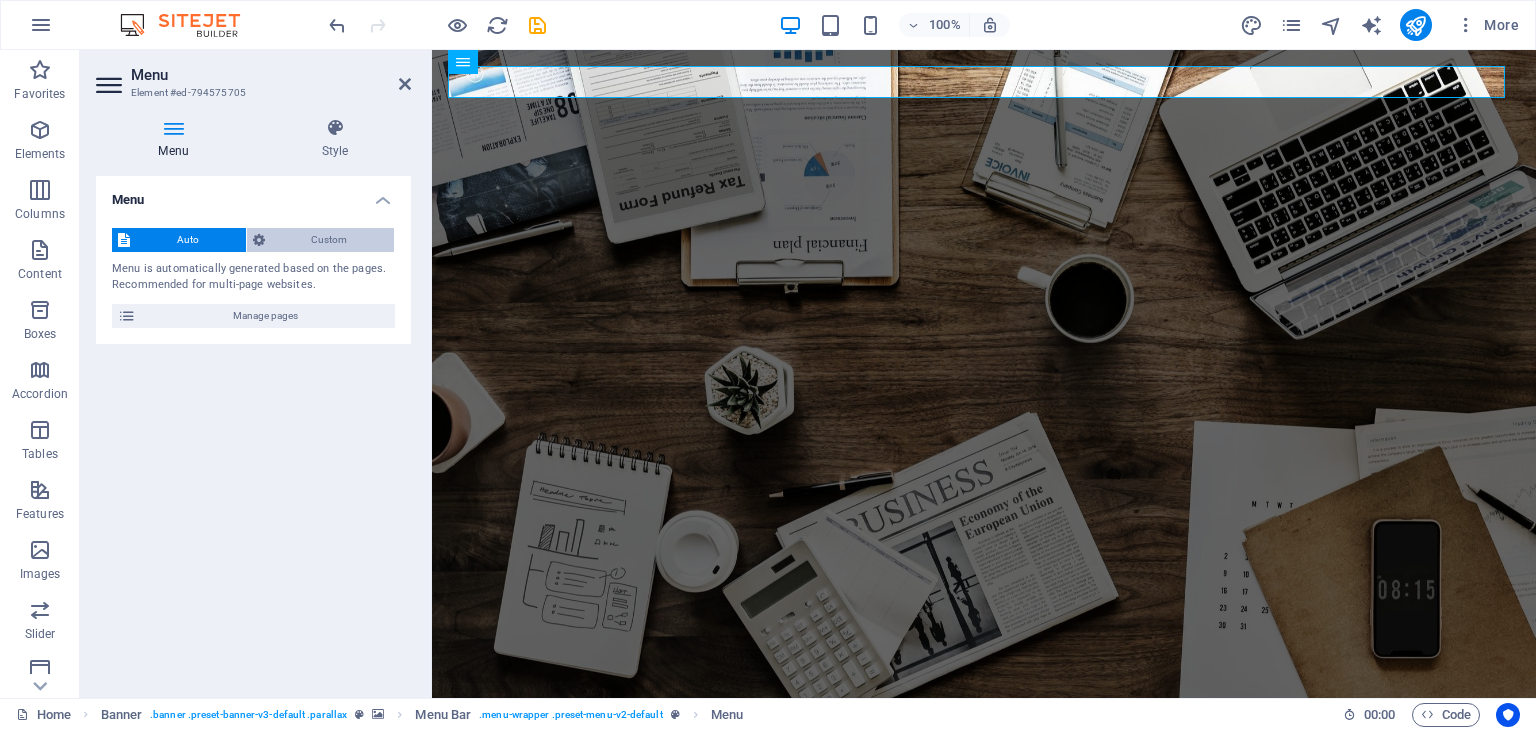 click on "Custom" at bounding box center [330, 240] 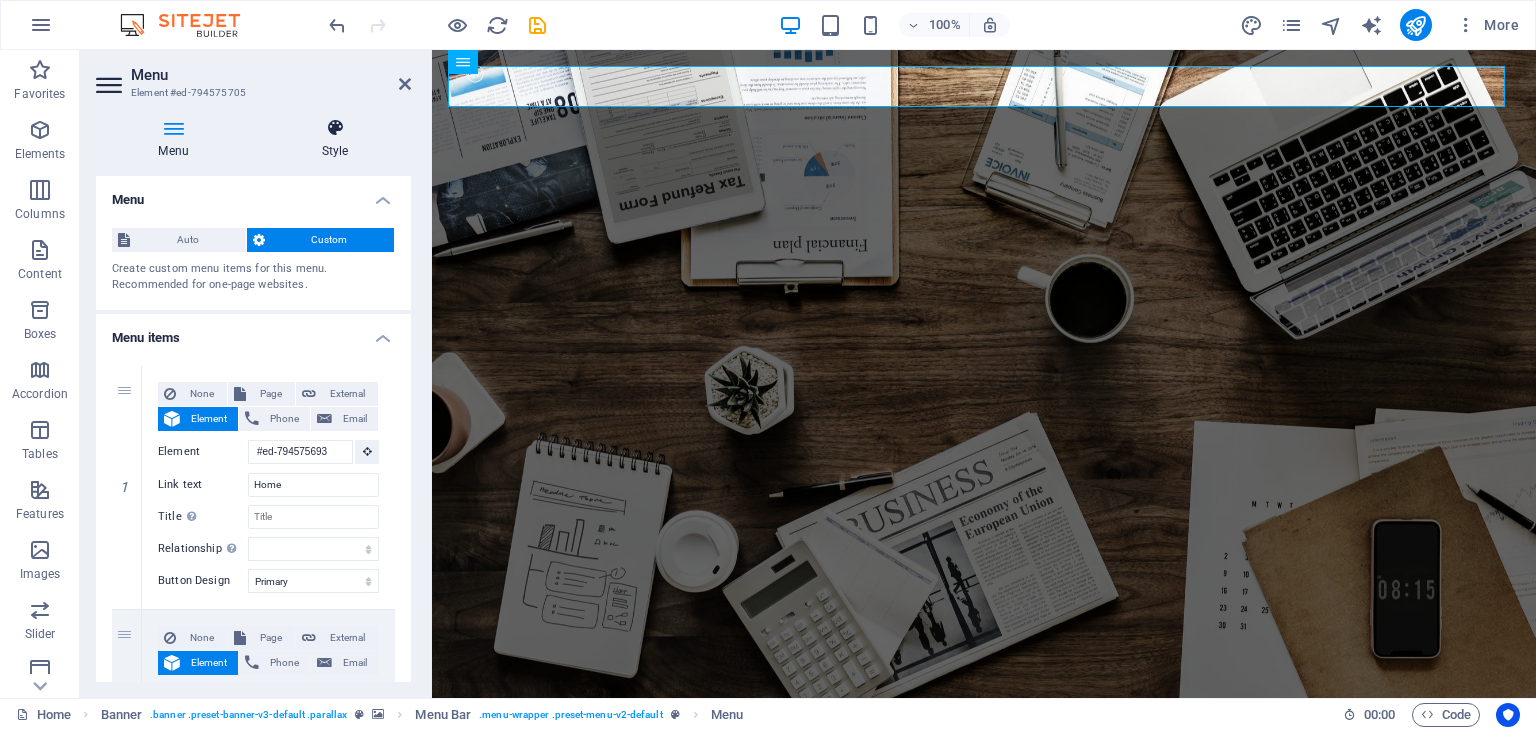 click at bounding box center [335, 128] 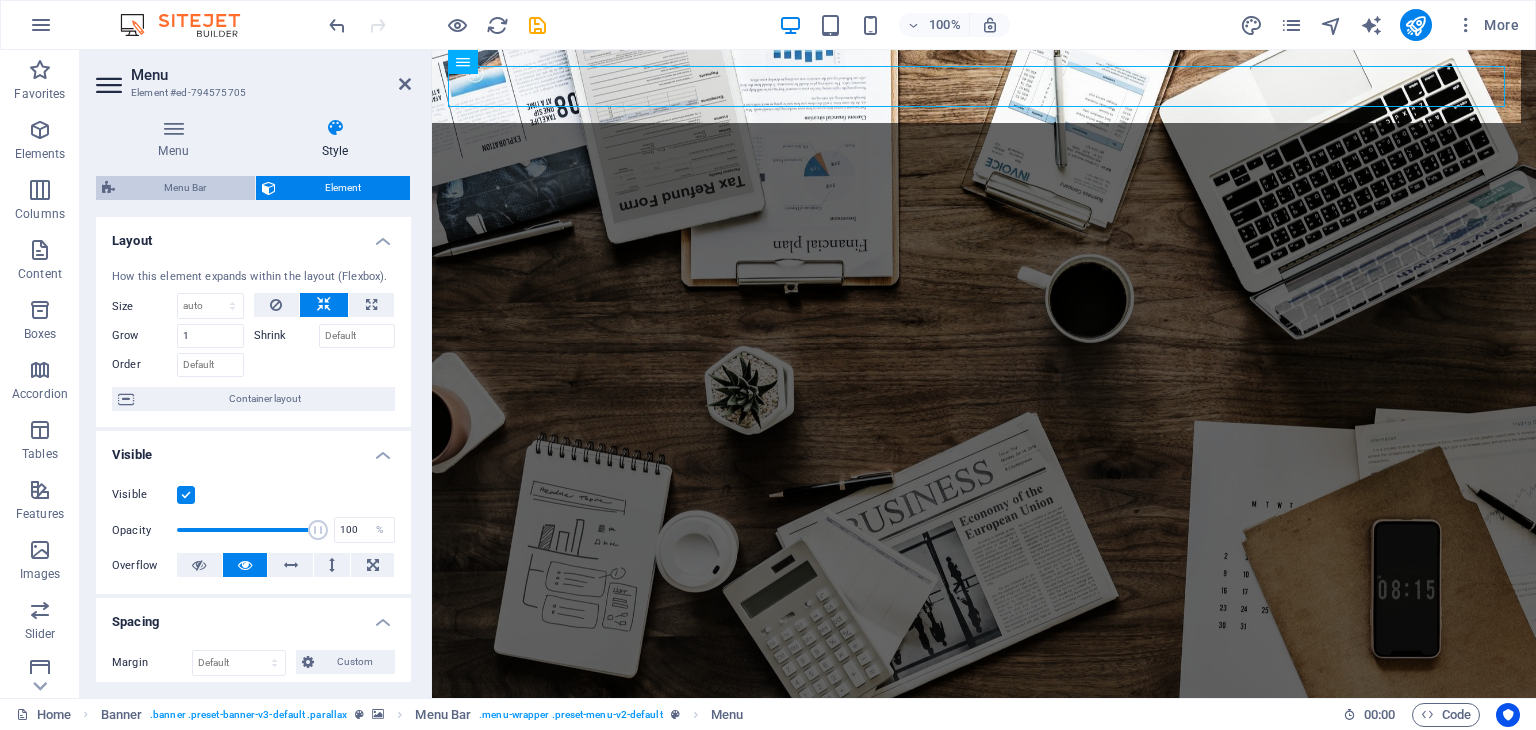 click on "Menu Bar" at bounding box center [185, 188] 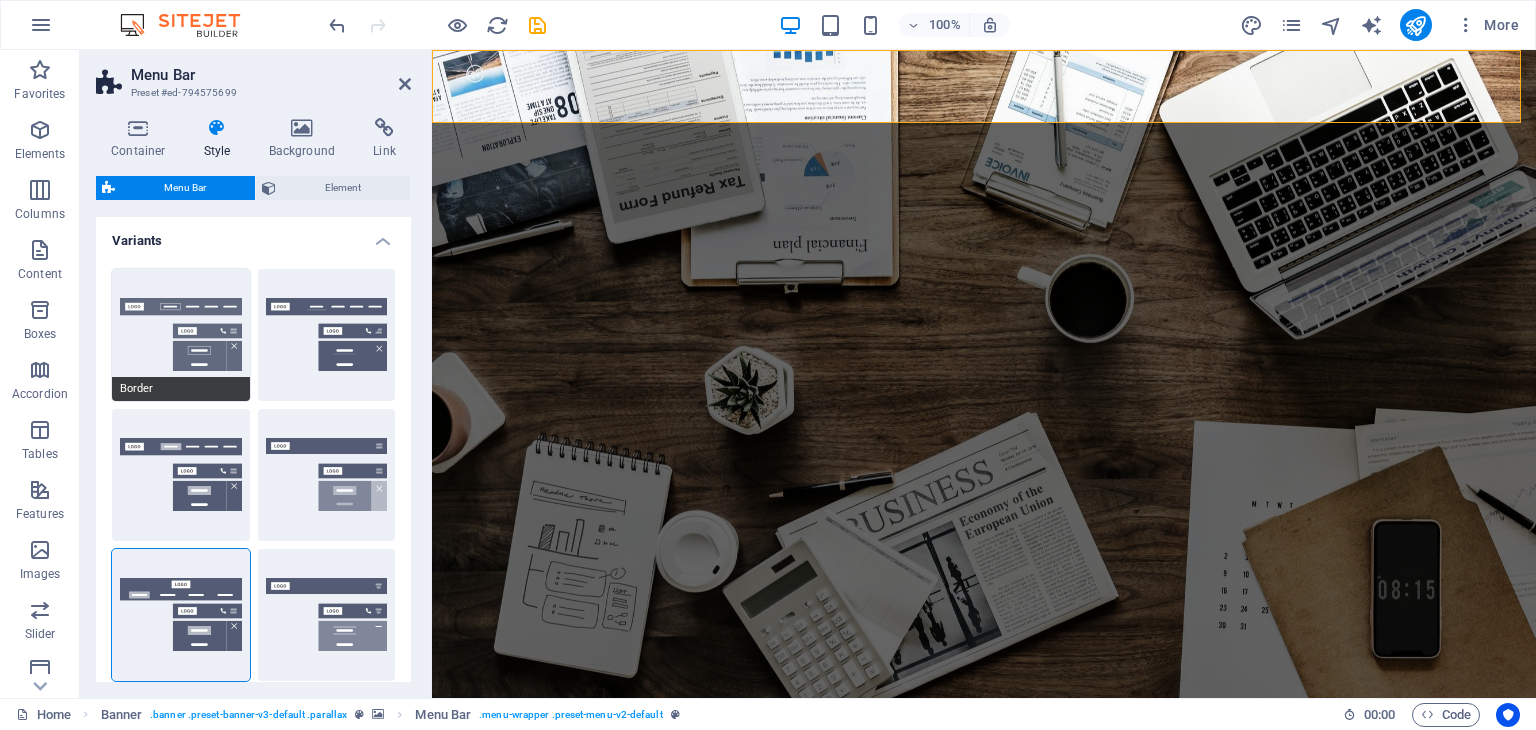 click on "Border" at bounding box center [181, 335] 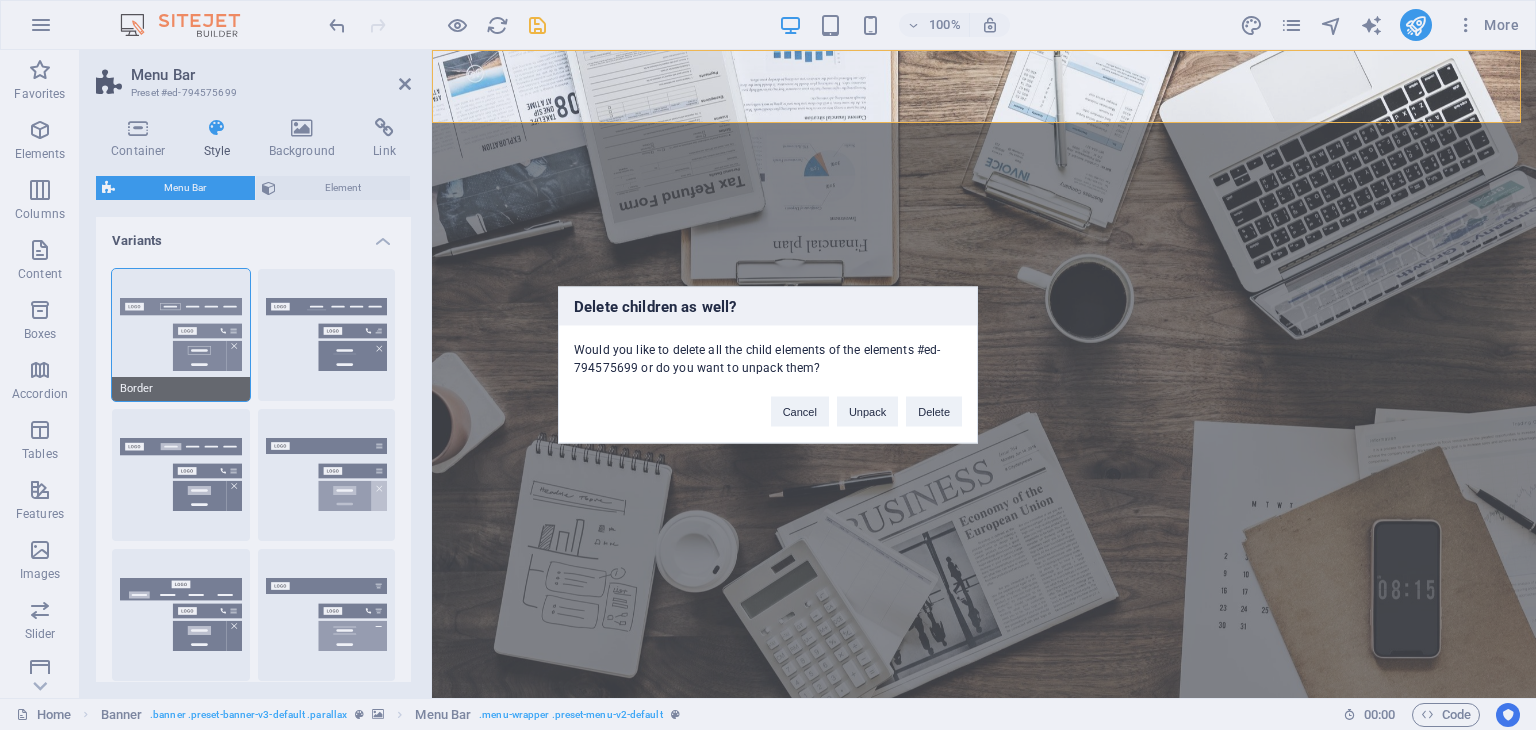 type 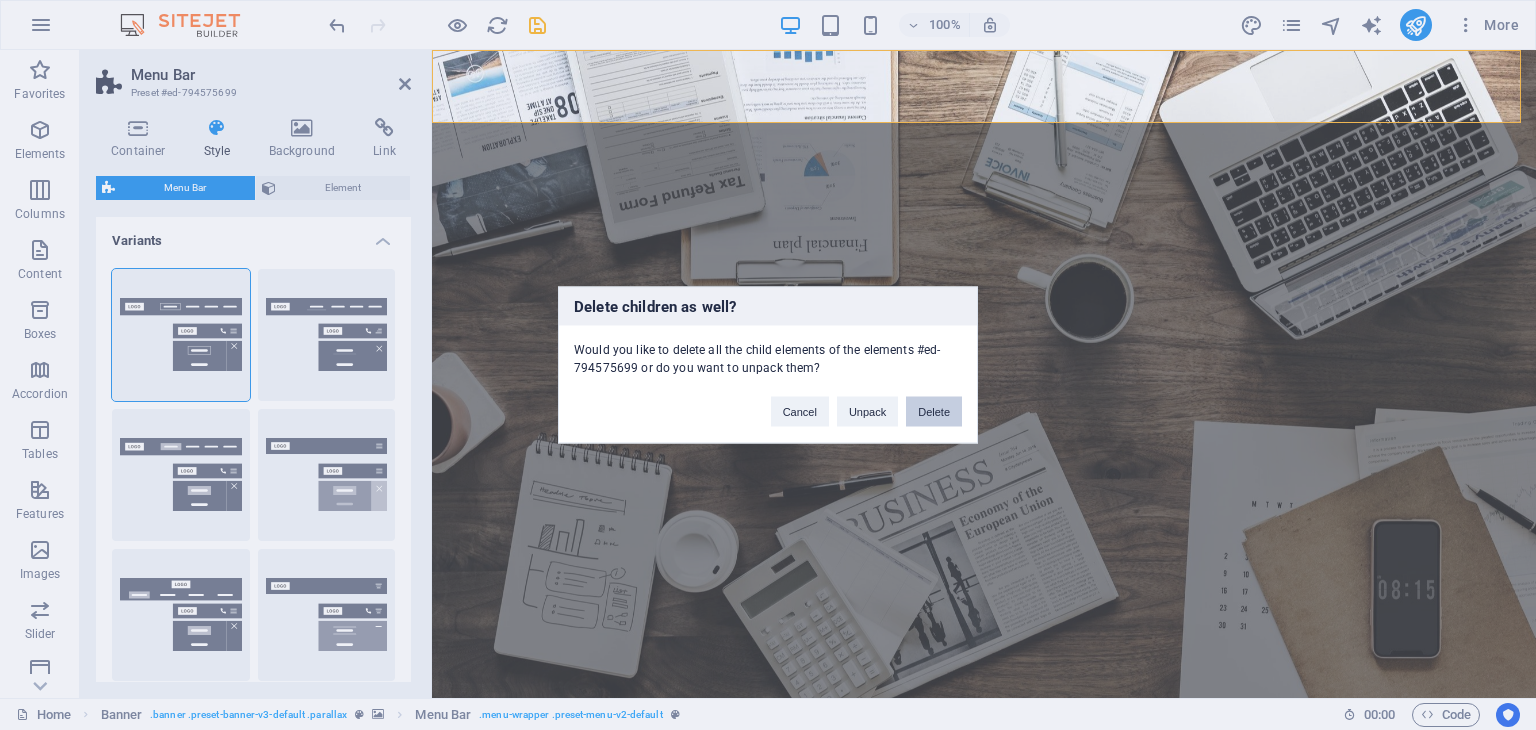 click on "Delete" at bounding box center (934, 412) 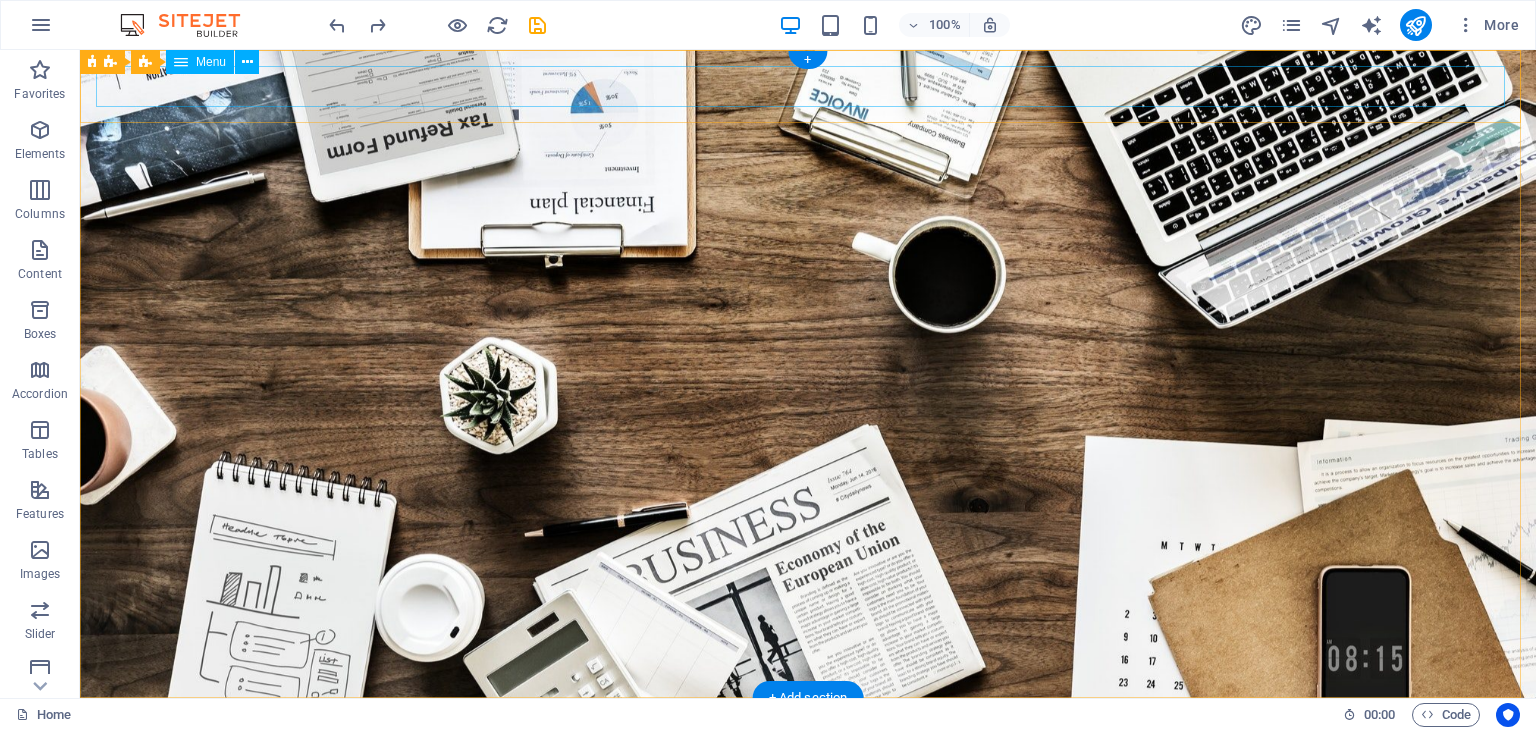 click on "Home About us Services Projects Team Contact" at bounding box center (808, 1012) 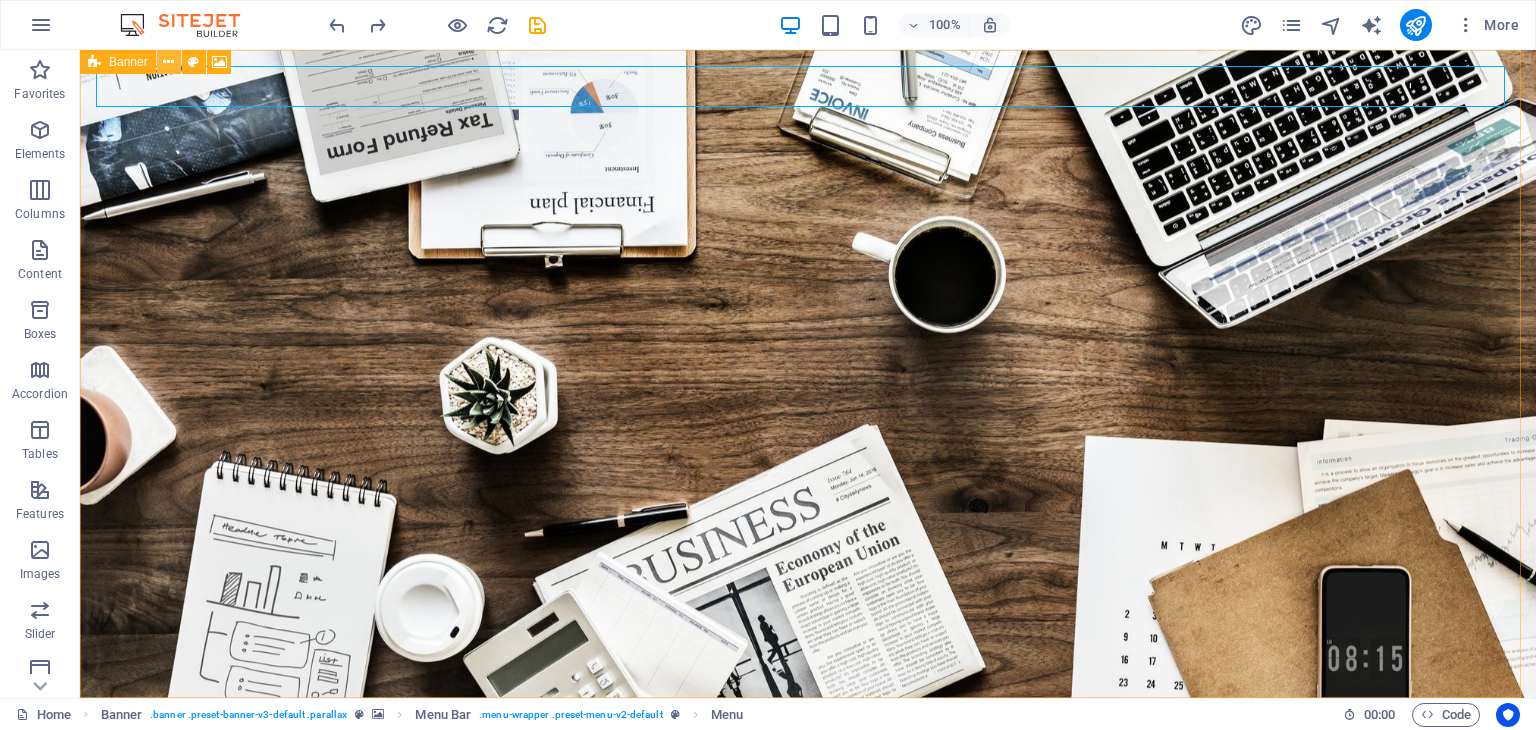 click at bounding box center (168, 62) 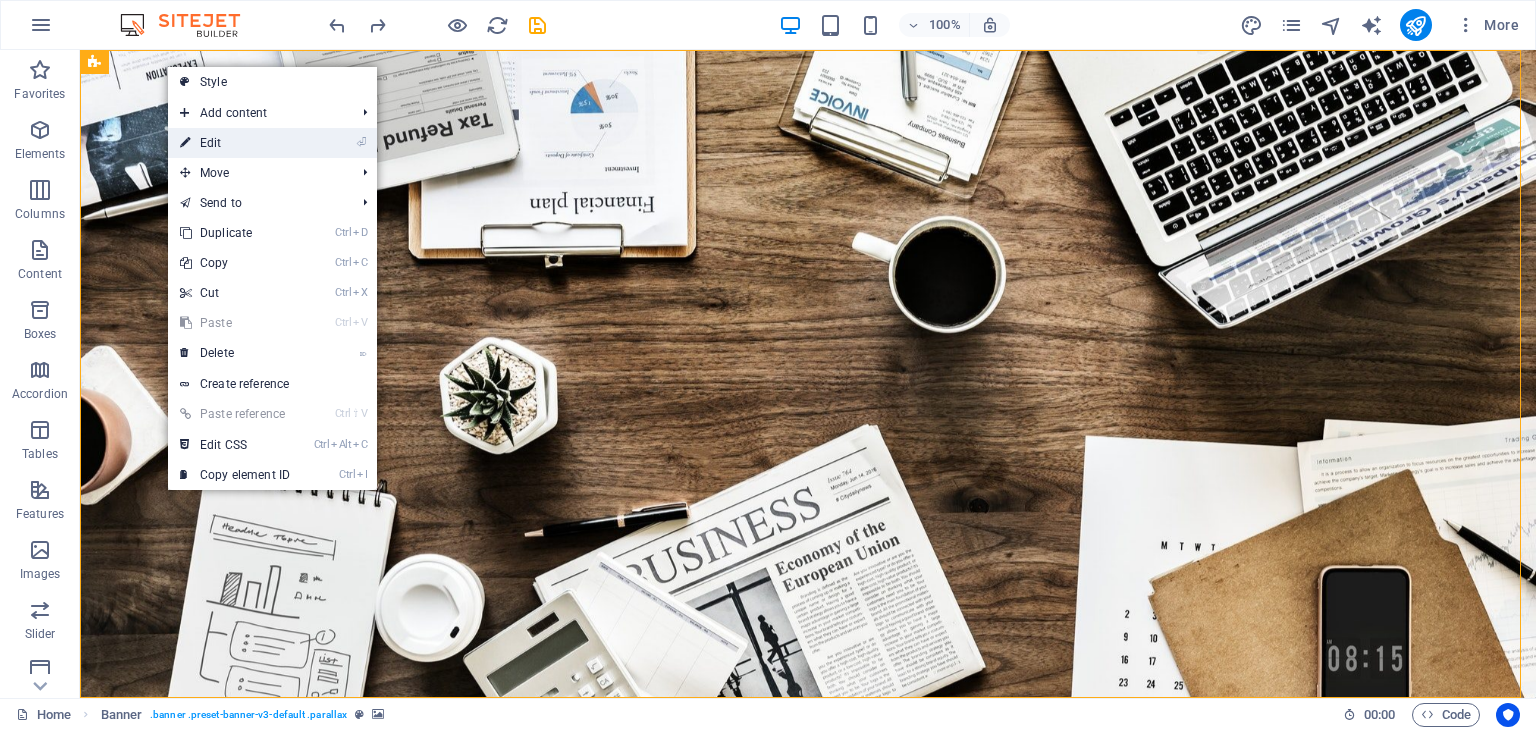 click on "⏎  Edit" at bounding box center [235, 143] 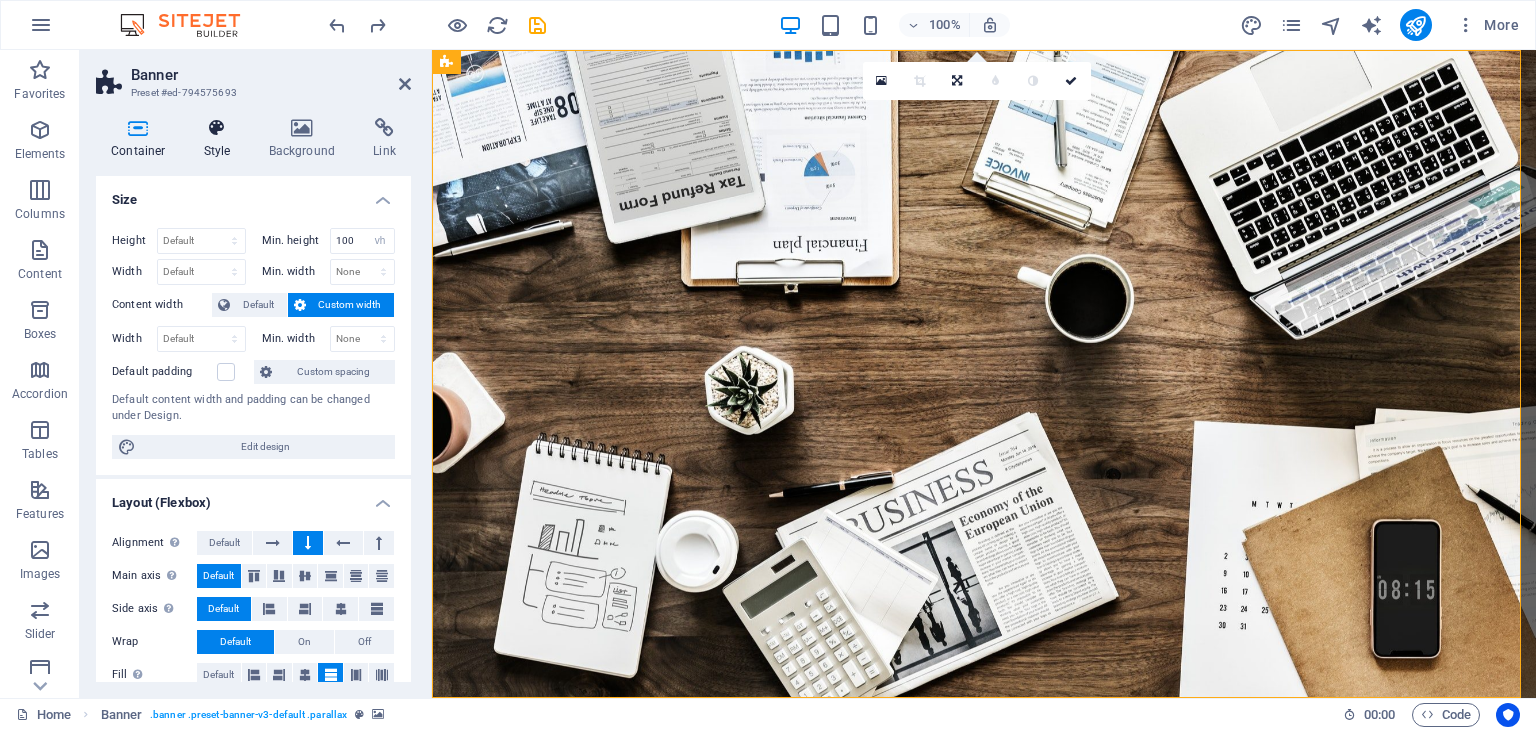 click on "Style" at bounding box center [221, 139] 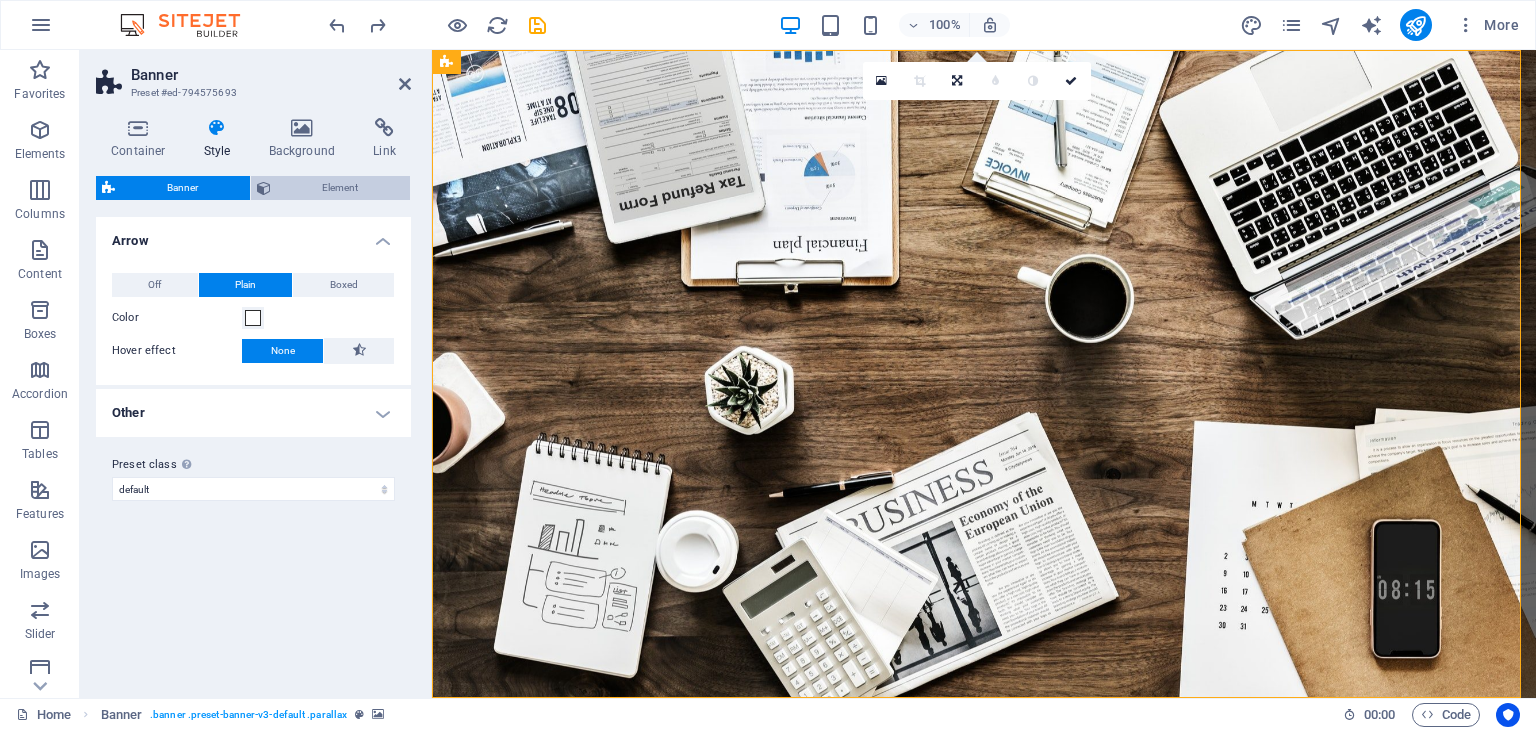 click on "Element" at bounding box center (341, 188) 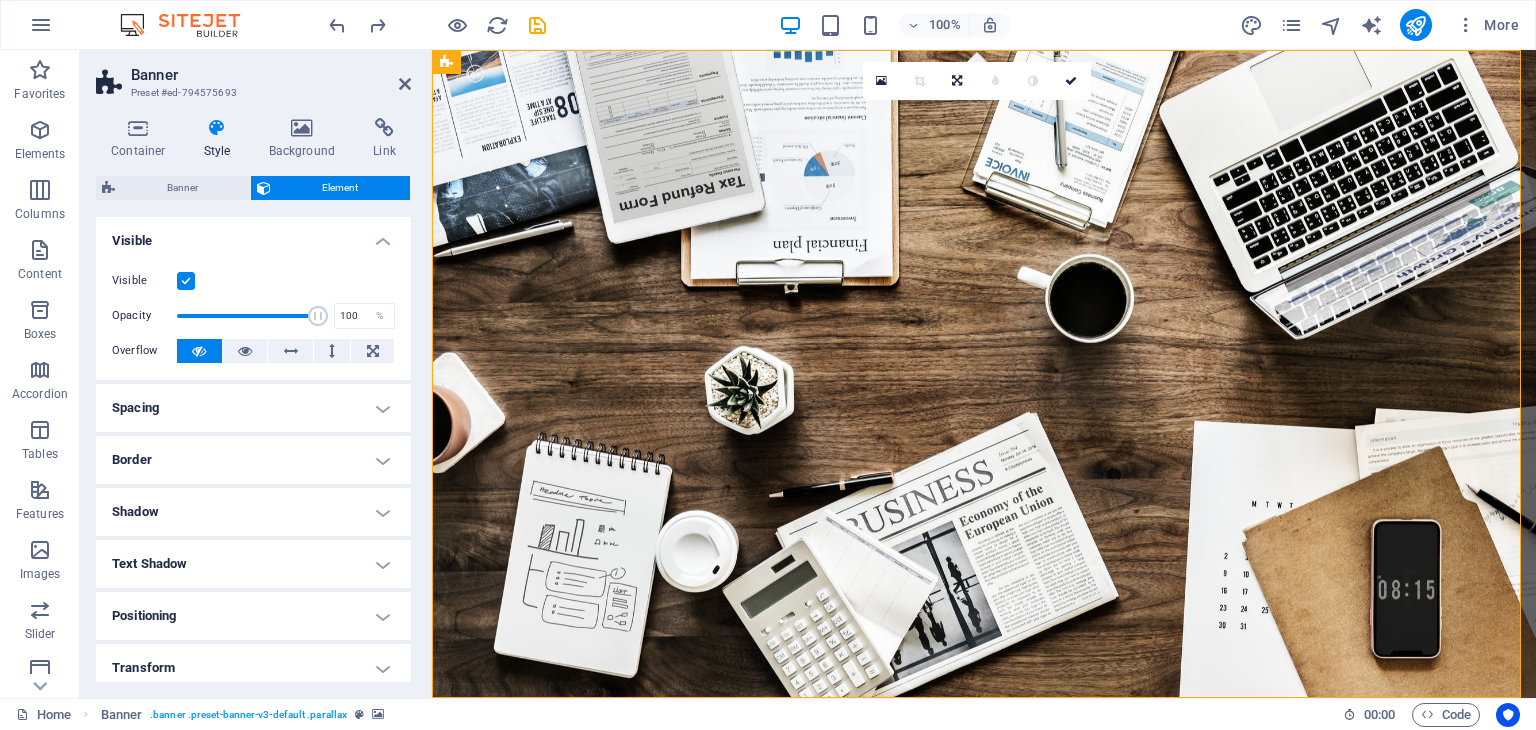 click on "Text Shadow" at bounding box center [253, 564] 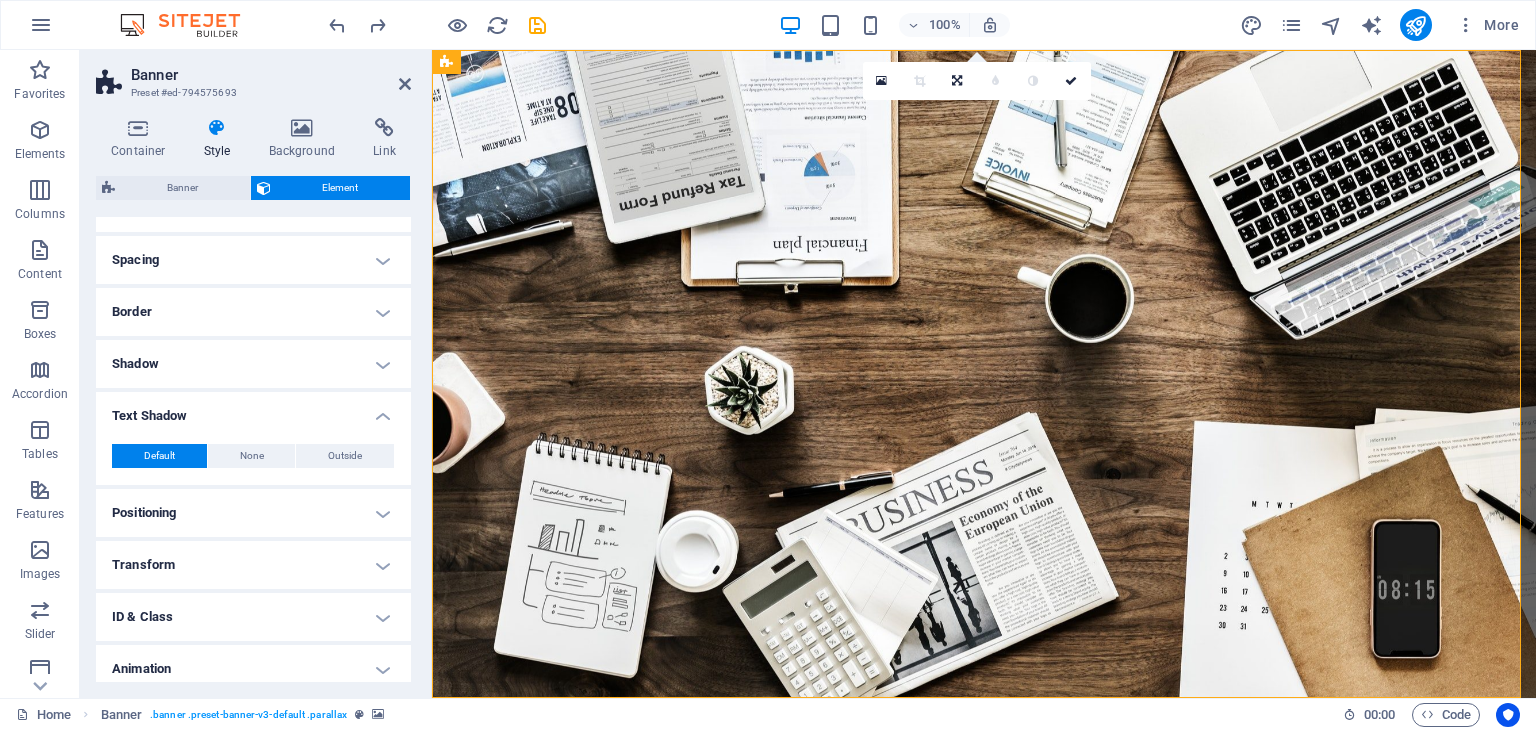 scroll, scrollTop: 0, scrollLeft: 0, axis: both 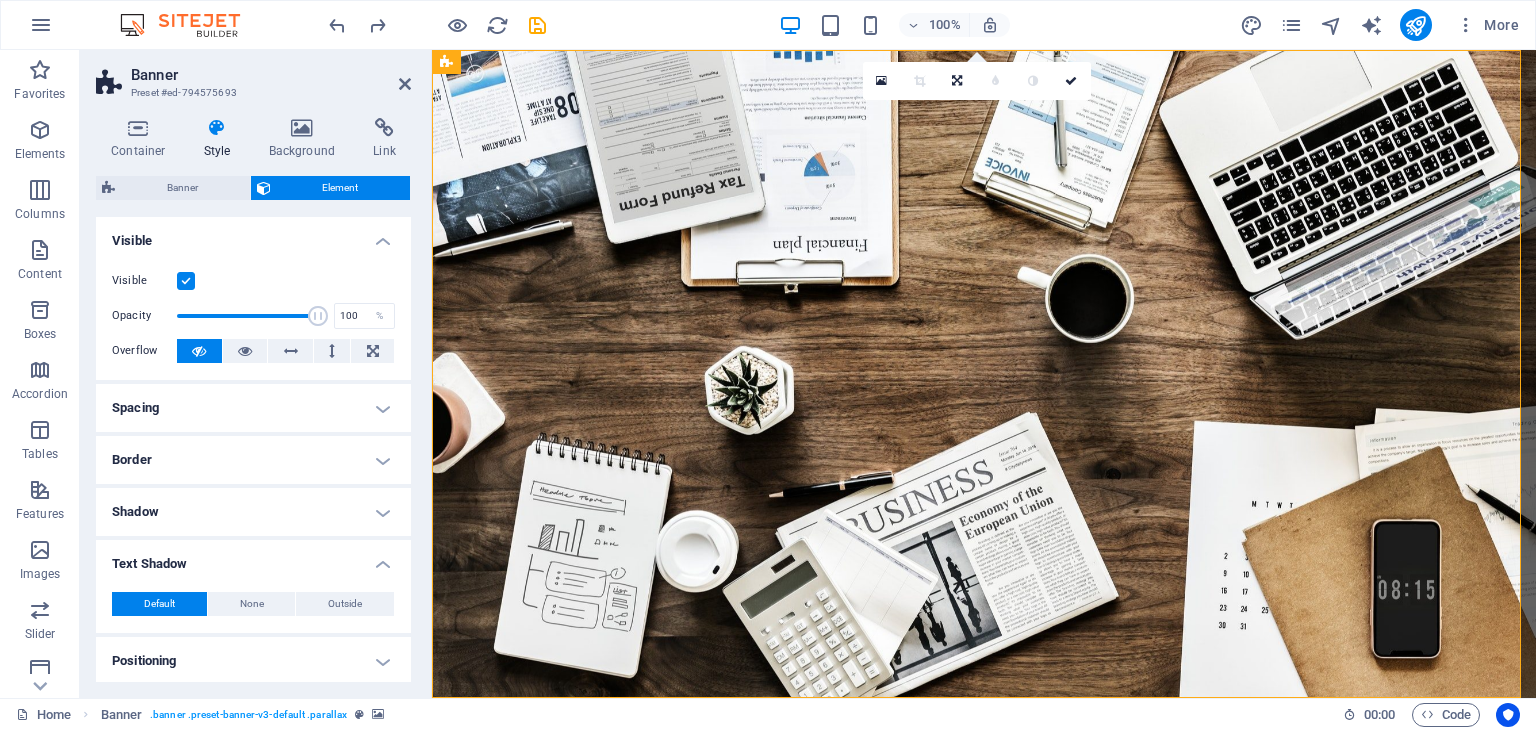 click on "Spacing" at bounding box center [253, 408] 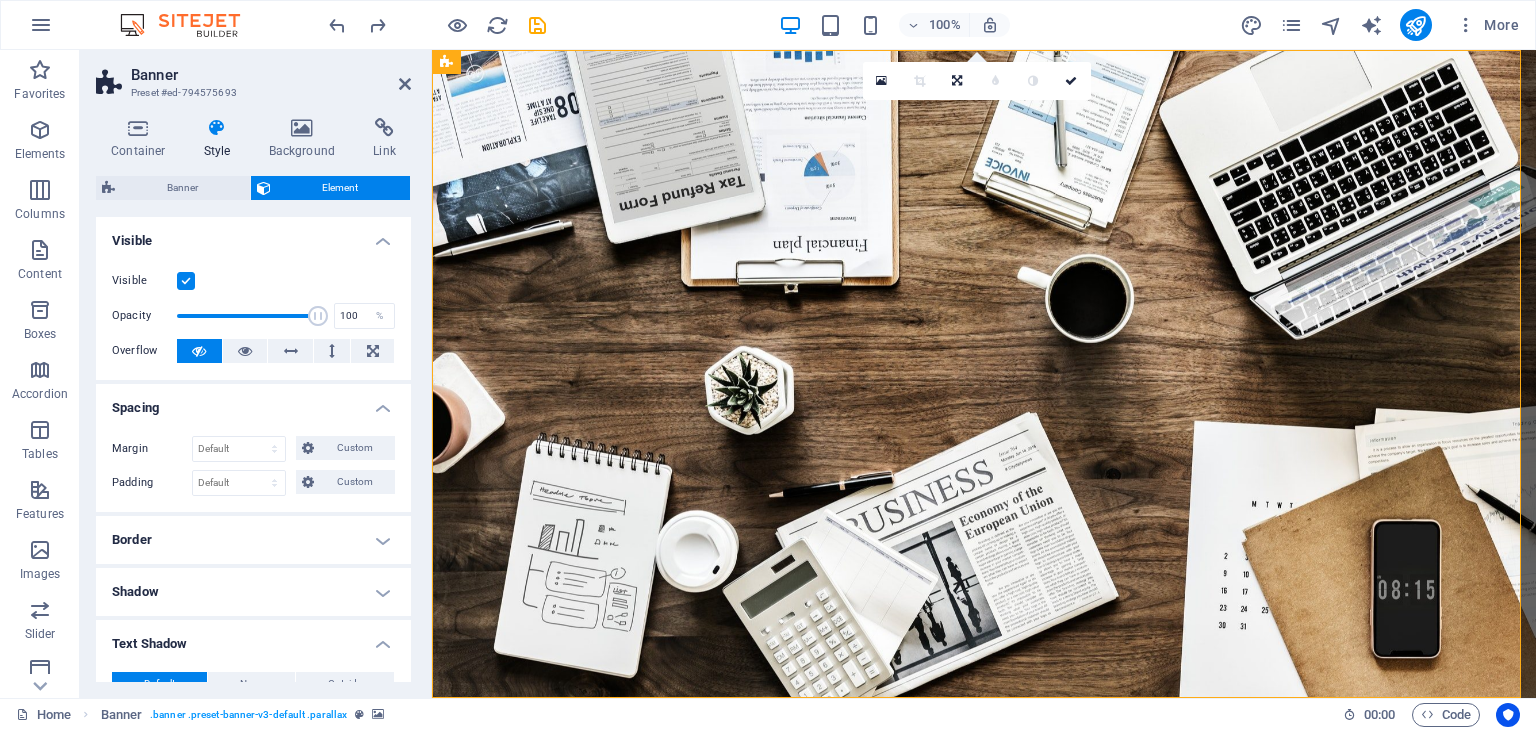 click on "Border" at bounding box center [253, 540] 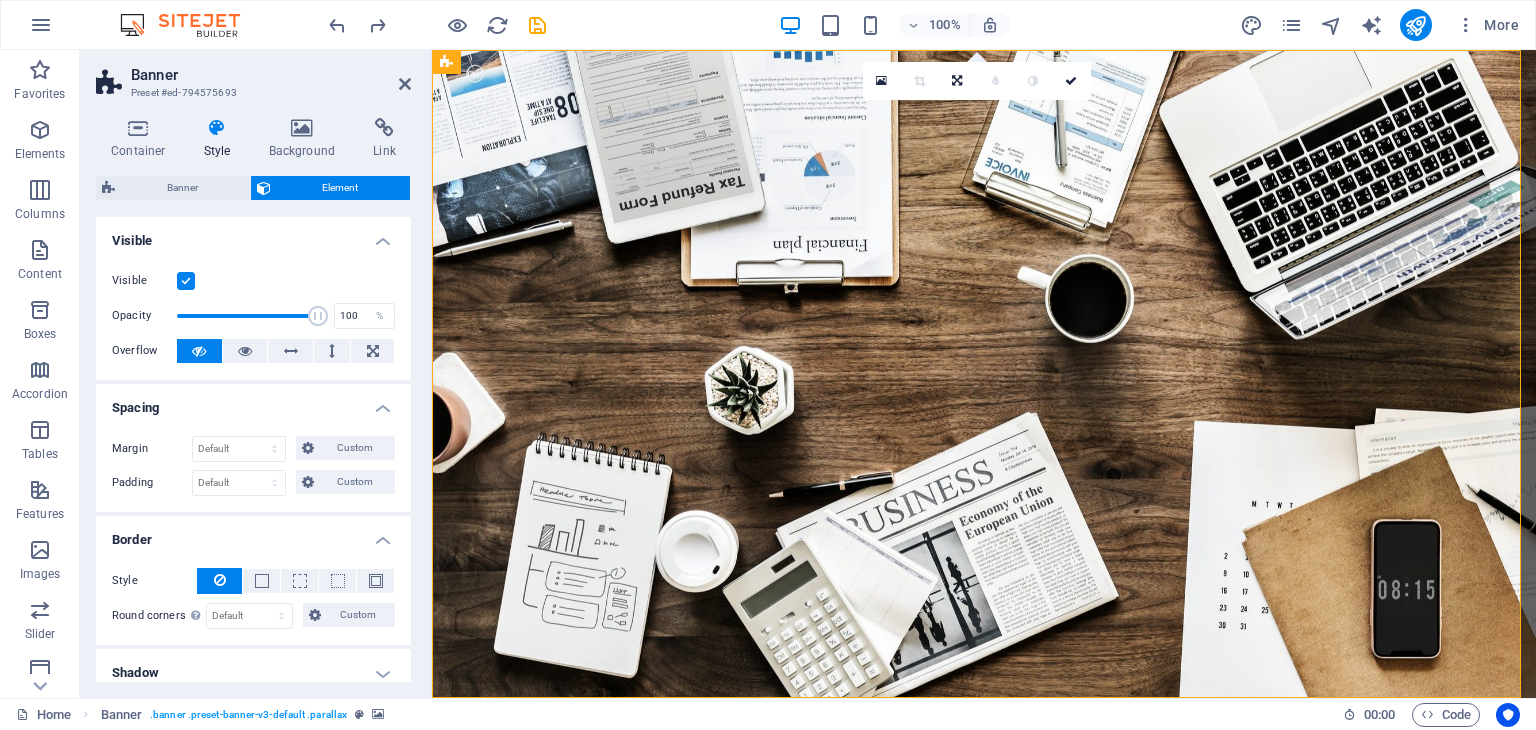 drag, startPoint x: 411, startPoint y: 450, endPoint x: 423, endPoint y: 492, distance: 43.68066 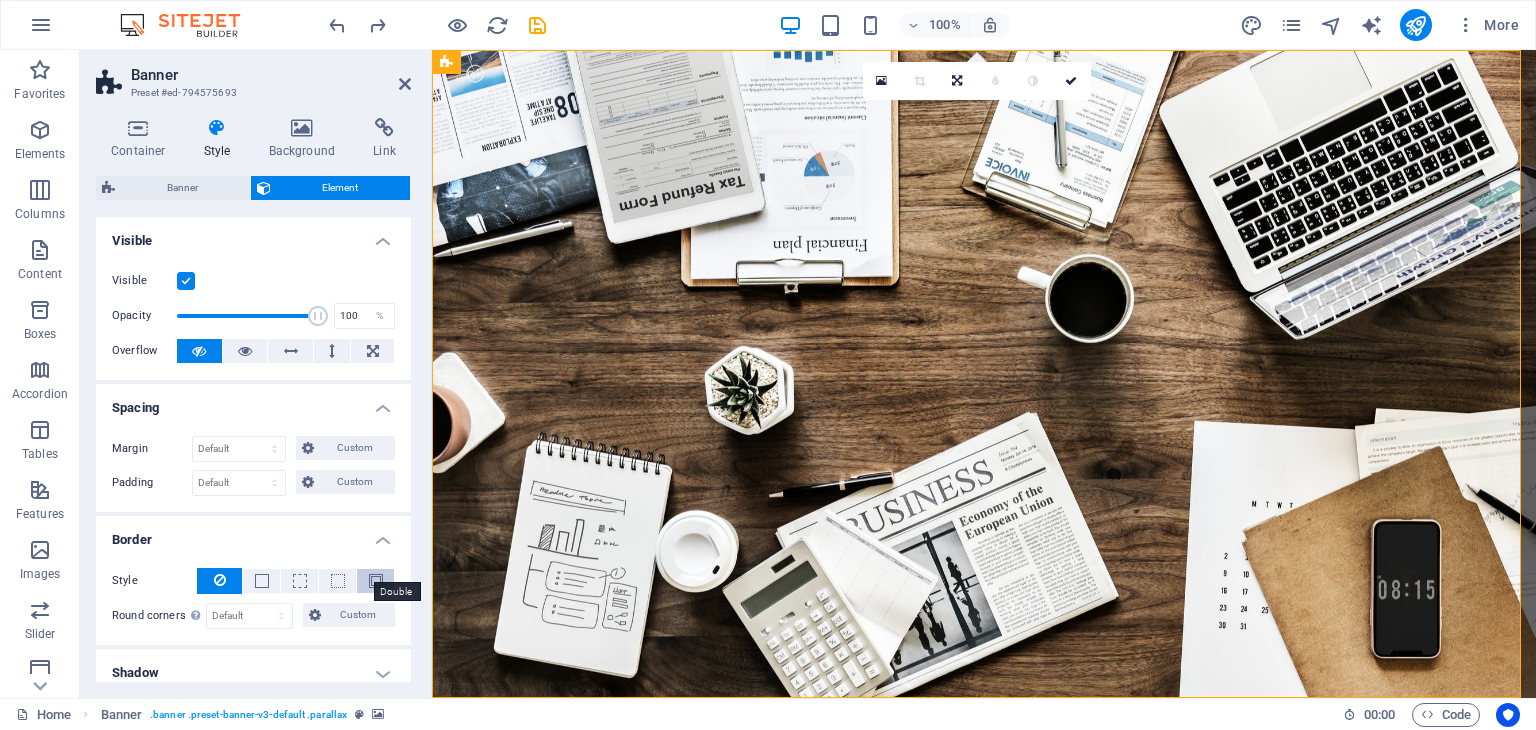 click at bounding box center (376, 581) 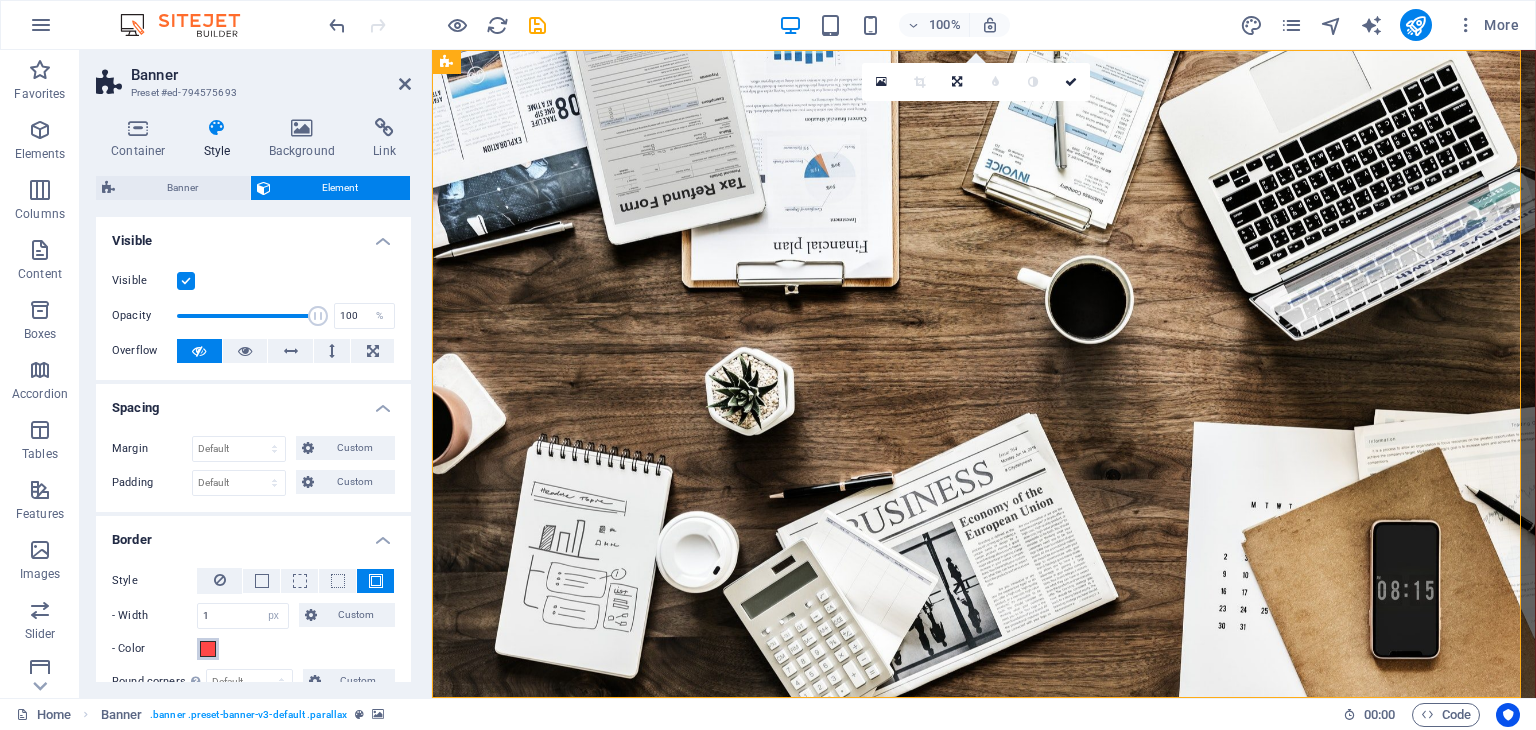 click at bounding box center (208, 649) 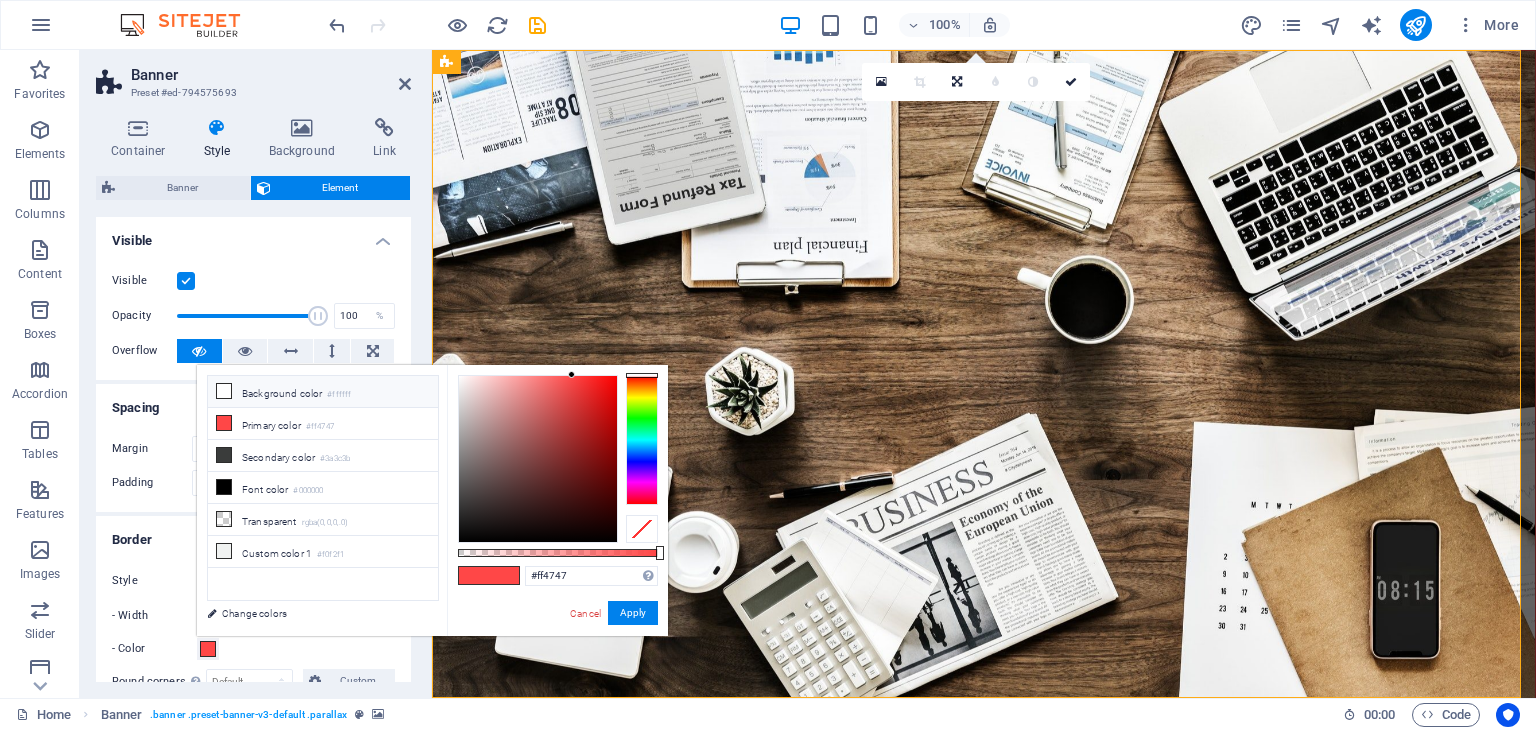 click on "Background color
#ffffff" at bounding box center (323, 392) 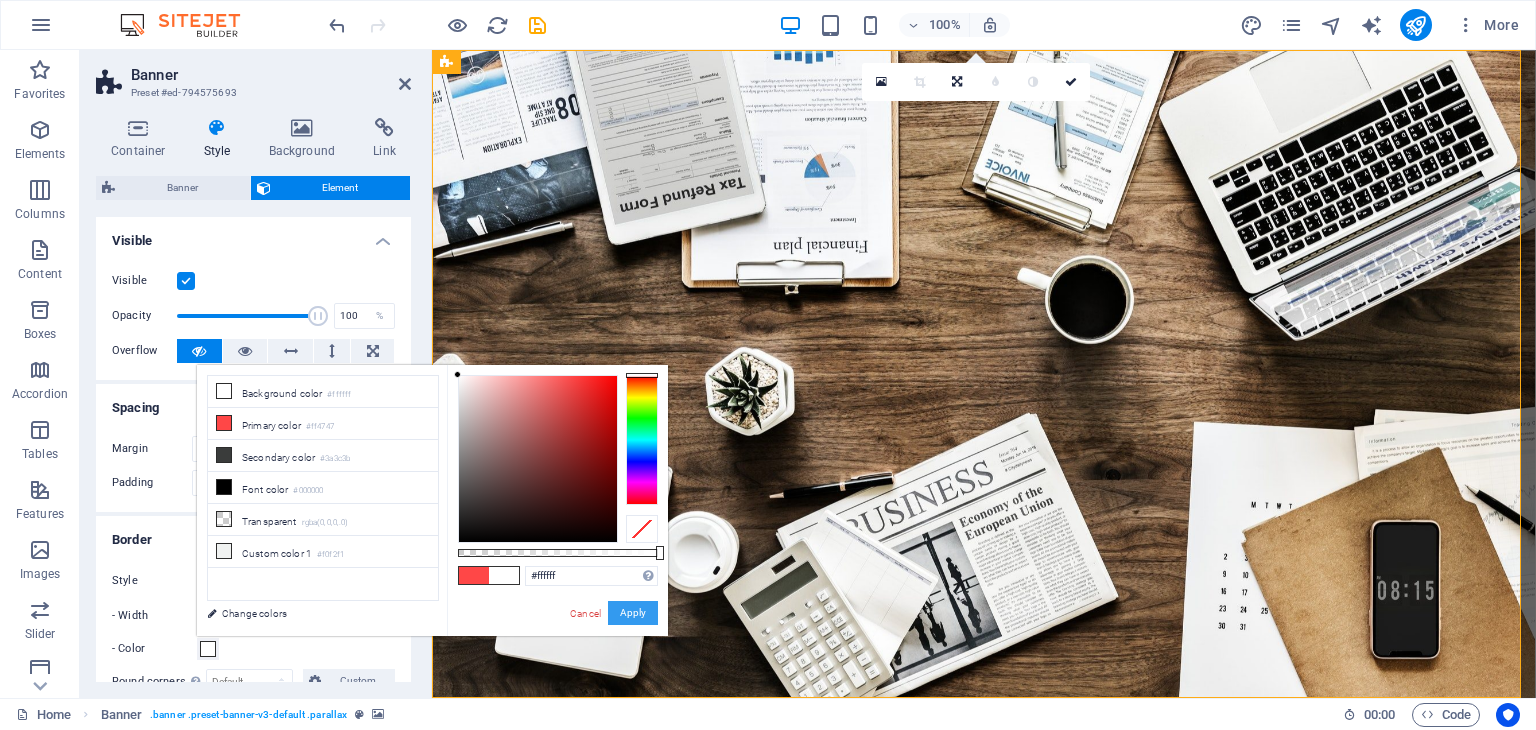 click on "Apply" at bounding box center [633, 613] 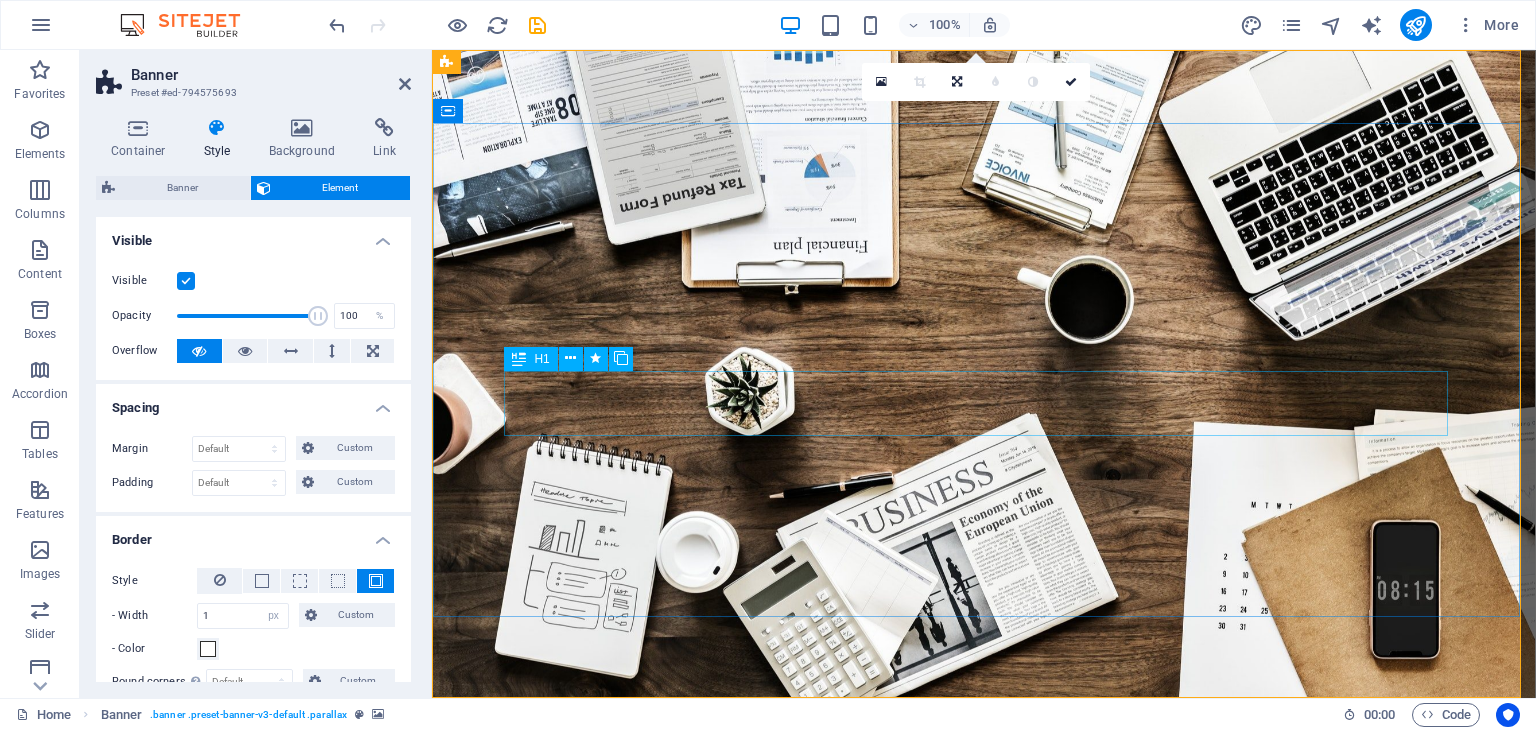 click on "R EVIEW & STATISTICS" at bounding box center [984, 1271] 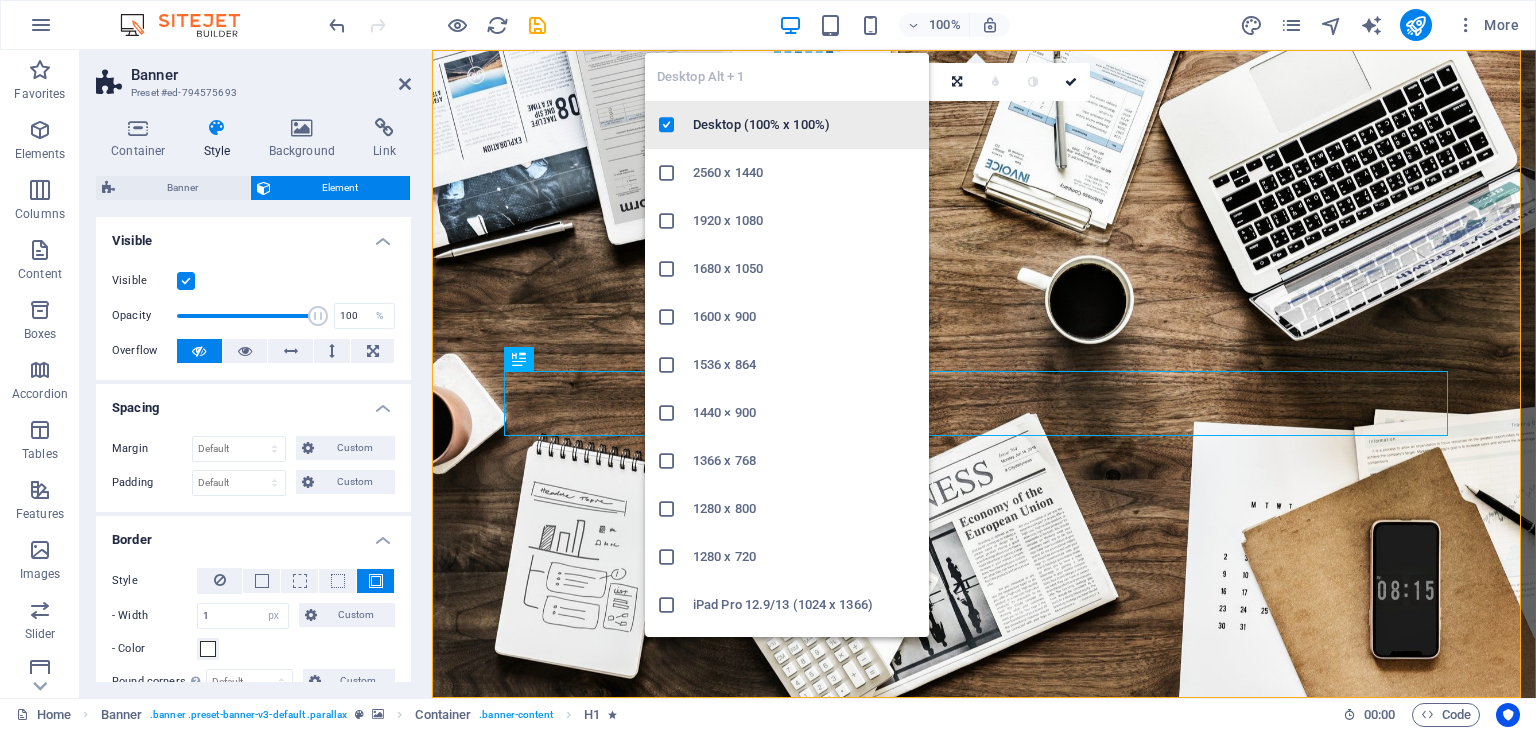 click on "Desktop (100% x 100%)" at bounding box center [805, 125] 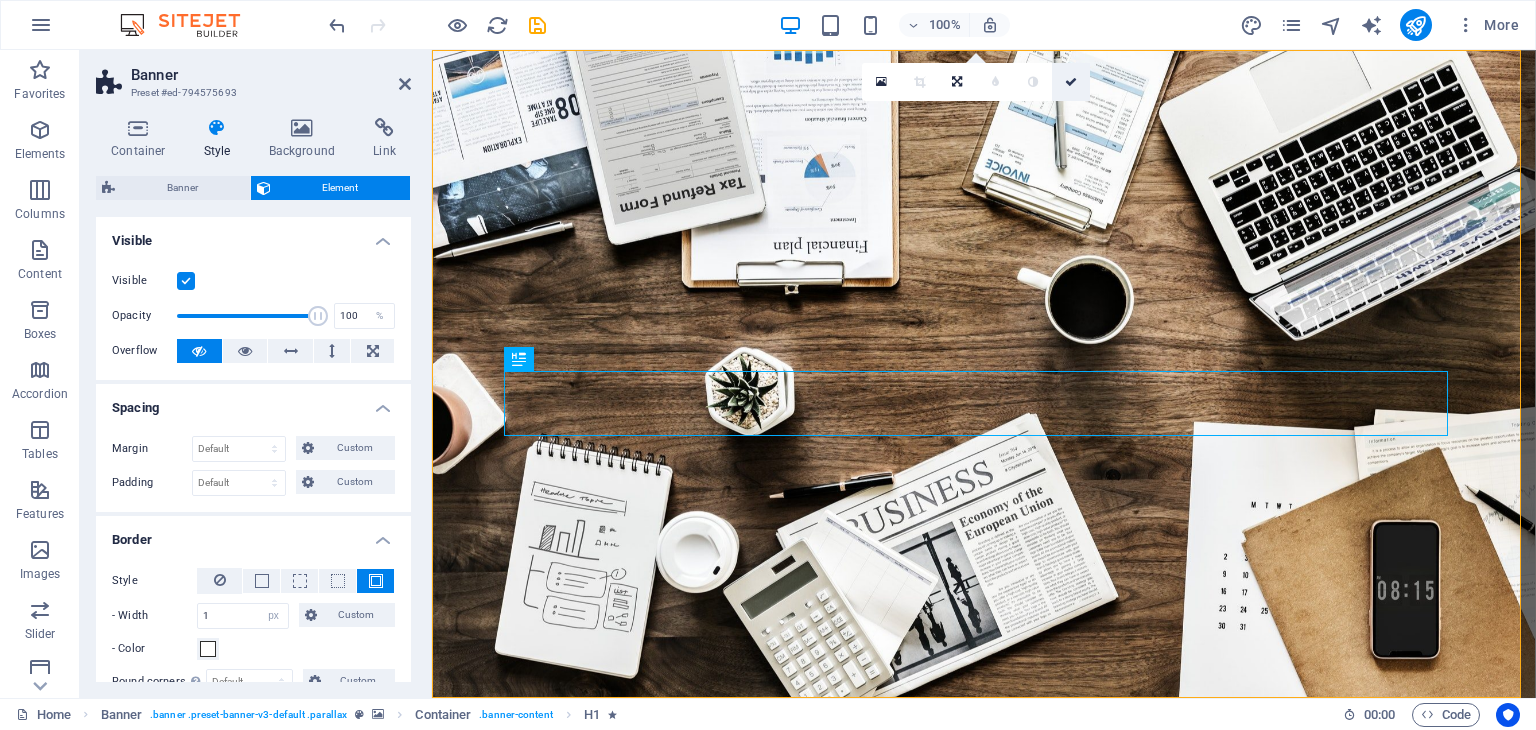 click at bounding box center (1071, 82) 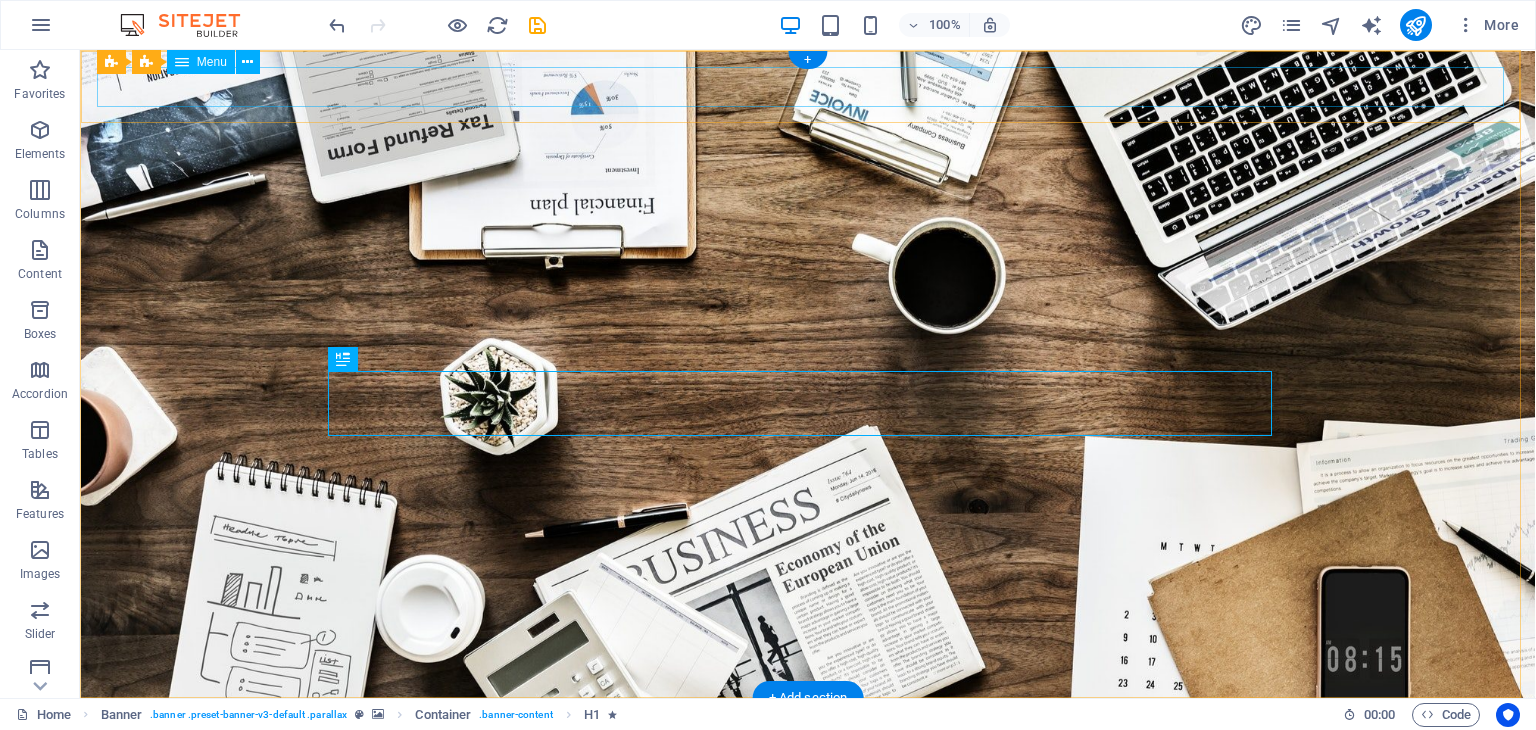 click on "Home About us Services Projects Team Contact" at bounding box center (808, 1013) 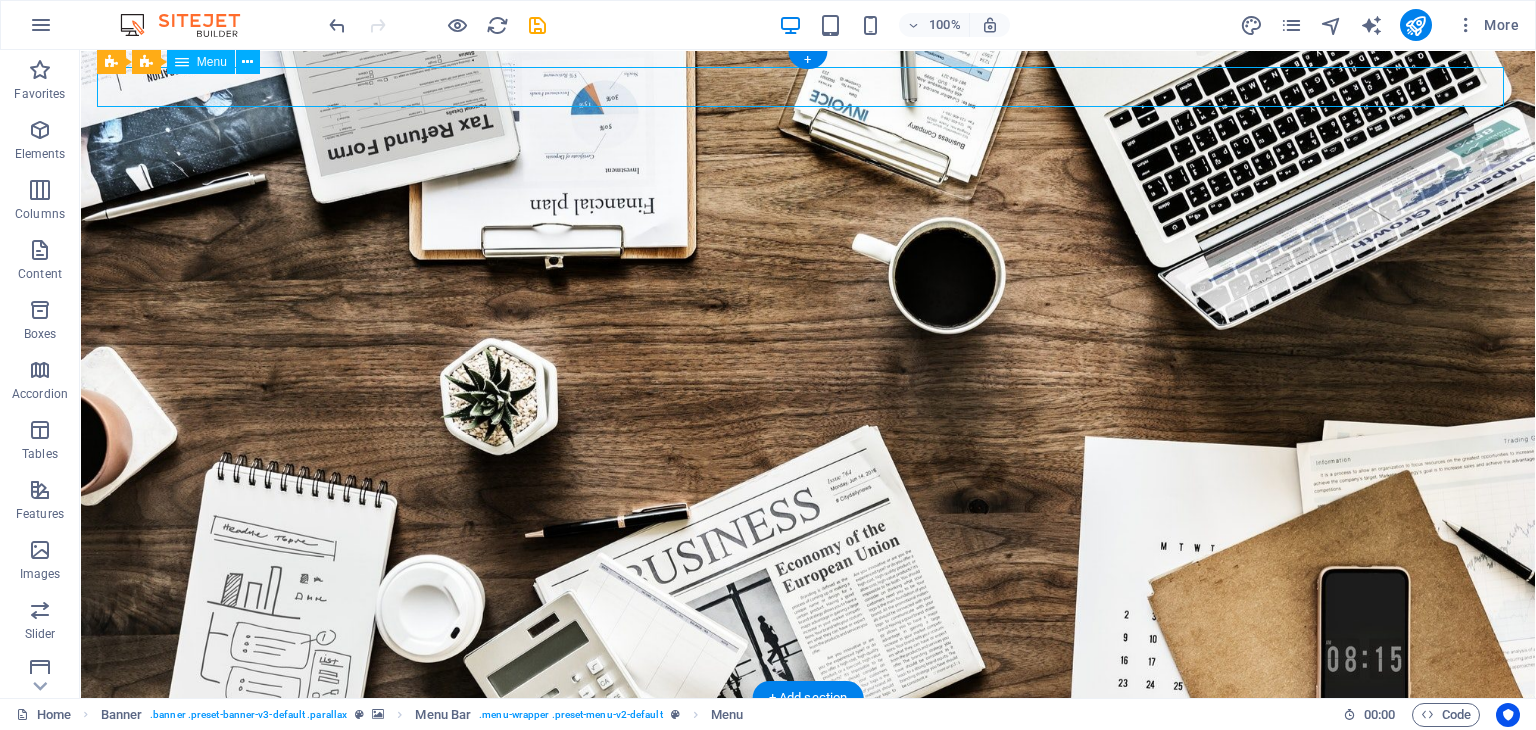click on "Home About us Services Projects Team Contact" at bounding box center (808, 1013) 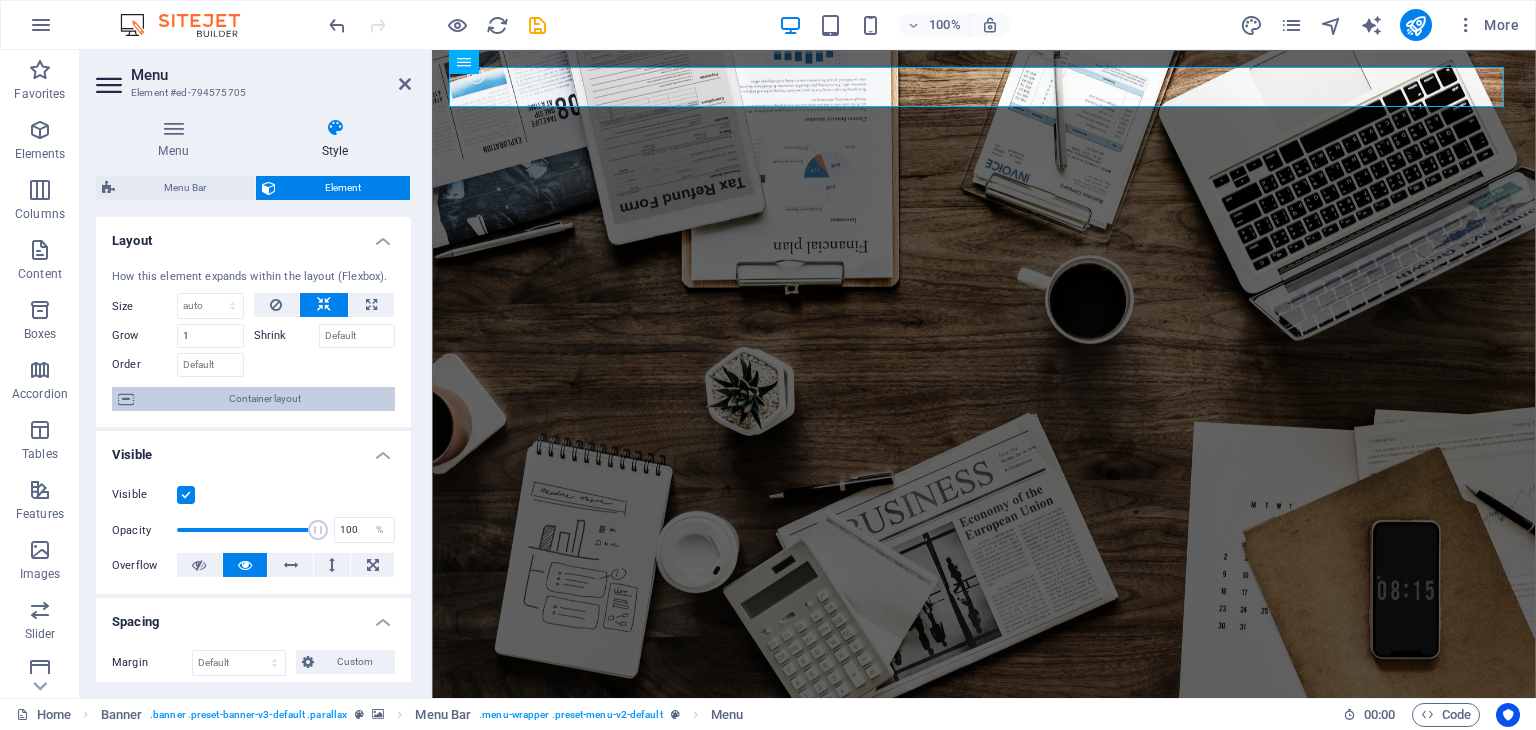 click on "Container layout" at bounding box center (264, 399) 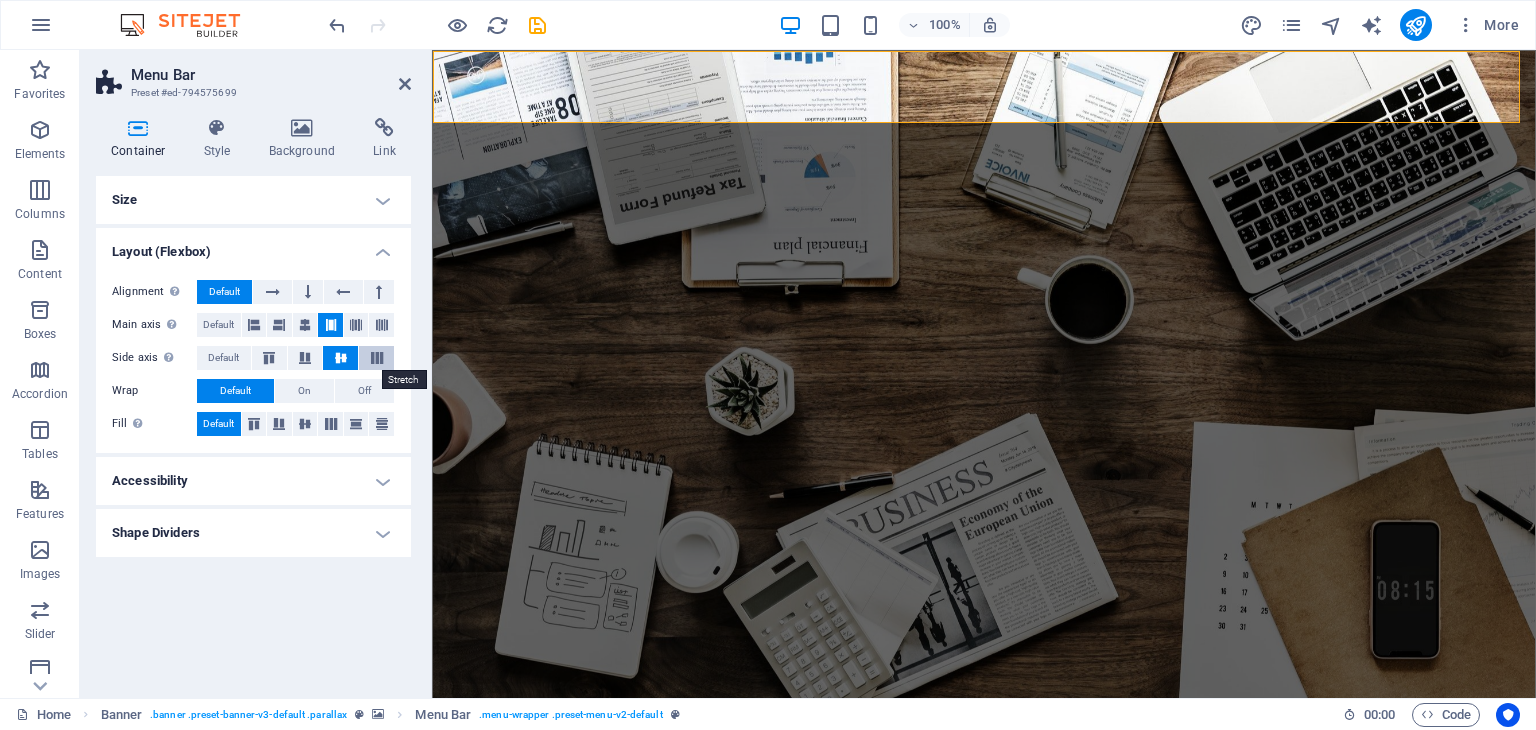 click at bounding box center (377, 358) 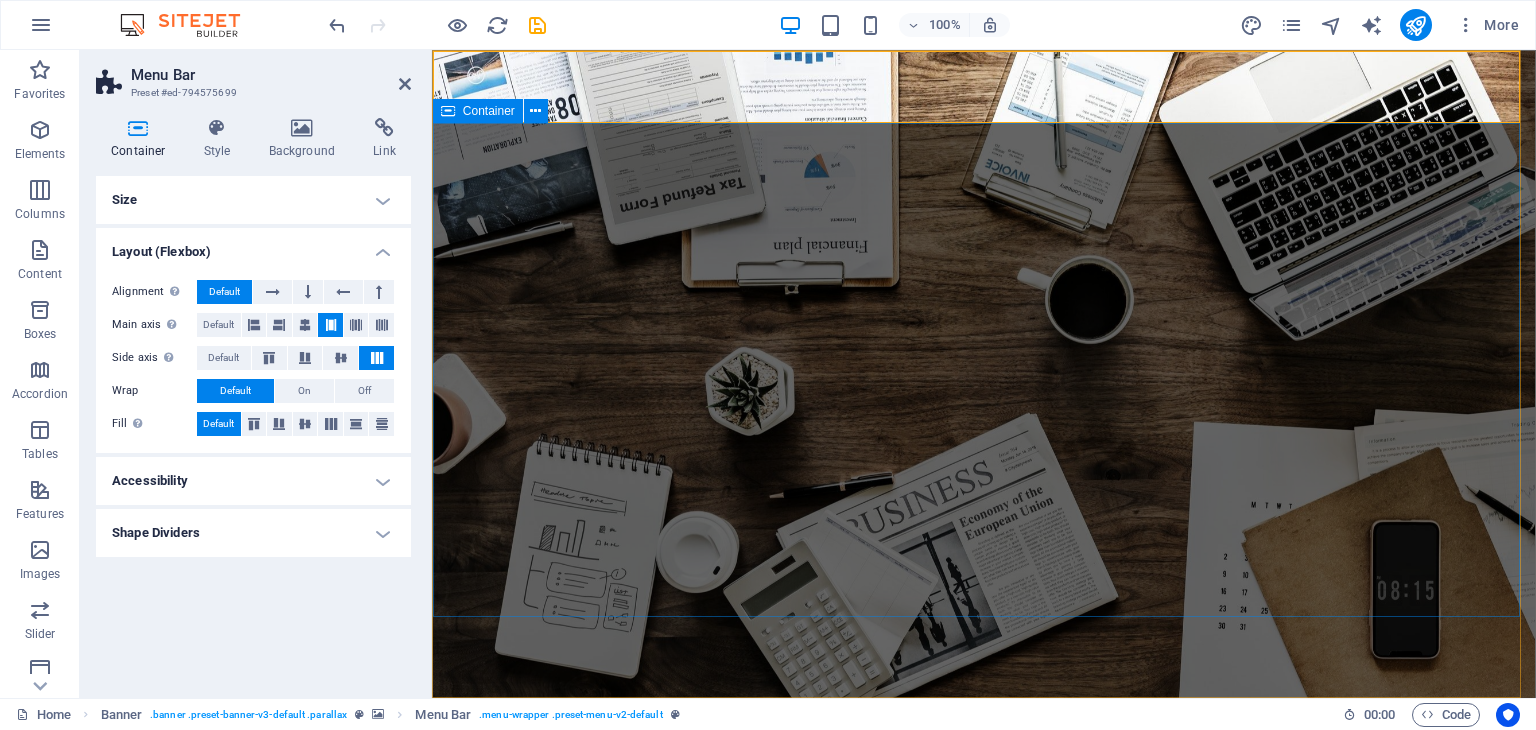 click on "Container" at bounding box center (497, 111) 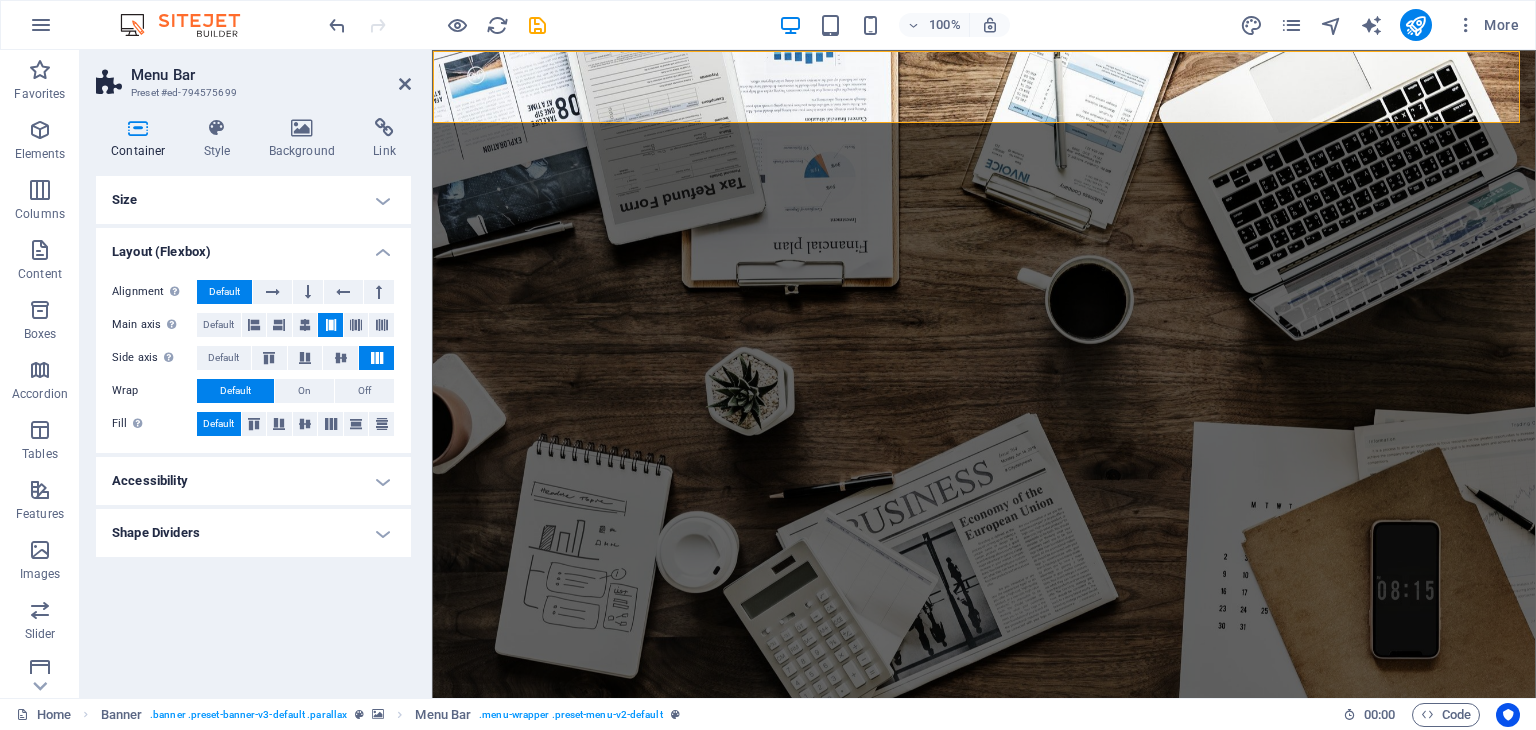 click on "Accessibility" at bounding box center (253, 481) 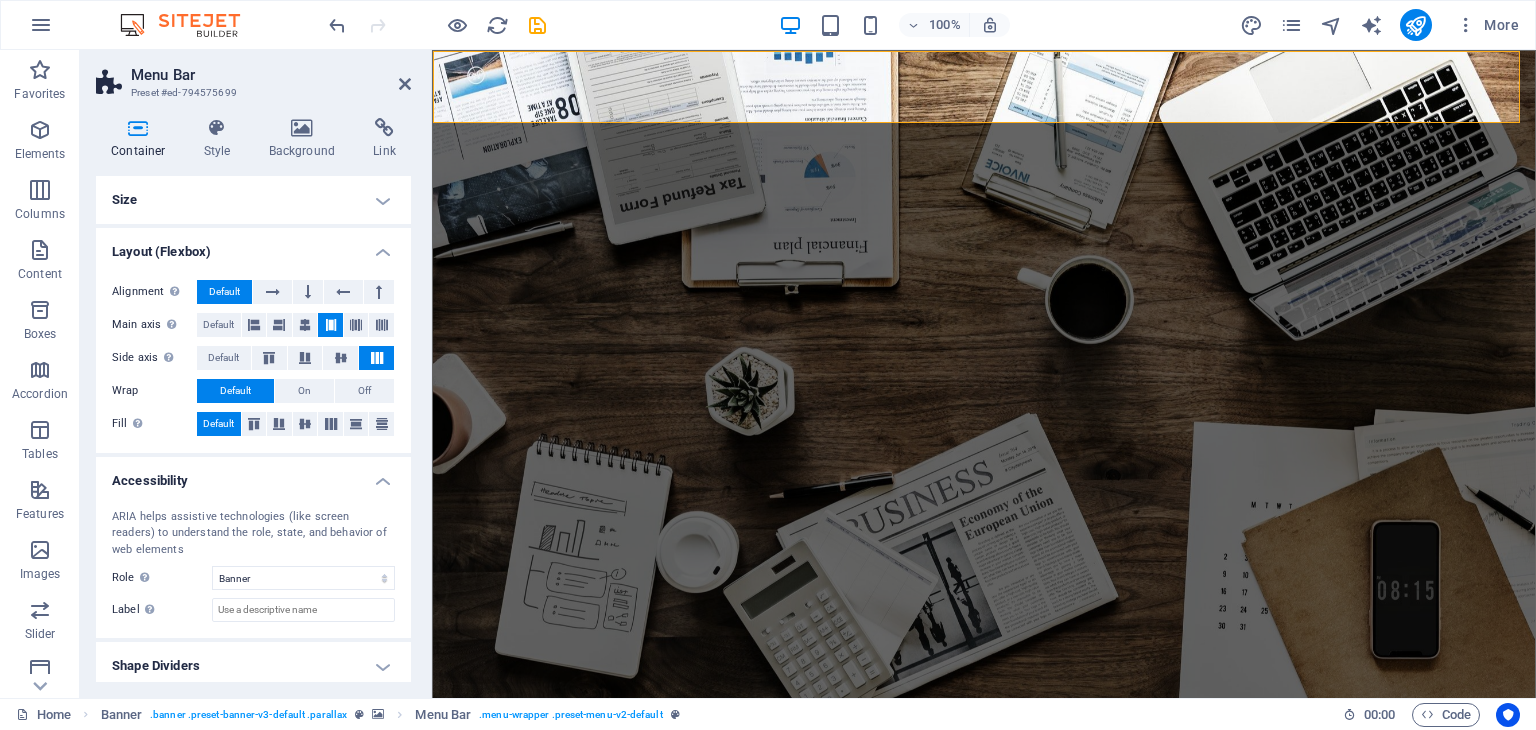 click on "Shape Dividers" at bounding box center [253, 666] 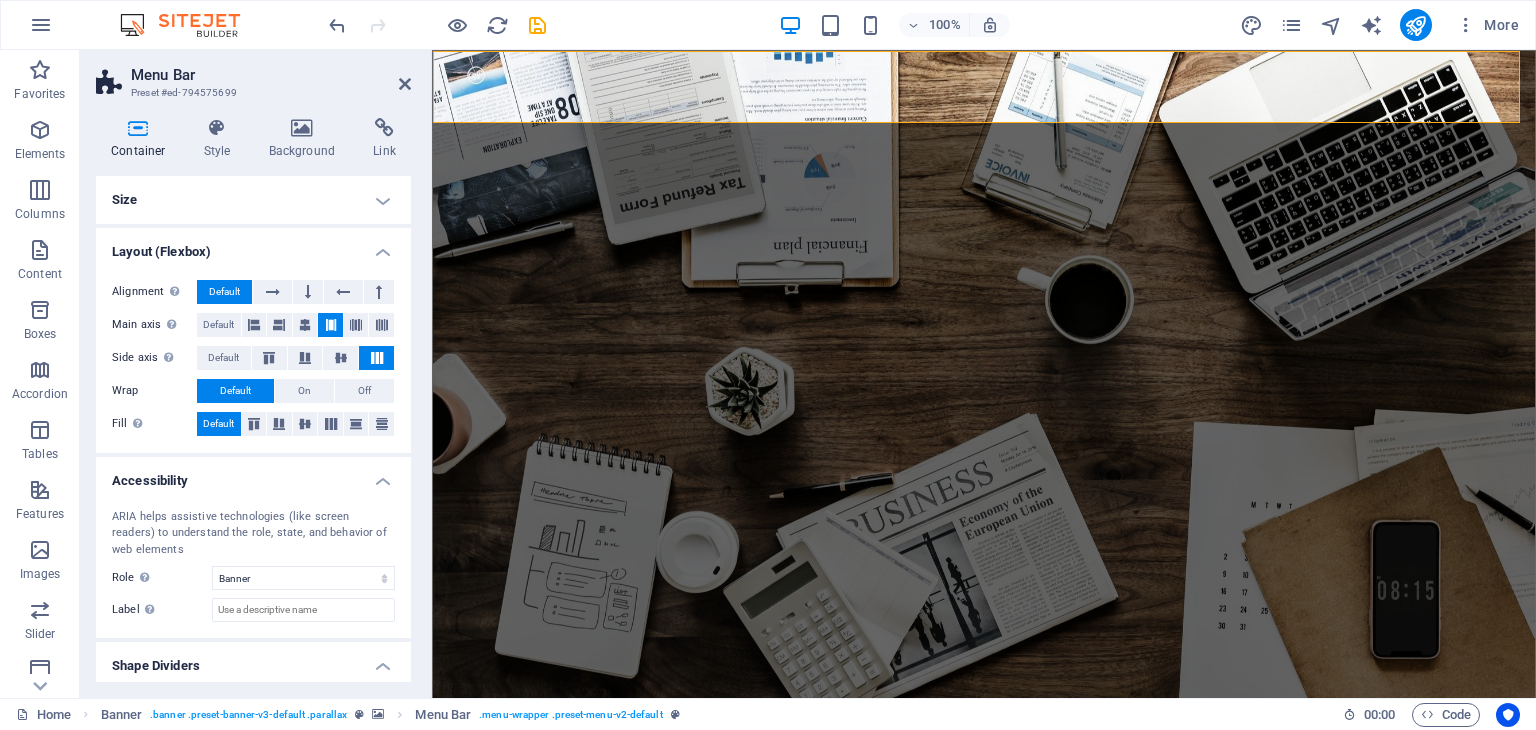 click on "Shape Dividers" at bounding box center (253, 660) 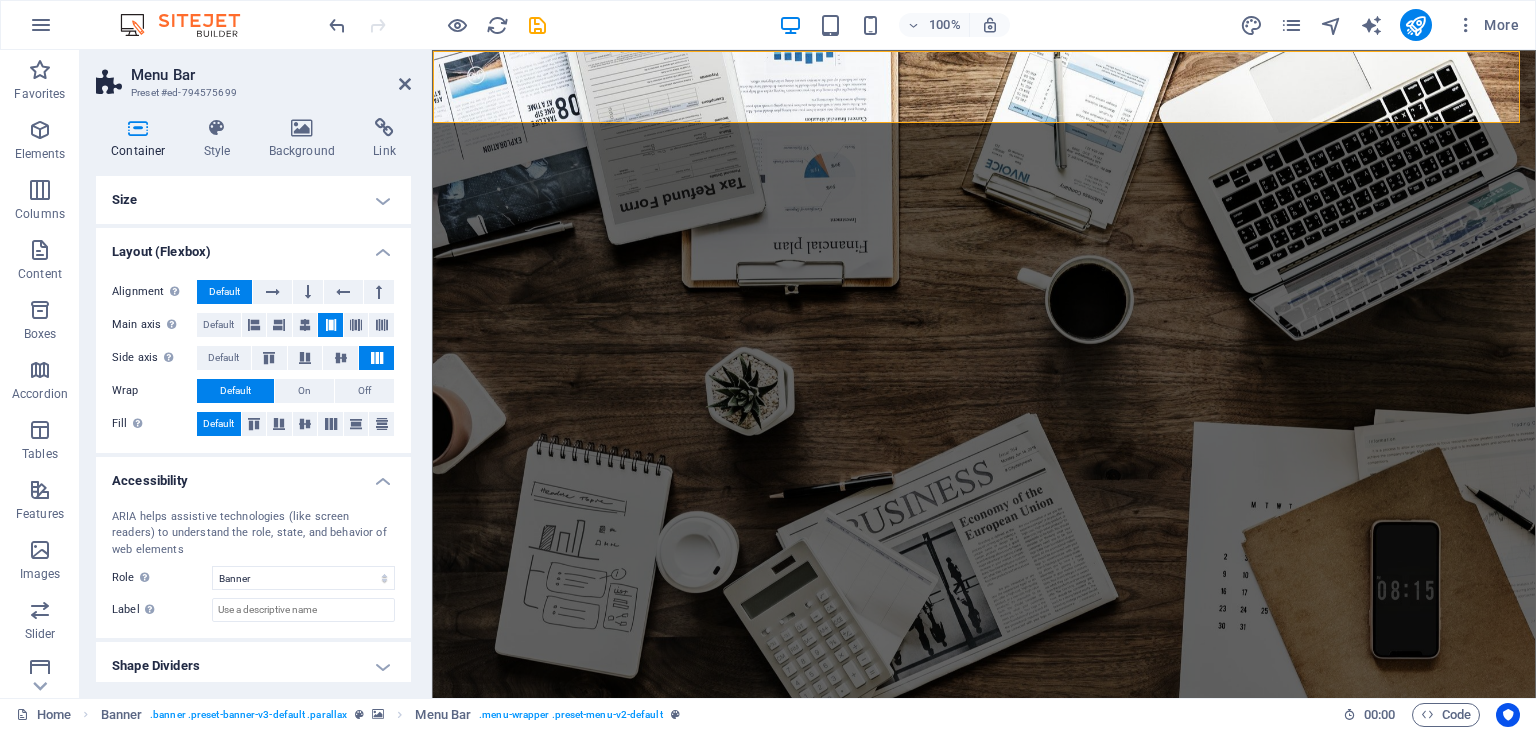 click on "Accessibility" at bounding box center [253, 475] 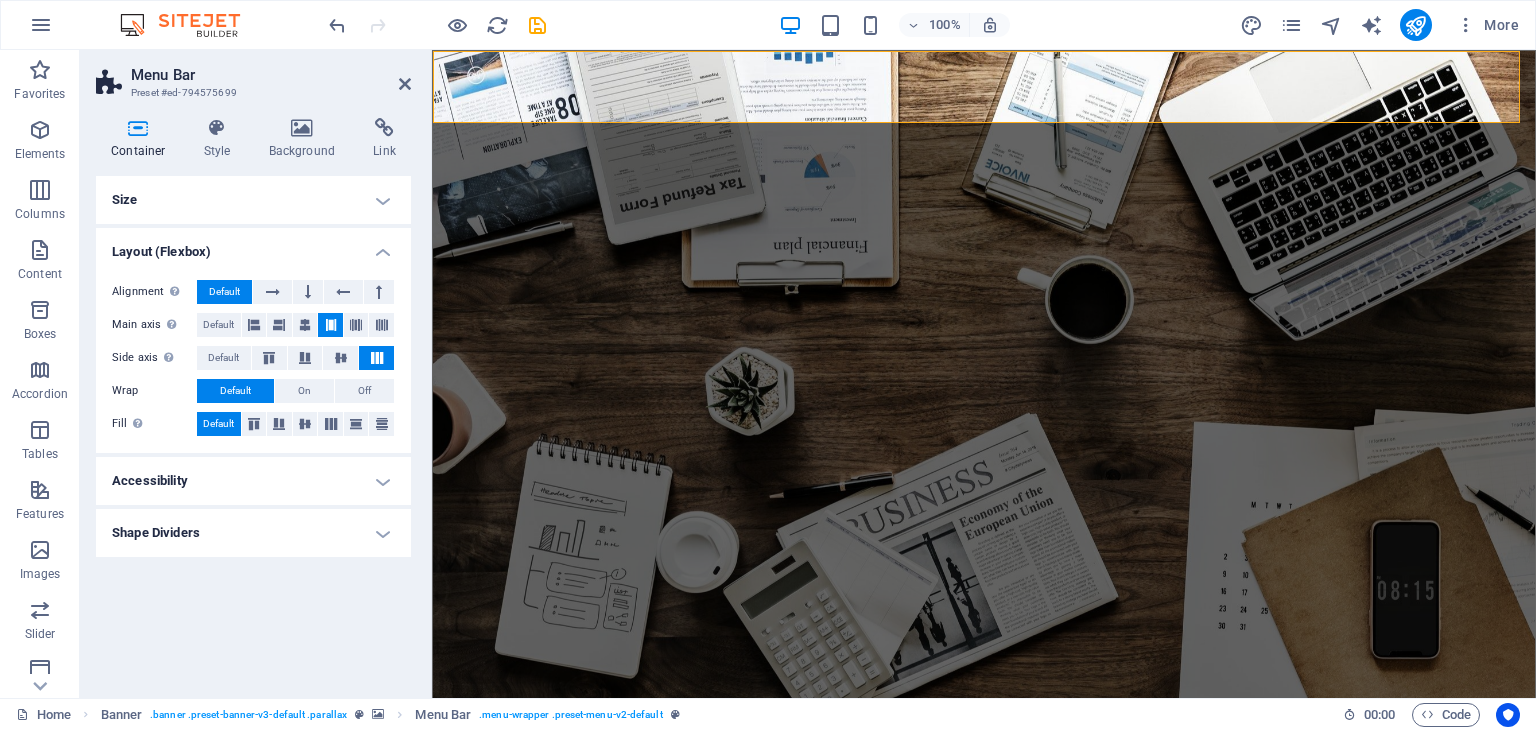click on "Shape Dividers" at bounding box center [253, 533] 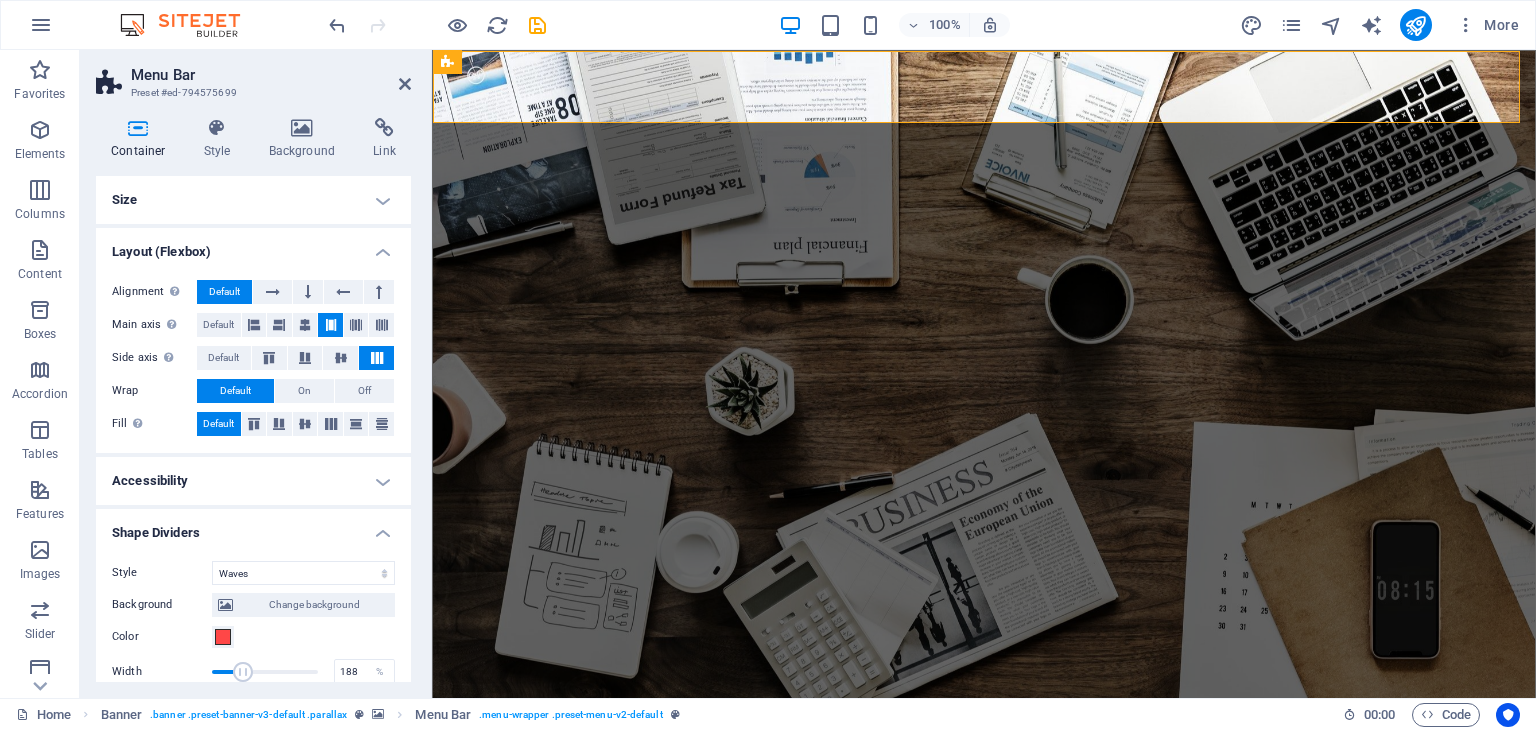 click on "More" at bounding box center (1383, 25) 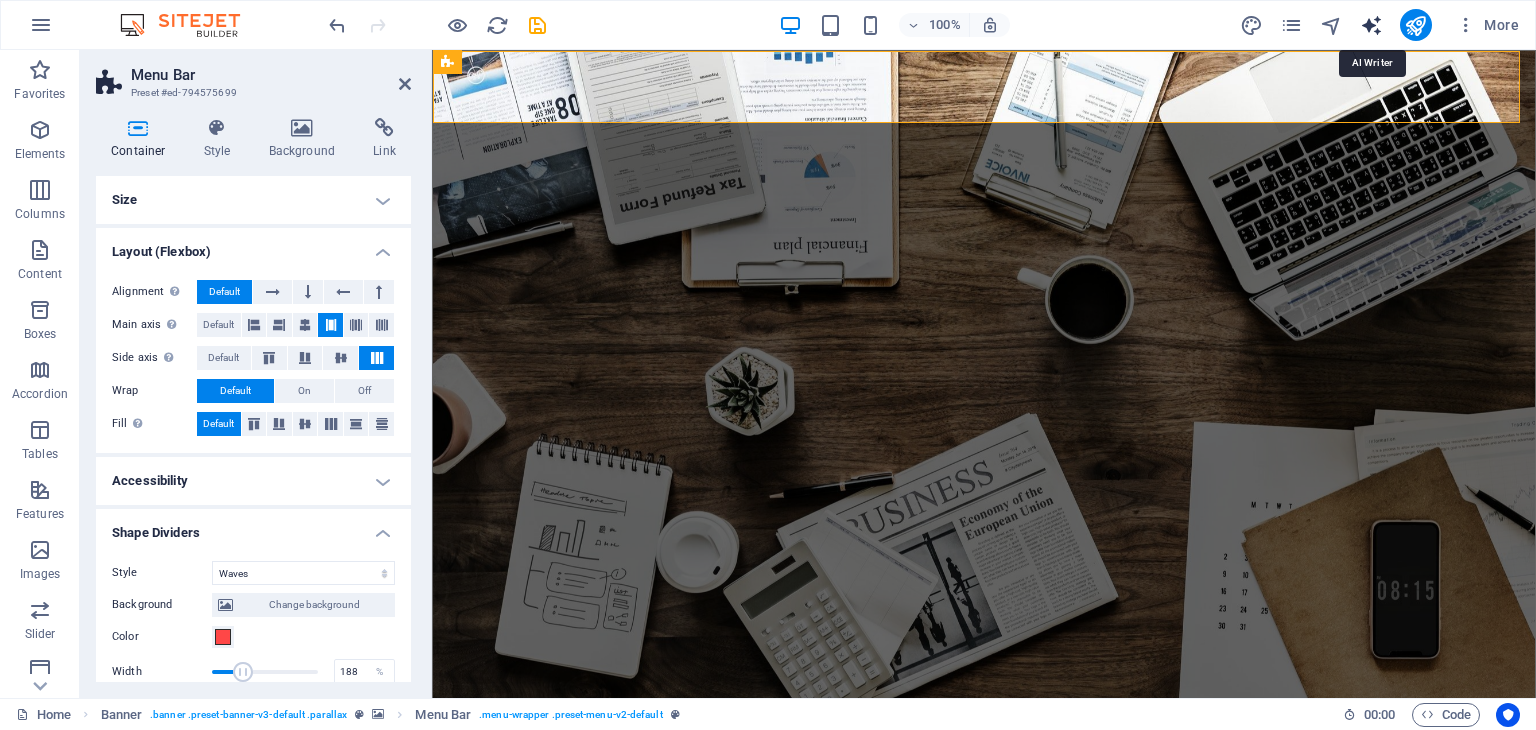 click at bounding box center (1371, 25) 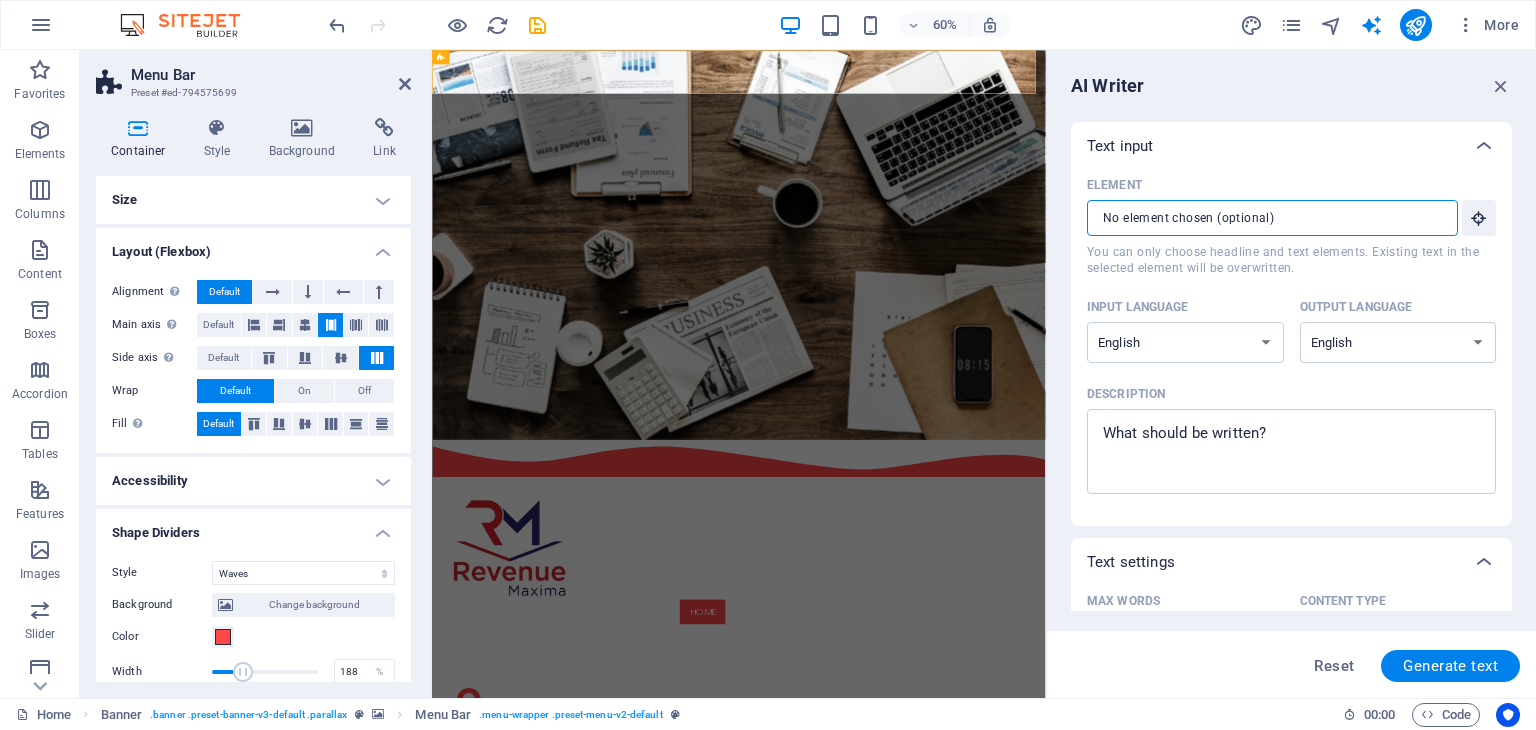 click on "Element ​ You can only choose headline and text elements. Existing text in the selected element will be overwritten." at bounding box center [1265, 218] 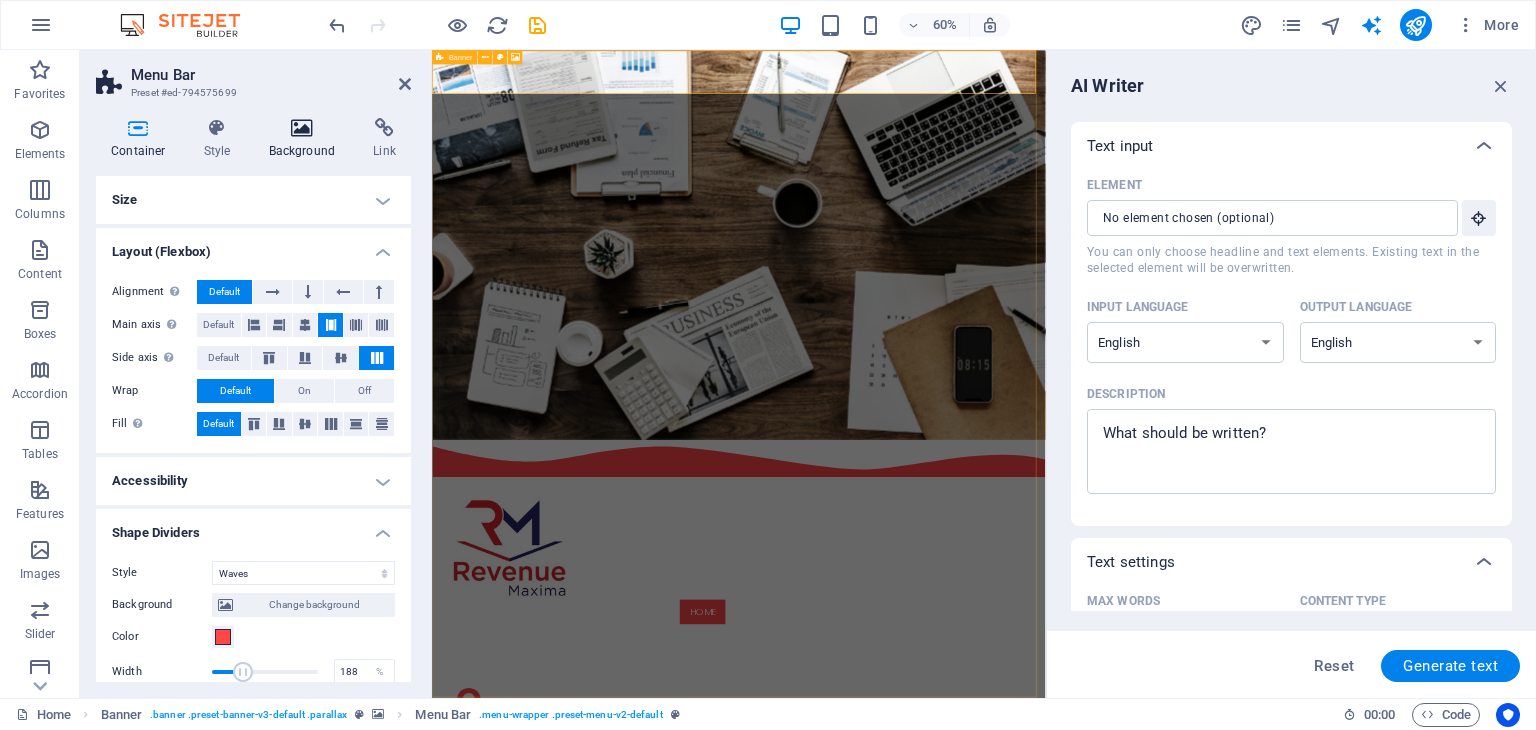 click on "Background" at bounding box center [306, 139] 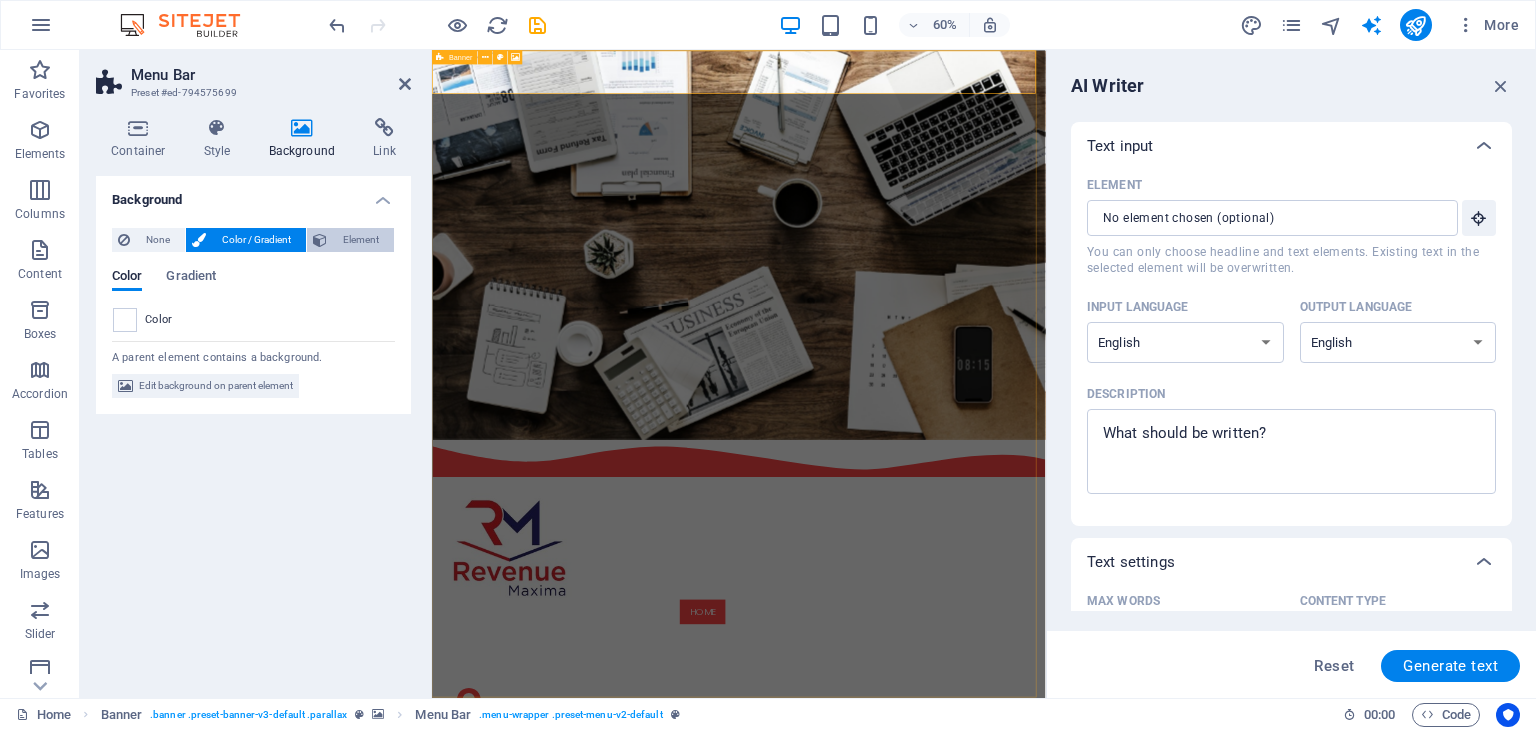 click on "Element" at bounding box center (360, 240) 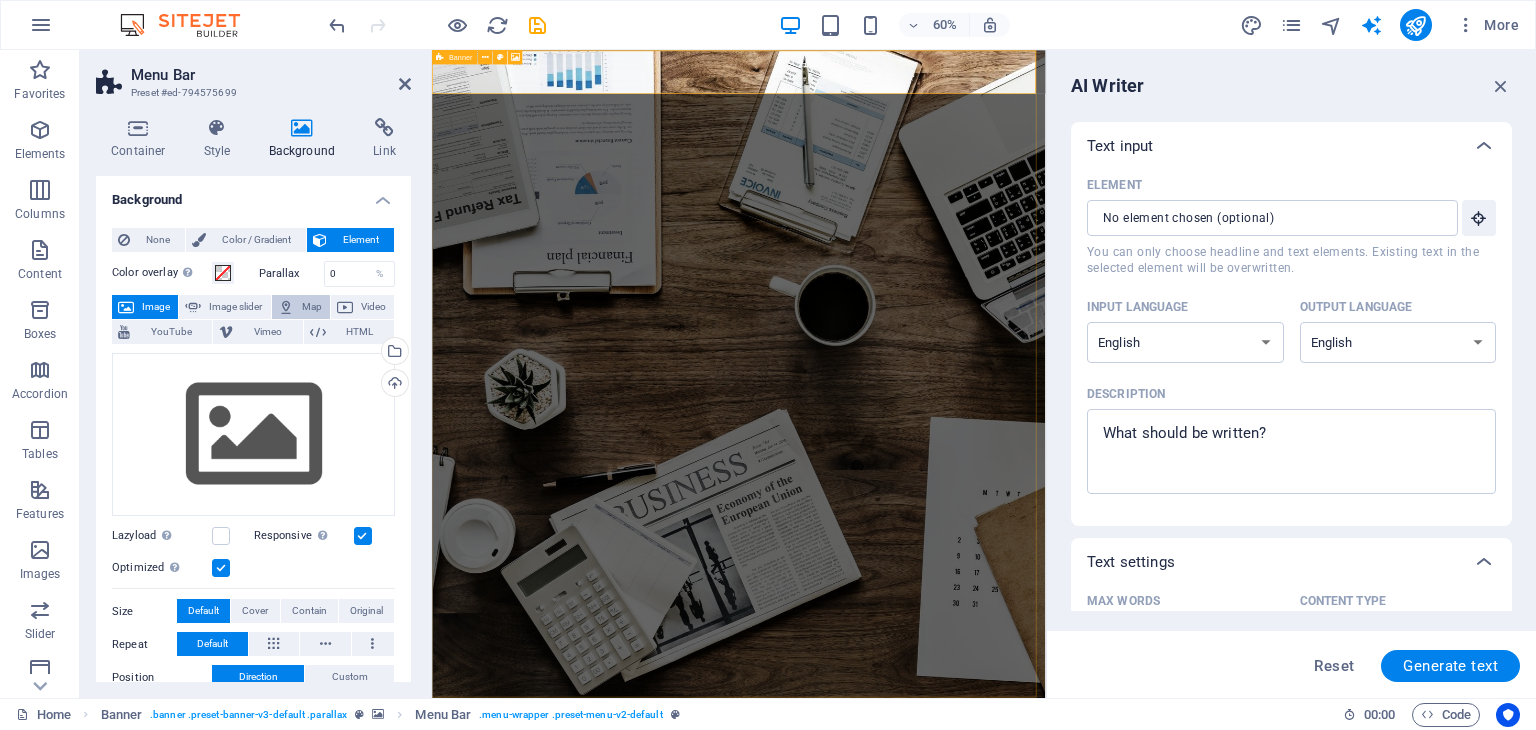 click on "Map" at bounding box center [312, 307] 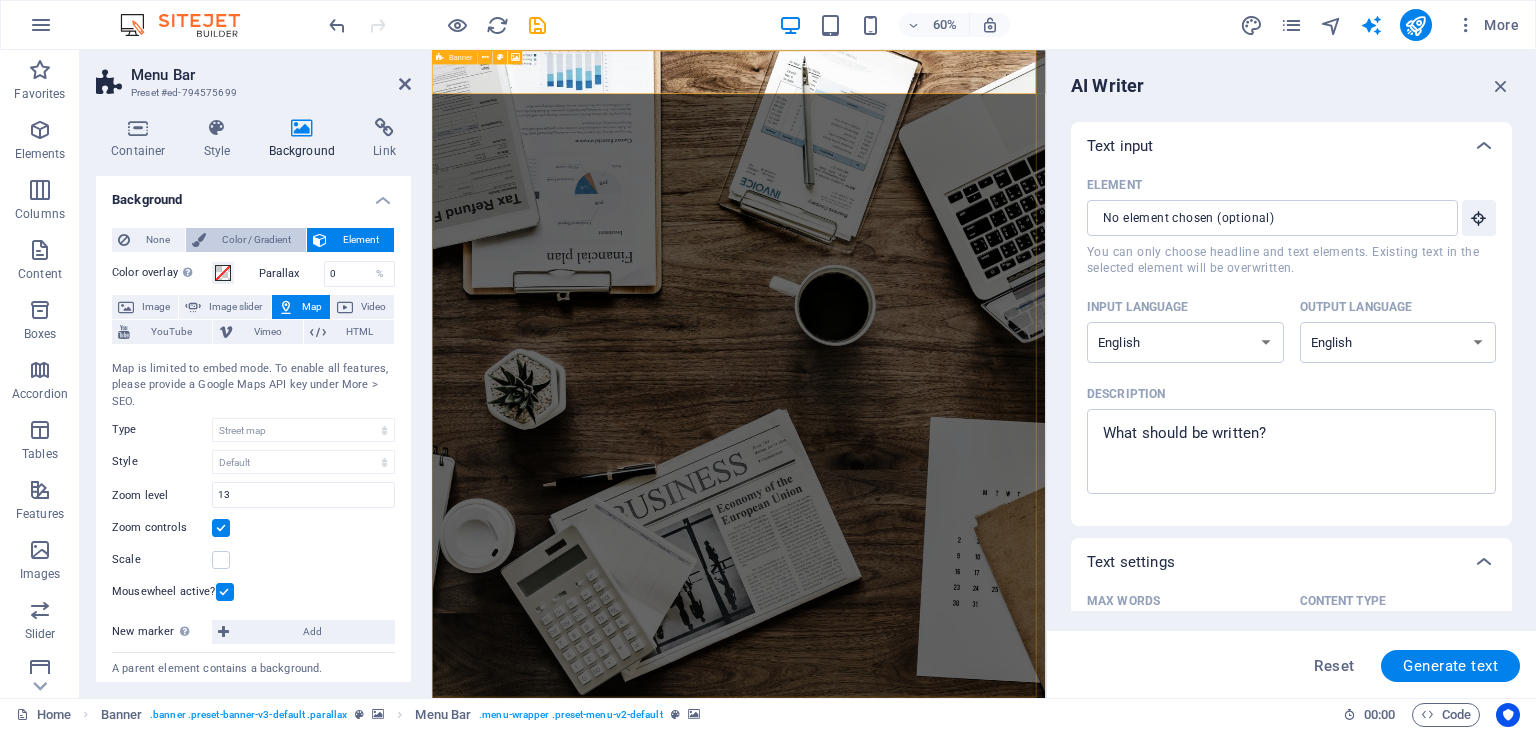 click on "Color / Gradient" at bounding box center [256, 240] 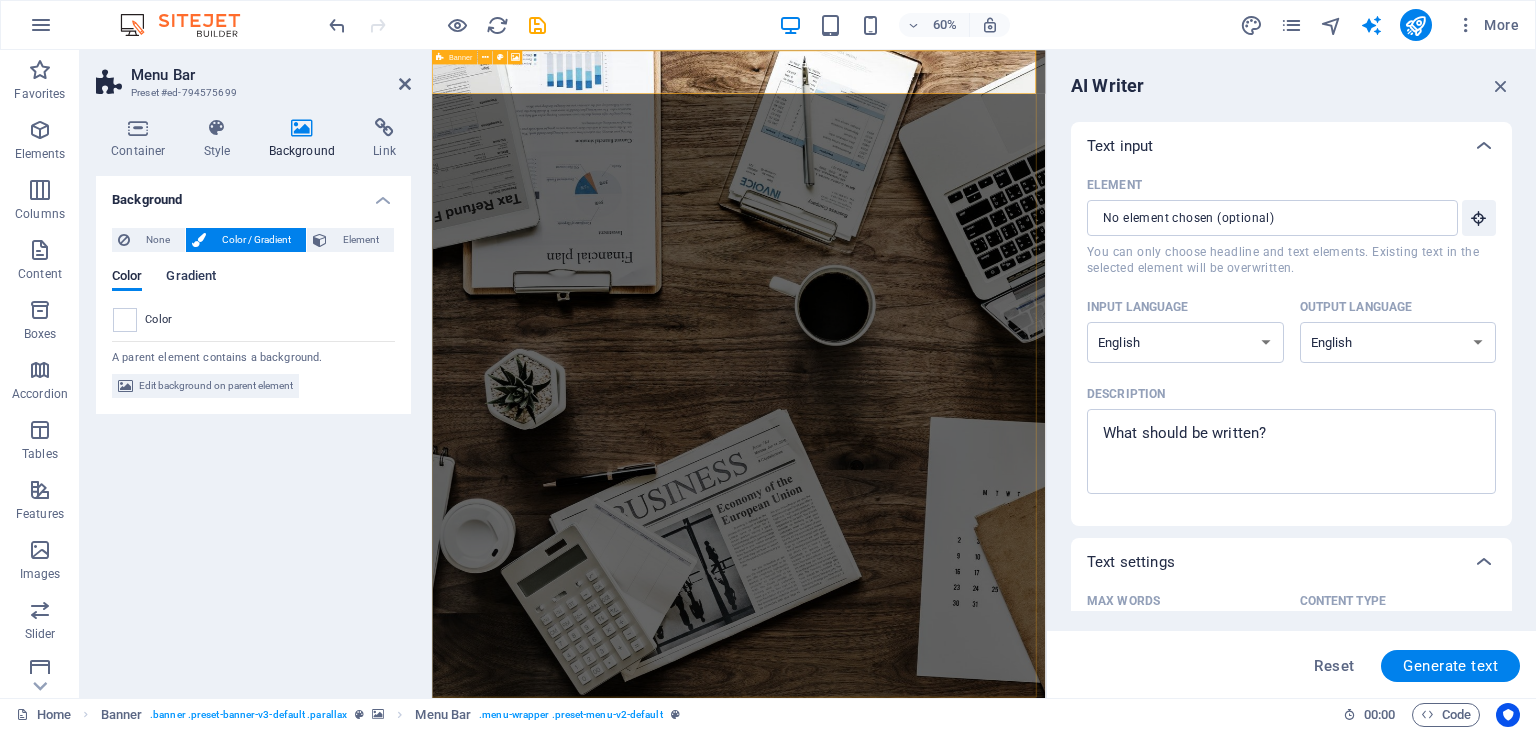 click on "Gradient" at bounding box center (191, 278) 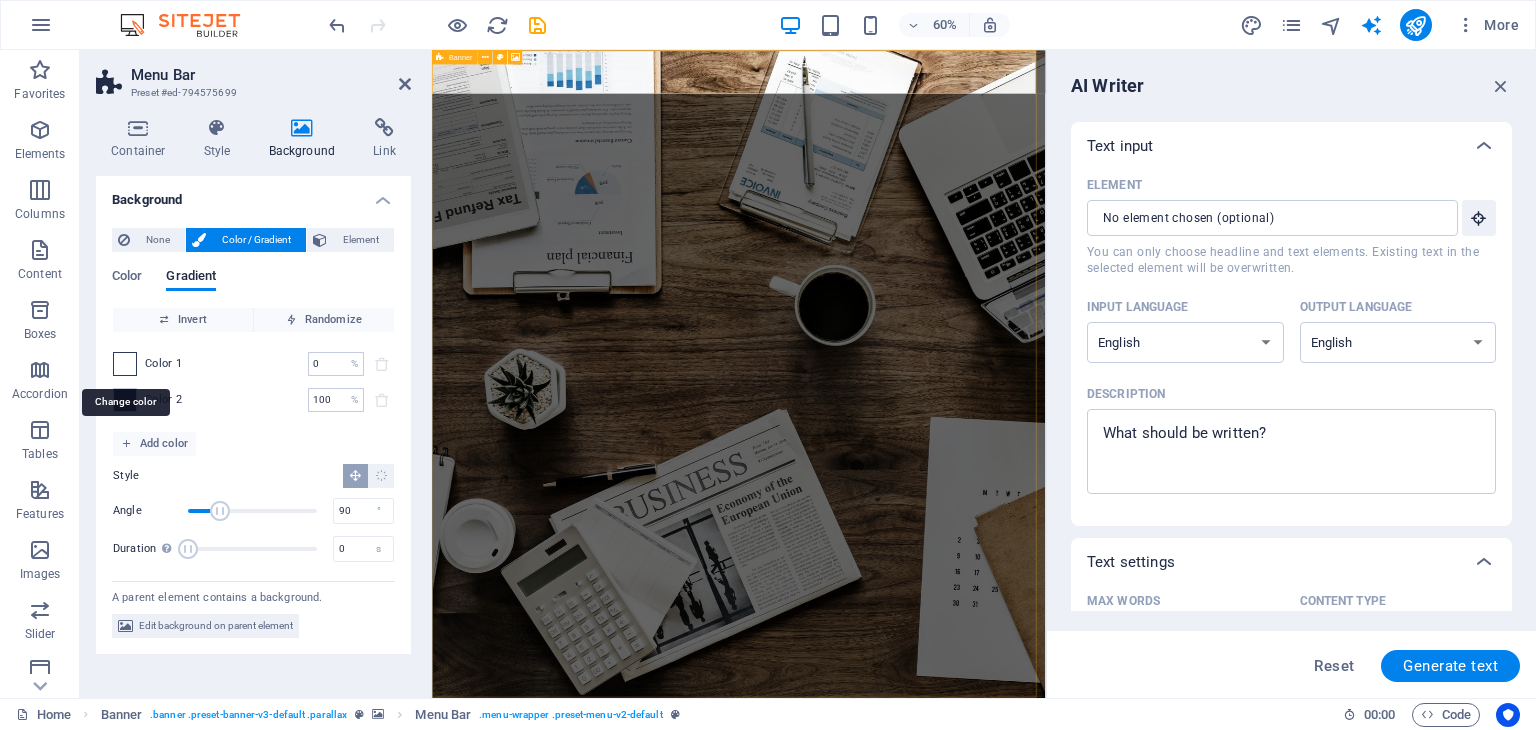 click at bounding box center (125, 364) 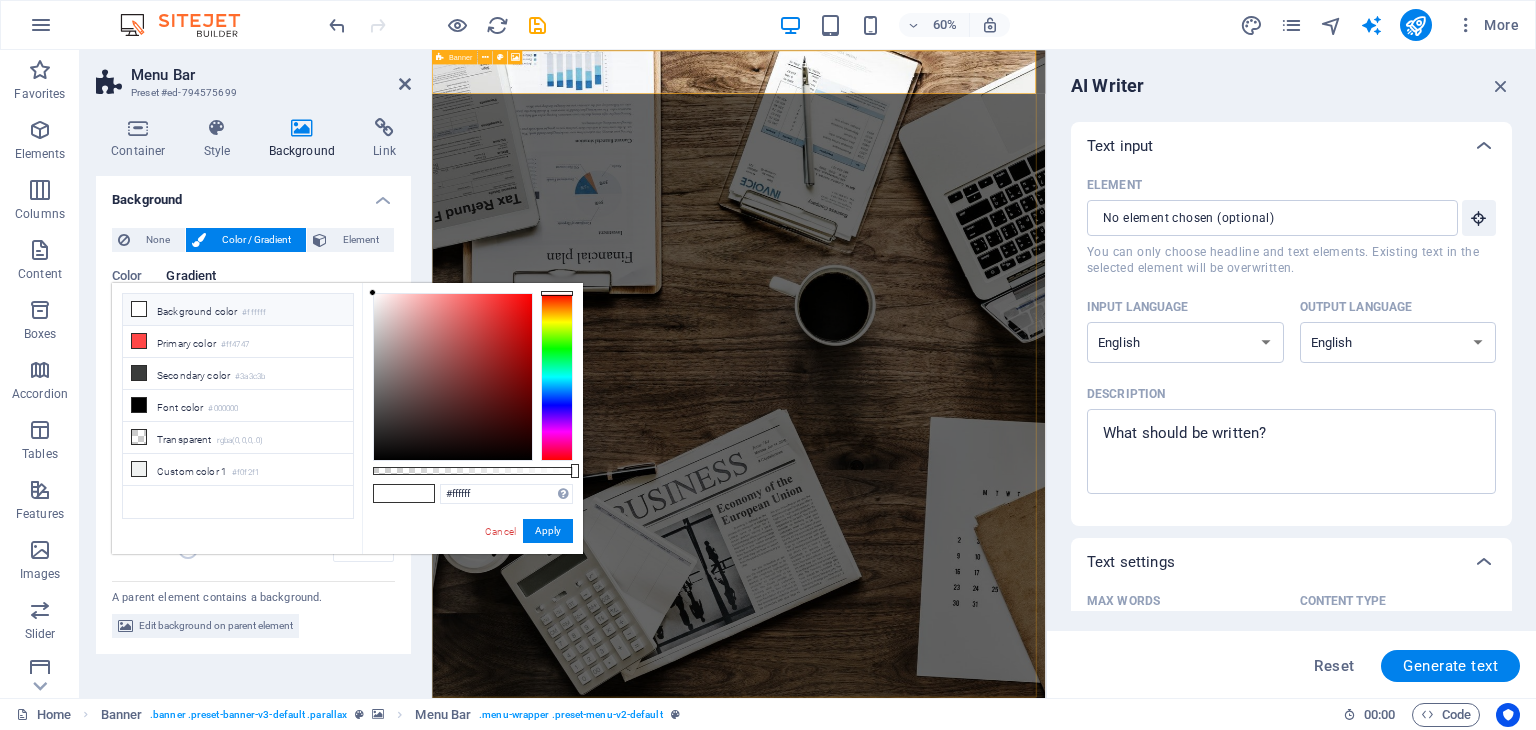 click on "Background color
#ffffff" at bounding box center (238, 310) 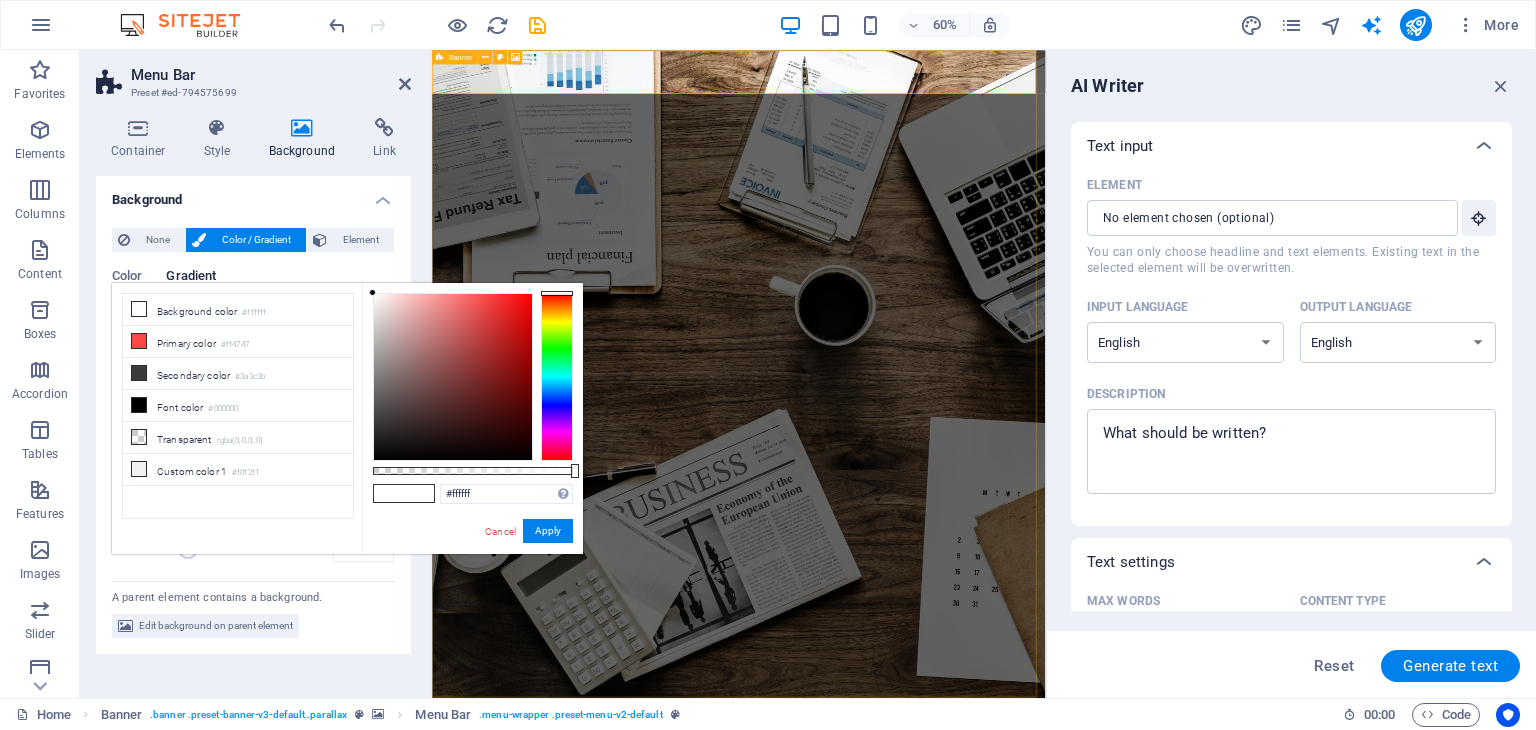 drag, startPoint x: 204, startPoint y: 303, endPoint x: 366, endPoint y: 272, distance: 164.93938 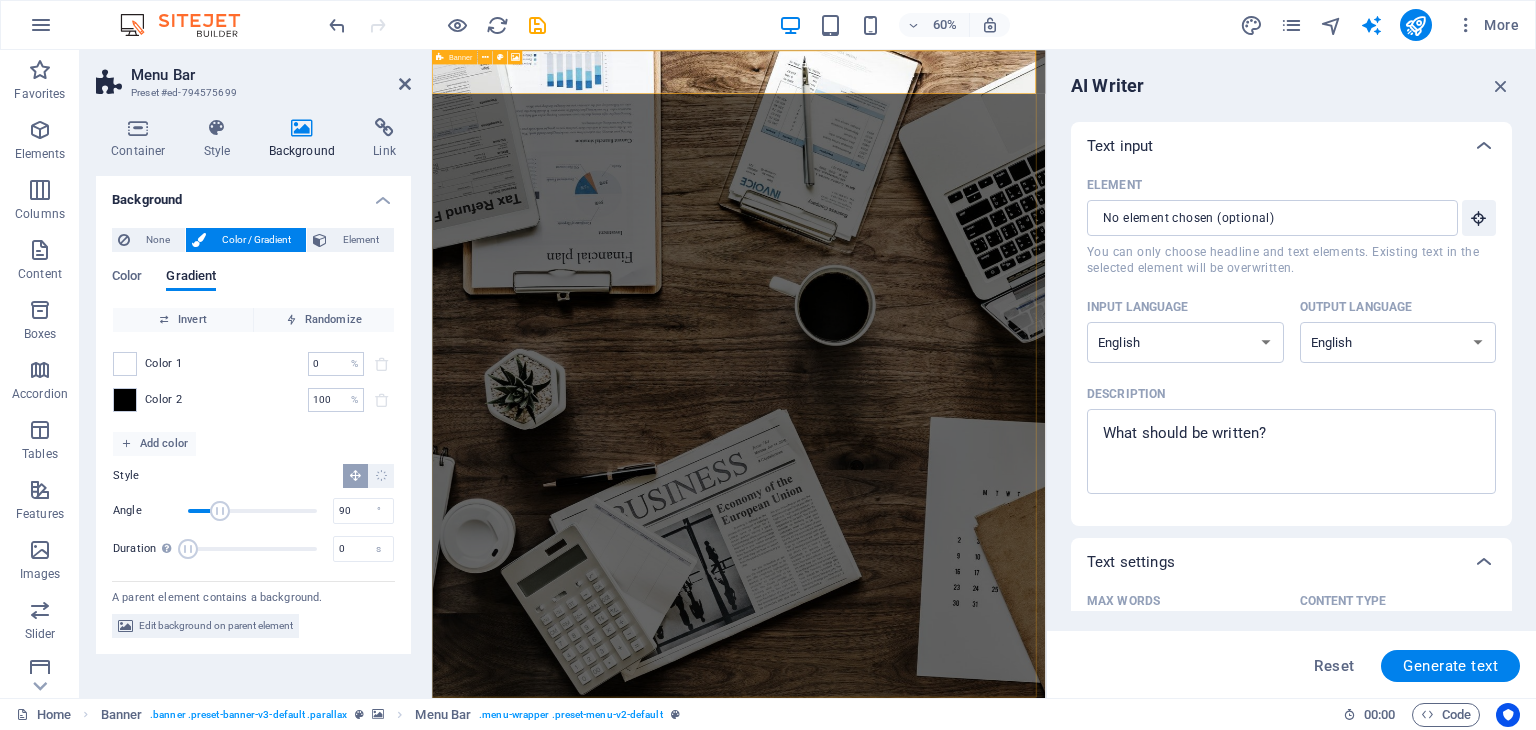 click on "Color Gradient" at bounding box center (253, 288) 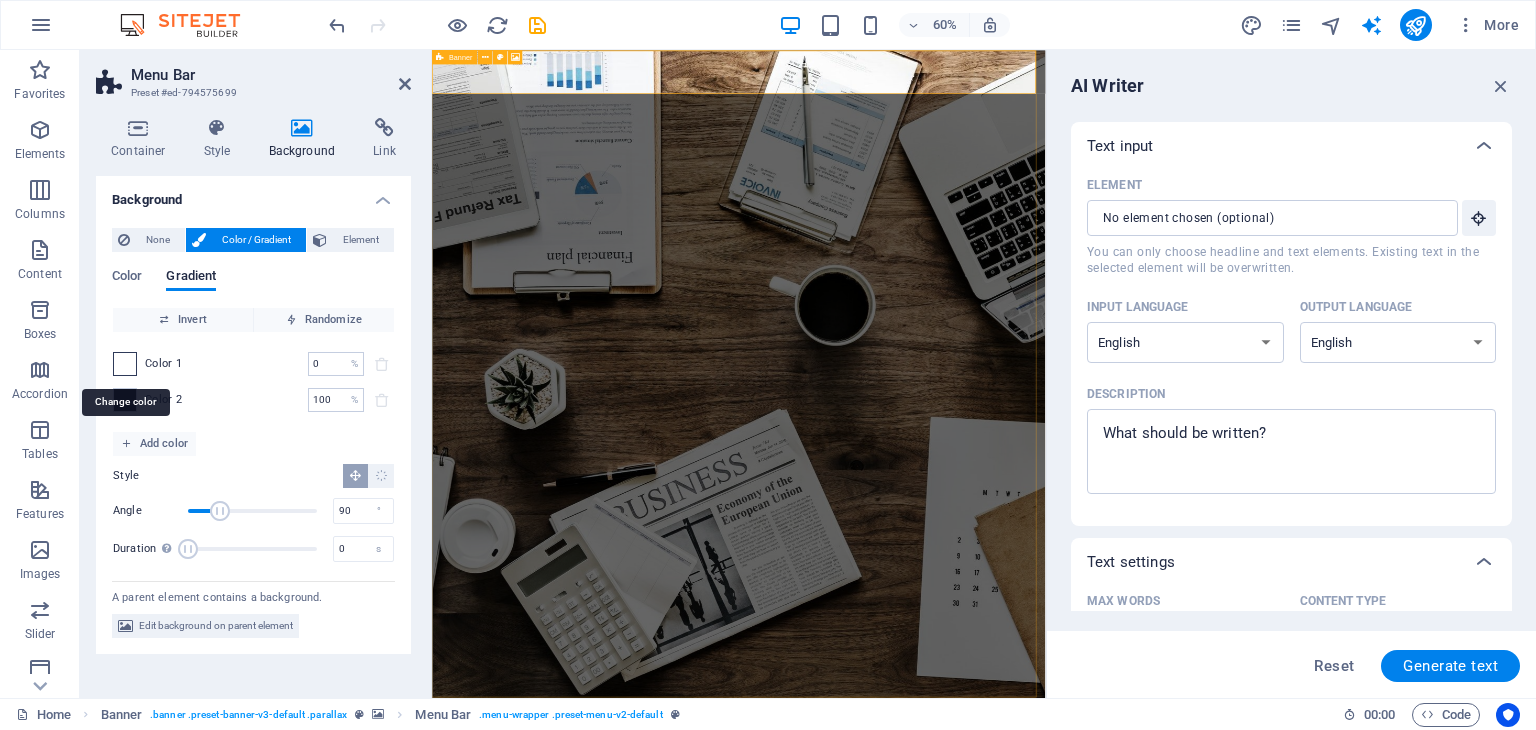 click at bounding box center (125, 364) 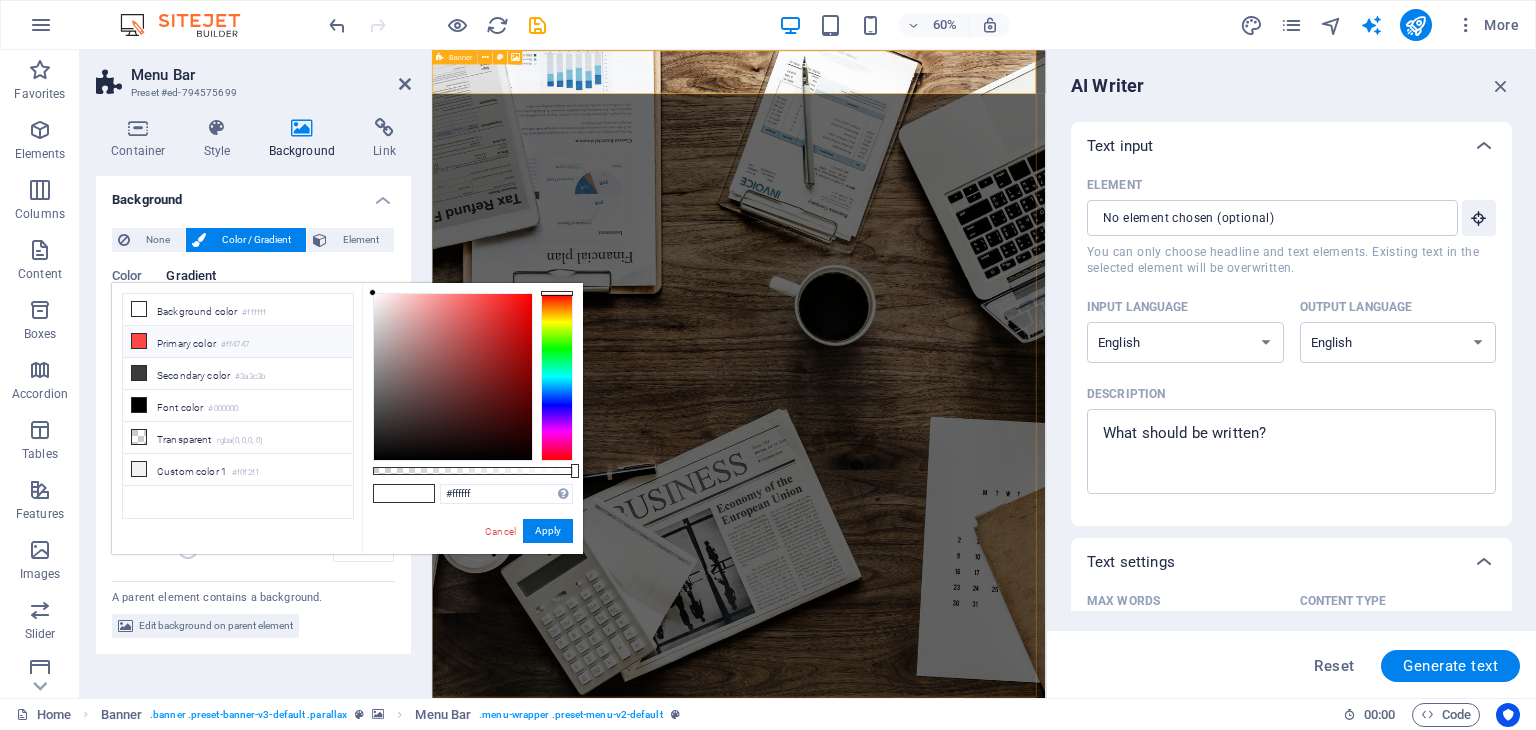 click at bounding box center [139, 341] 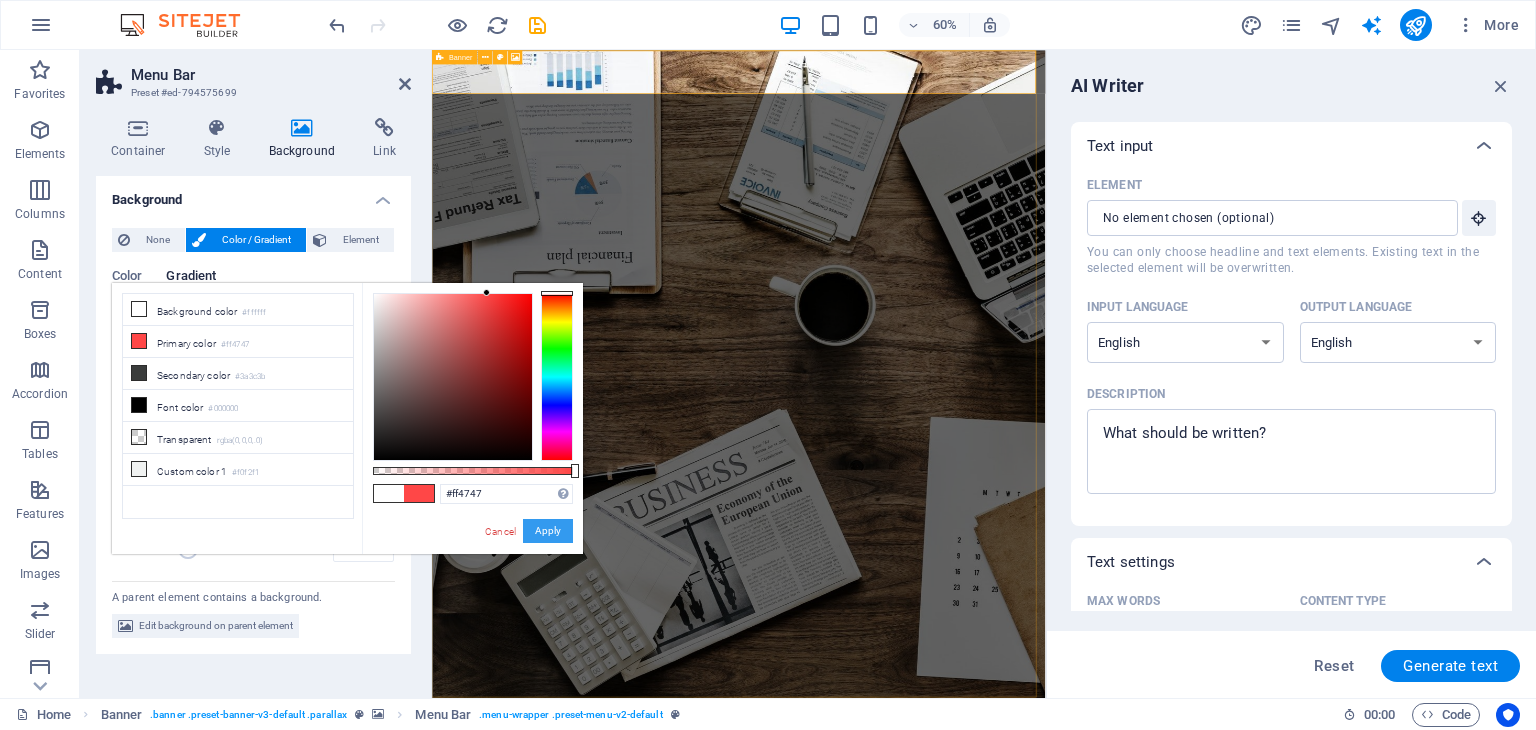 click on "Apply" at bounding box center [548, 531] 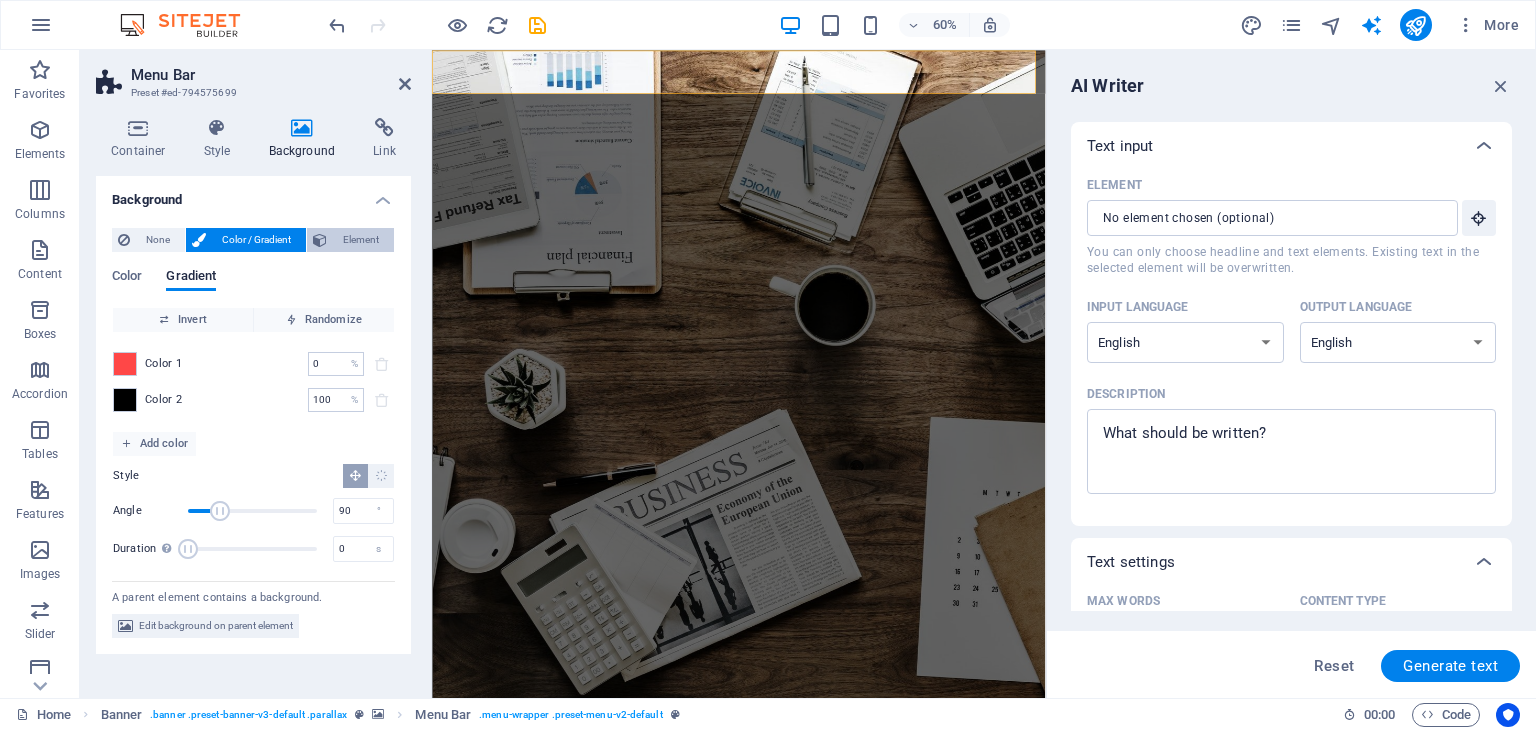click on "Element" at bounding box center (360, 240) 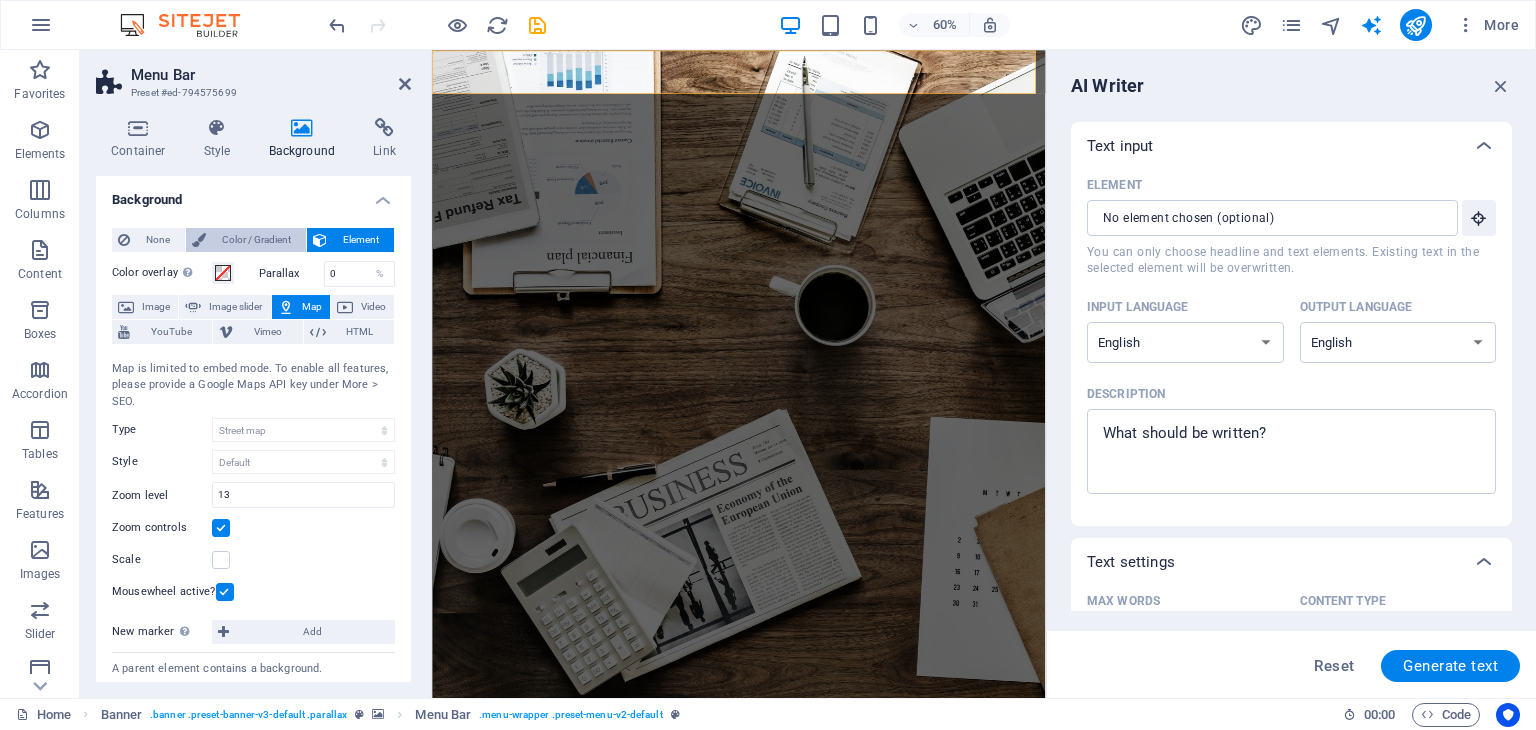 click on "Color / Gradient" at bounding box center [256, 240] 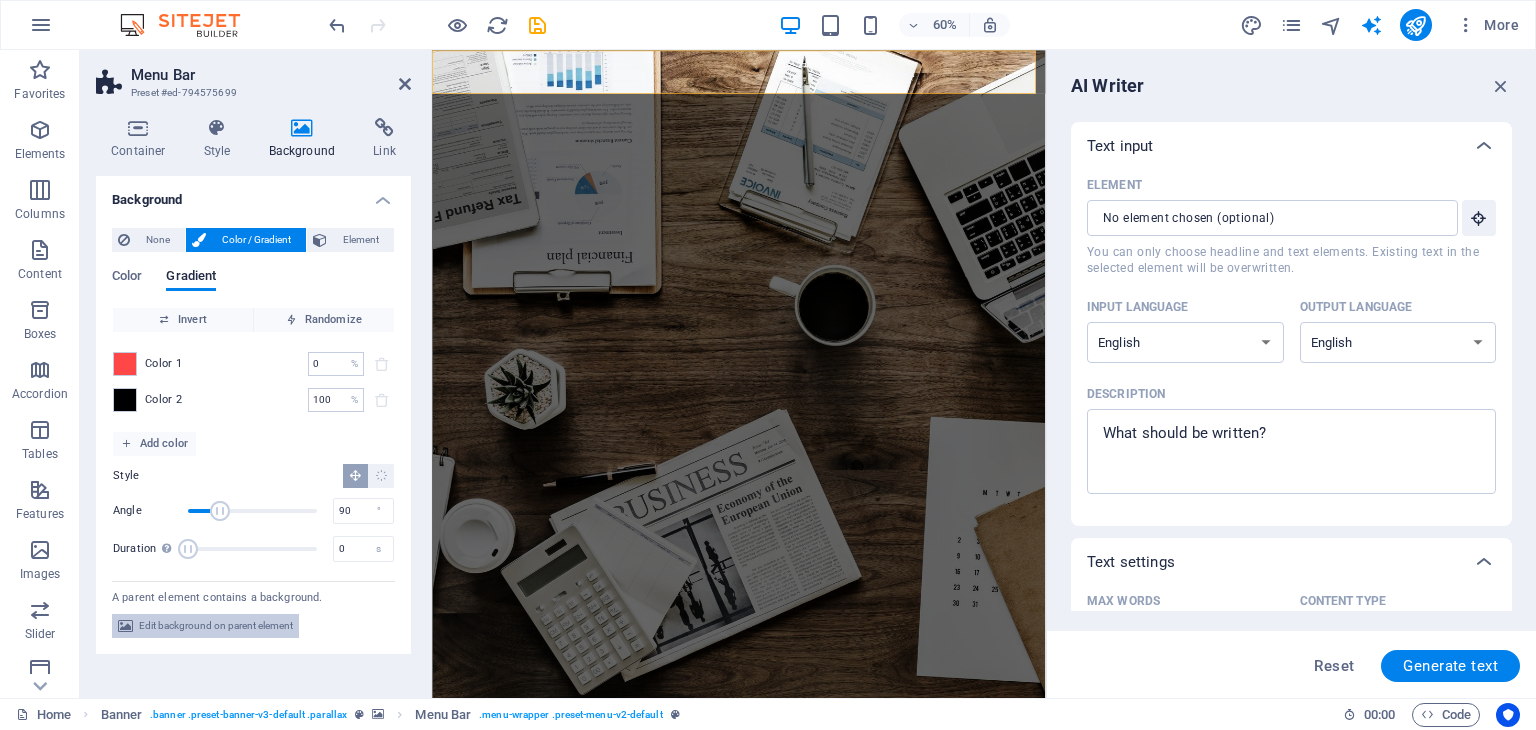 click on "Edit background on parent element" at bounding box center (216, 626) 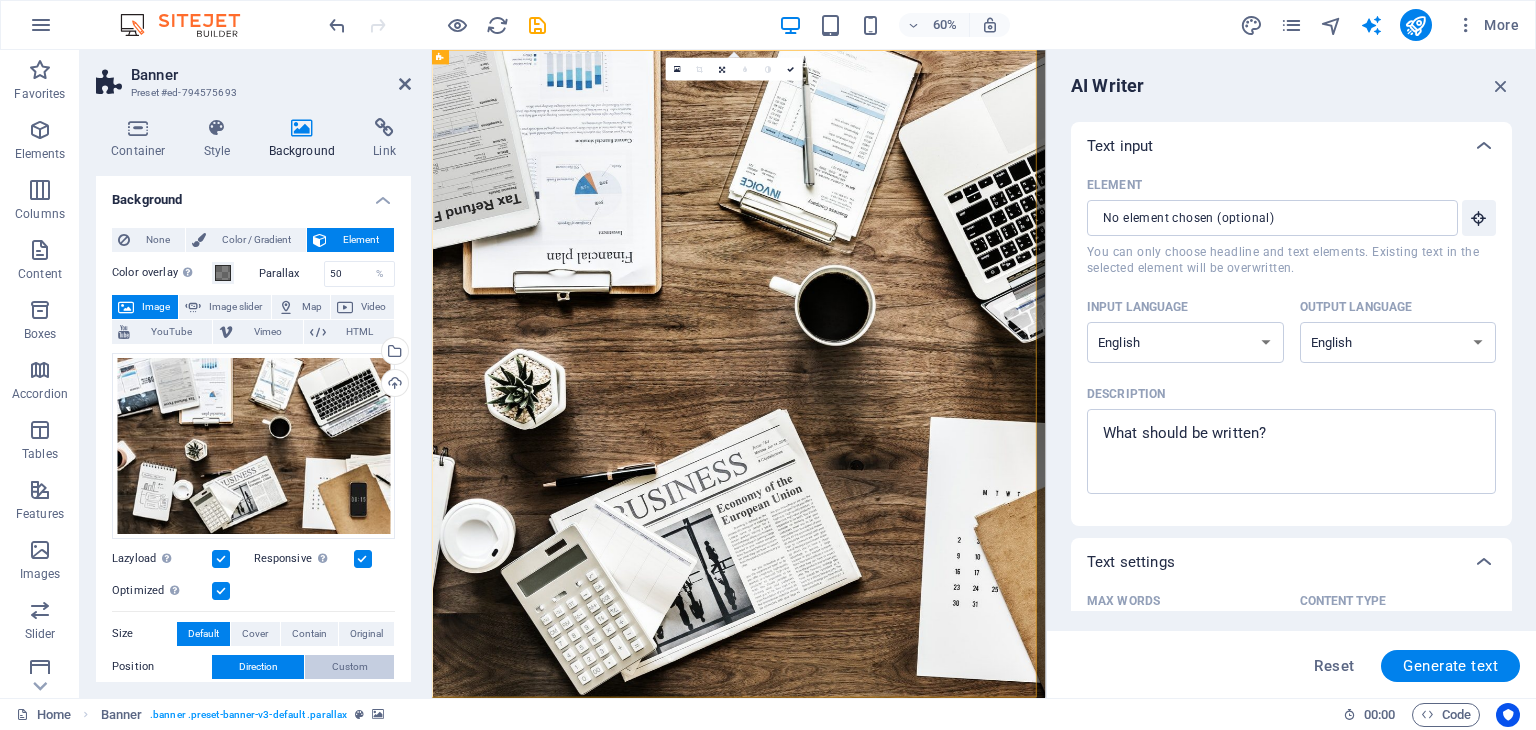 click on "Custom" at bounding box center (350, 667) 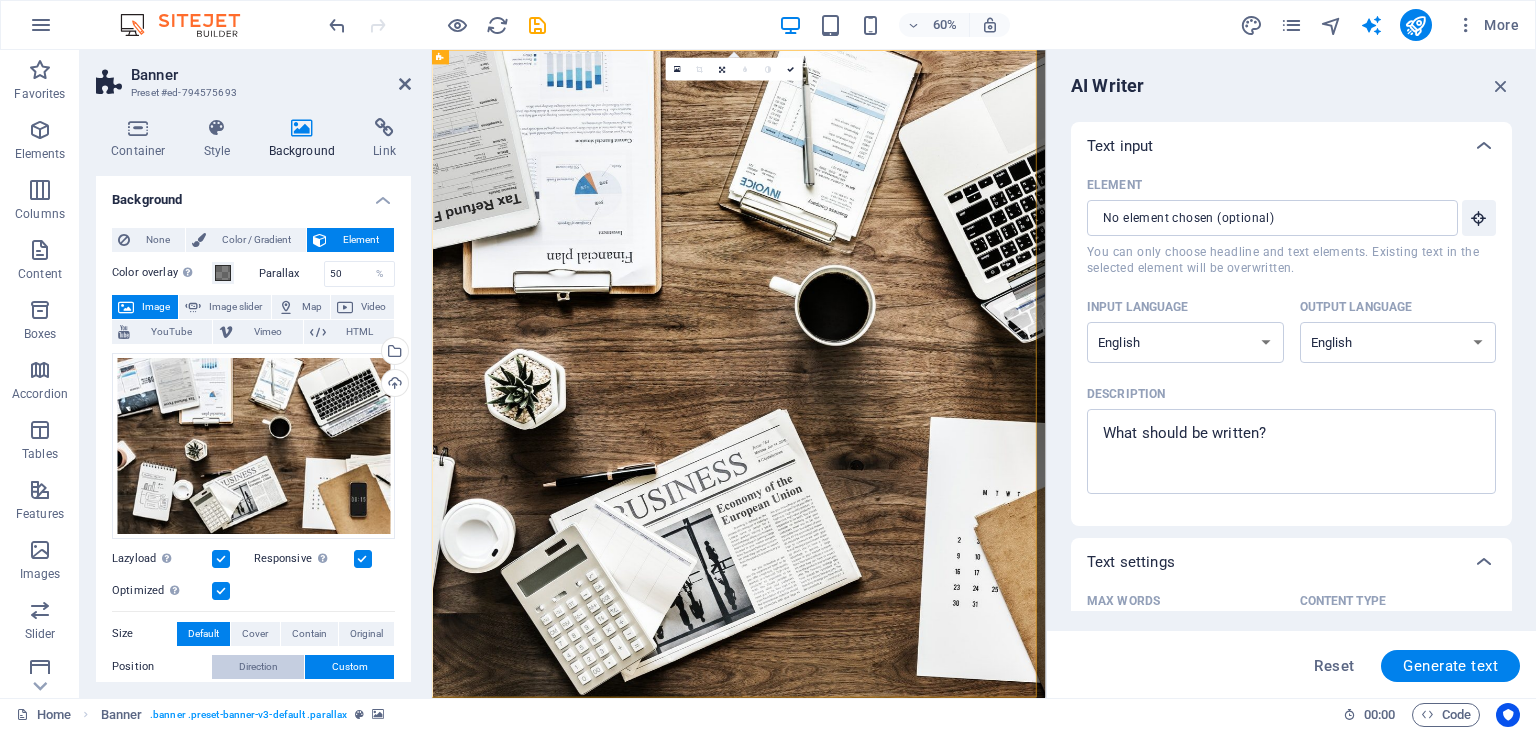 click on "Direction" at bounding box center [258, 667] 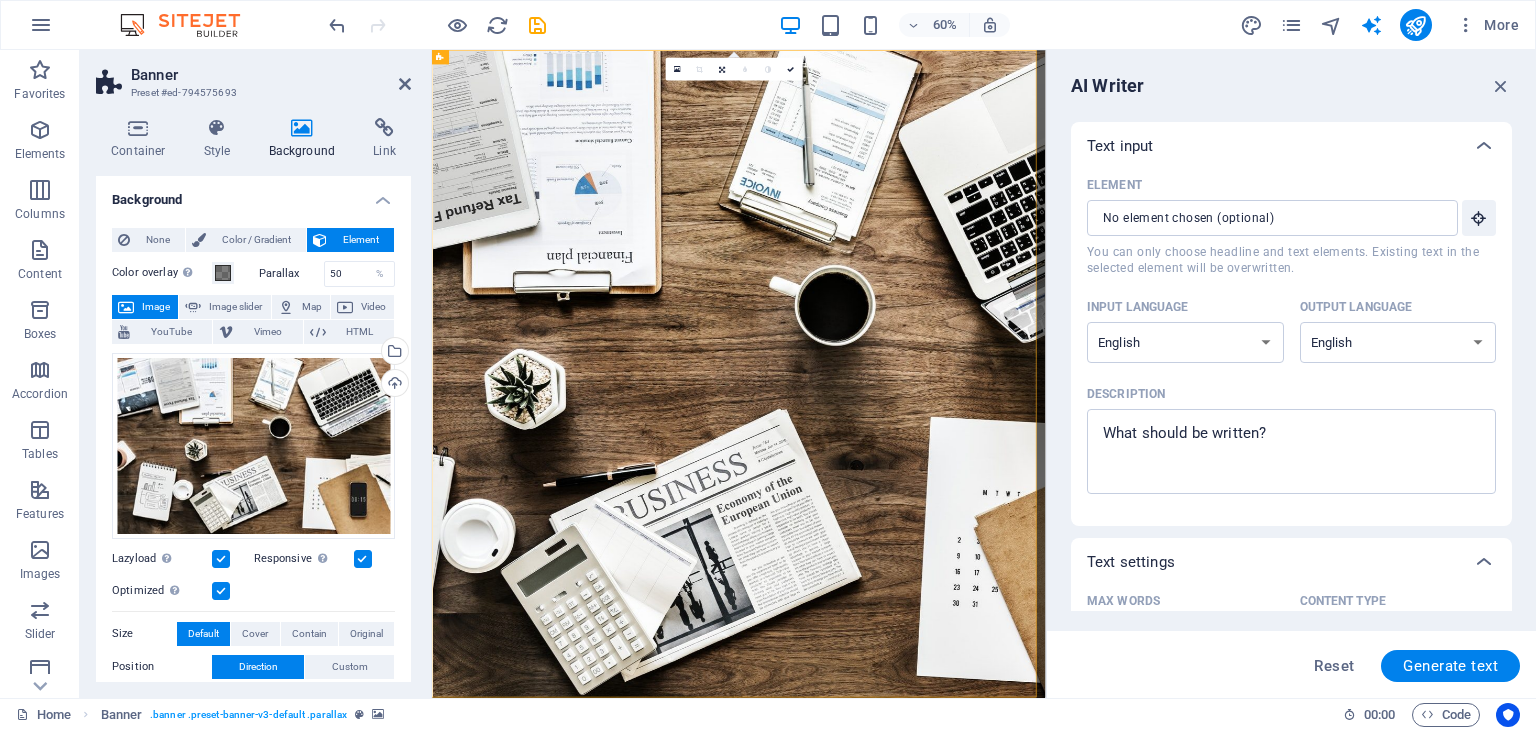 click at bounding box center [159, 718] 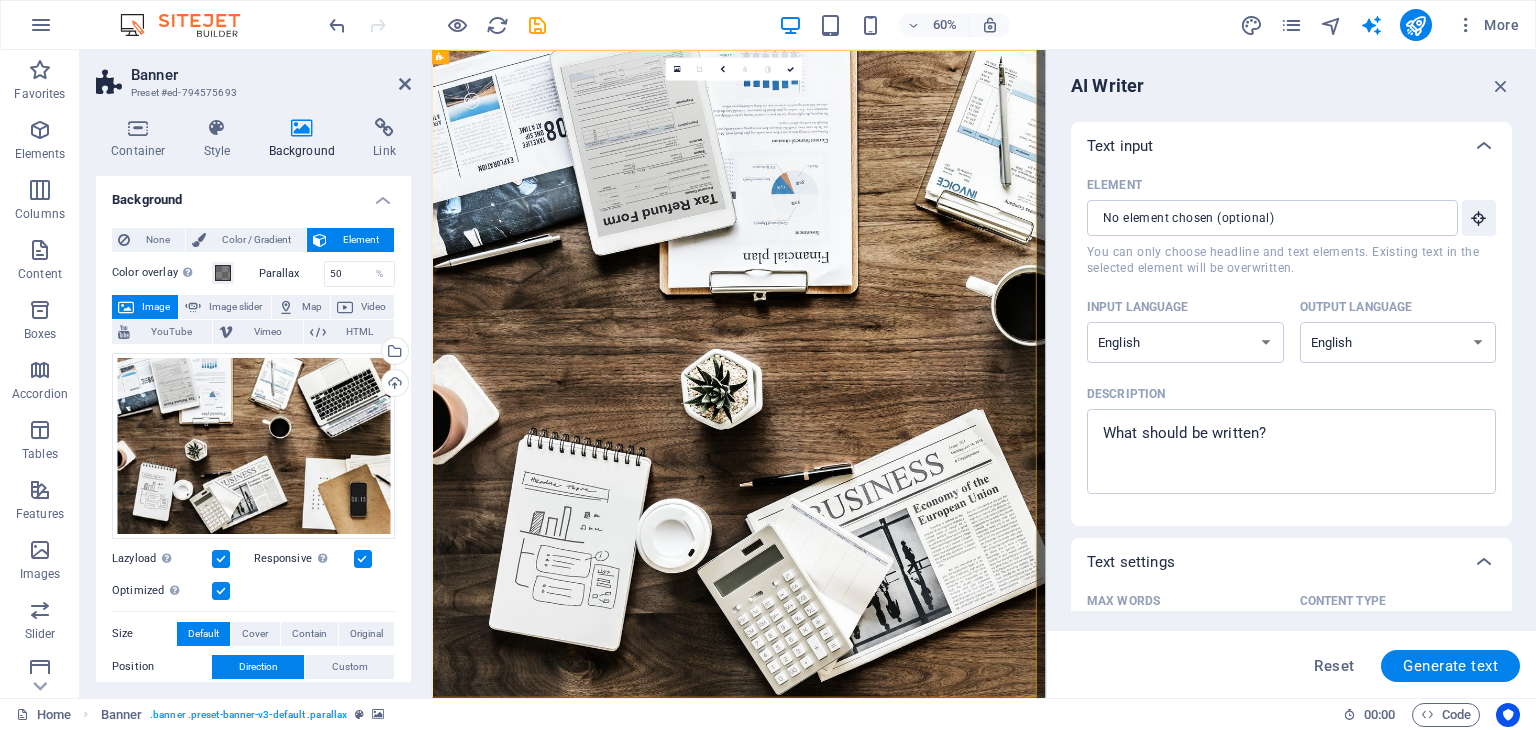 click at bounding box center [348, 718] 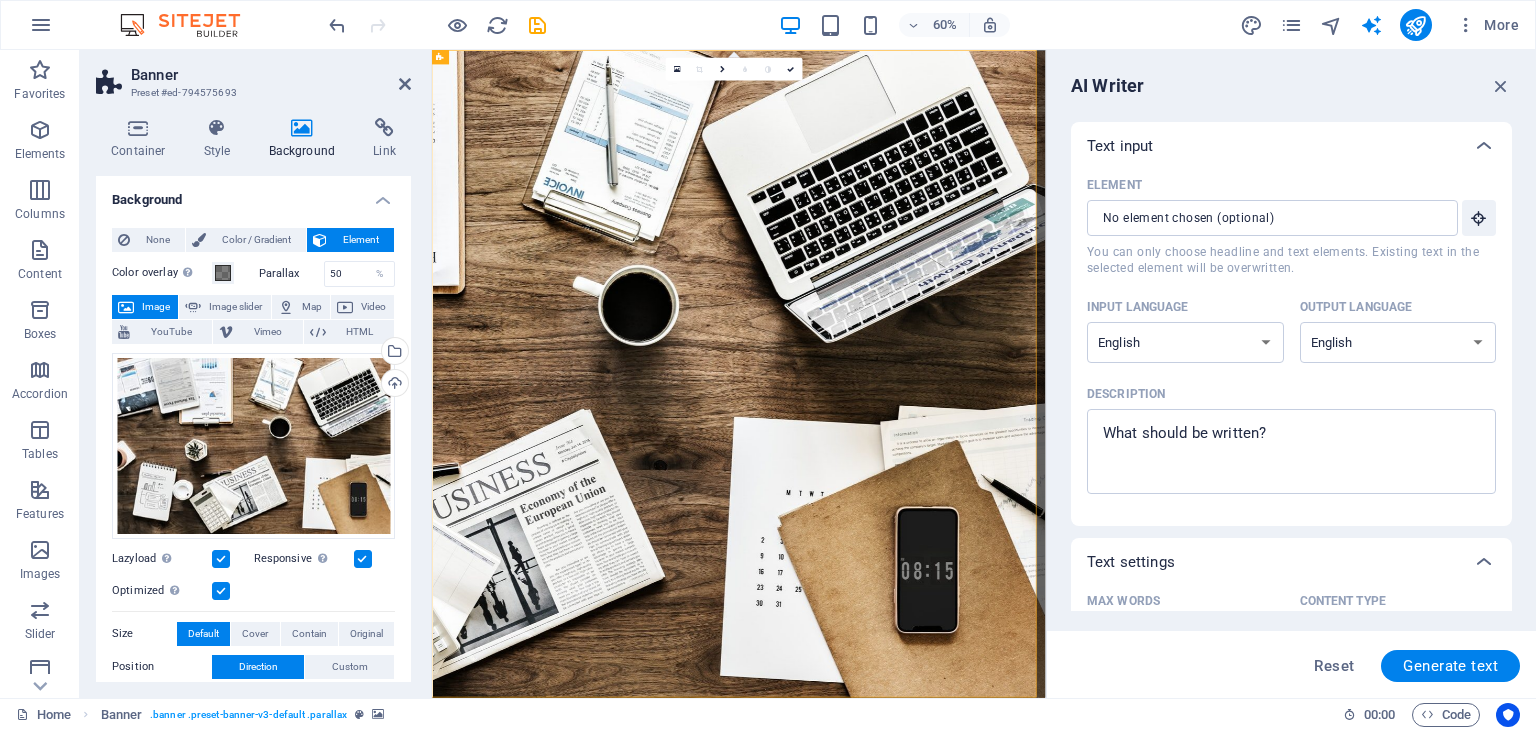 click at bounding box center [159, 718] 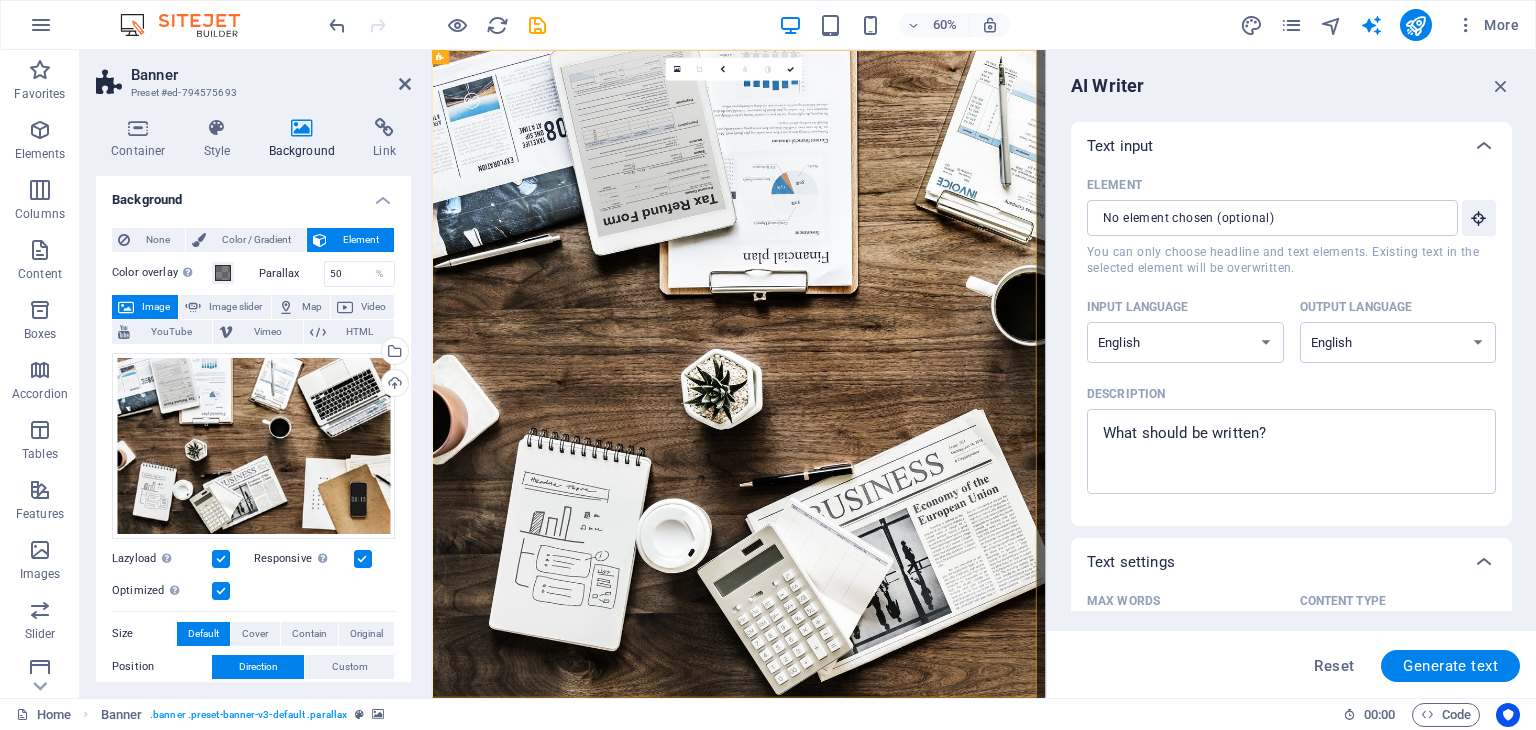 click at bounding box center (159, 718) 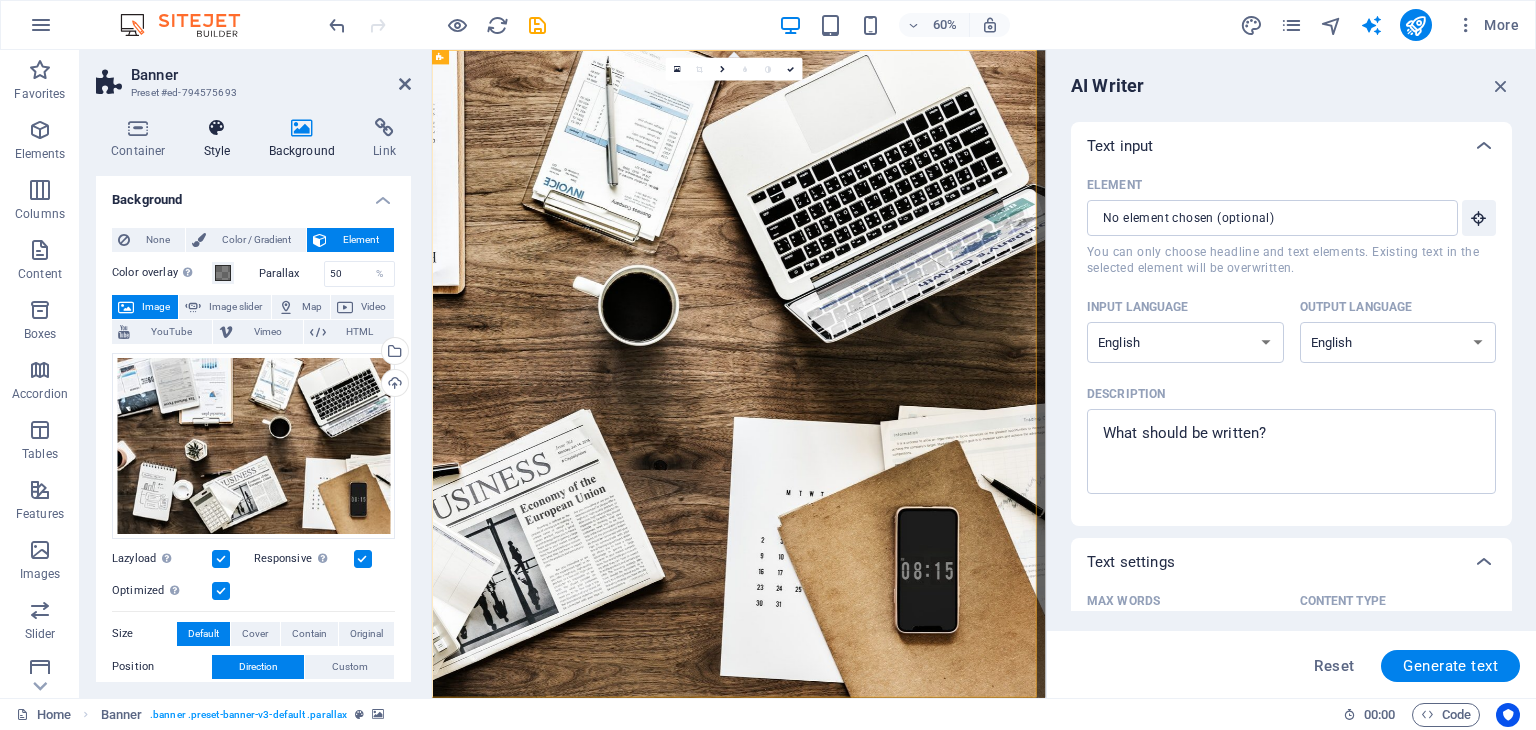 click on "Style" at bounding box center [221, 139] 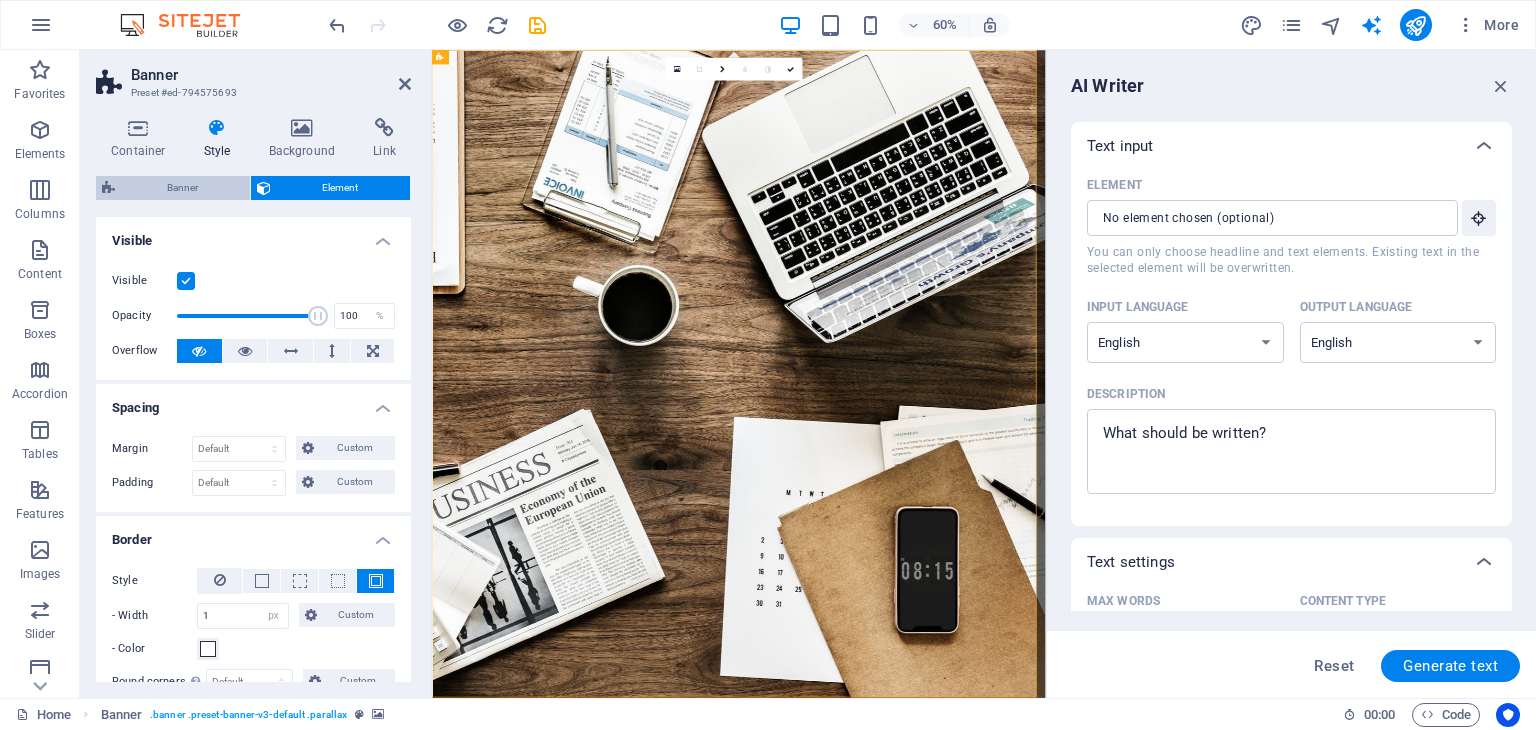 click on "Banner" at bounding box center (182, 188) 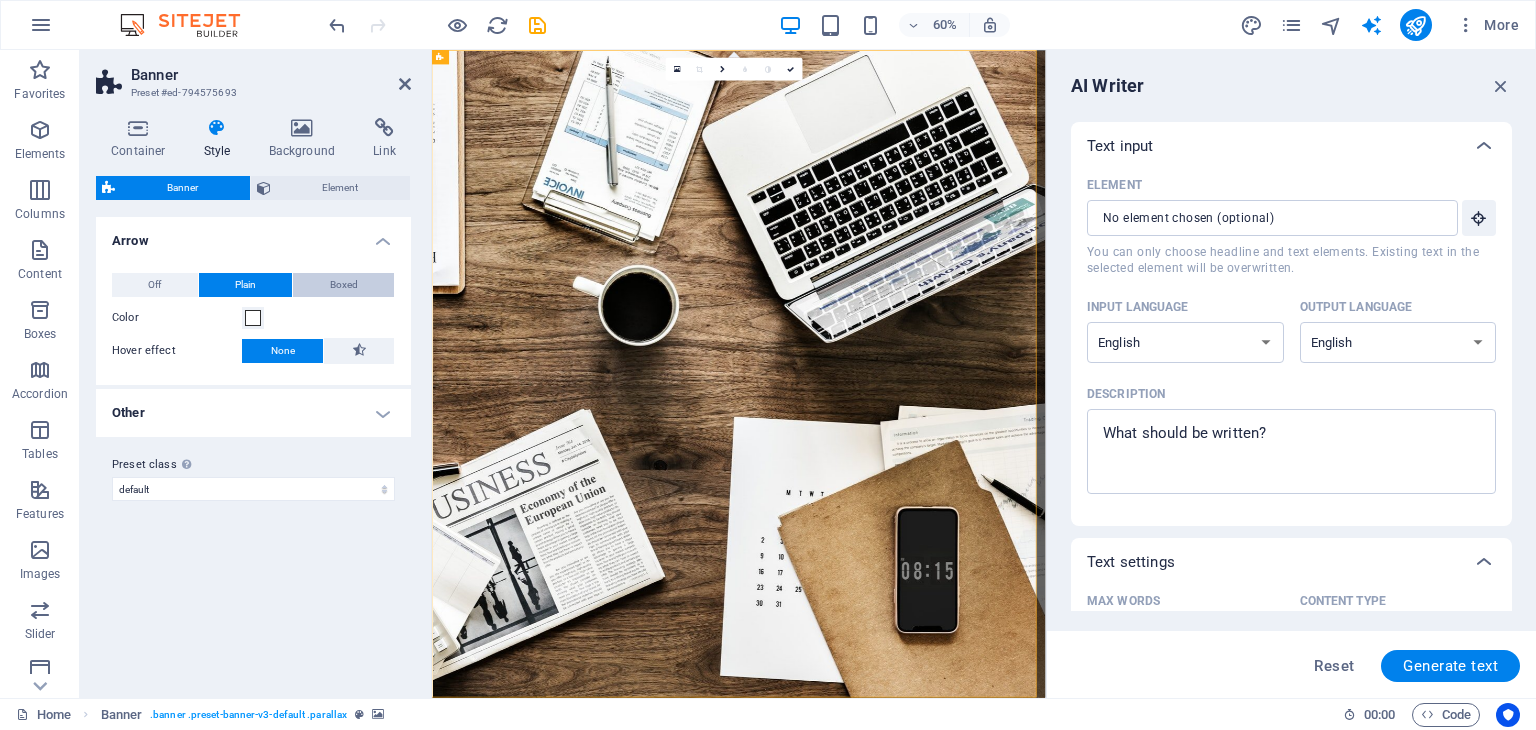 click on "Boxed" at bounding box center [343, 285] 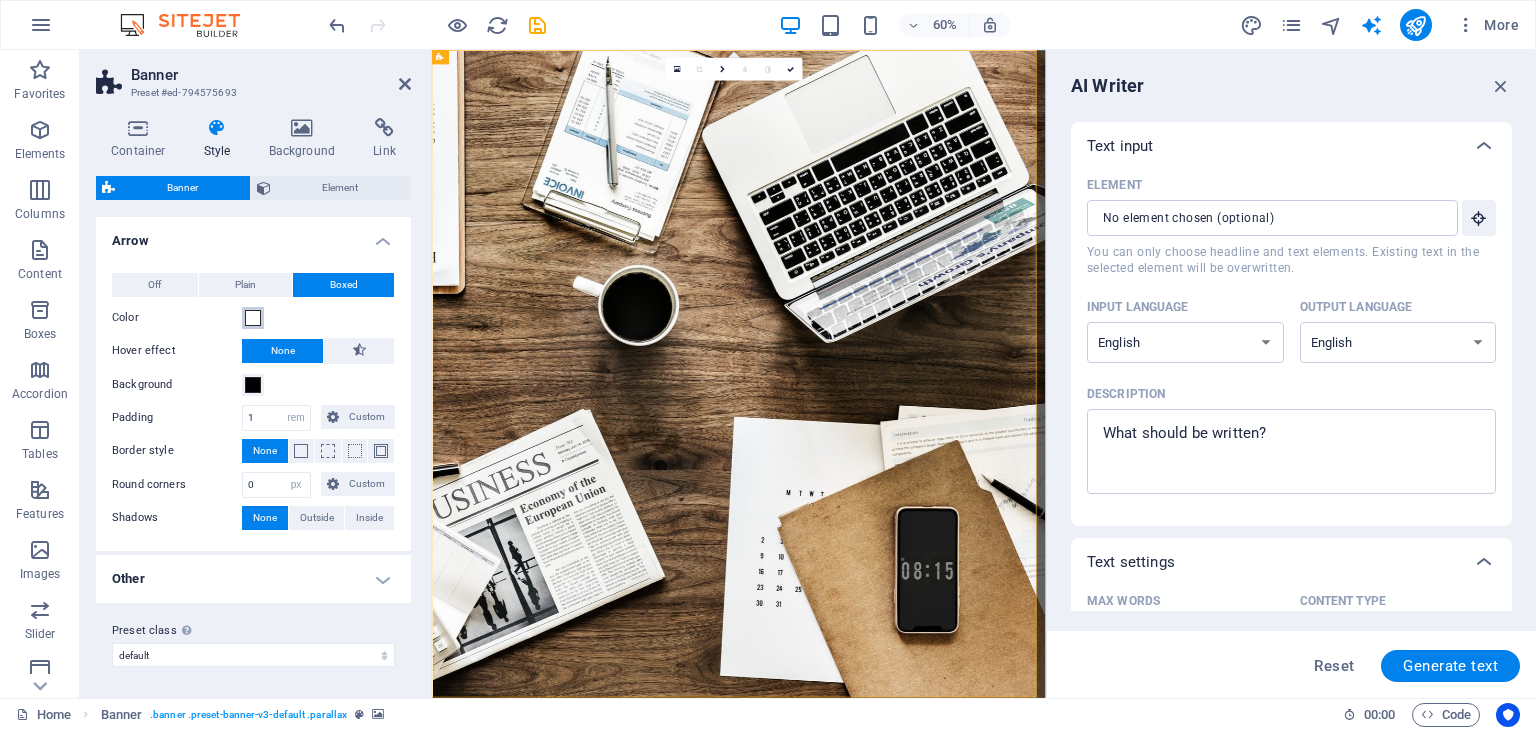 click at bounding box center (253, 318) 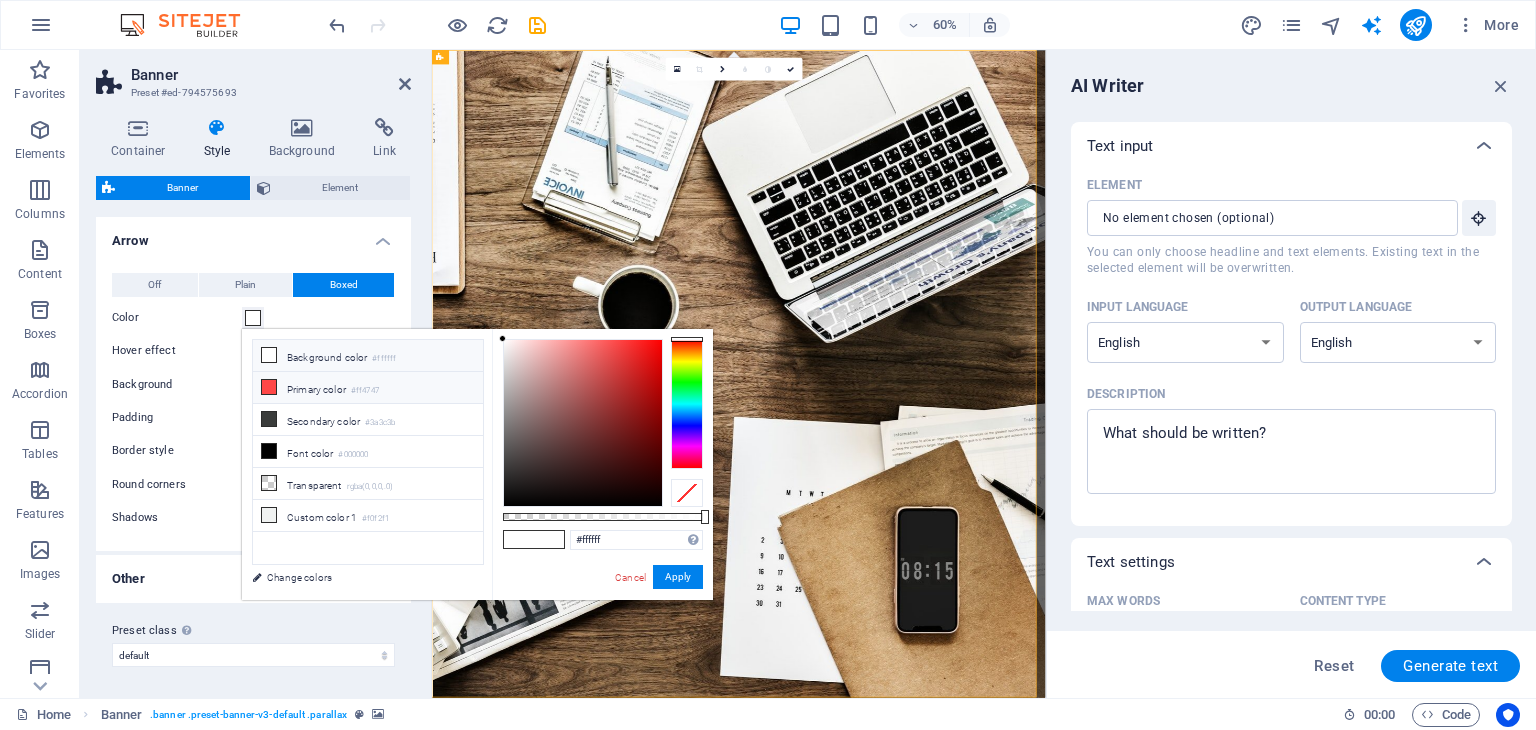 click on "Primary color
#ff4747" at bounding box center (368, 388) 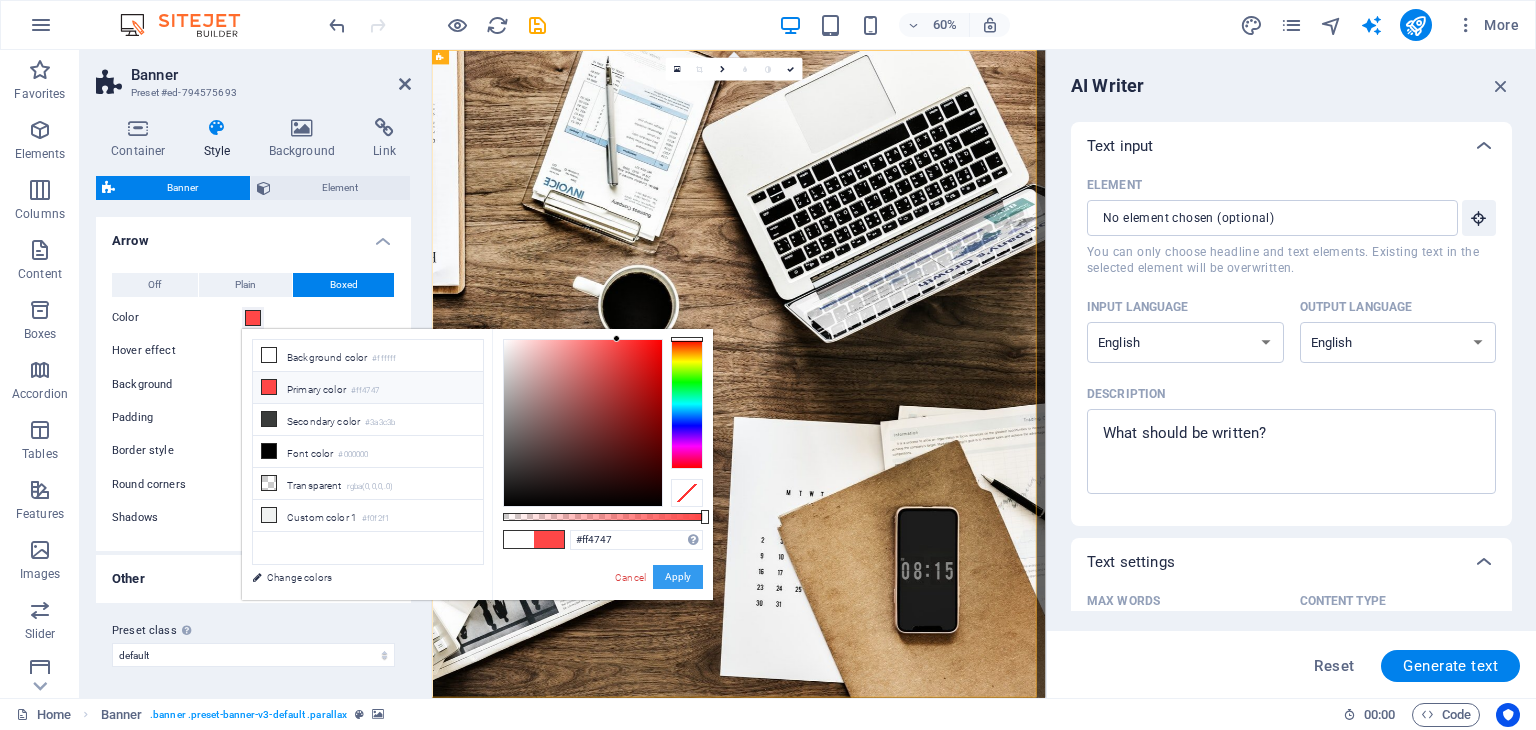 click on "Apply" at bounding box center [678, 577] 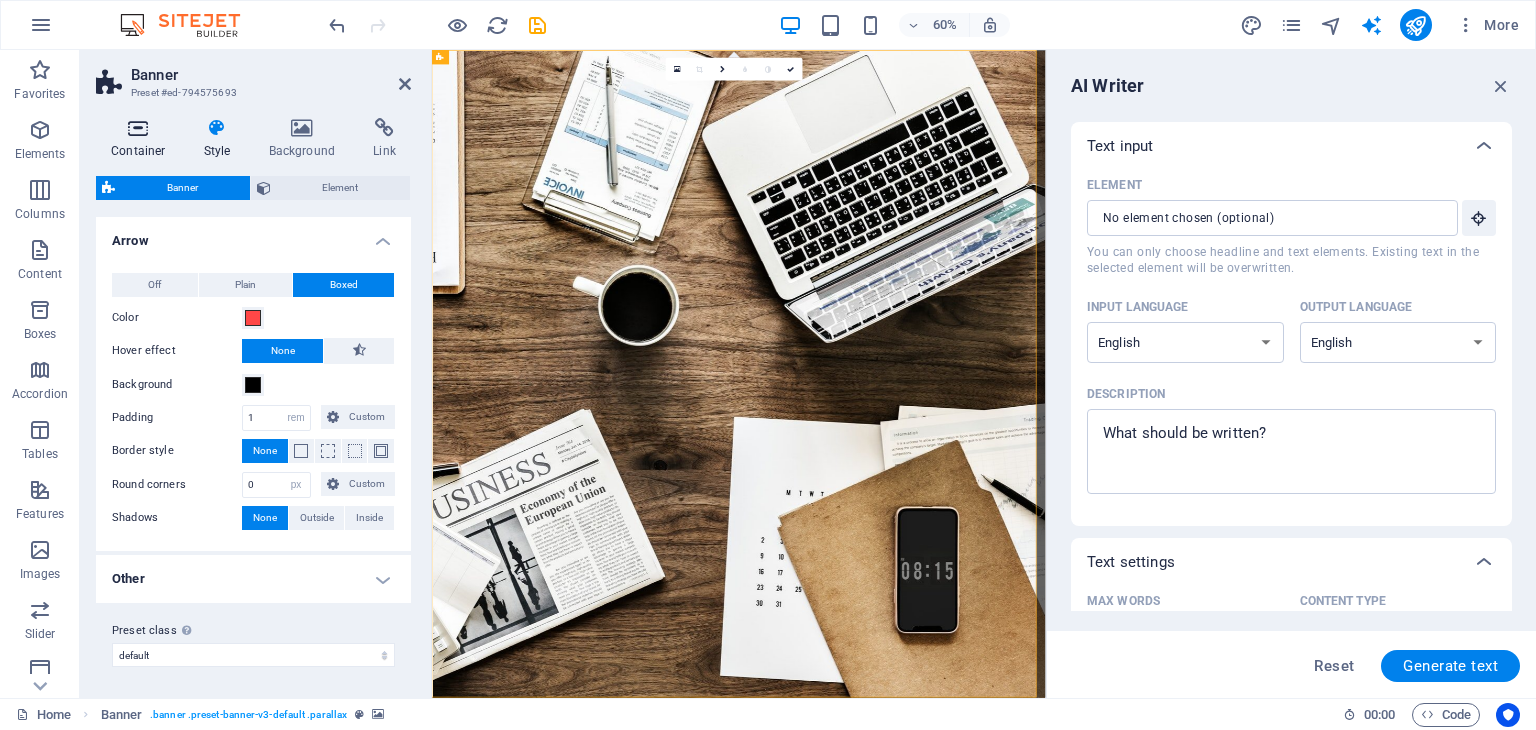 click at bounding box center [138, 128] 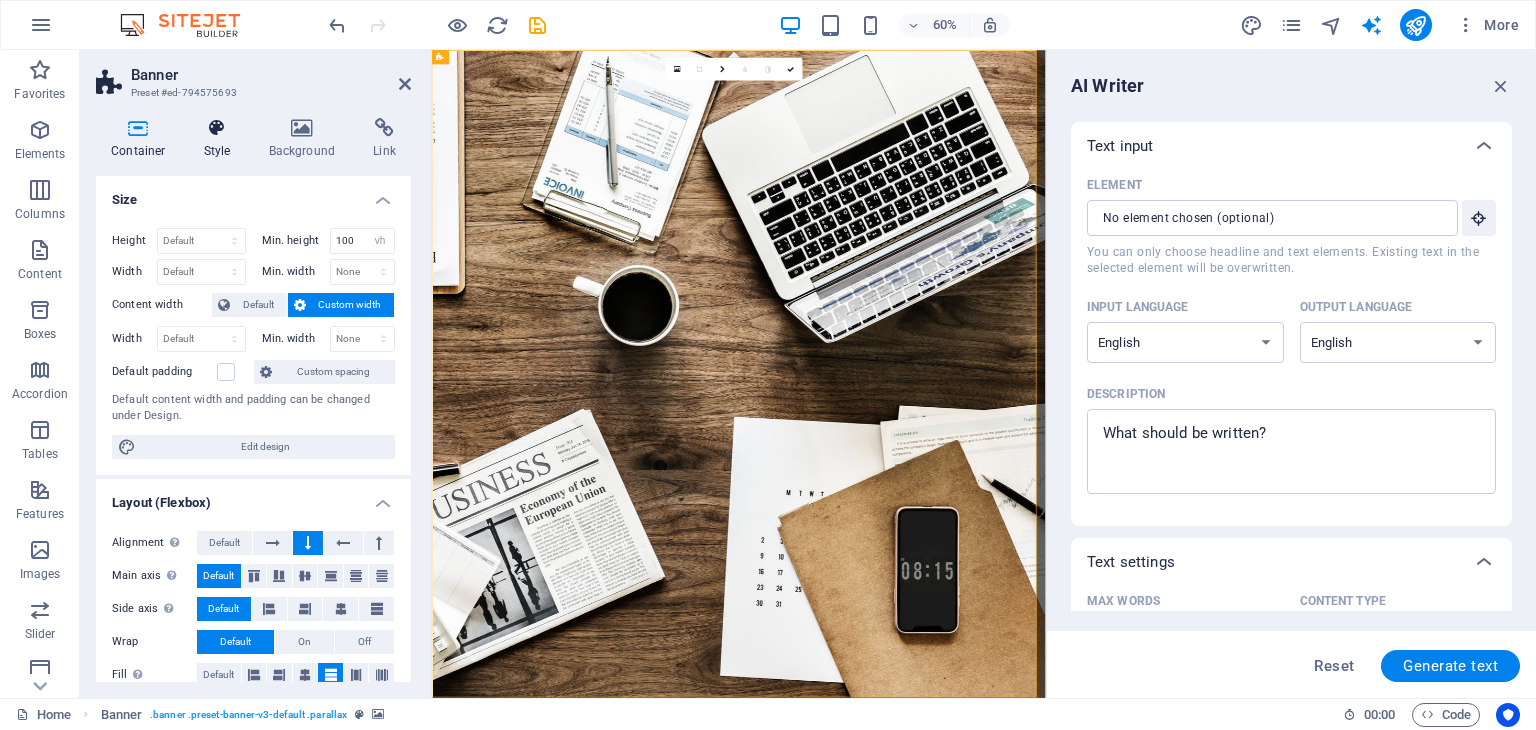 click at bounding box center [217, 128] 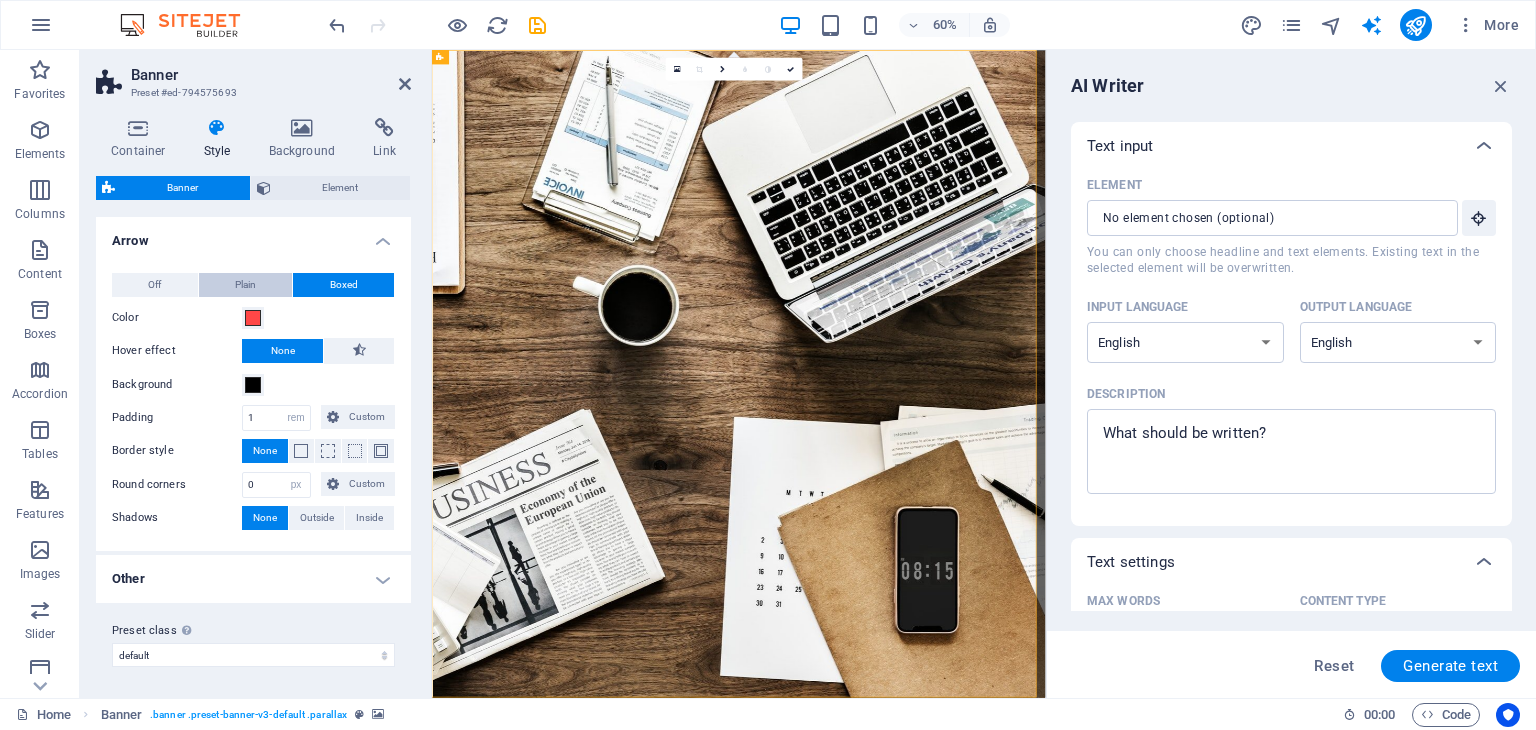click on "Plain" at bounding box center [245, 285] 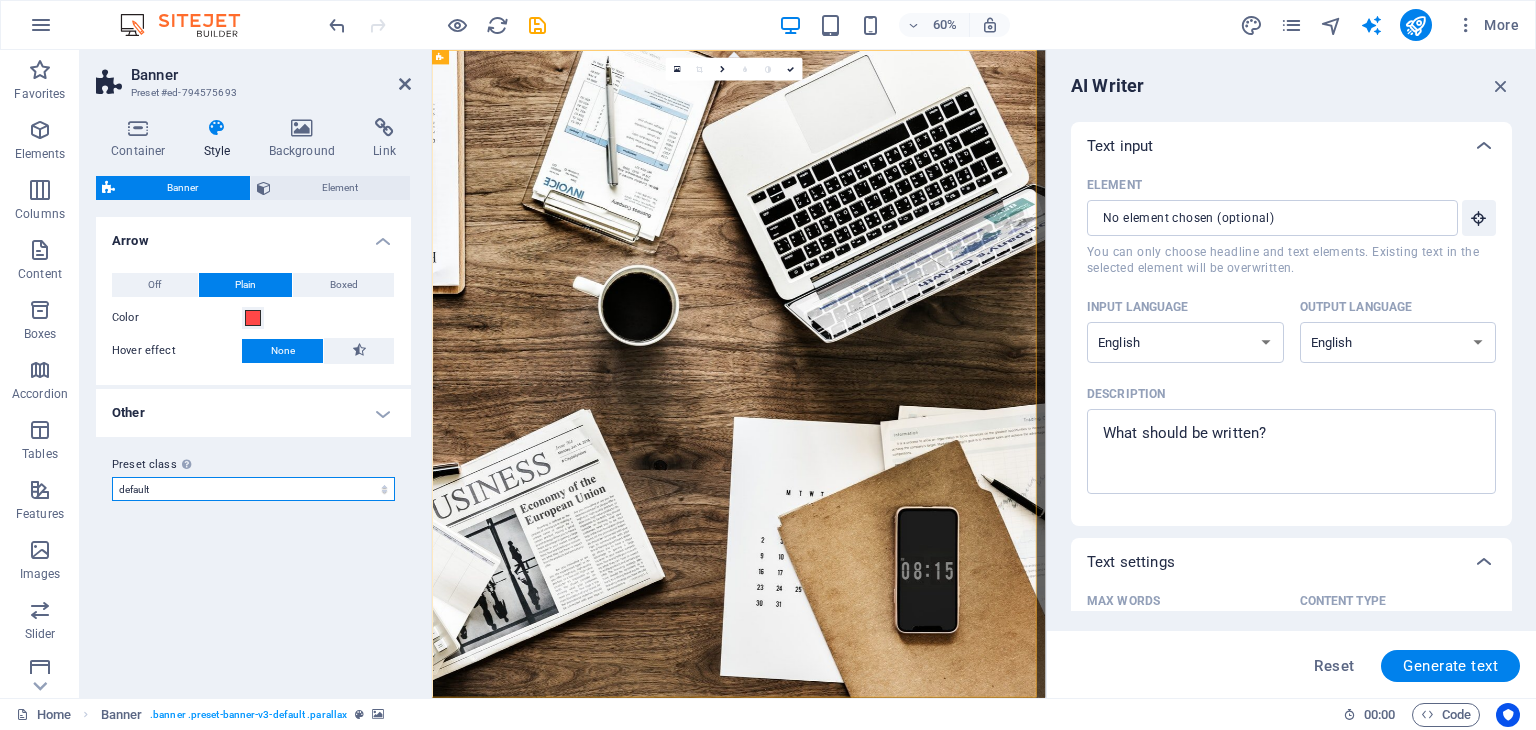 click on "default Add preset class" at bounding box center [253, 489] 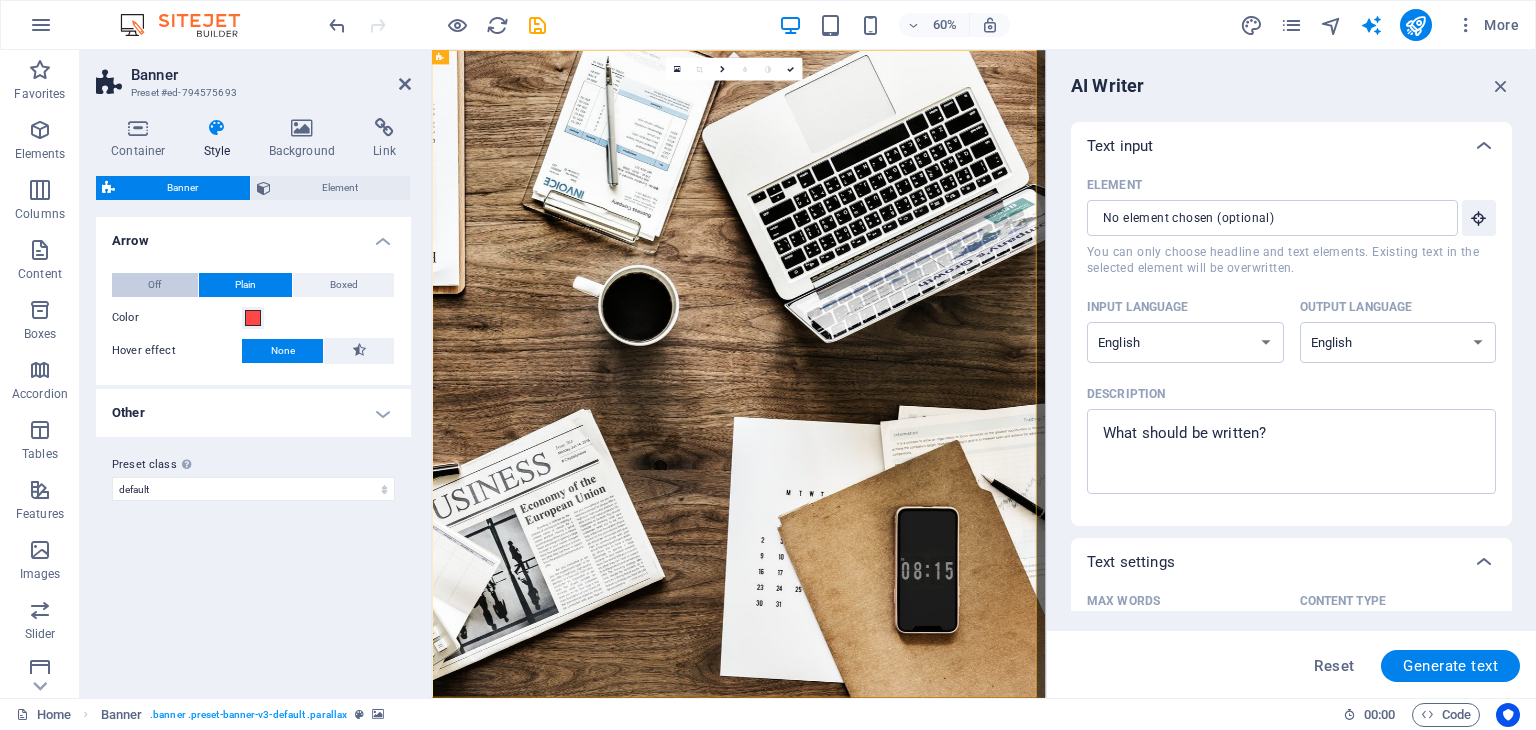 click on "Off" at bounding box center [154, 285] 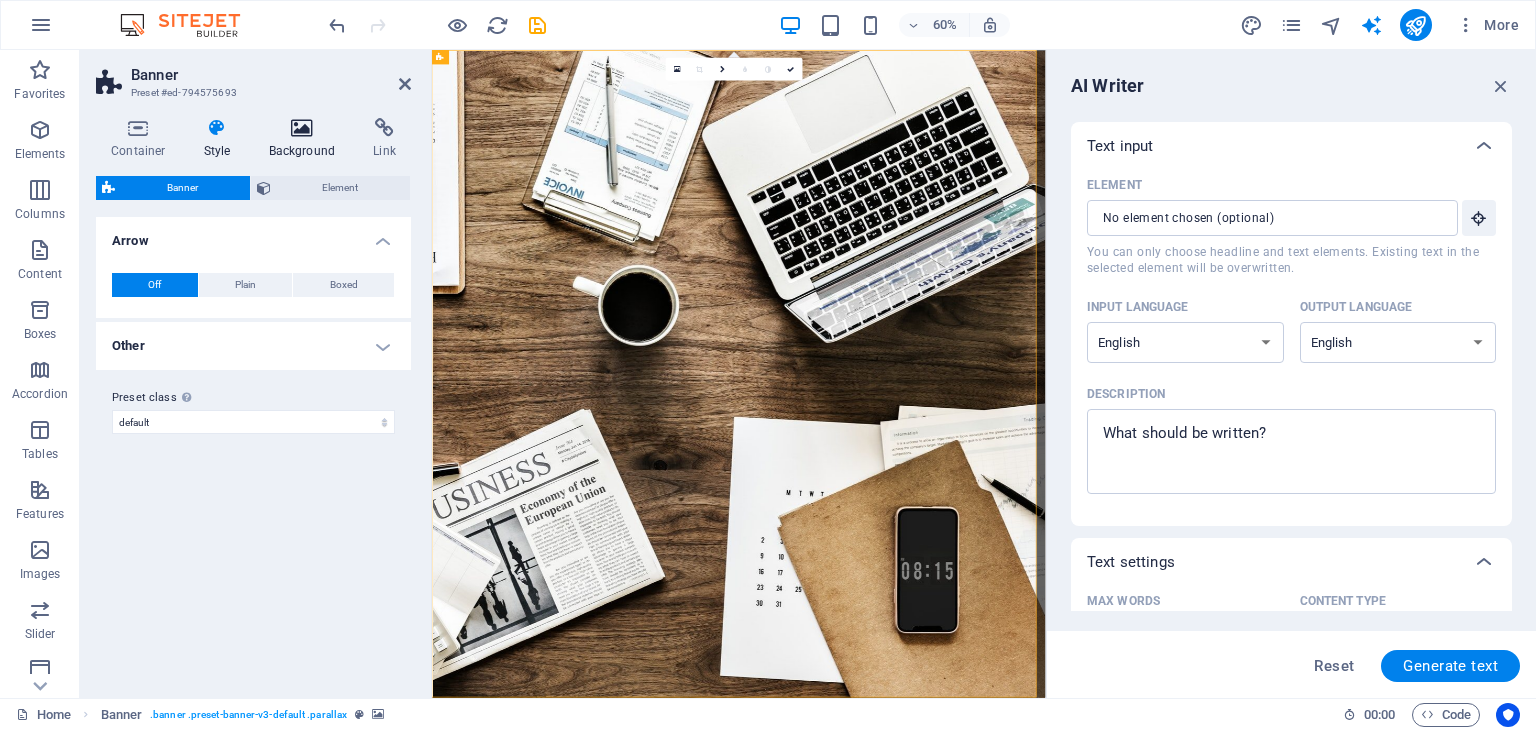 click on "Background" at bounding box center (306, 139) 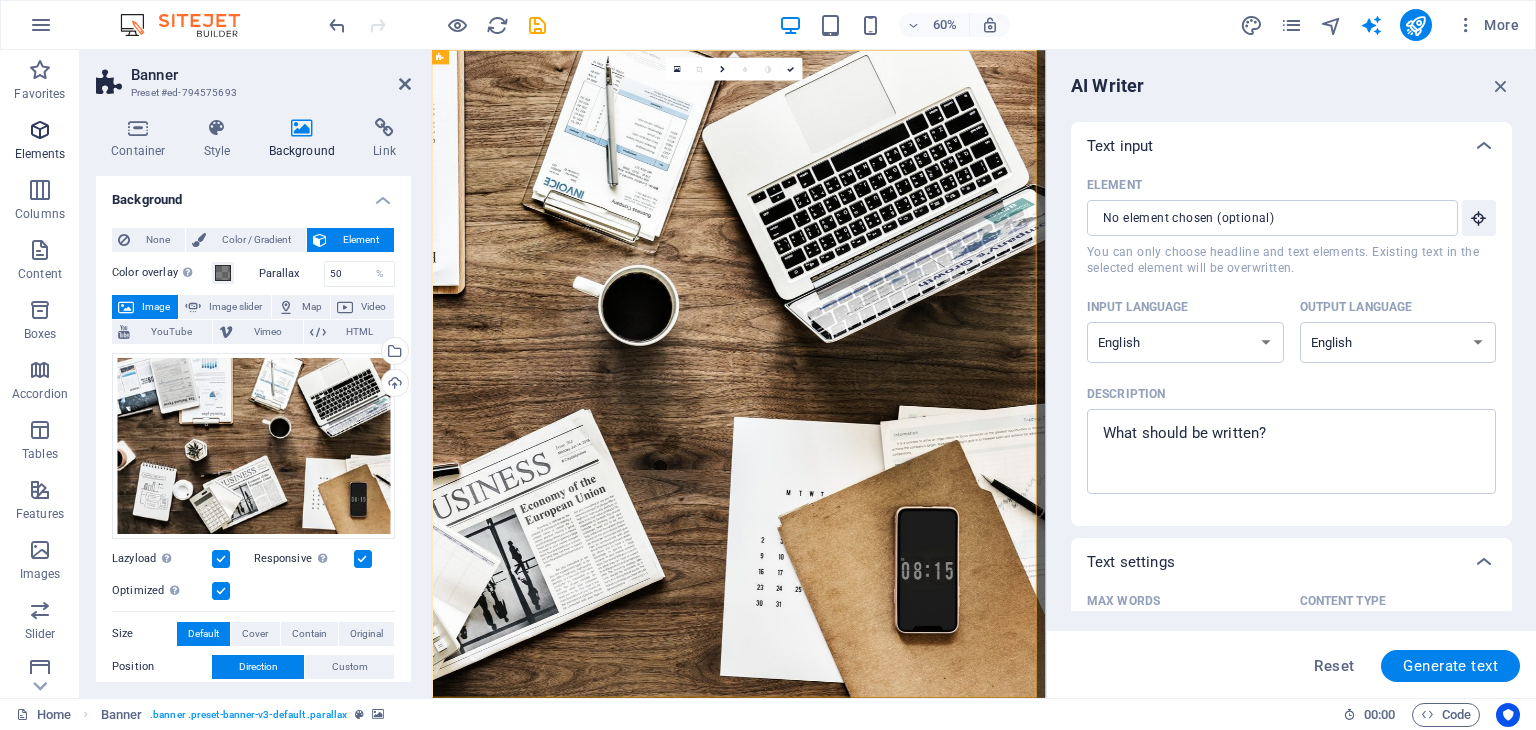 click at bounding box center (40, 130) 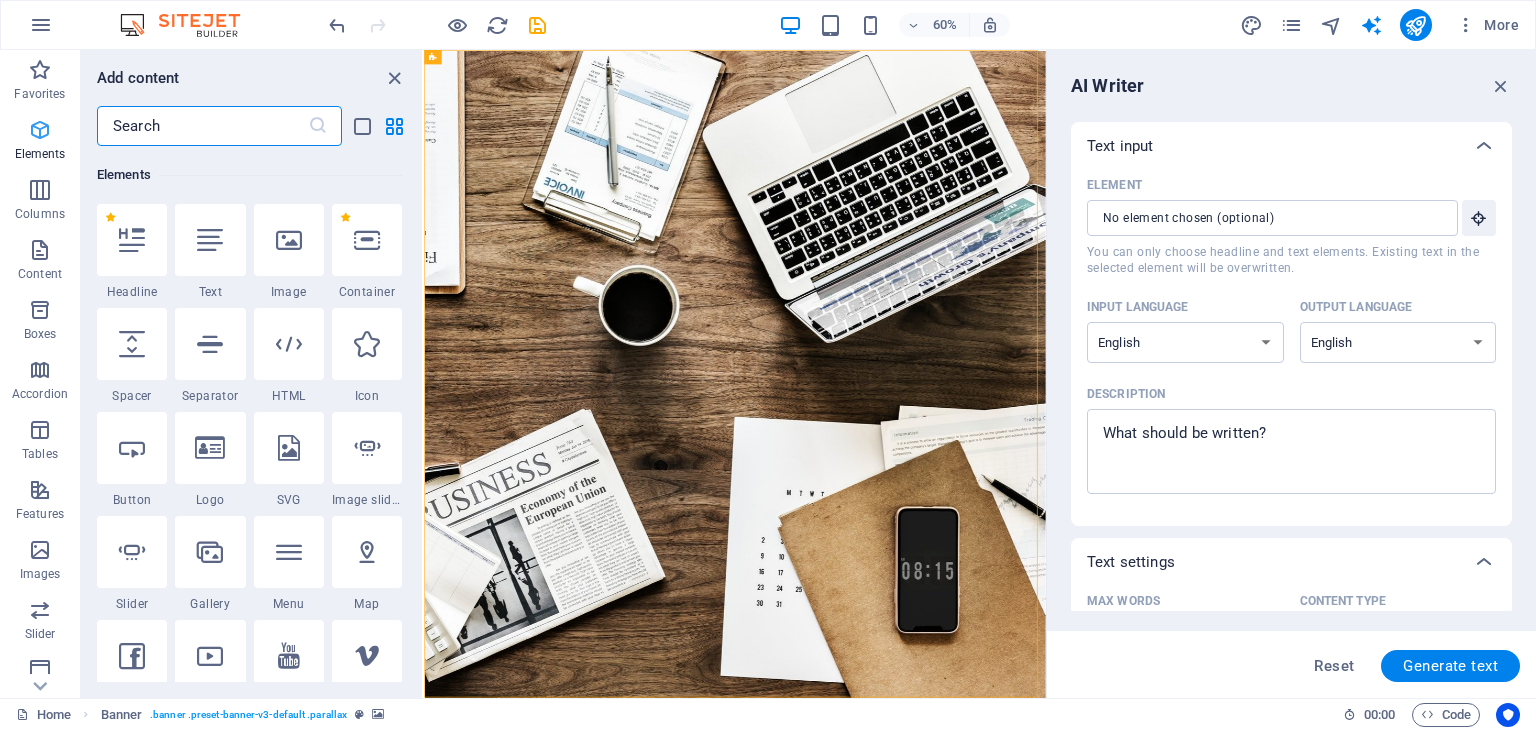 scroll, scrollTop: 212, scrollLeft: 0, axis: vertical 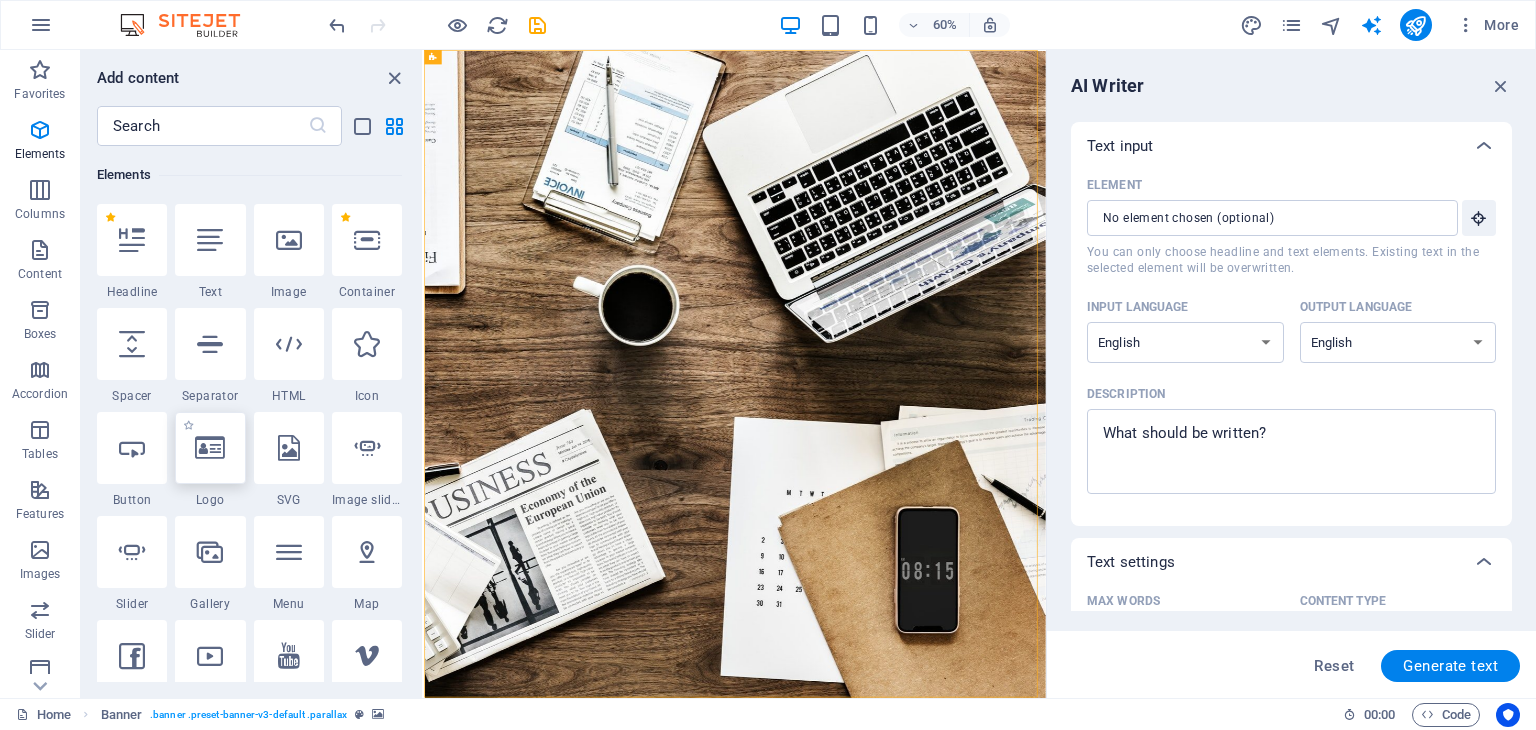 click at bounding box center (210, 448) 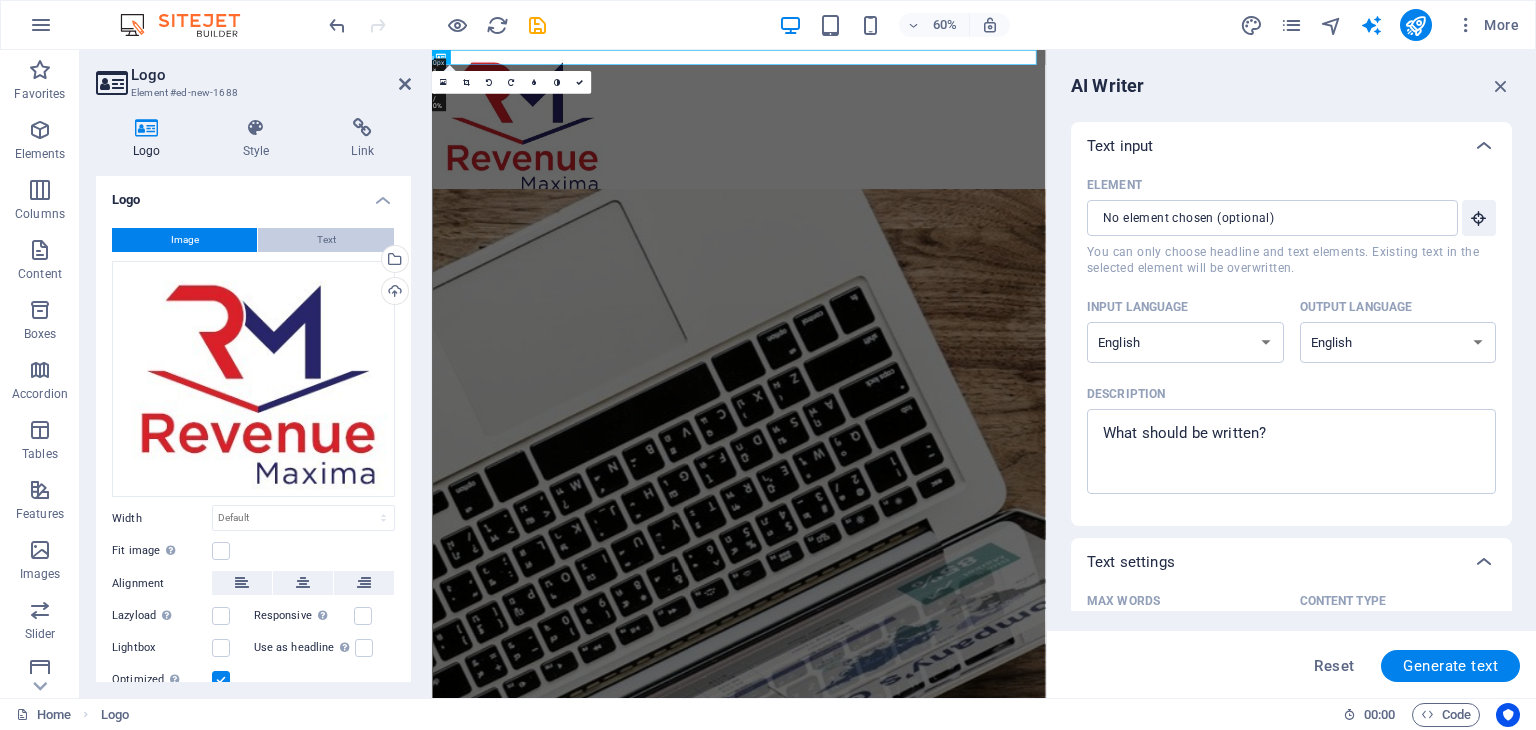 click on "Text" at bounding box center (326, 240) 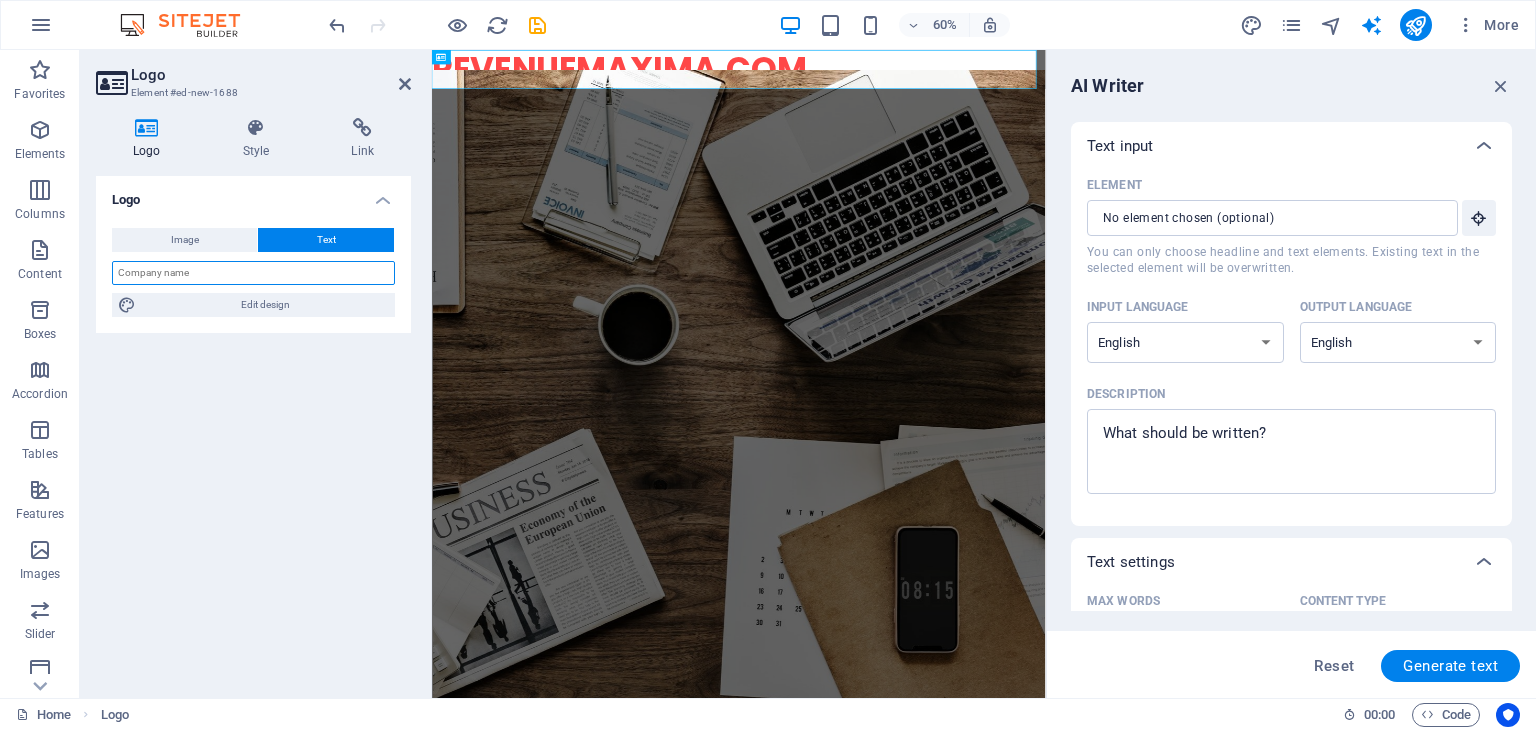 click at bounding box center (253, 273) 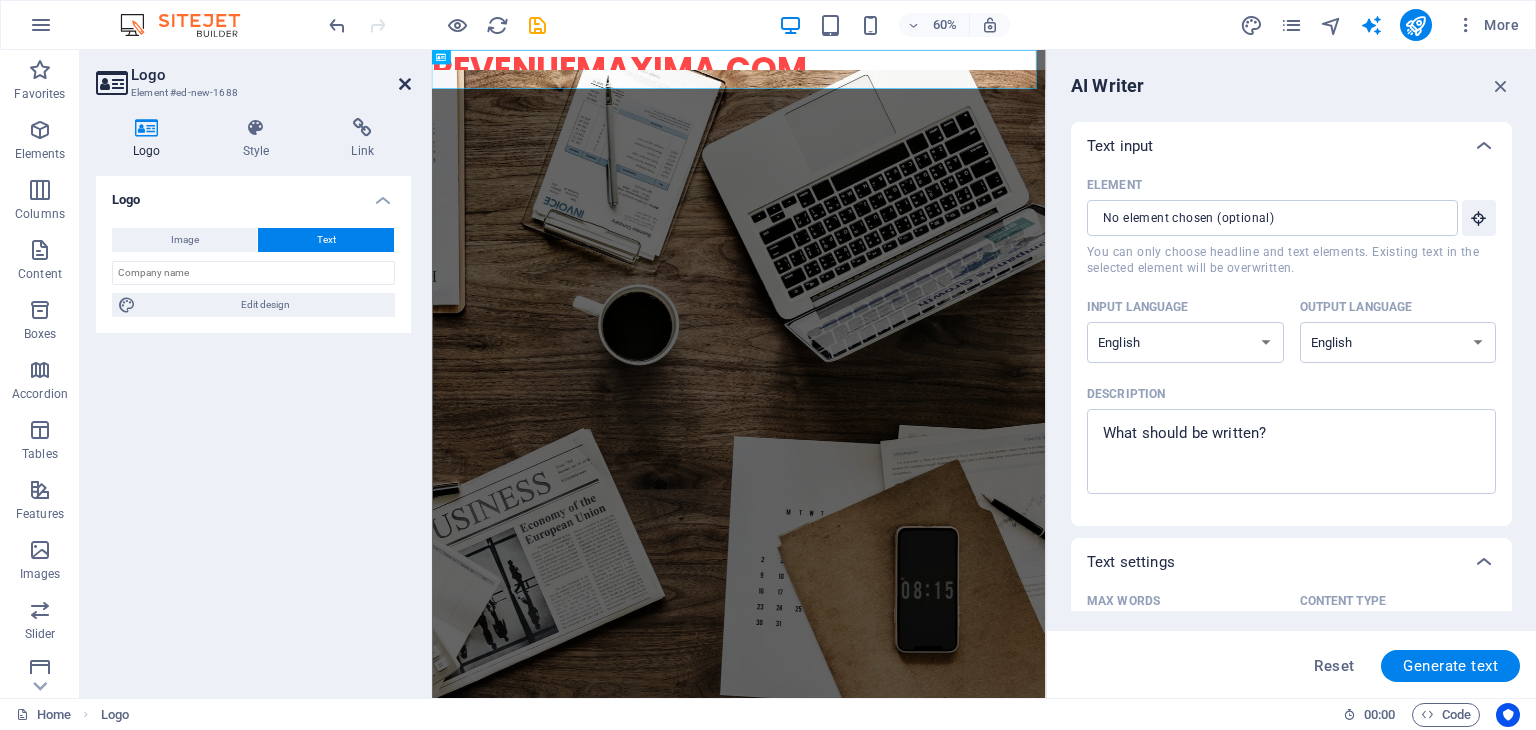 click at bounding box center [405, 84] 